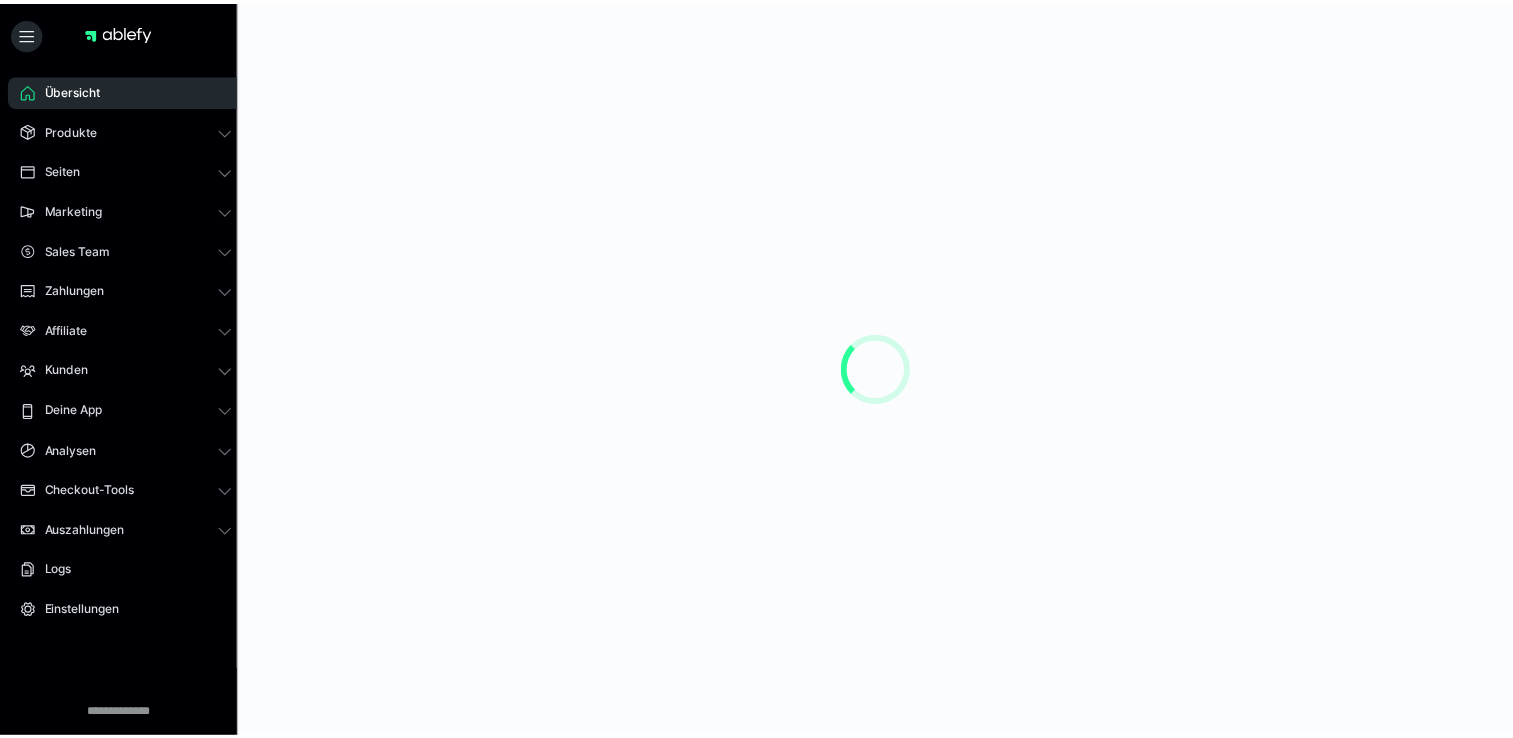 scroll, scrollTop: 0, scrollLeft: 0, axis: both 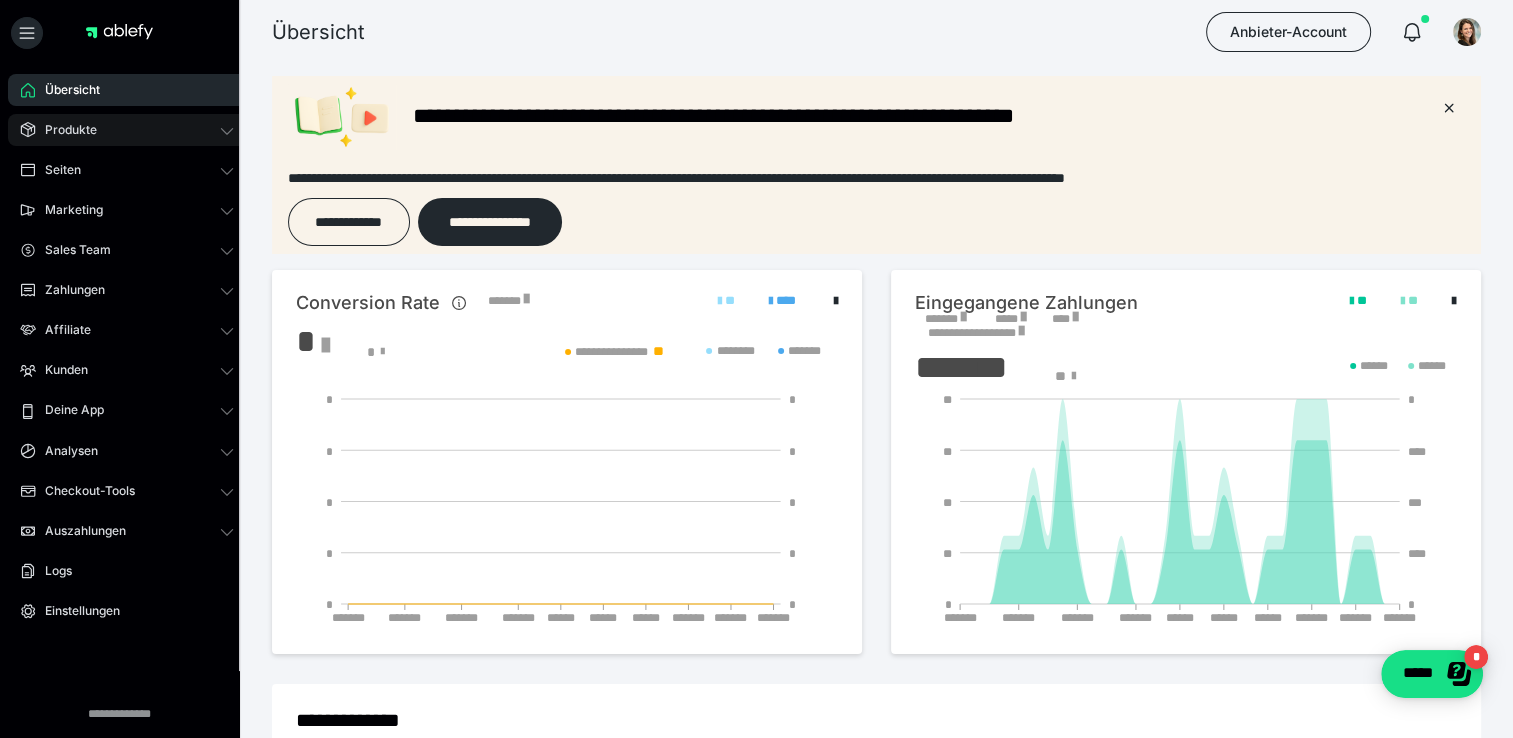 click on "Produkte" at bounding box center (127, 130) 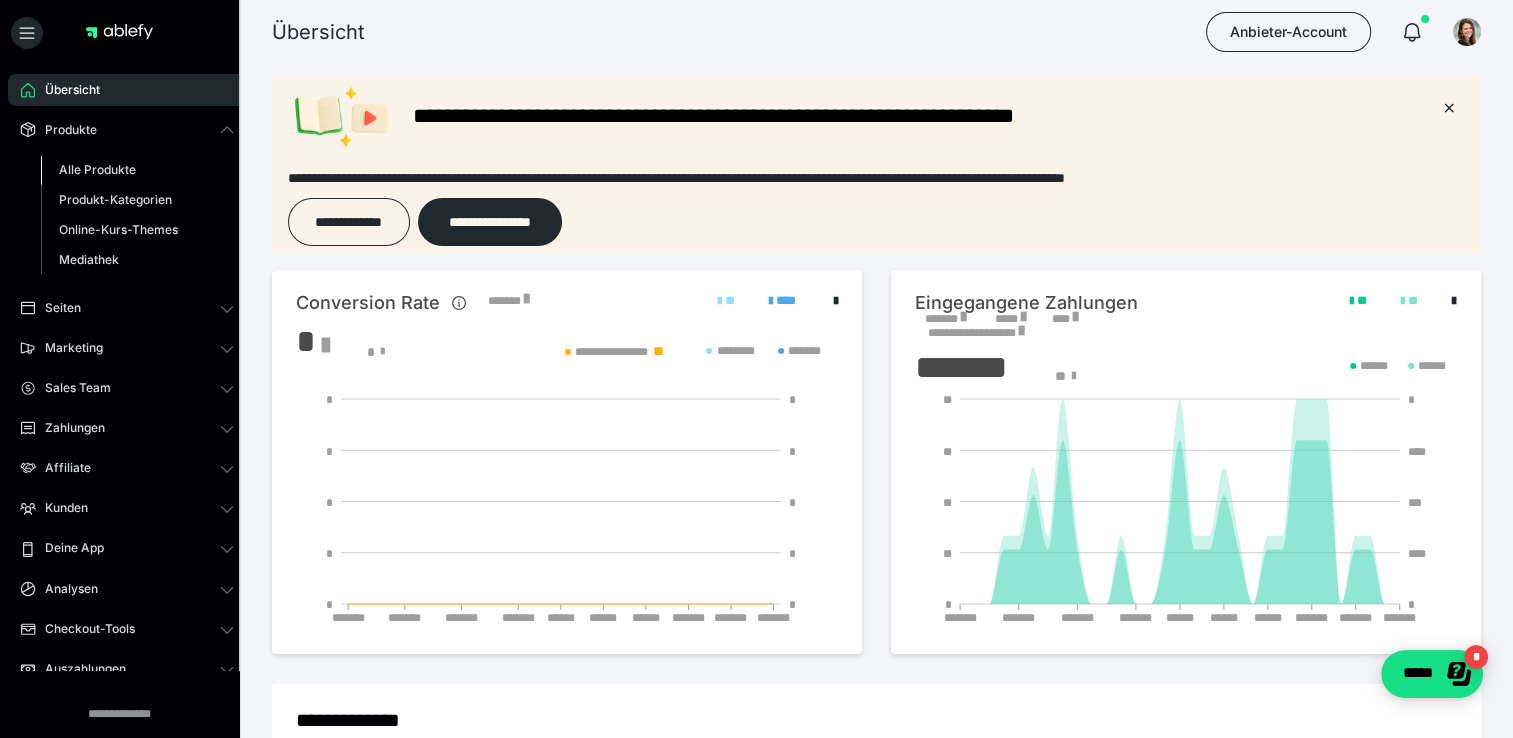 click on "Alle Produkte" at bounding box center (137, 170) 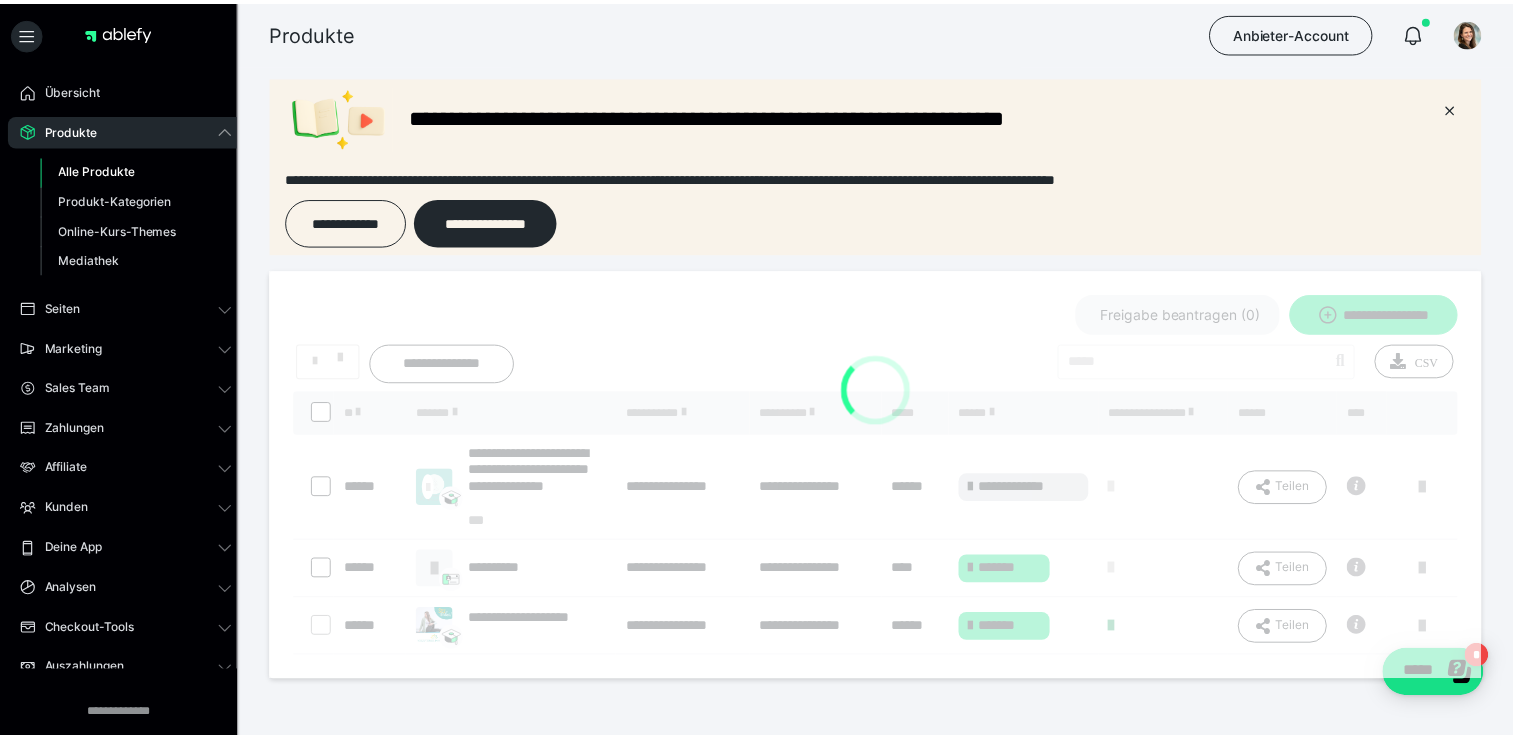 scroll, scrollTop: 0, scrollLeft: 0, axis: both 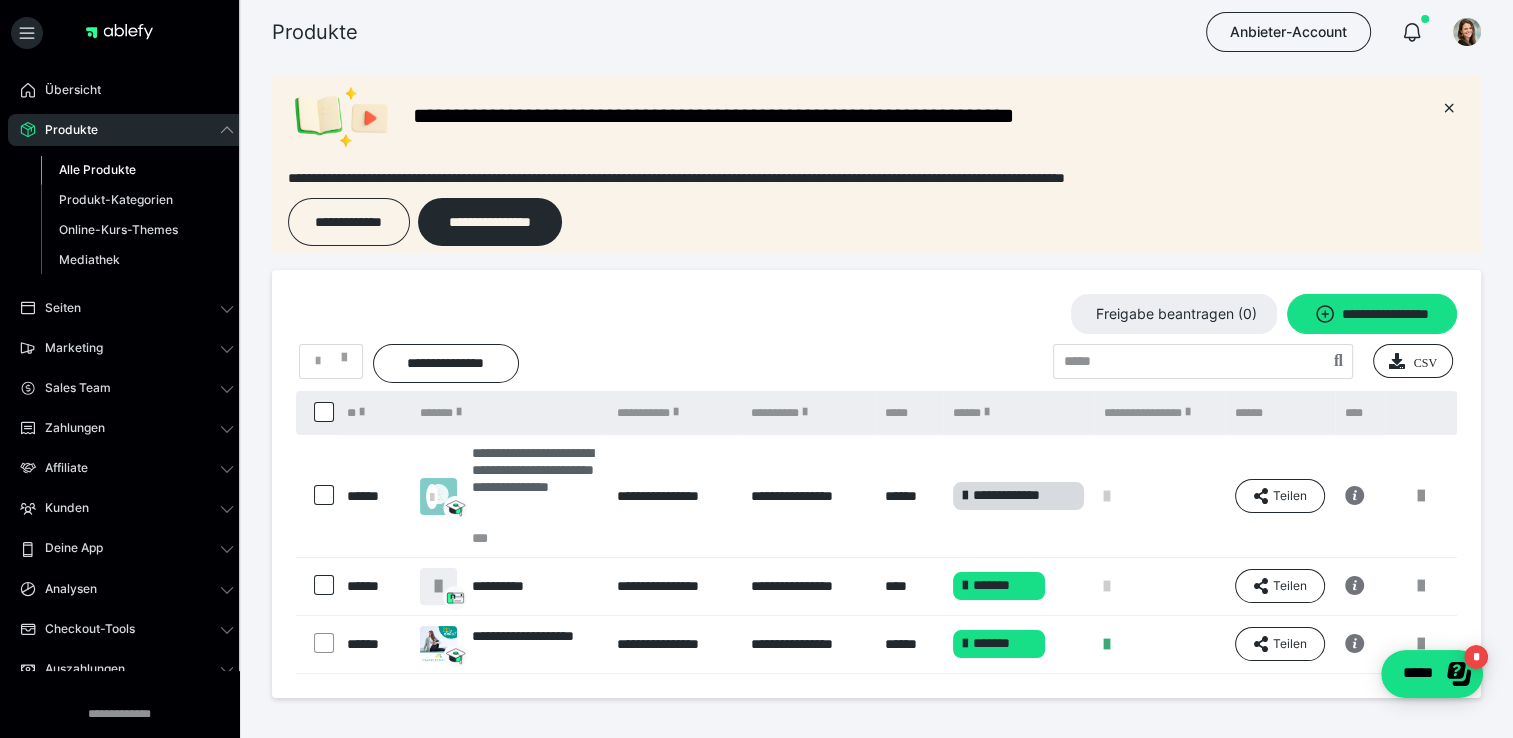 click on "**********" at bounding box center (534, 487) 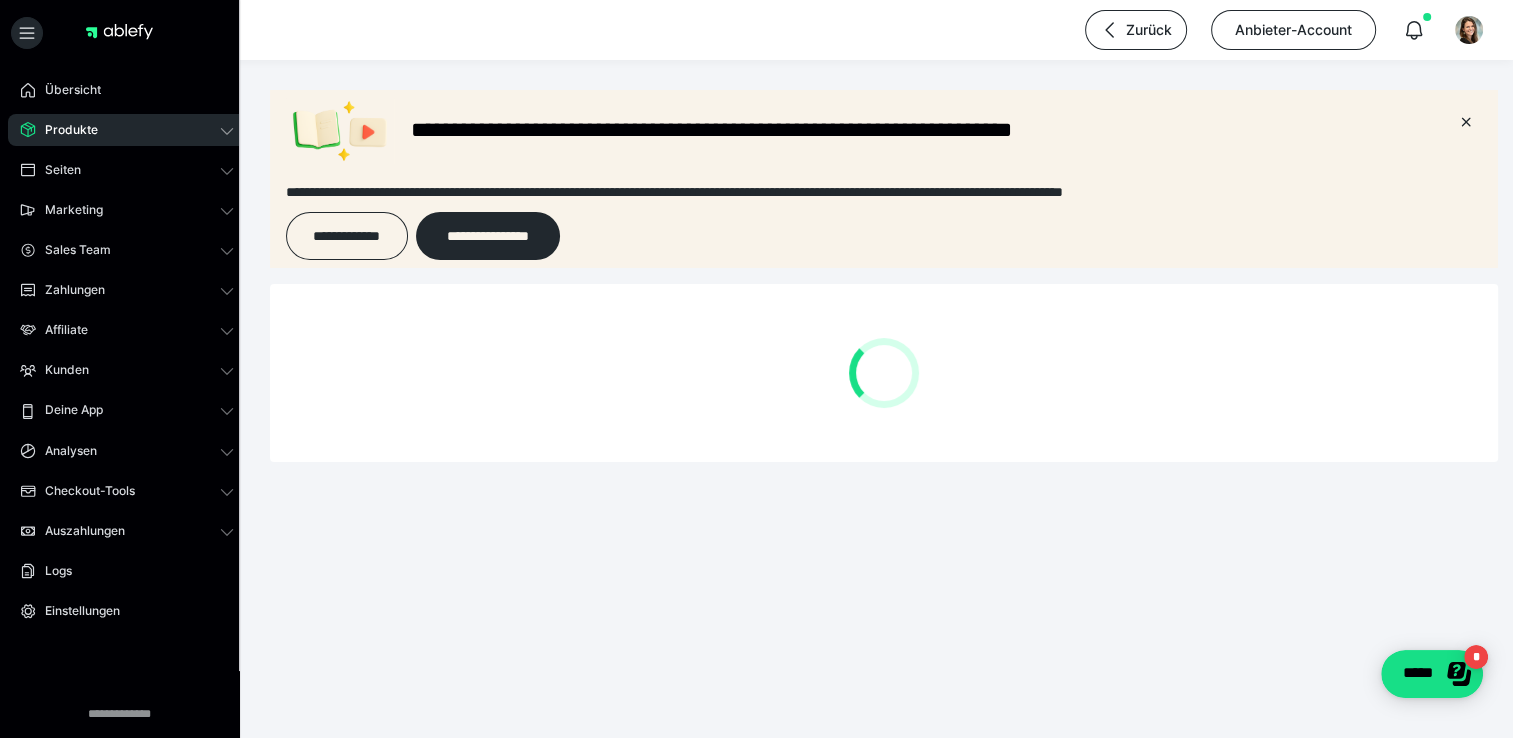 scroll, scrollTop: 0, scrollLeft: 0, axis: both 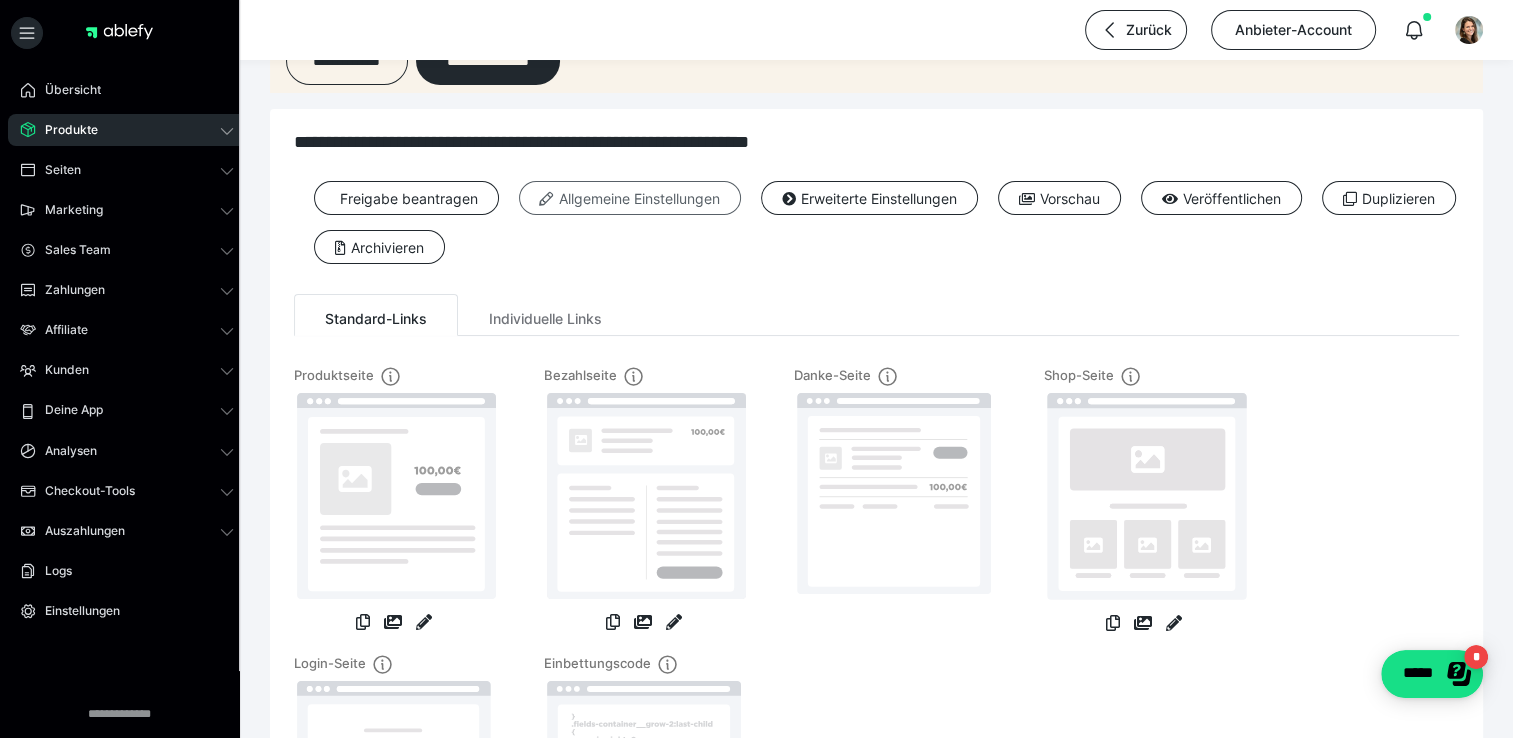 click on "Allgemeine Einstellungen" at bounding box center [630, 198] 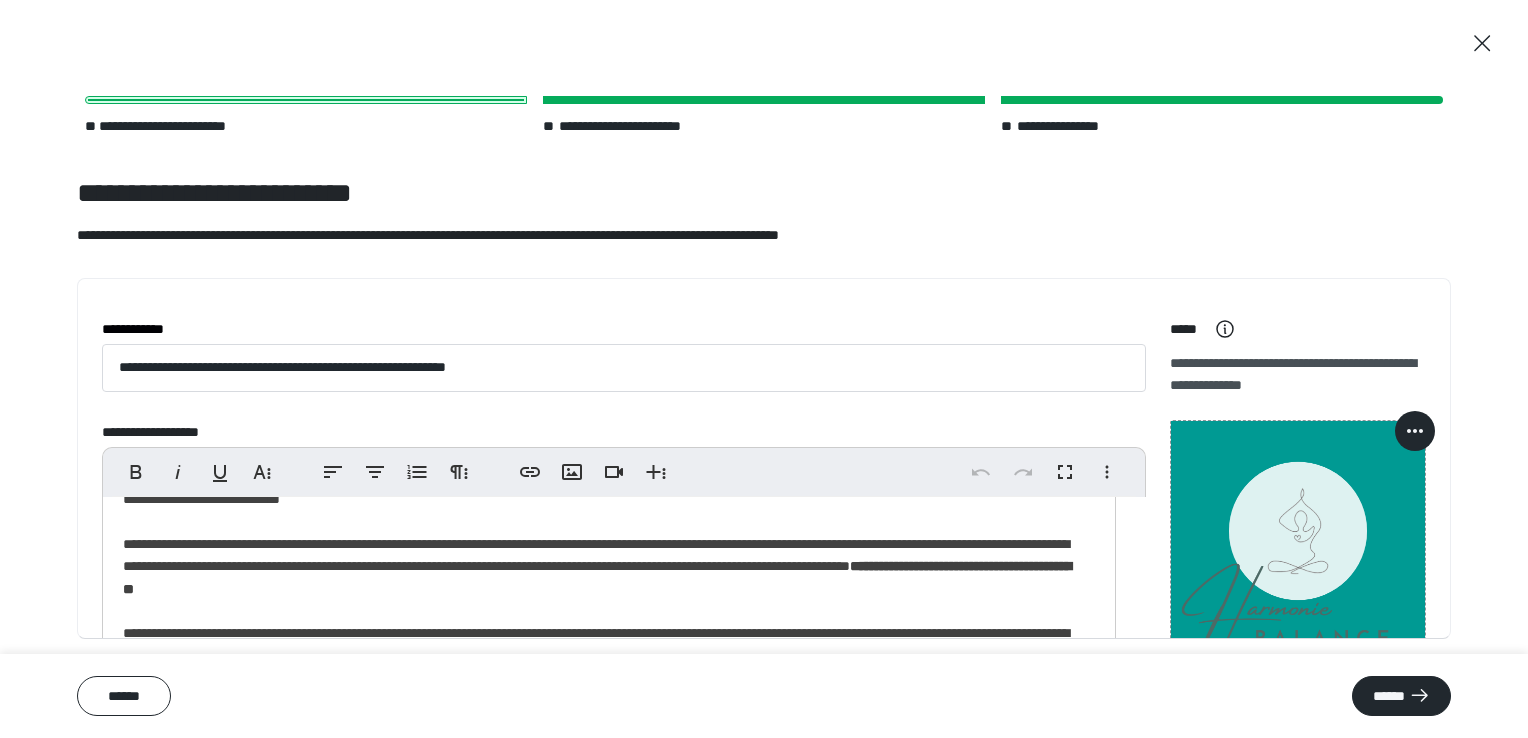 scroll, scrollTop: 456, scrollLeft: 0, axis: vertical 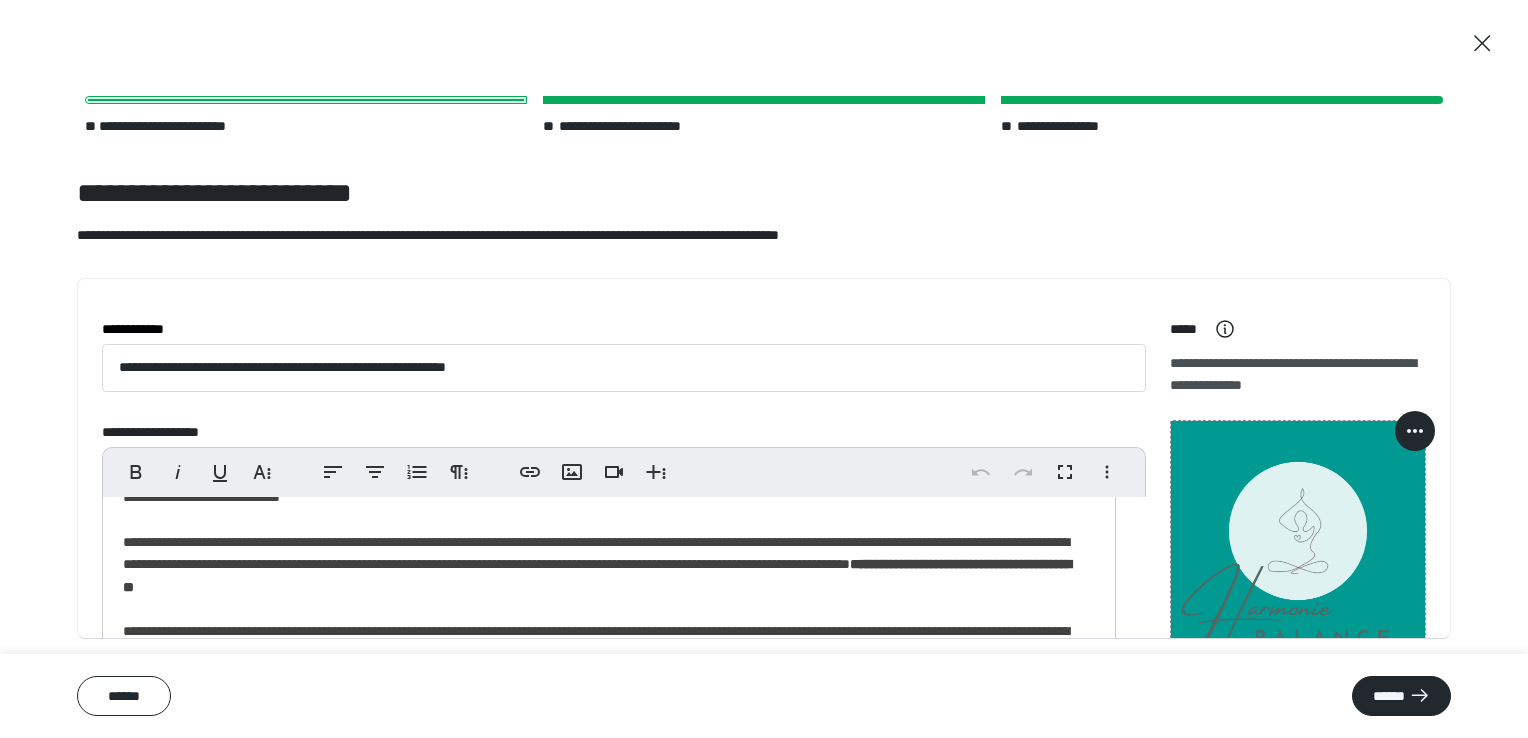 click on "**********" at bounding box center [601, 464] 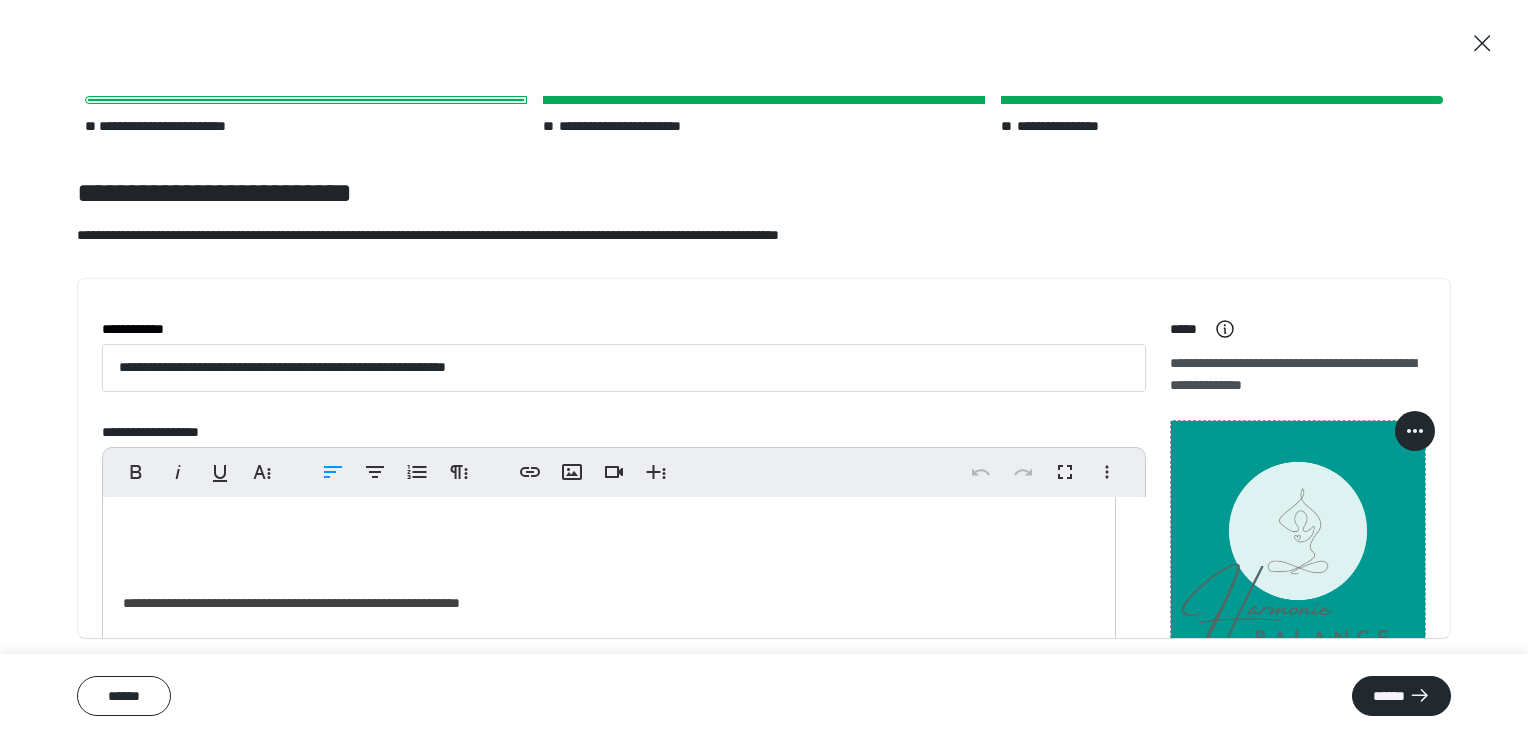 type 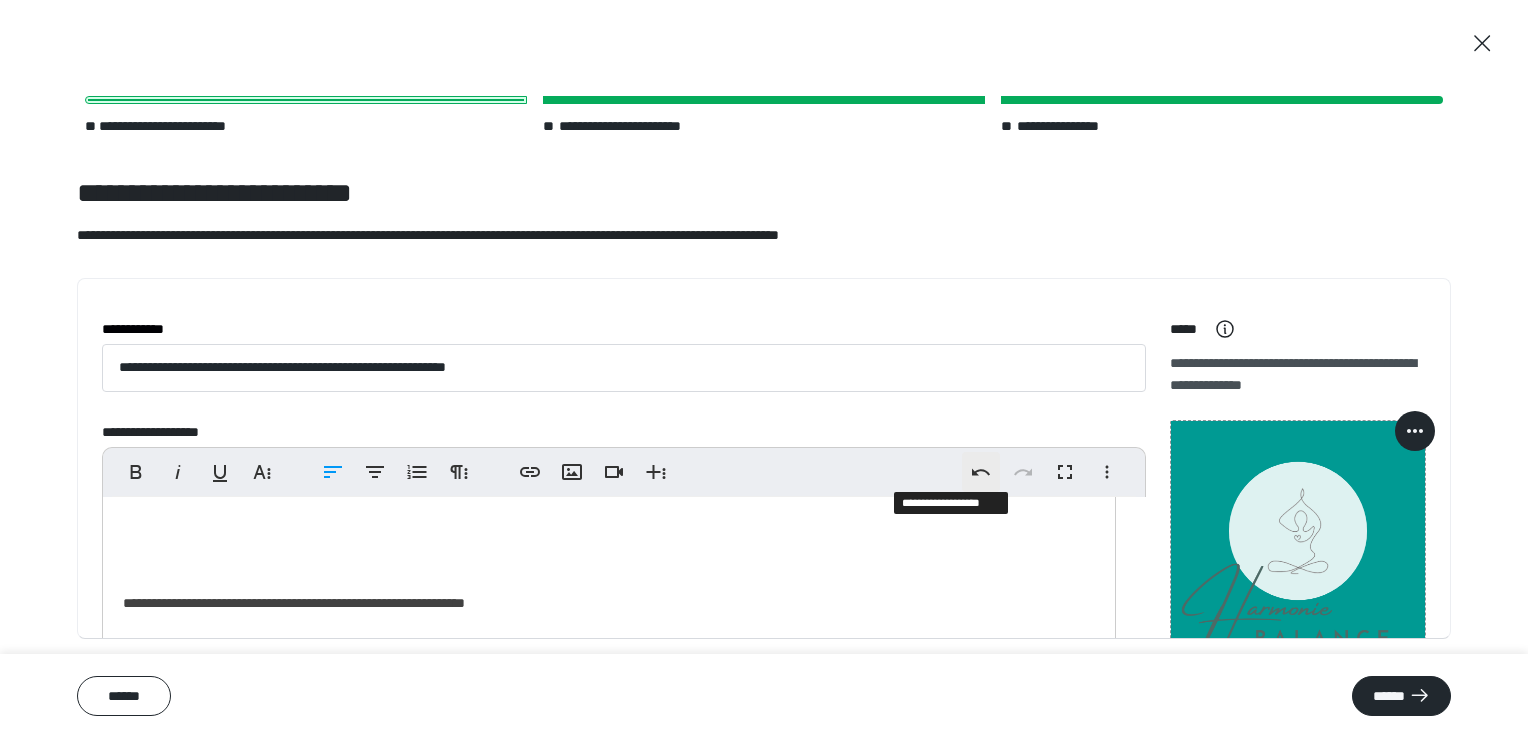 click 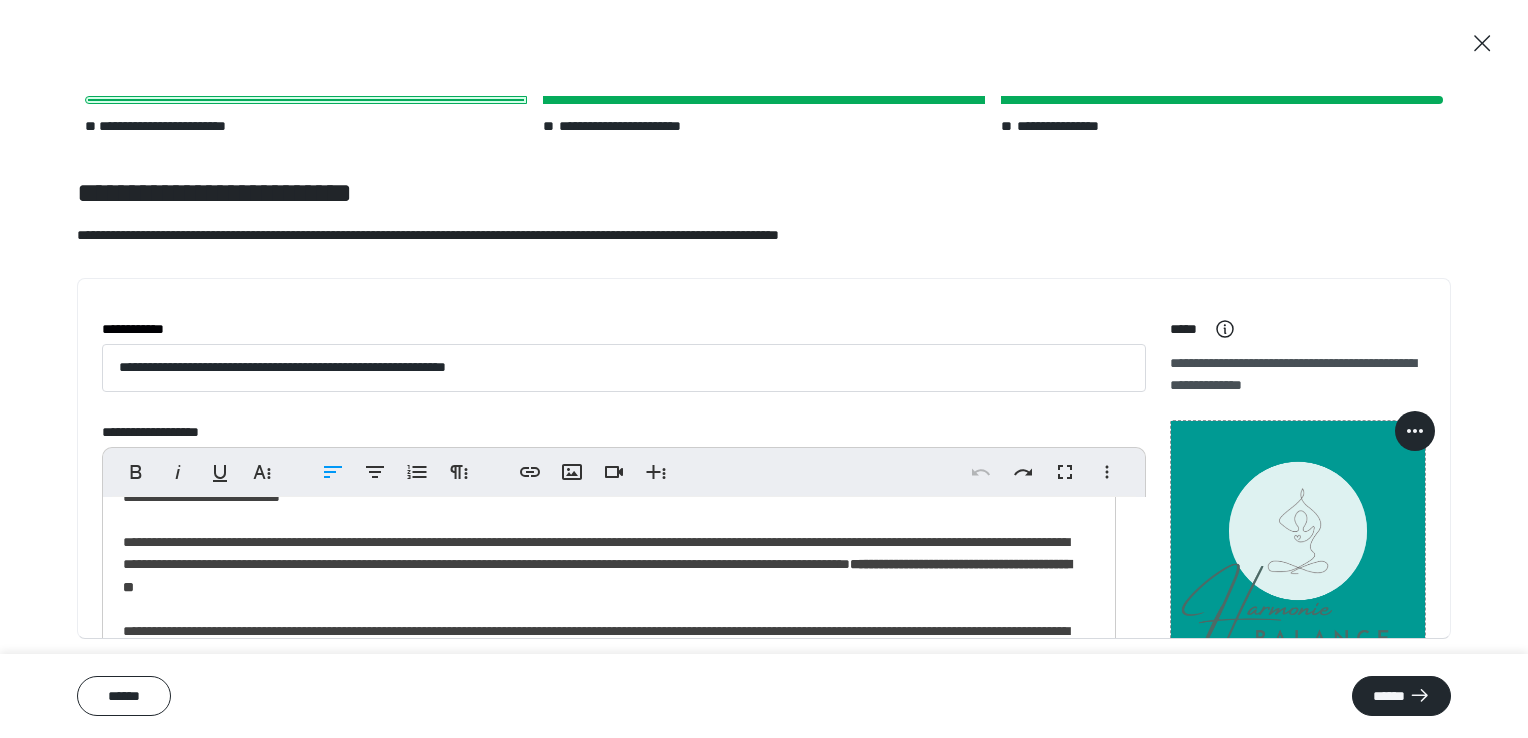 click on "**********" at bounding box center (601, 464) 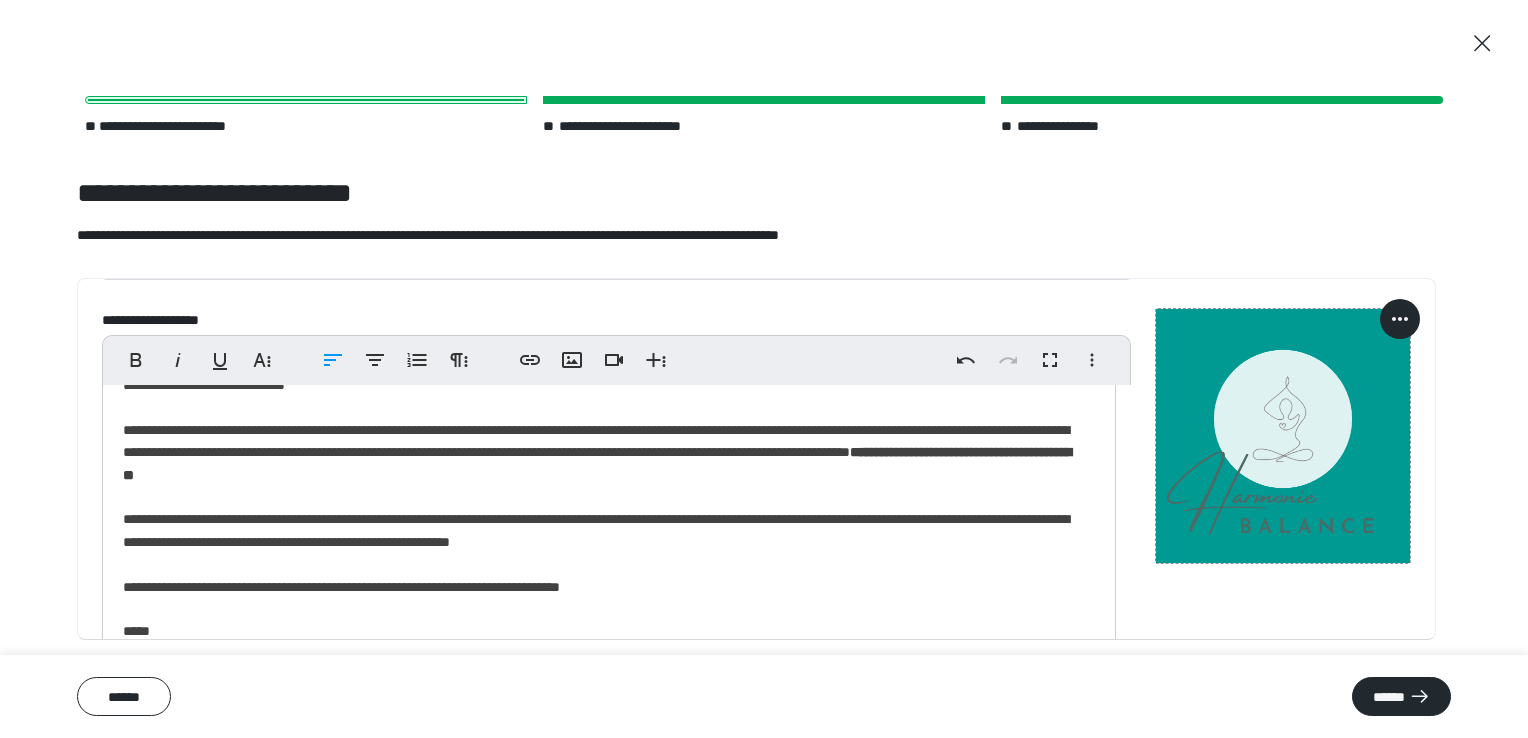 scroll, scrollTop: 135, scrollLeft: 0, axis: vertical 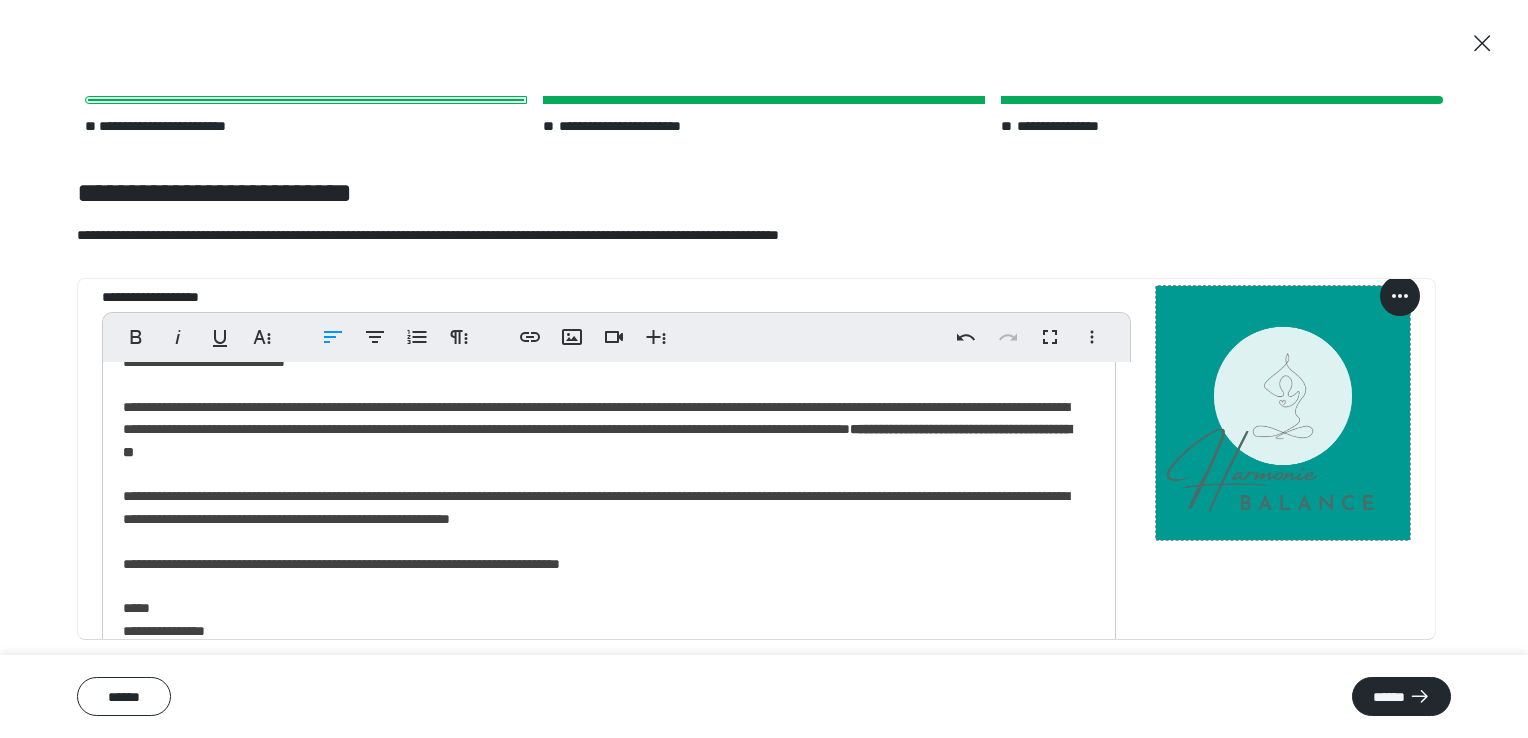 click on "**********" at bounding box center [601, 329] 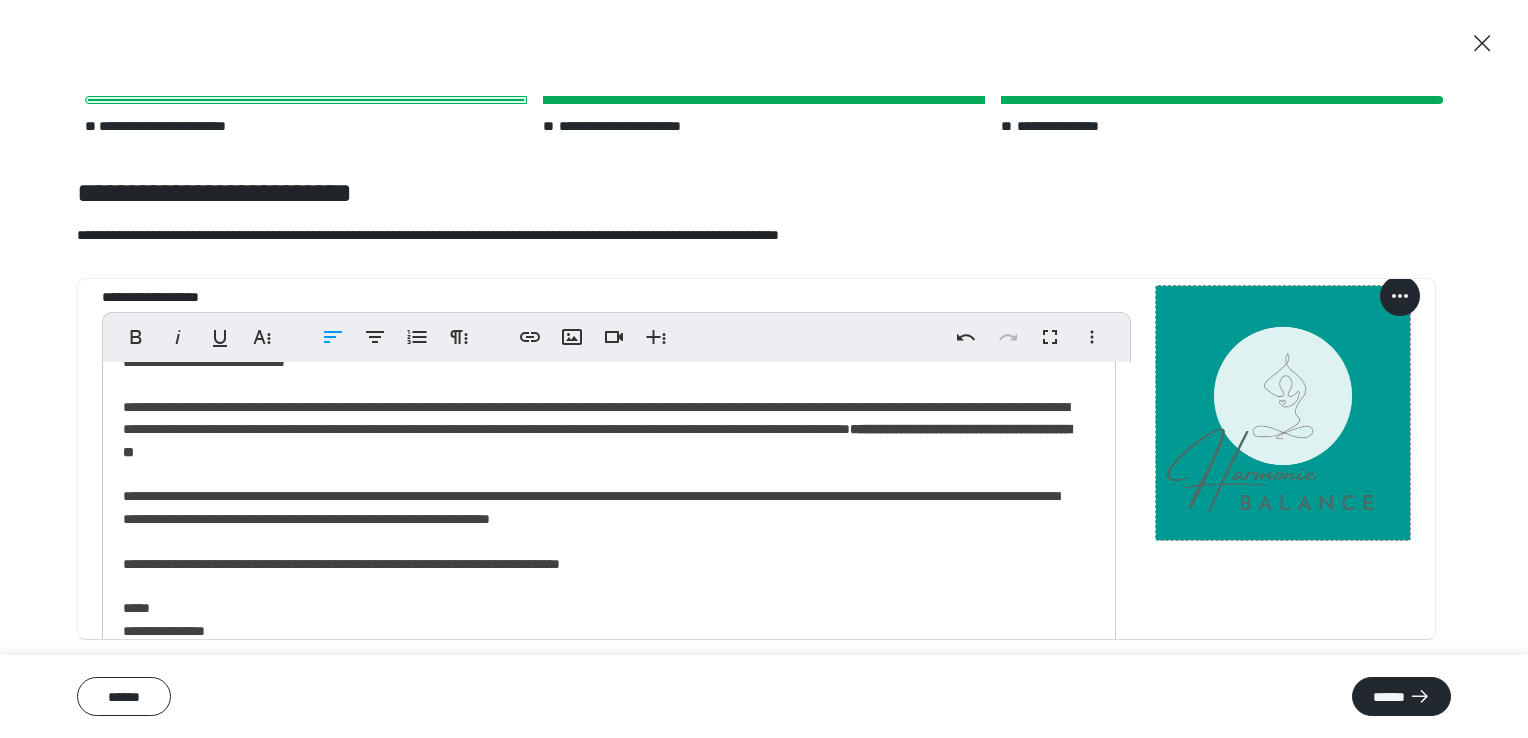 click on "**********" at bounding box center [601, 329] 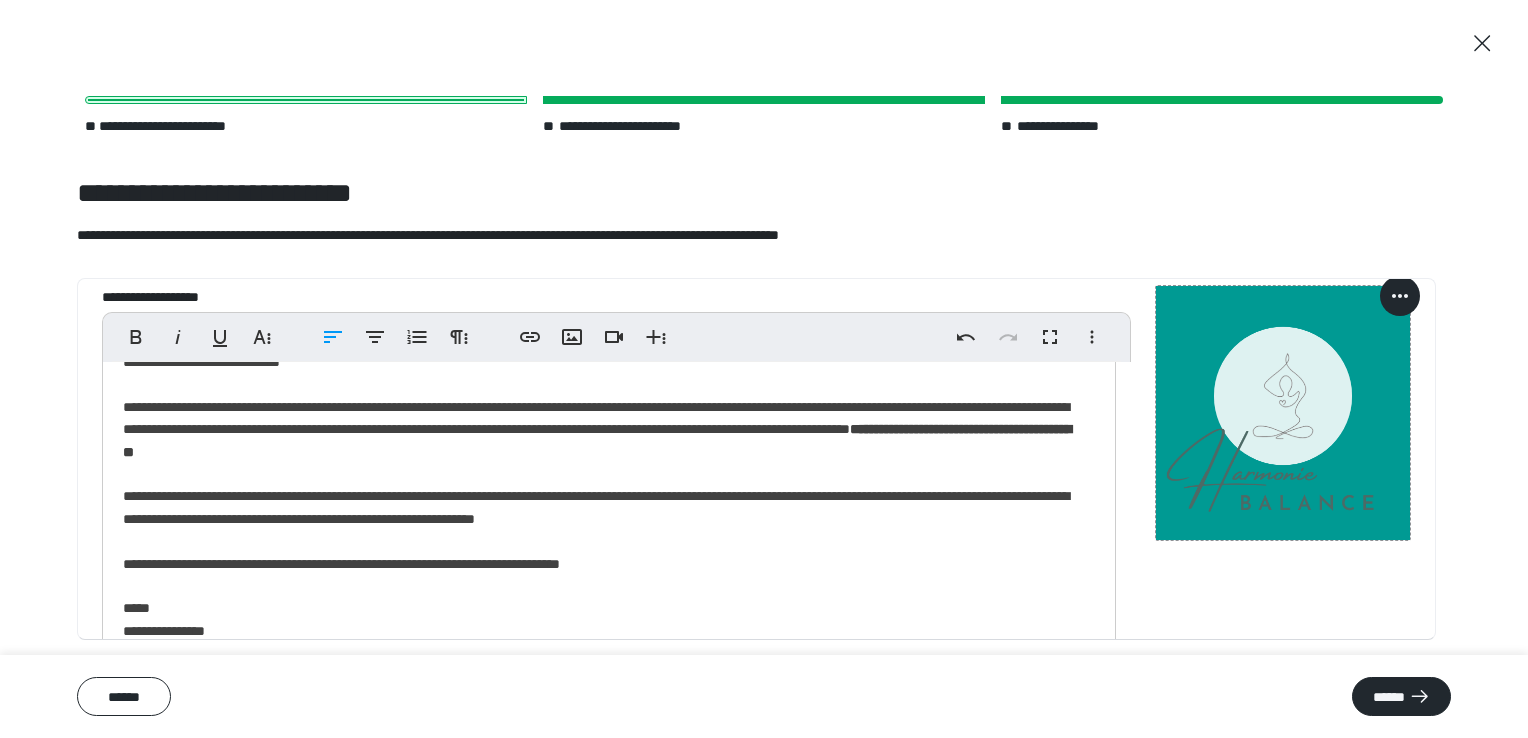click on "**********" at bounding box center [601, 329] 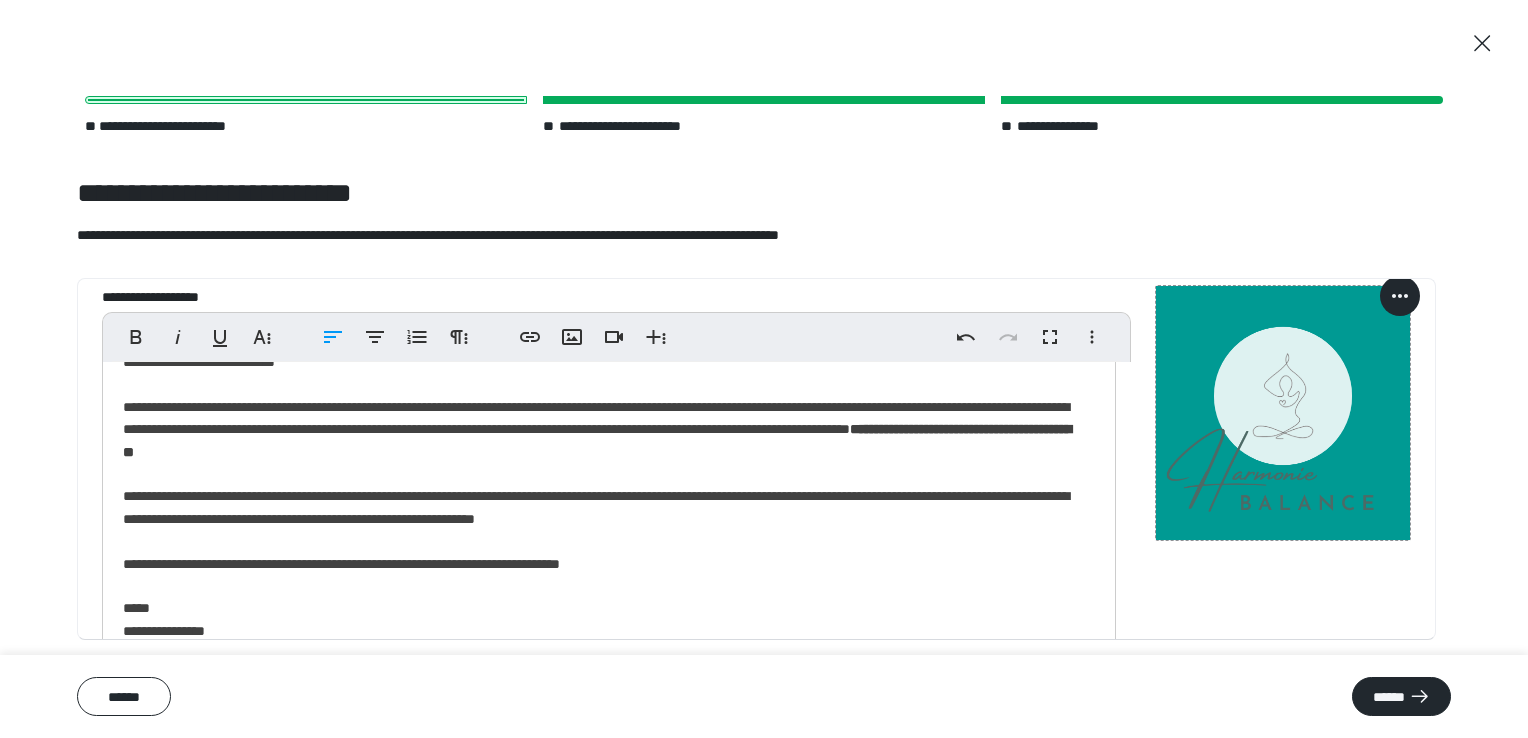 click on "**********" at bounding box center [601, 329] 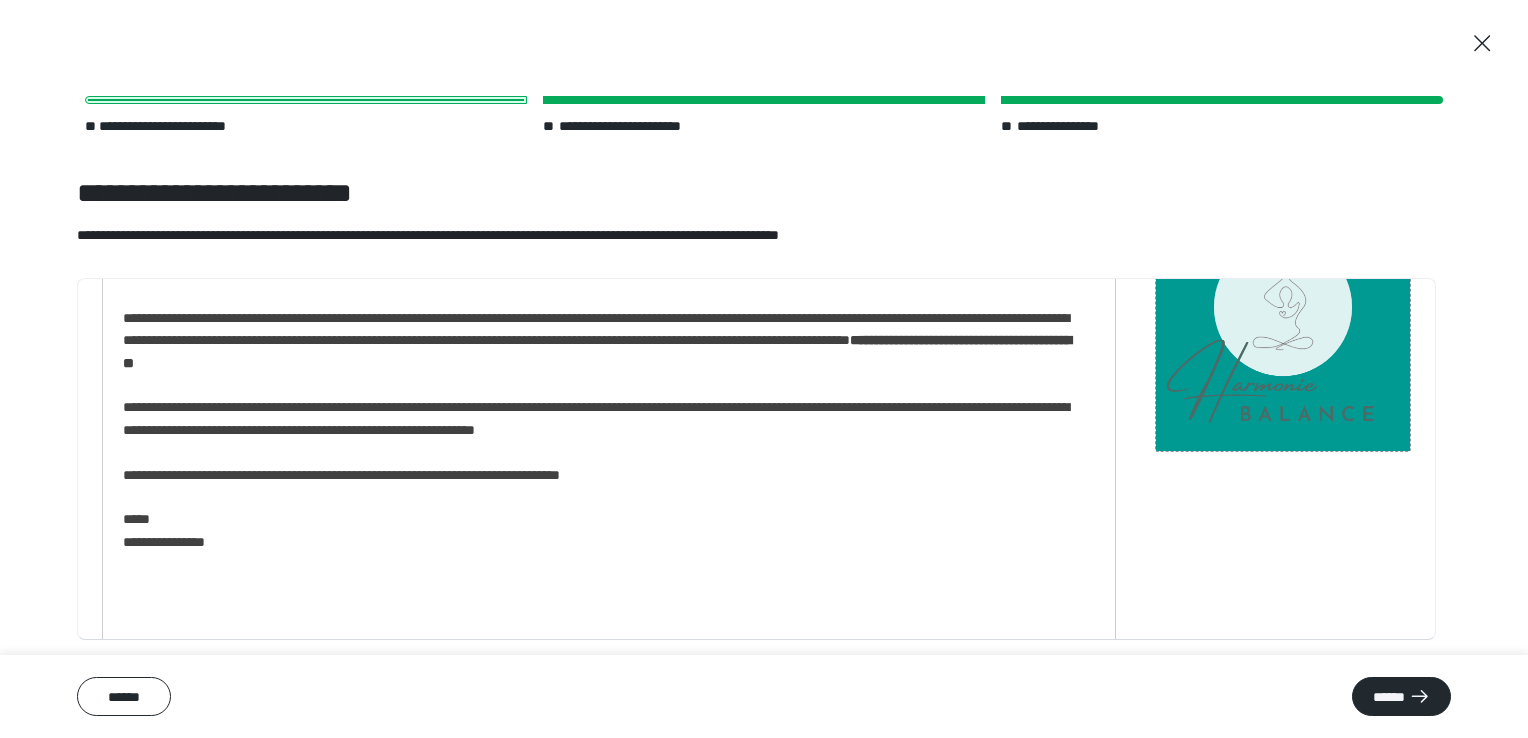 scroll, scrollTop: 381, scrollLeft: 0, axis: vertical 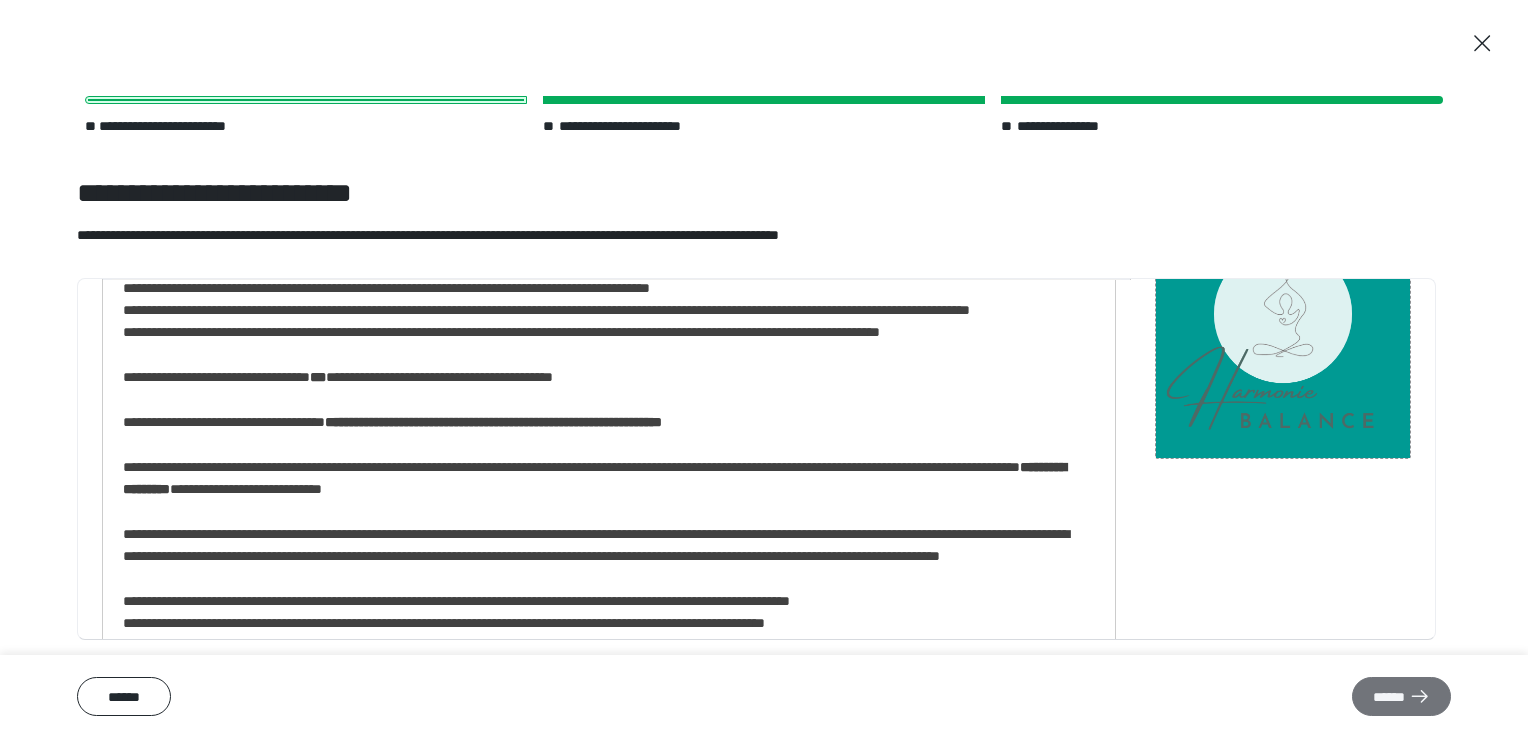 click 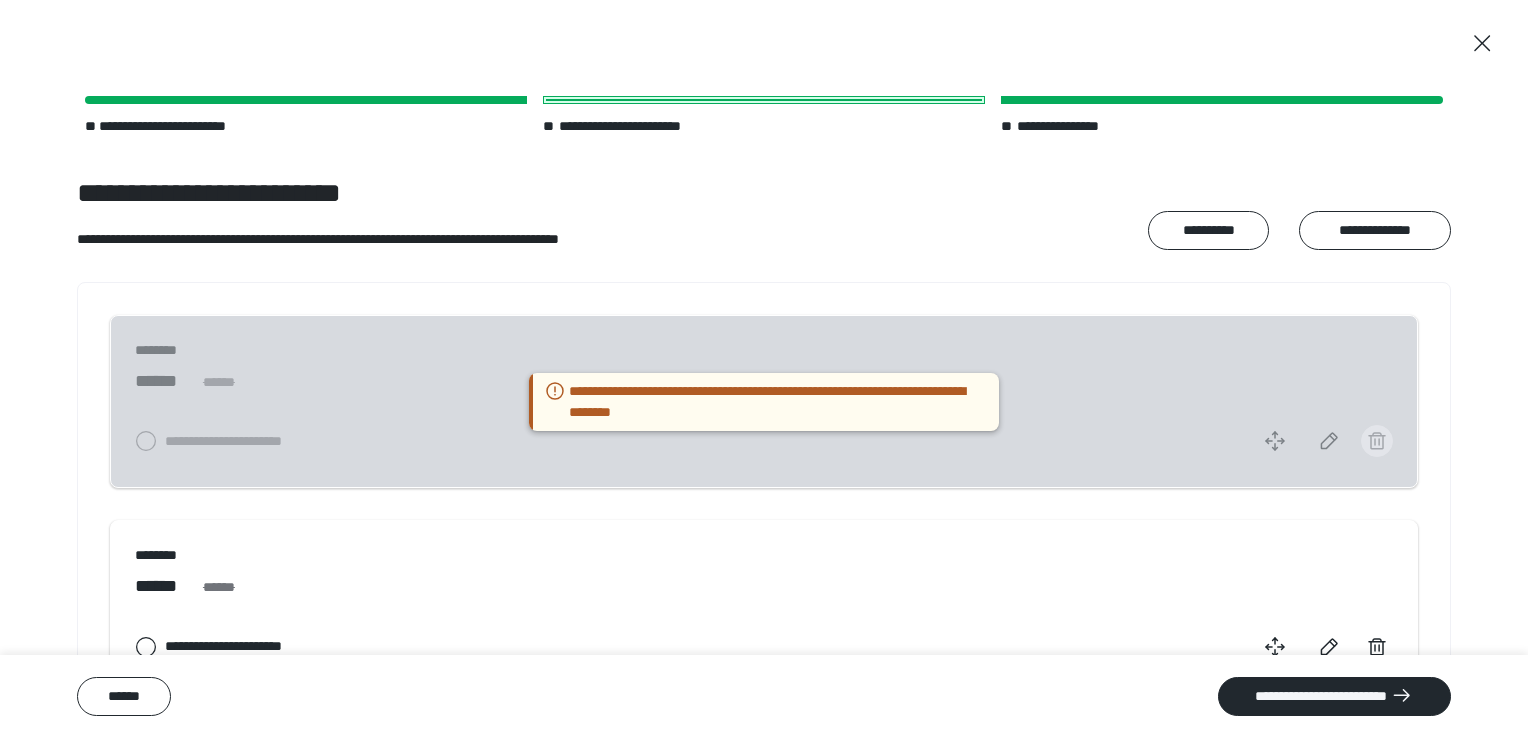 click at bounding box center (1377, 441) 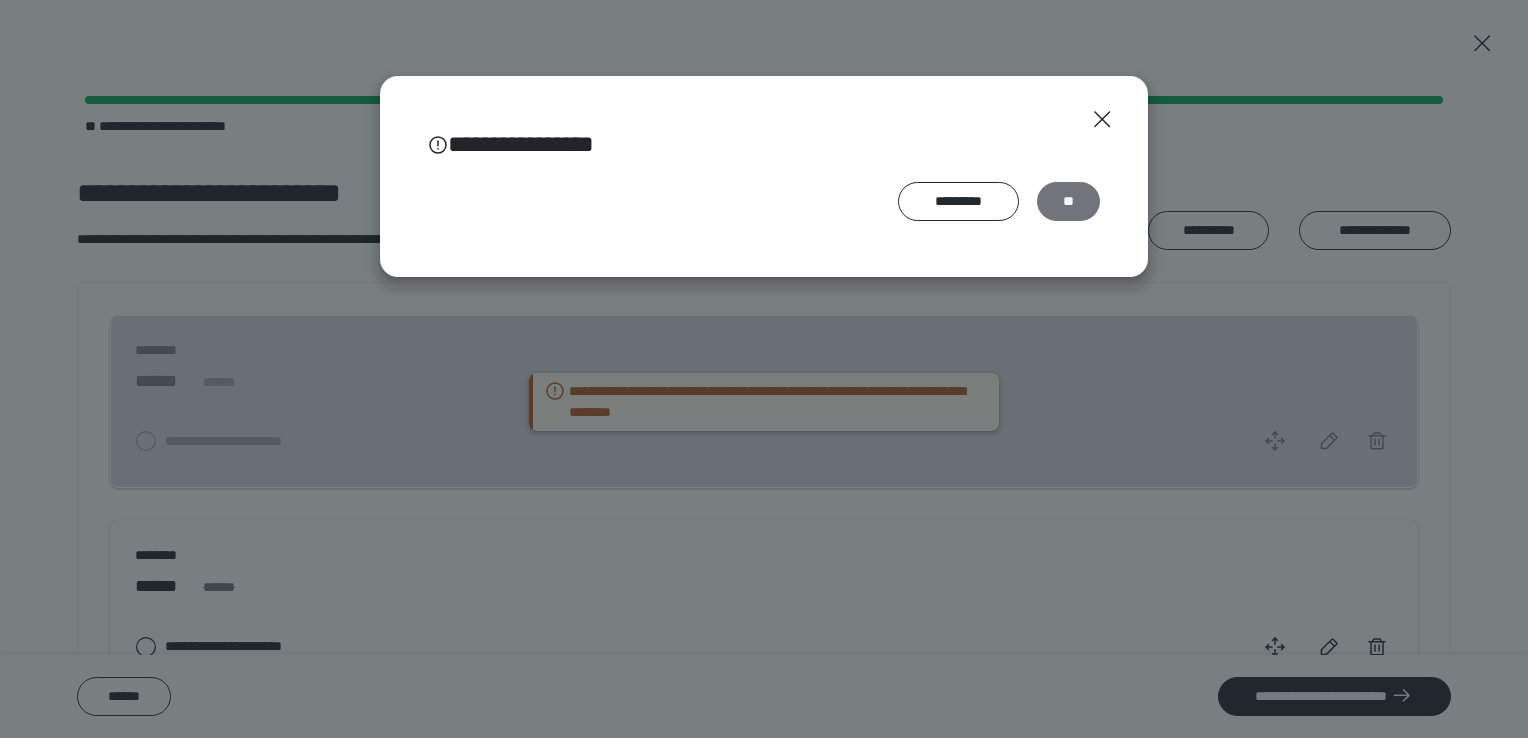 click on "**" at bounding box center (1068, 202) 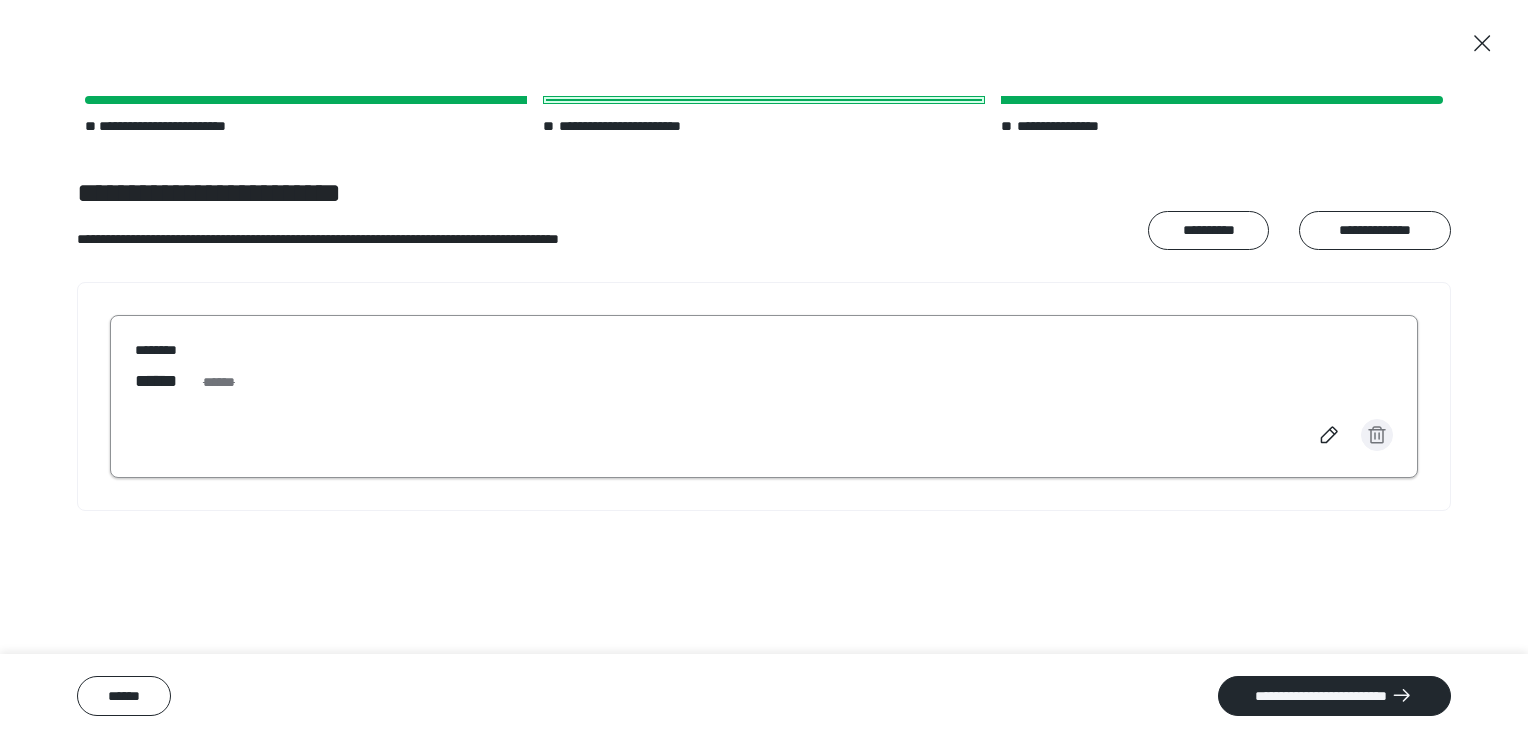 click 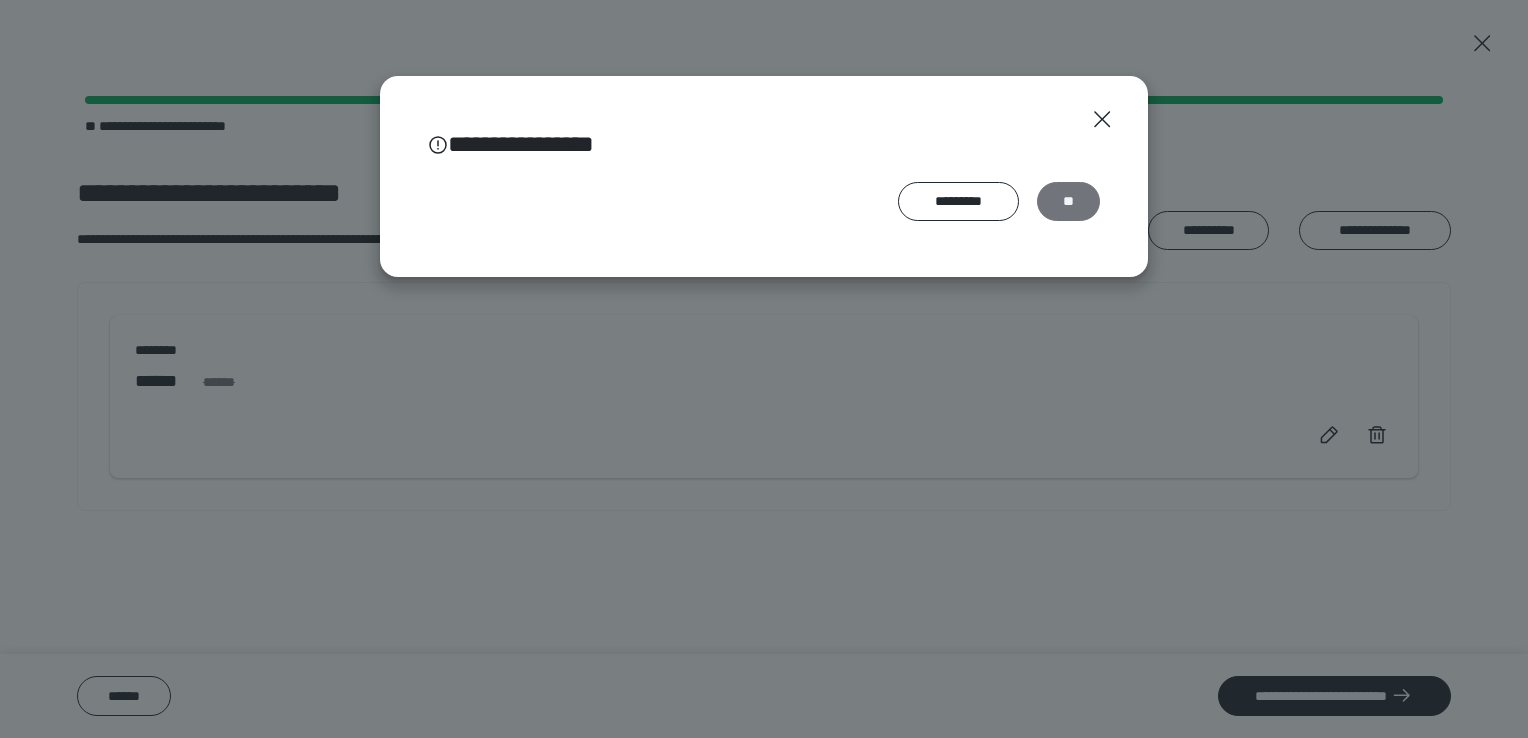 click on "**" at bounding box center [1068, 202] 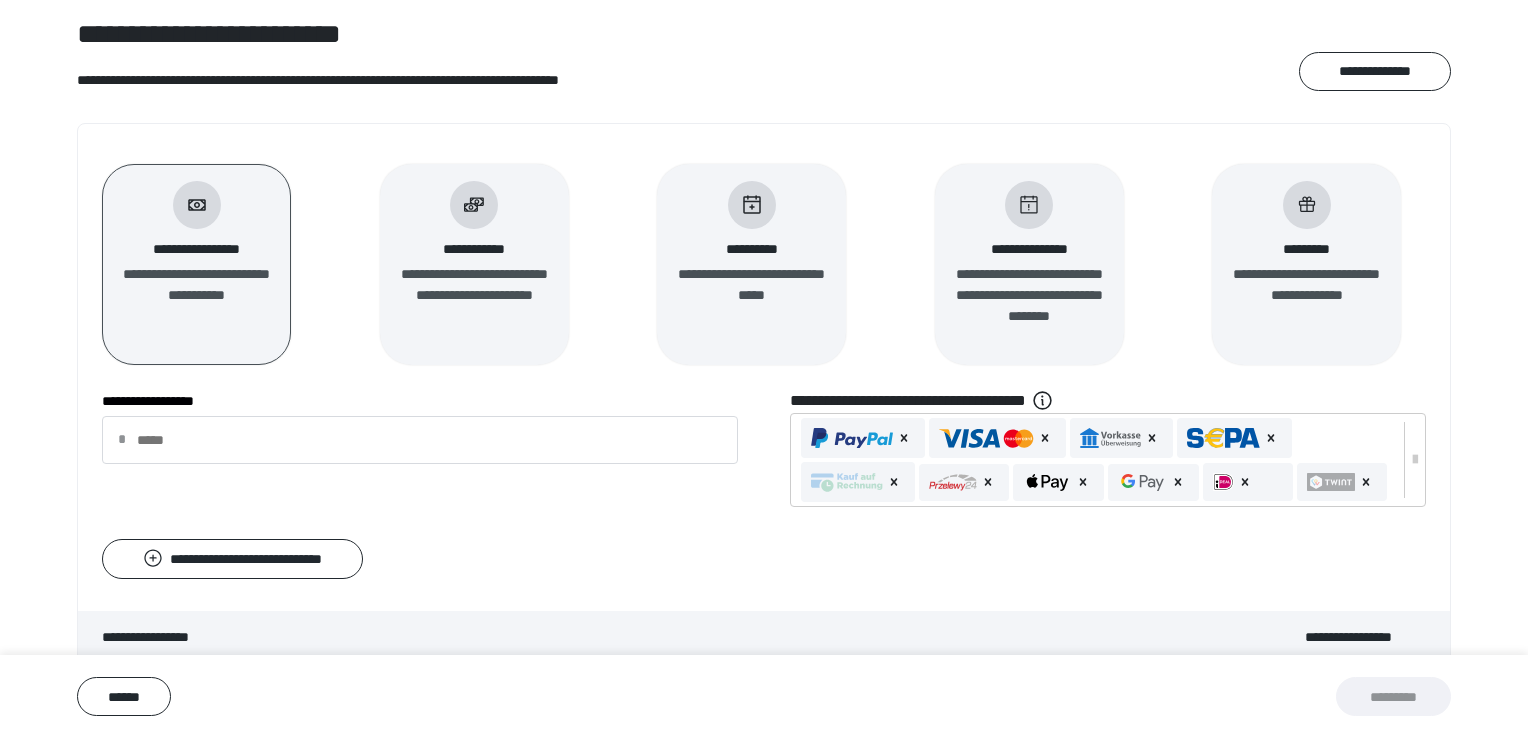 scroll, scrollTop: 178, scrollLeft: 0, axis: vertical 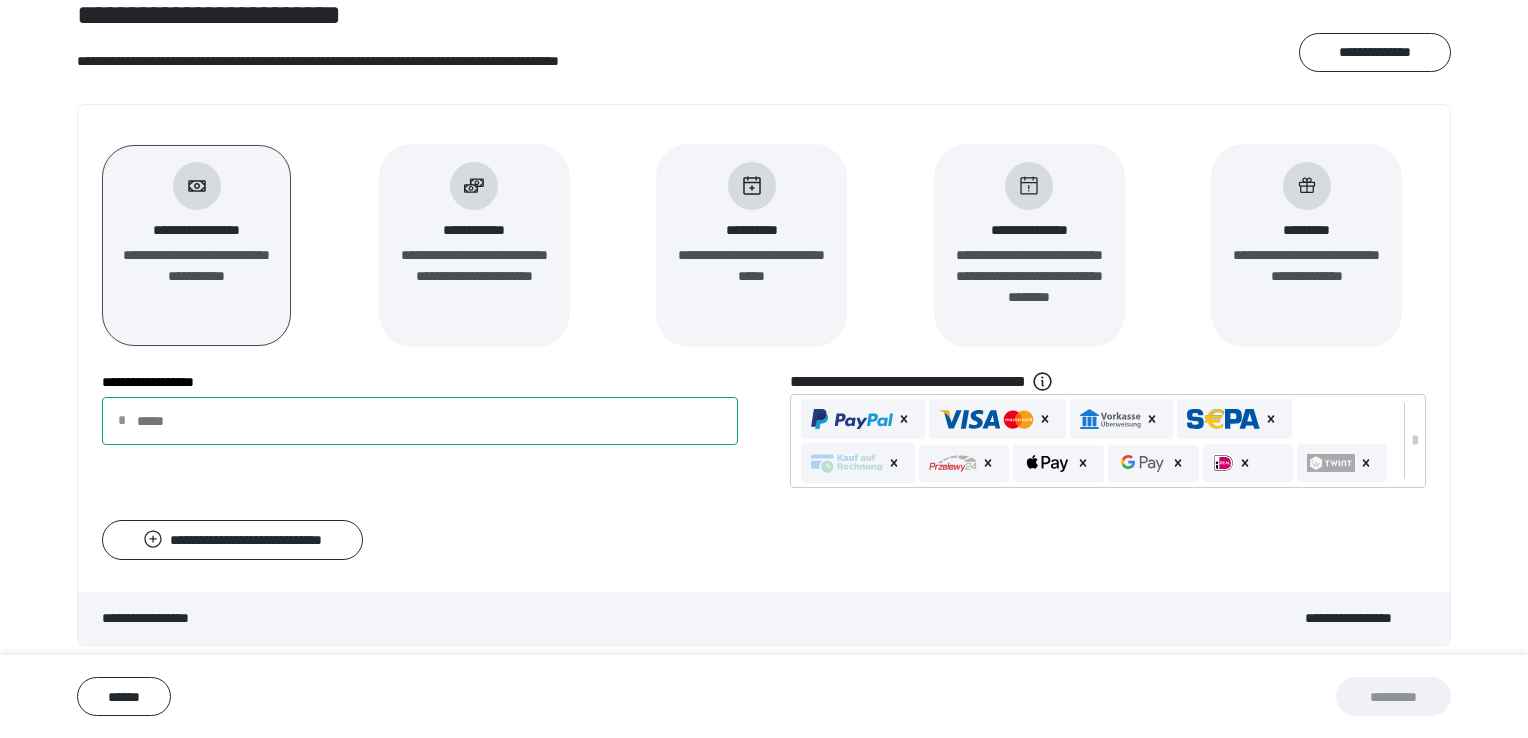 click on "**********" at bounding box center (420, 421) 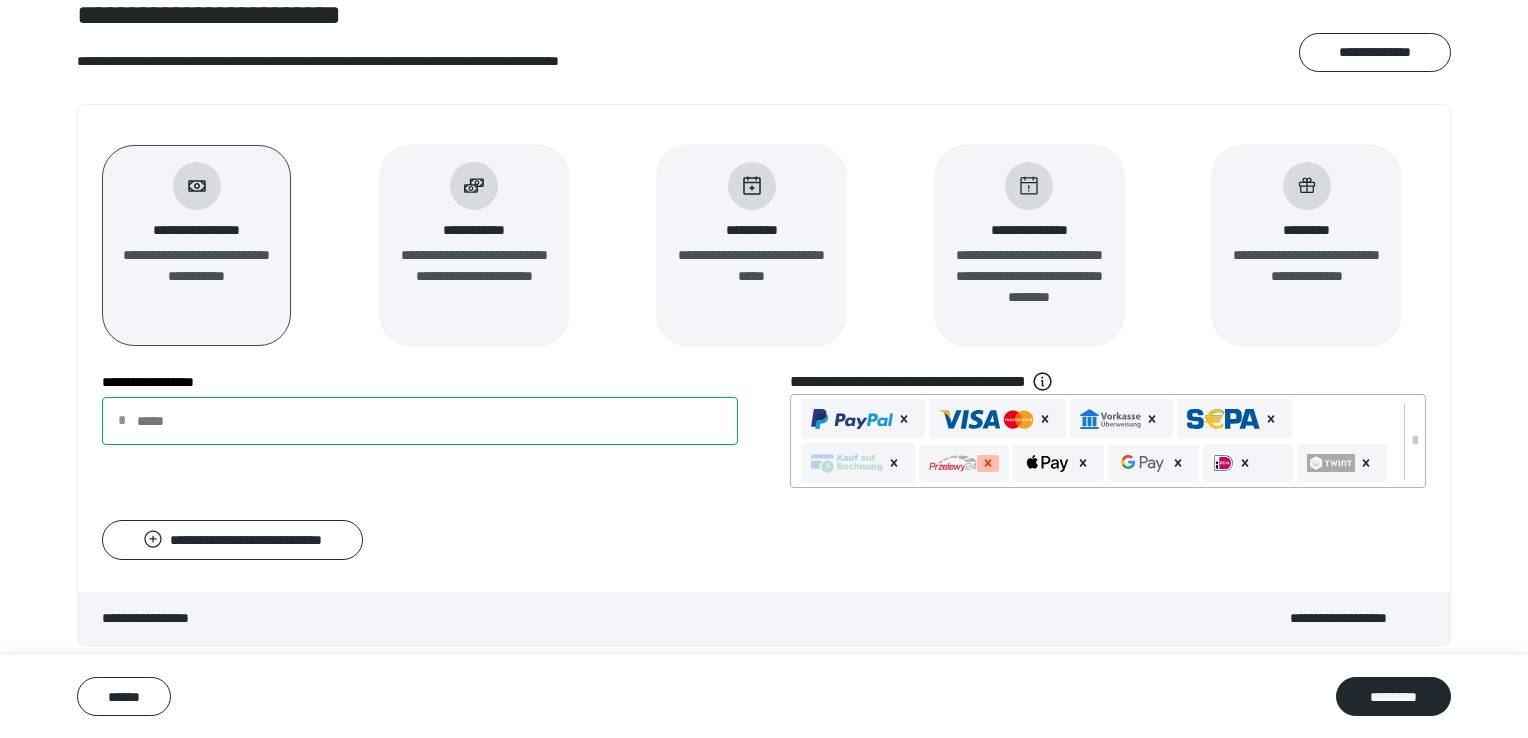 click 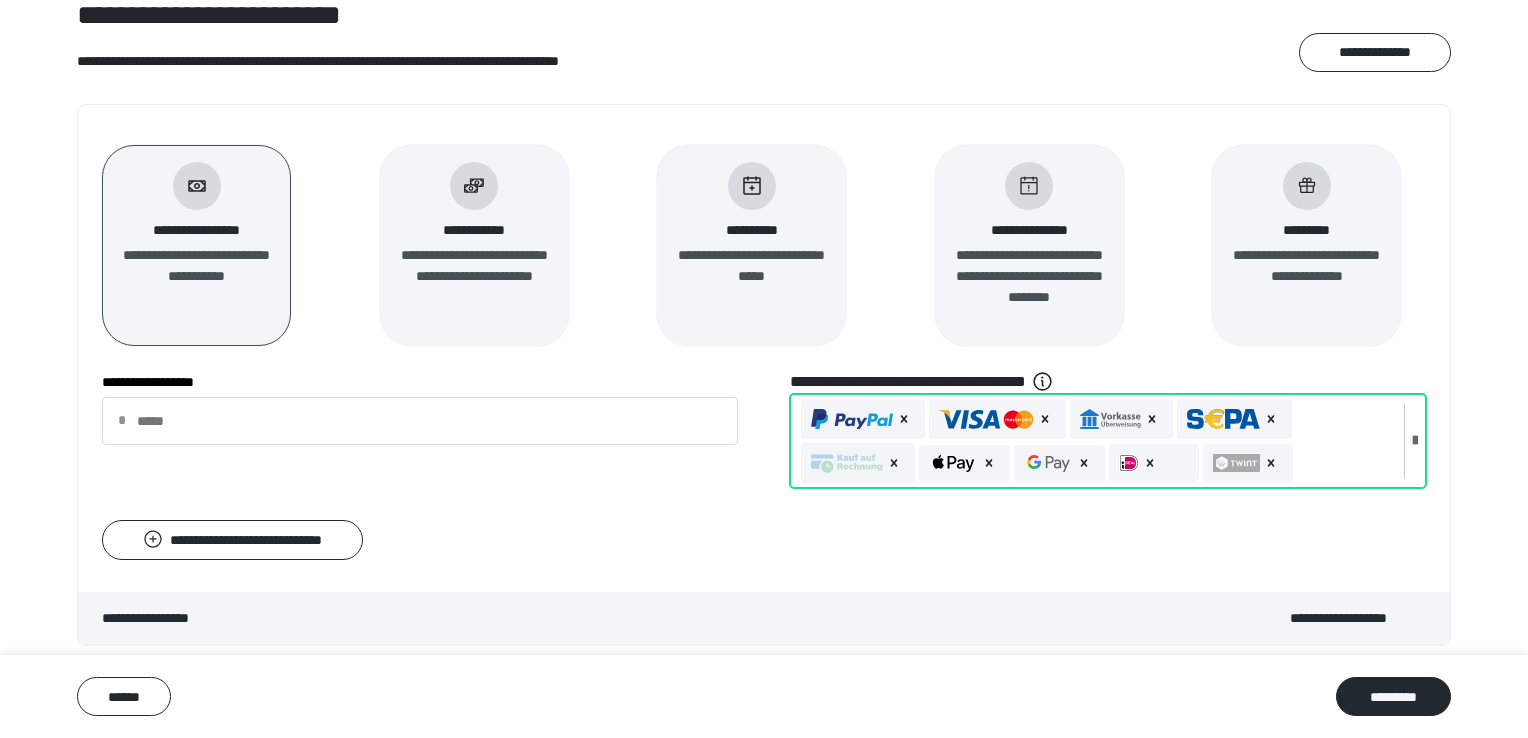 click 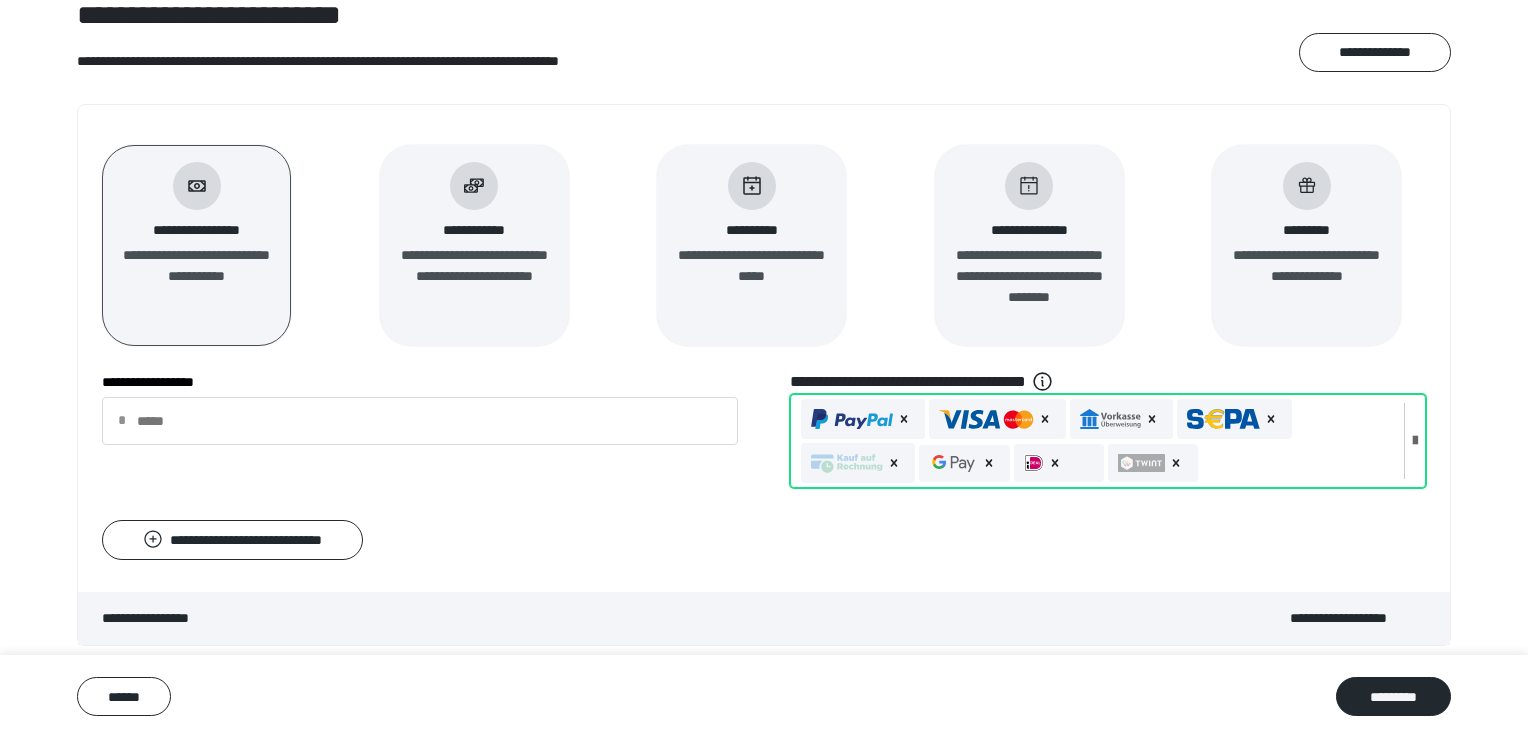 click 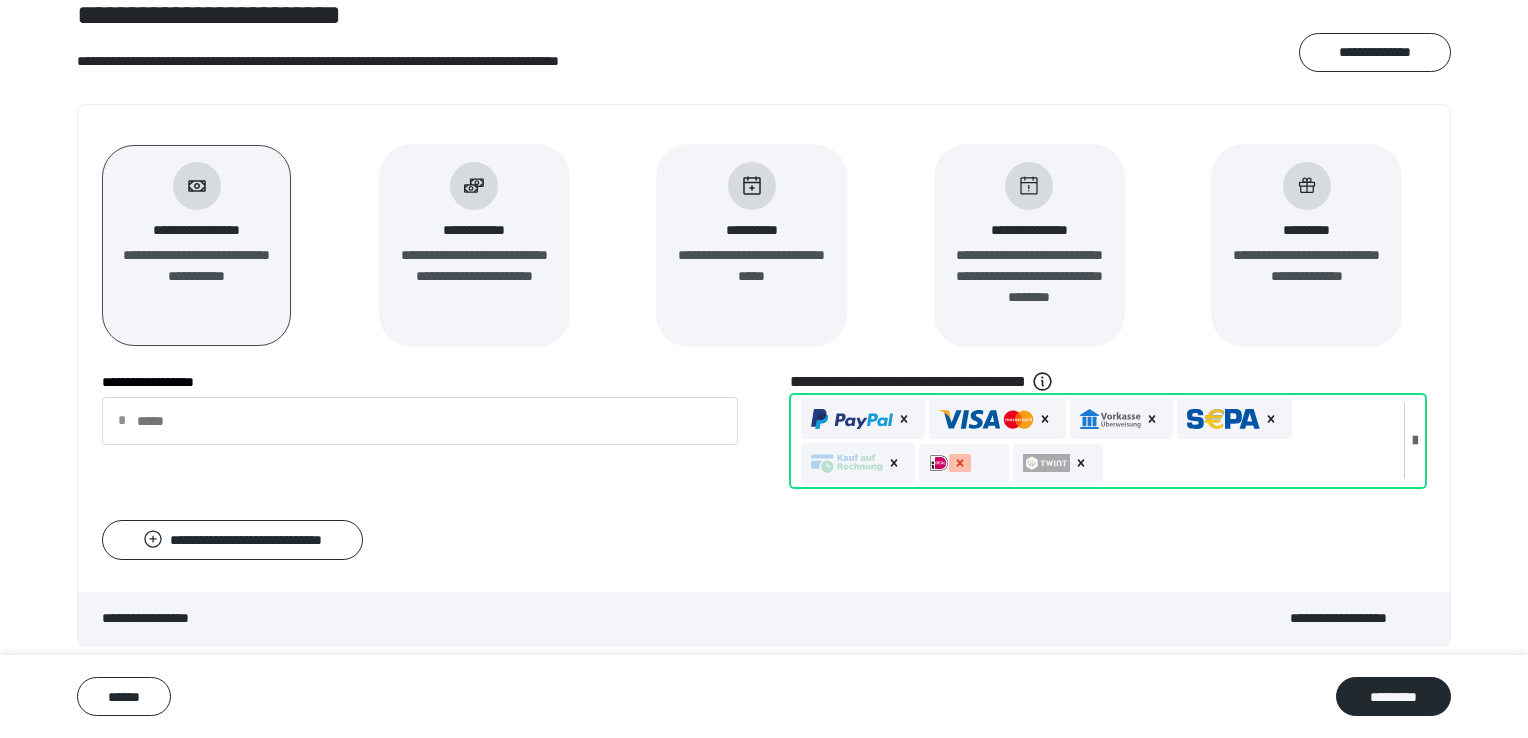 click 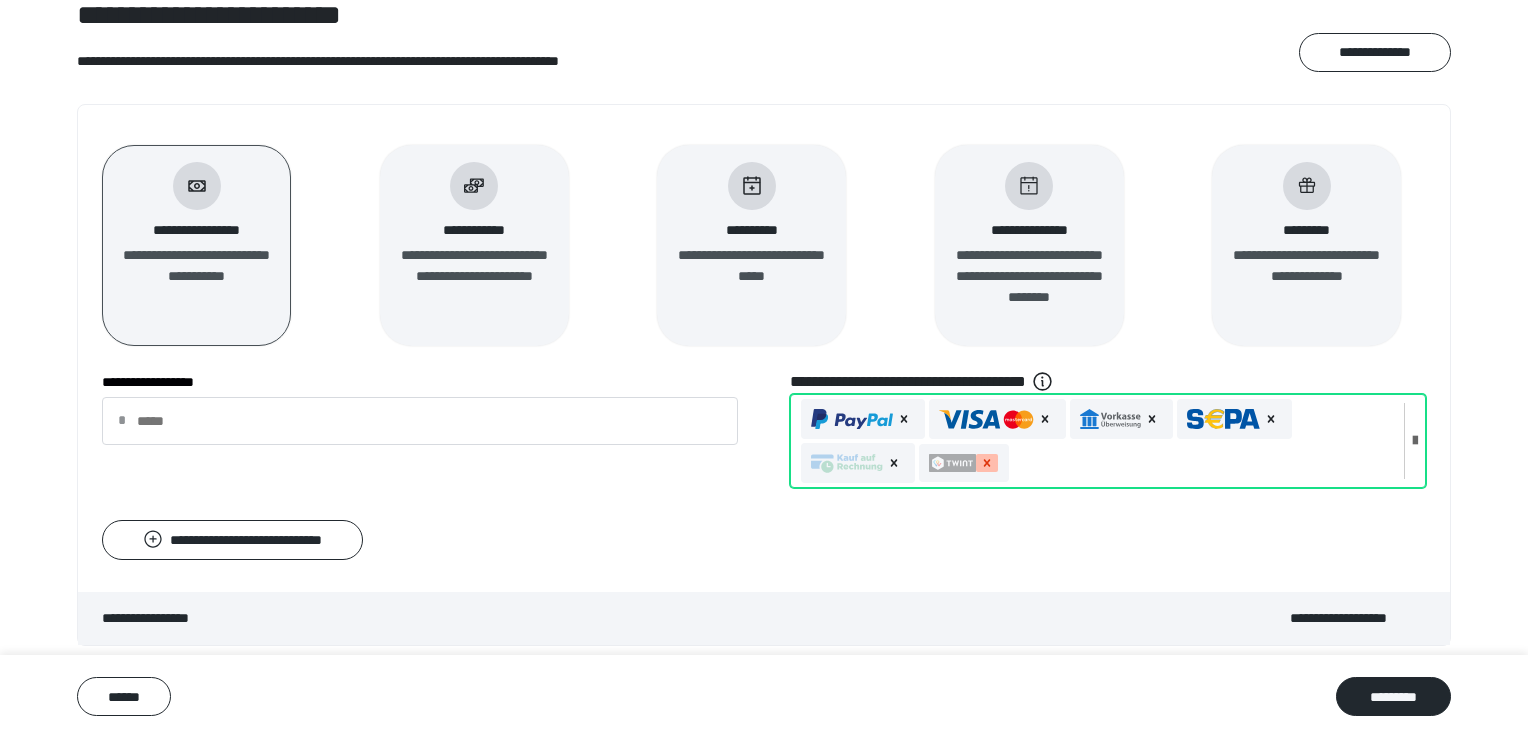 click 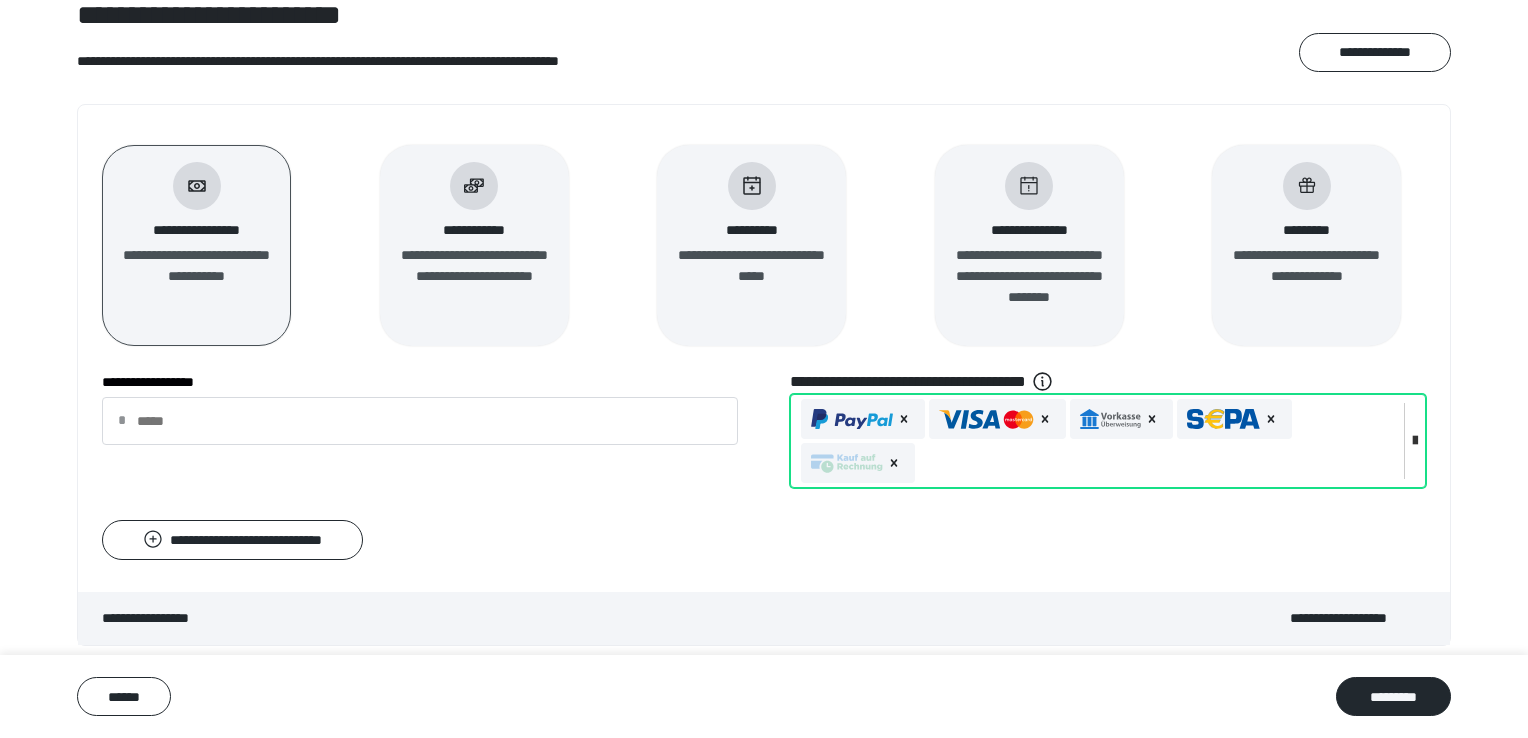 click at bounding box center [1415, 441] 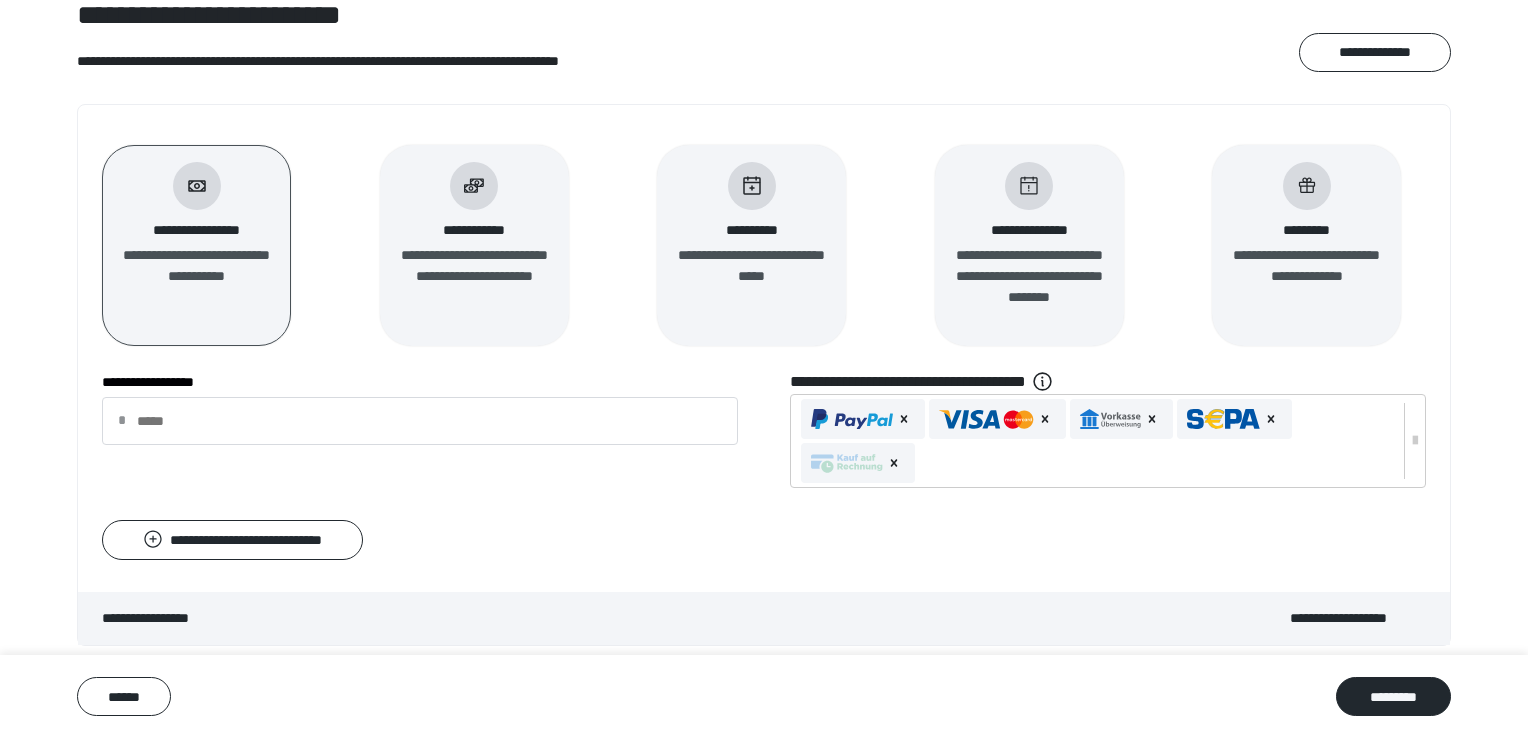 scroll, scrollTop: 198, scrollLeft: 0, axis: vertical 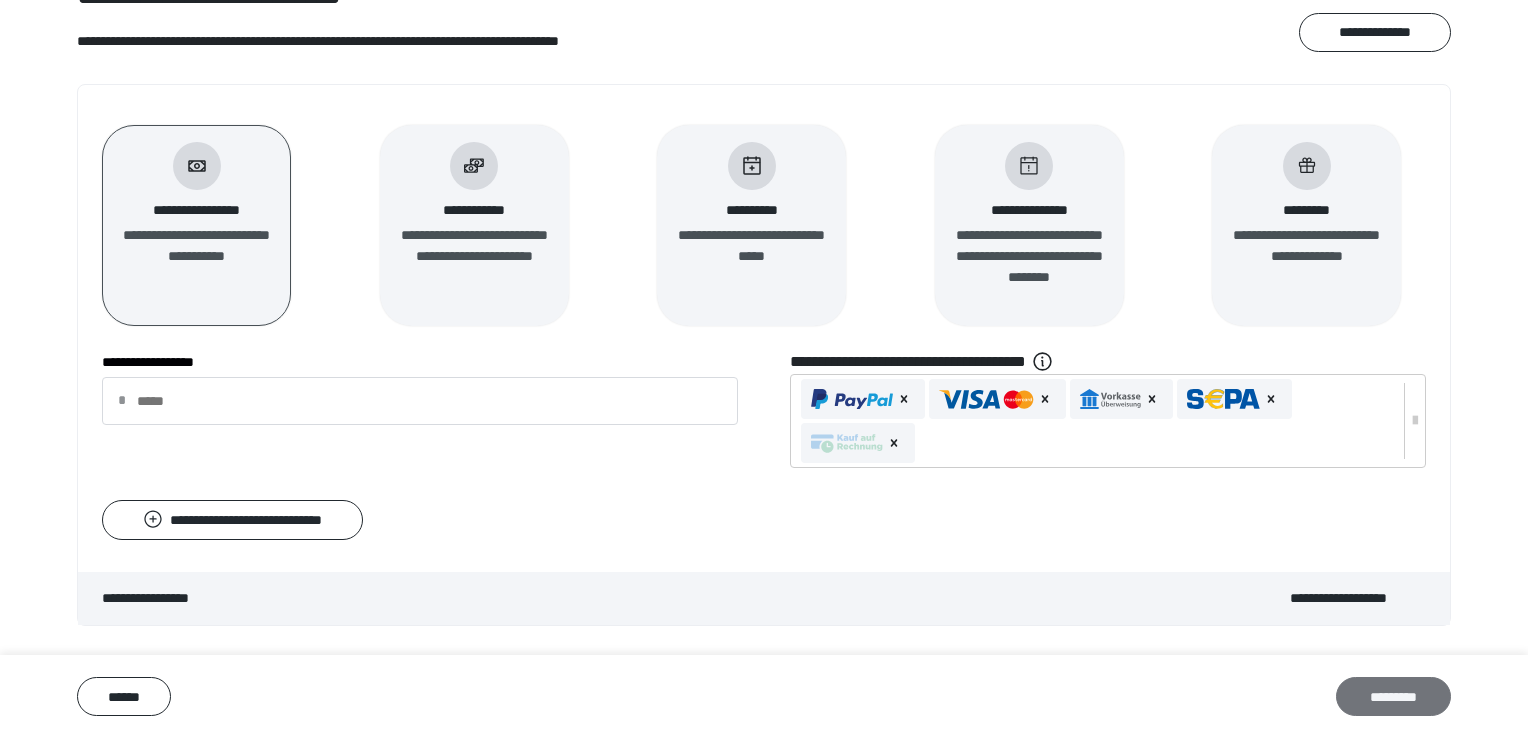 click on "*********" at bounding box center [1393, 697] 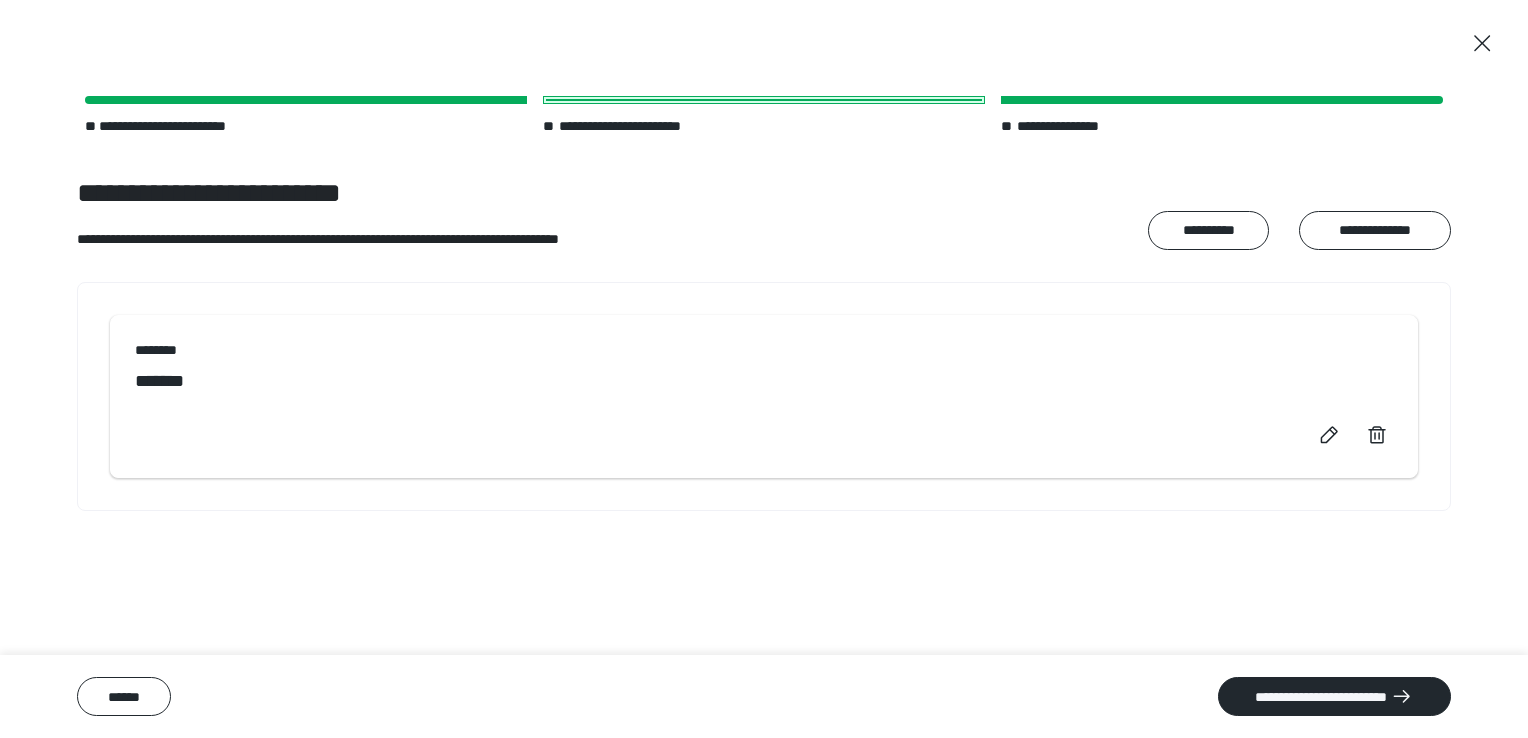 scroll, scrollTop: 0, scrollLeft: 0, axis: both 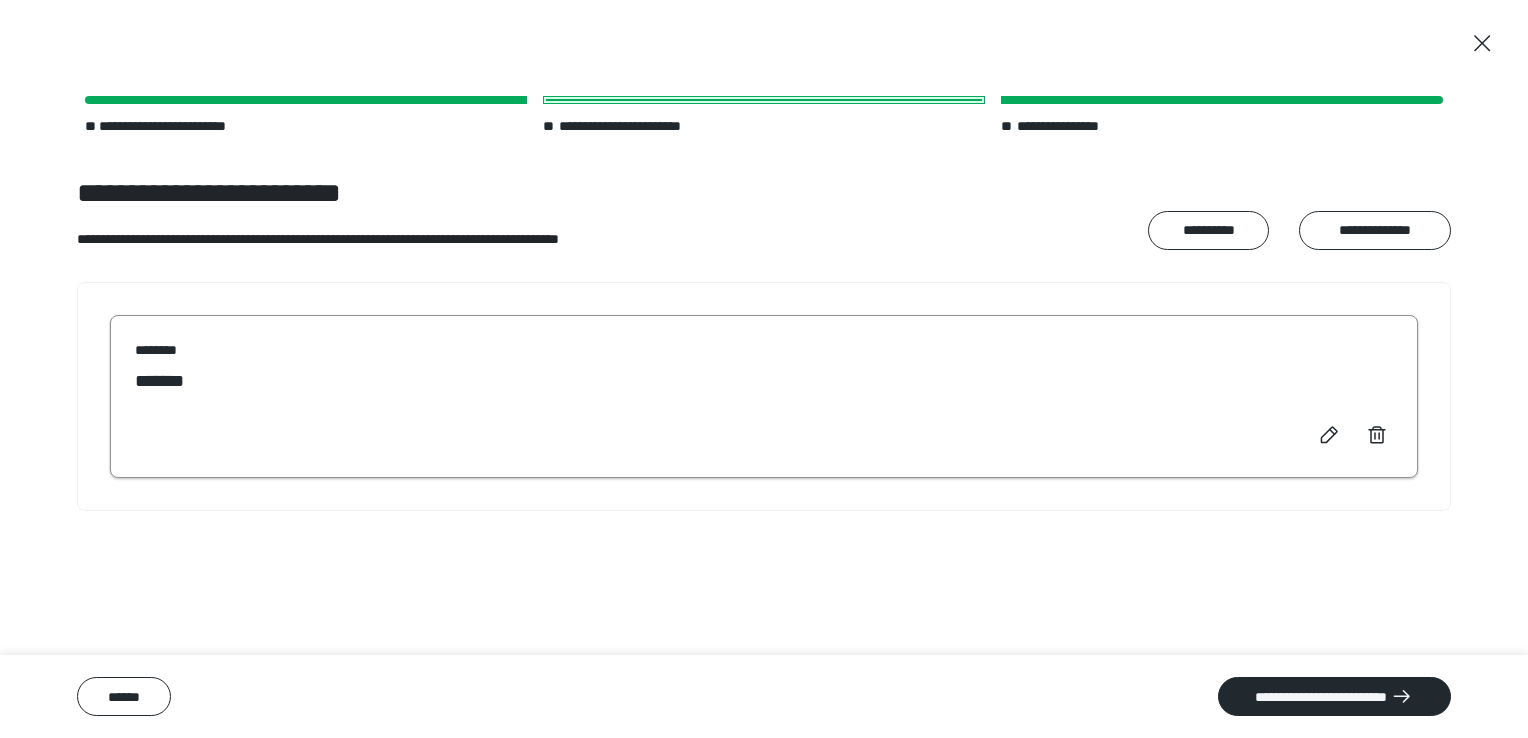 click on "********" at bounding box center (764, 350) 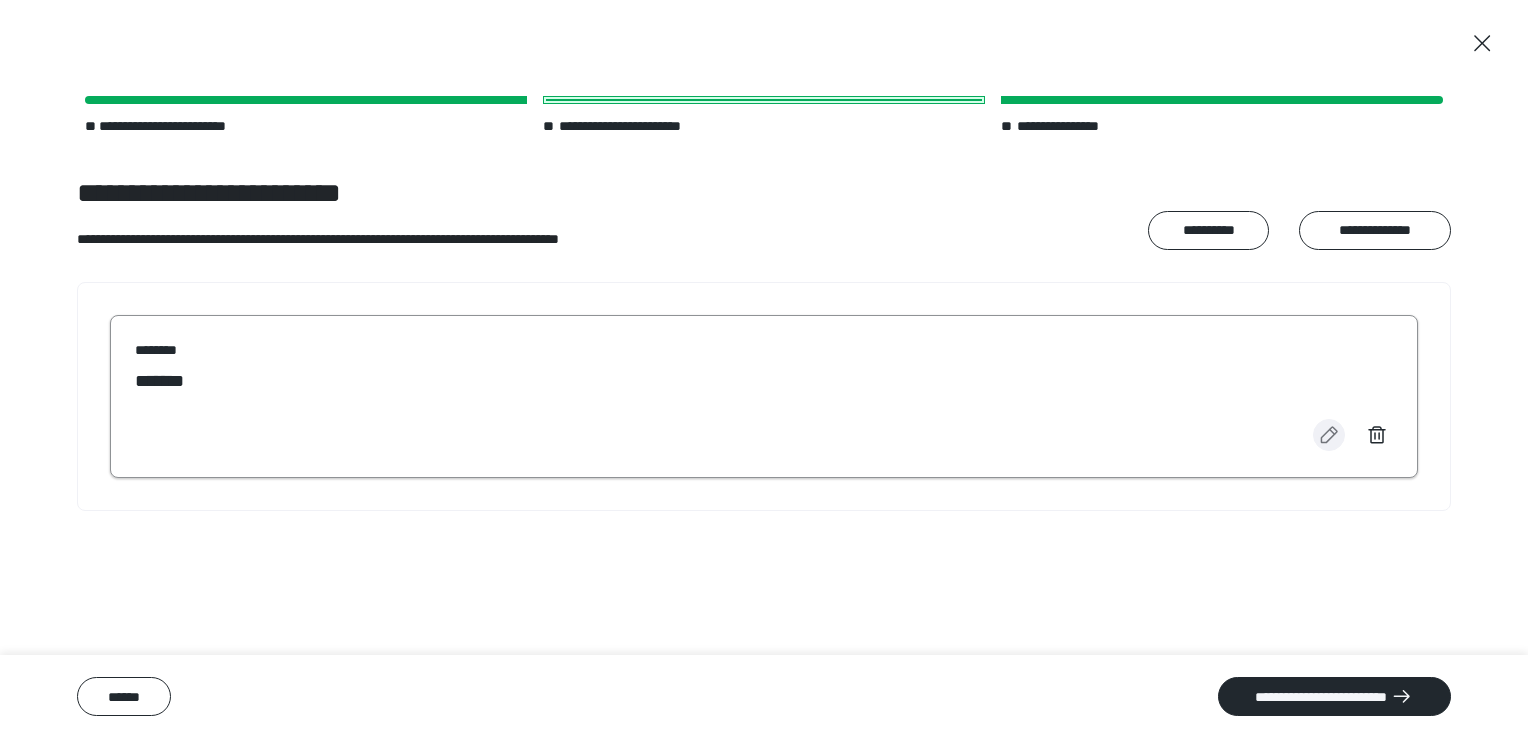 click 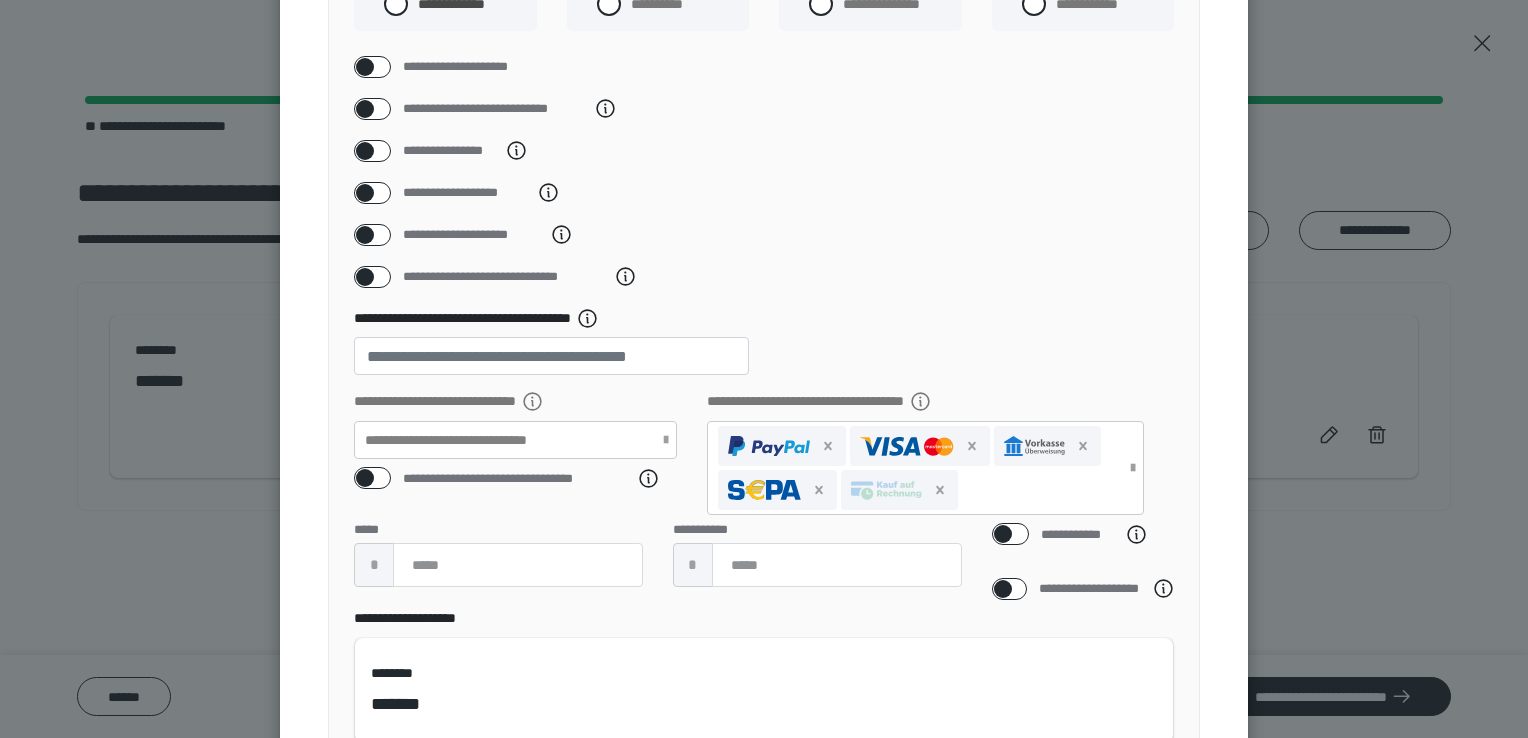 scroll, scrollTop: 270, scrollLeft: 0, axis: vertical 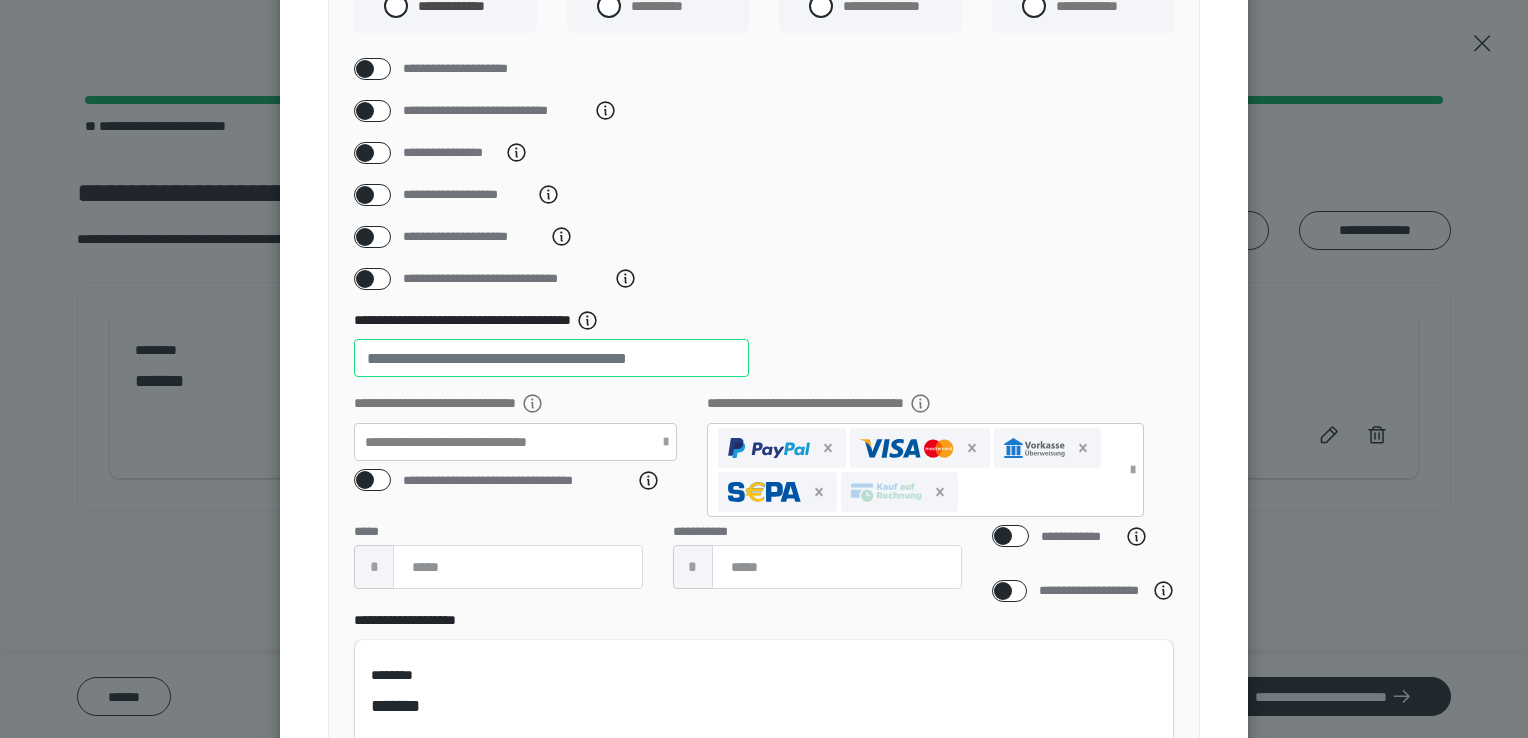 drag, startPoint x: 385, startPoint y: 385, endPoint x: 192, endPoint y: 417, distance: 195.63486 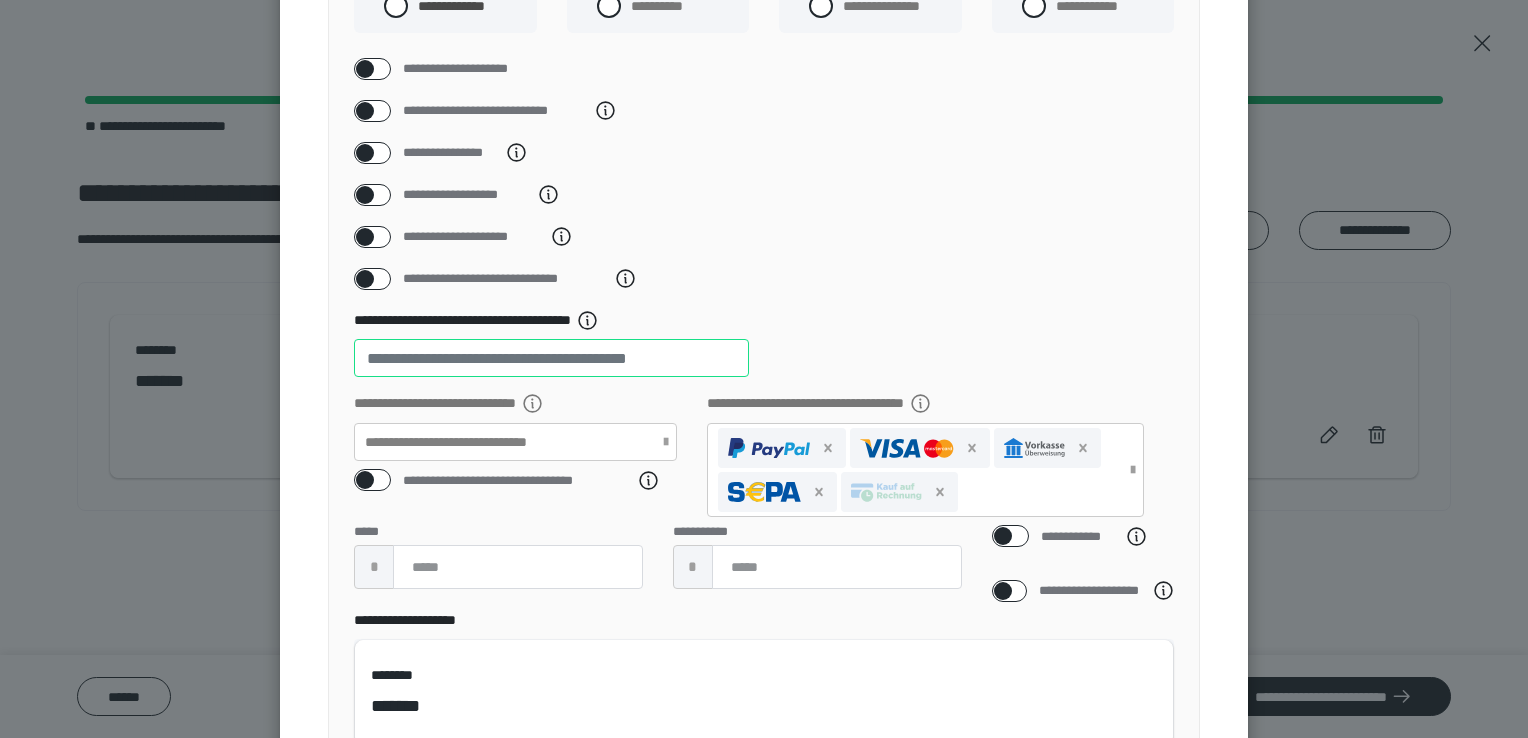 type on "*" 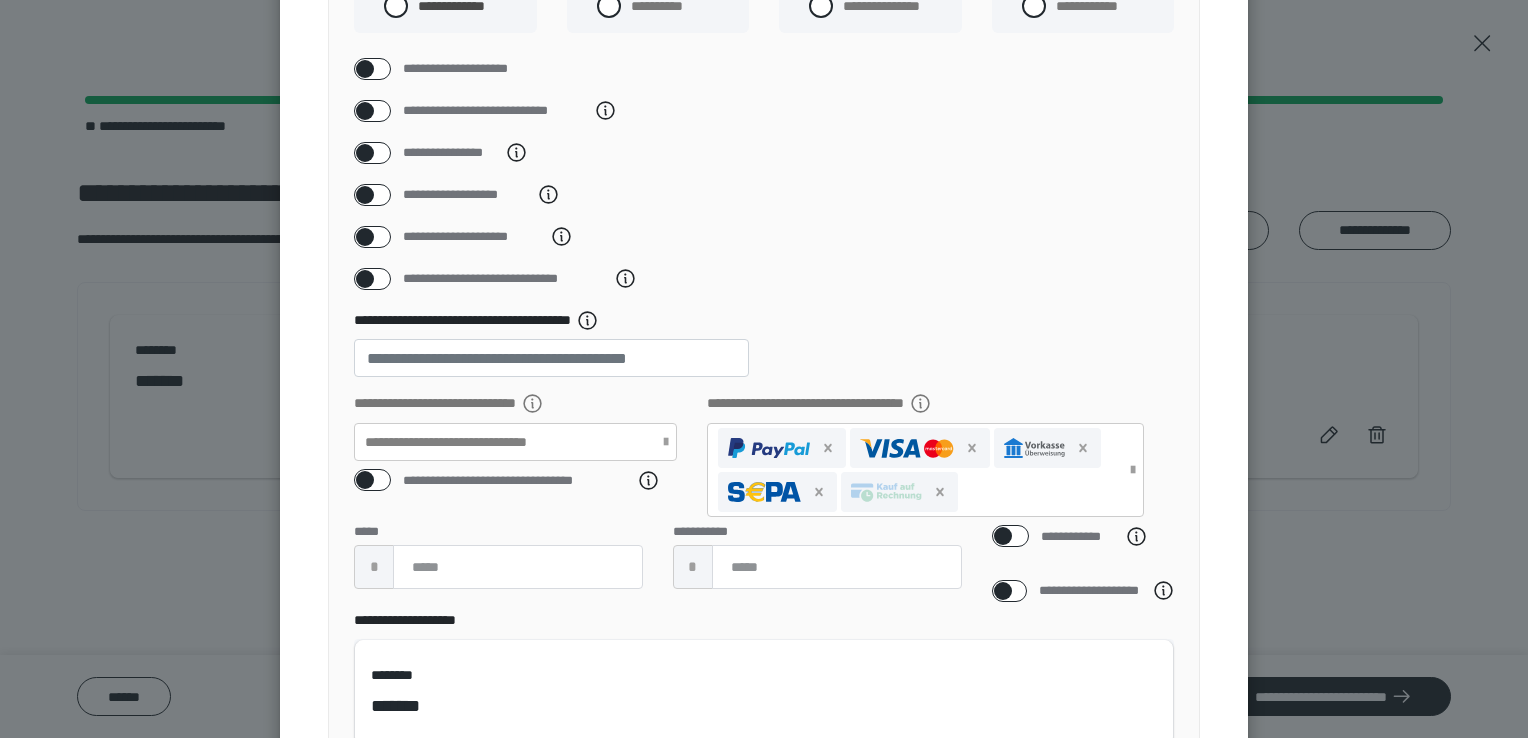 click at bounding box center [365, 480] 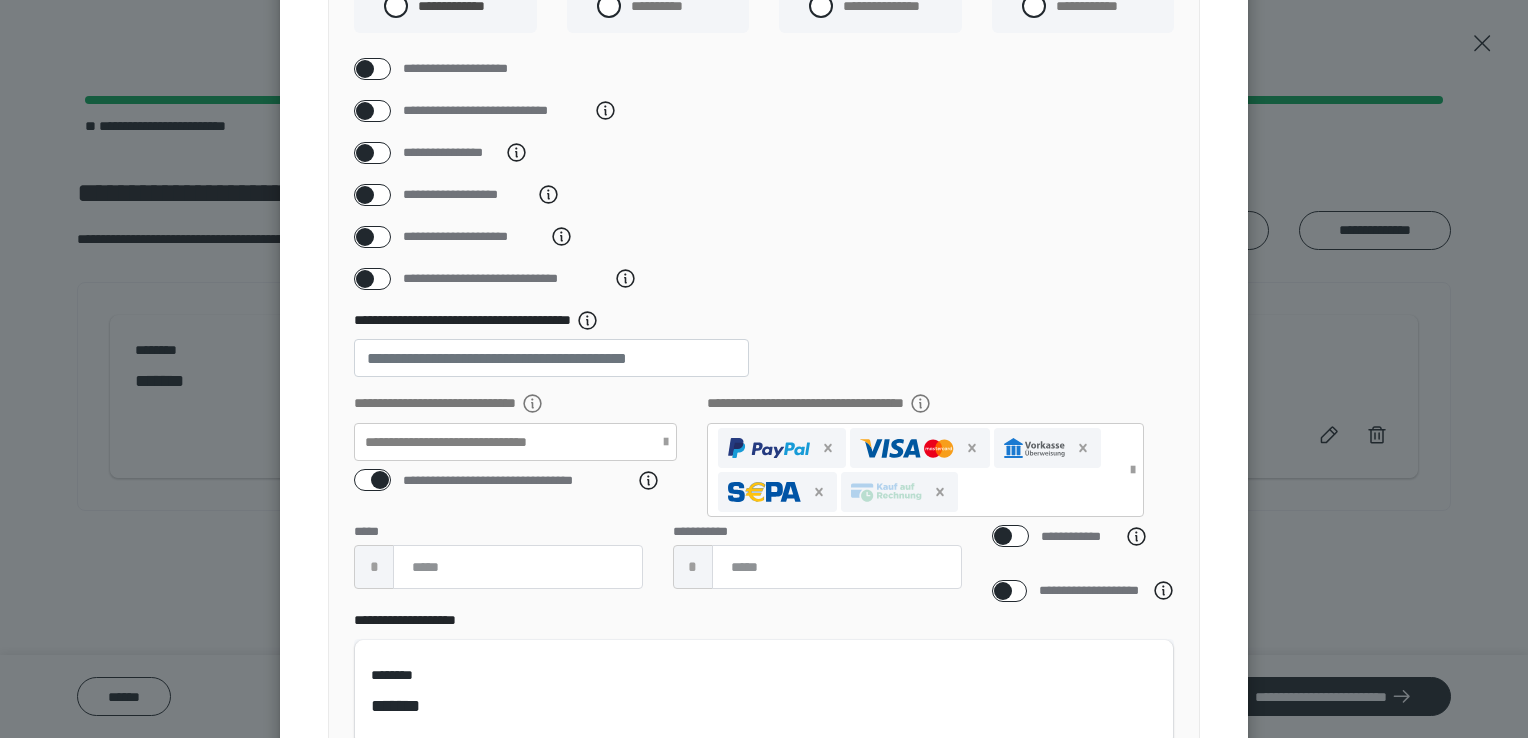 checkbox on "****" 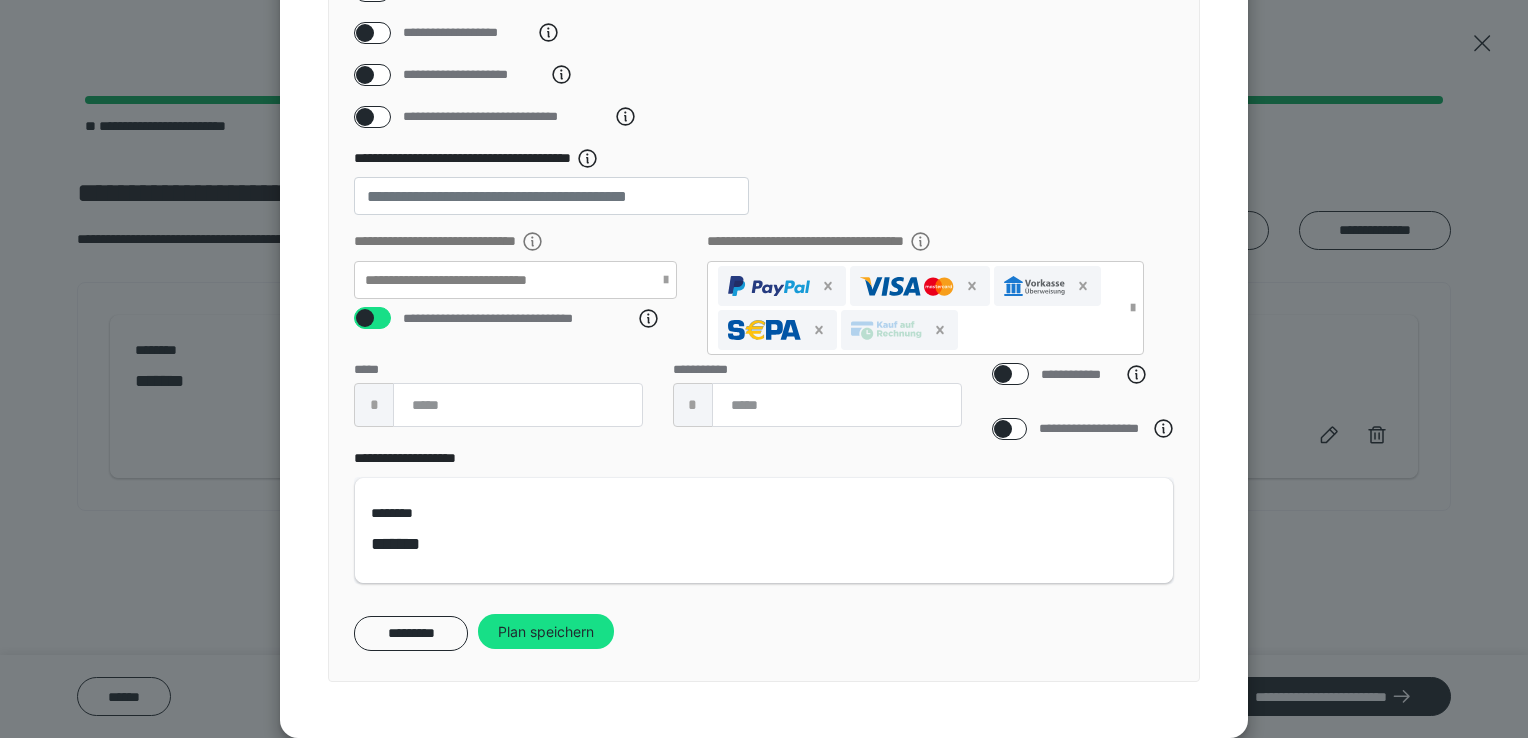 scroll, scrollTop: 451, scrollLeft: 0, axis: vertical 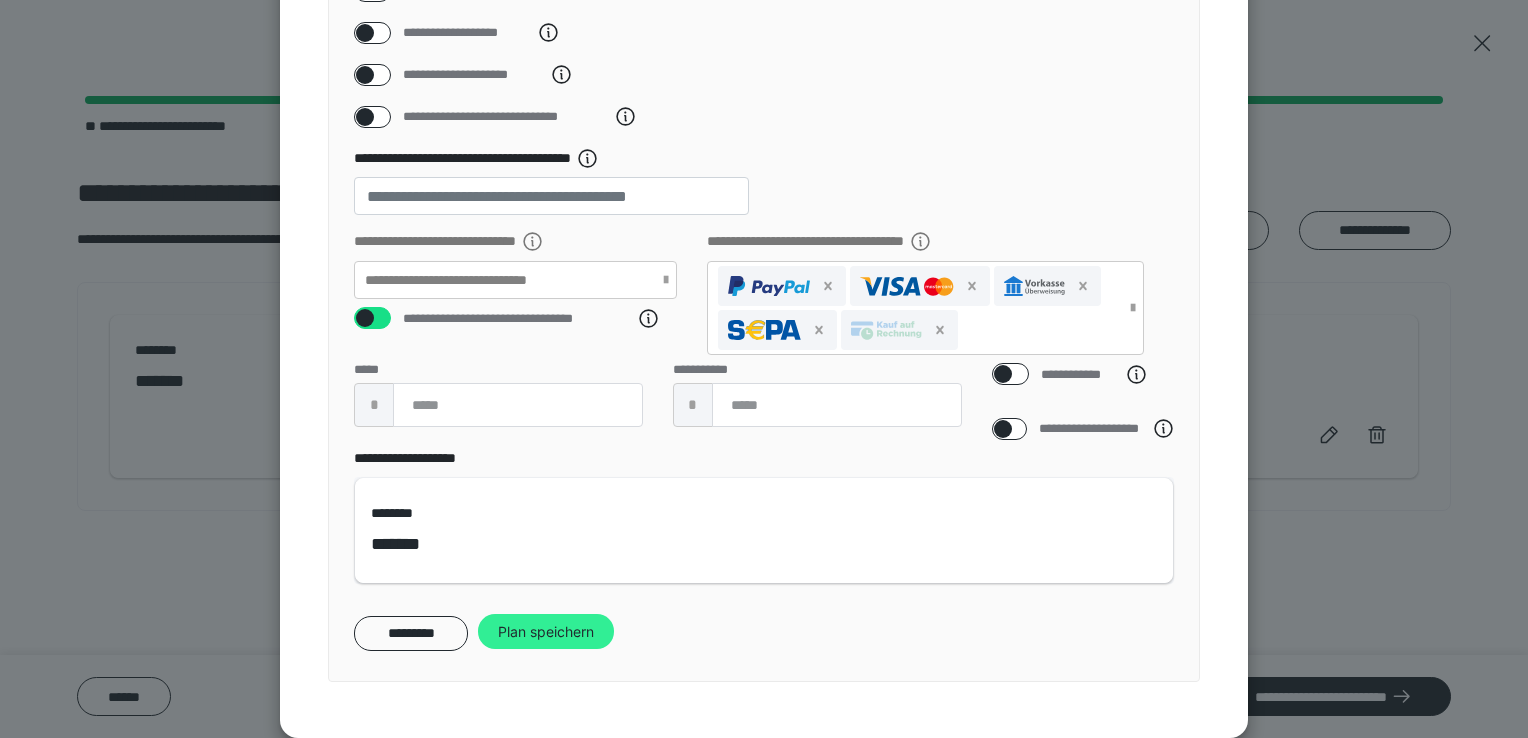 click on "Plan speichern" at bounding box center [546, 632] 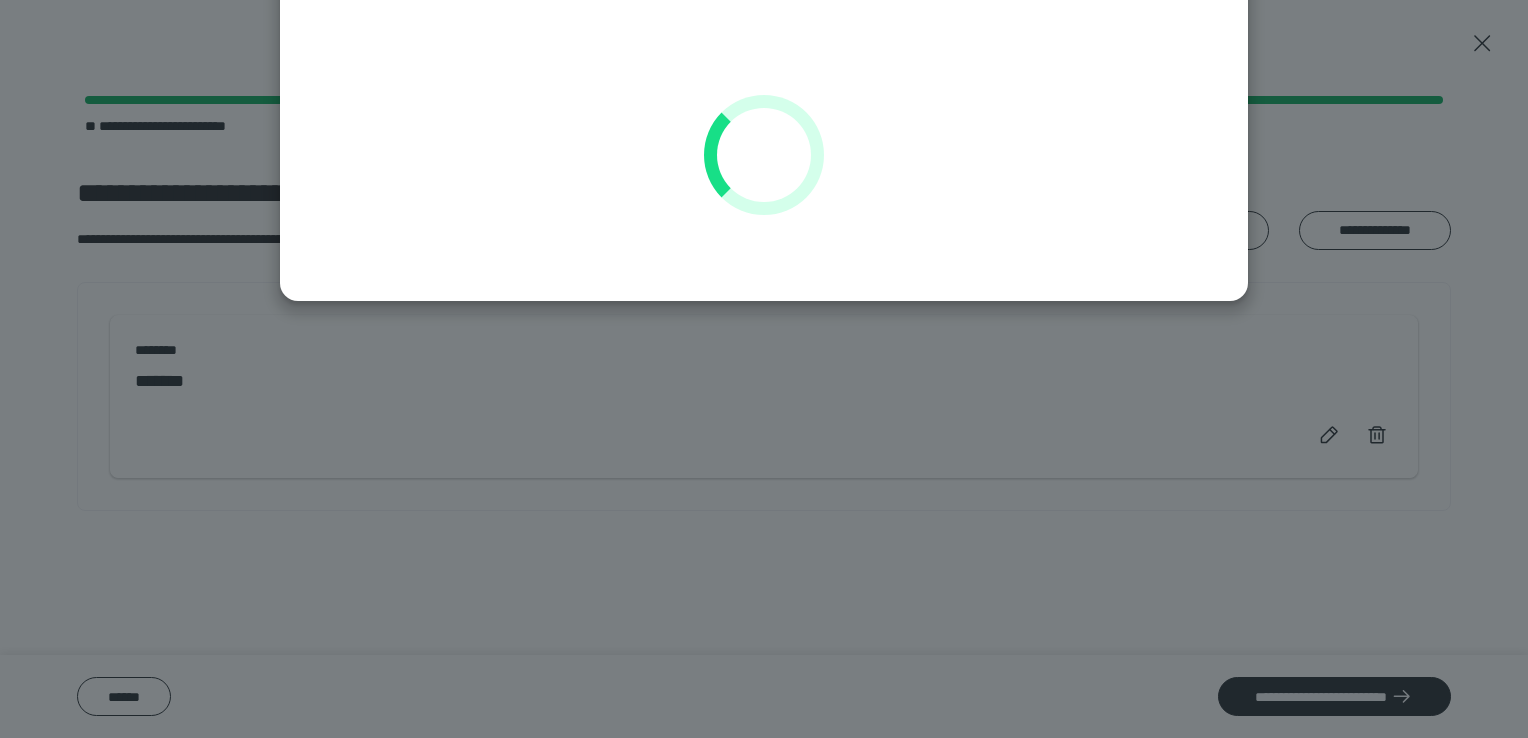 scroll, scrollTop: 151, scrollLeft: 0, axis: vertical 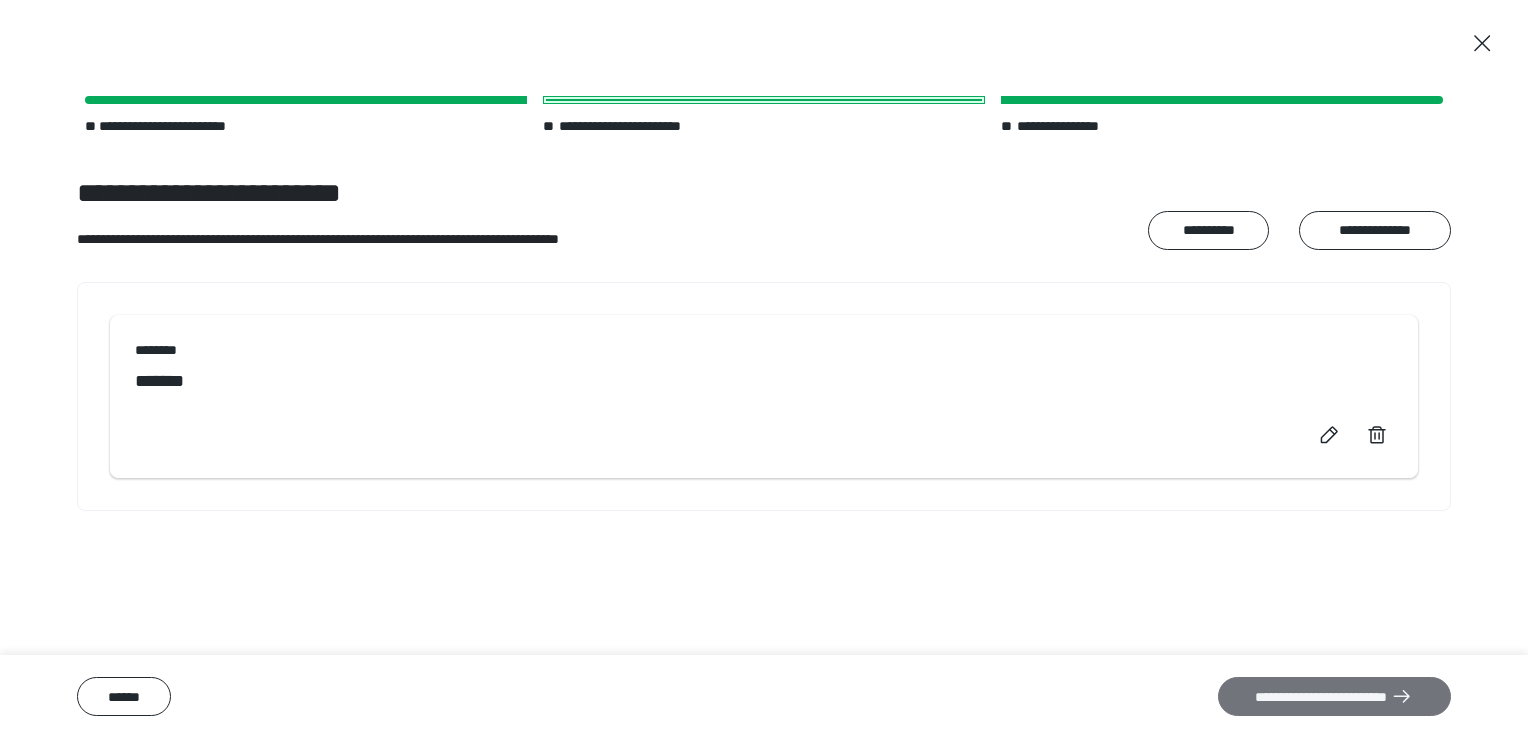 click on "**********" at bounding box center (1334, 697) 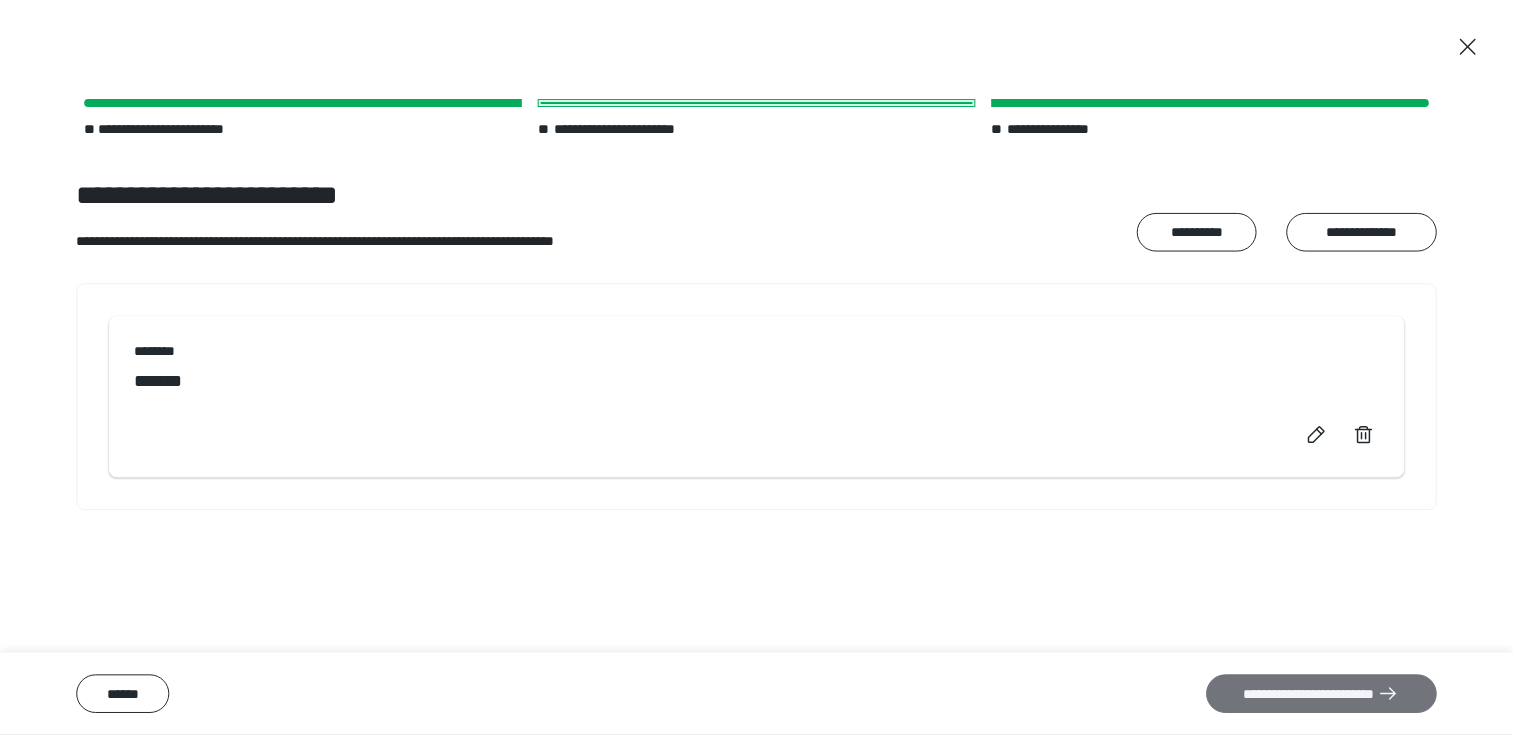 scroll, scrollTop: 0, scrollLeft: 0, axis: both 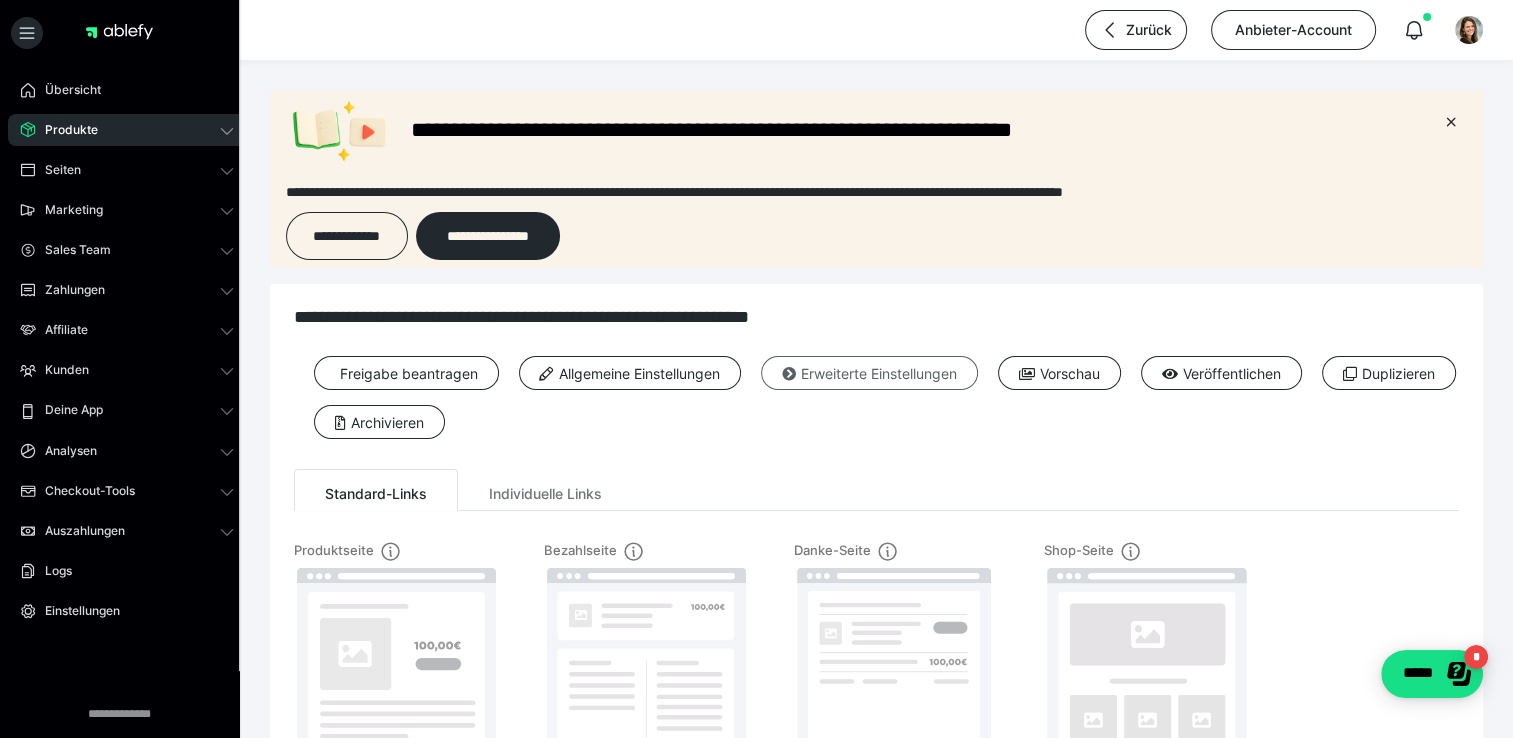 click on "Erweiterte Einstellungen" at bounding box center [869, 373] 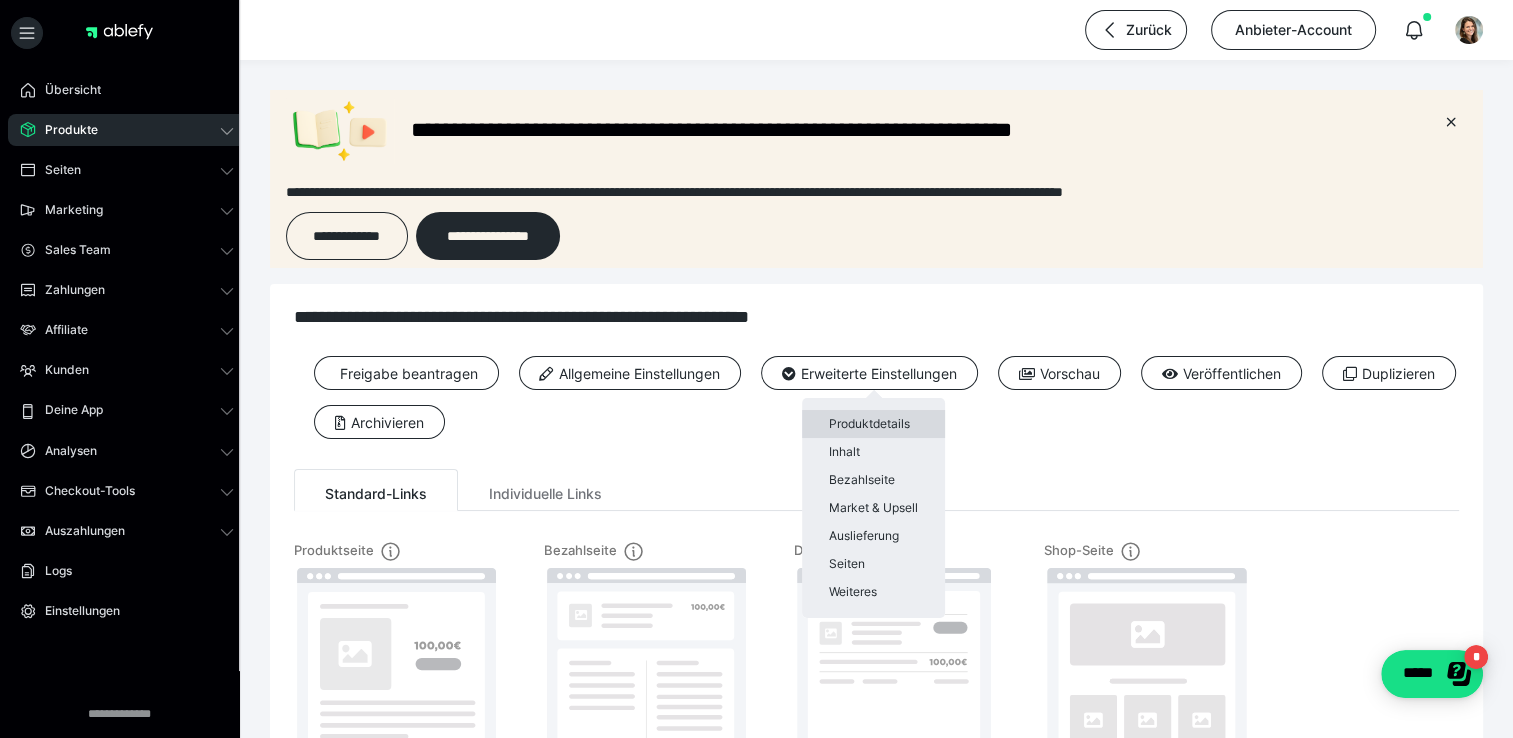click on "Produktdetails" at bounding box center [873, 424] 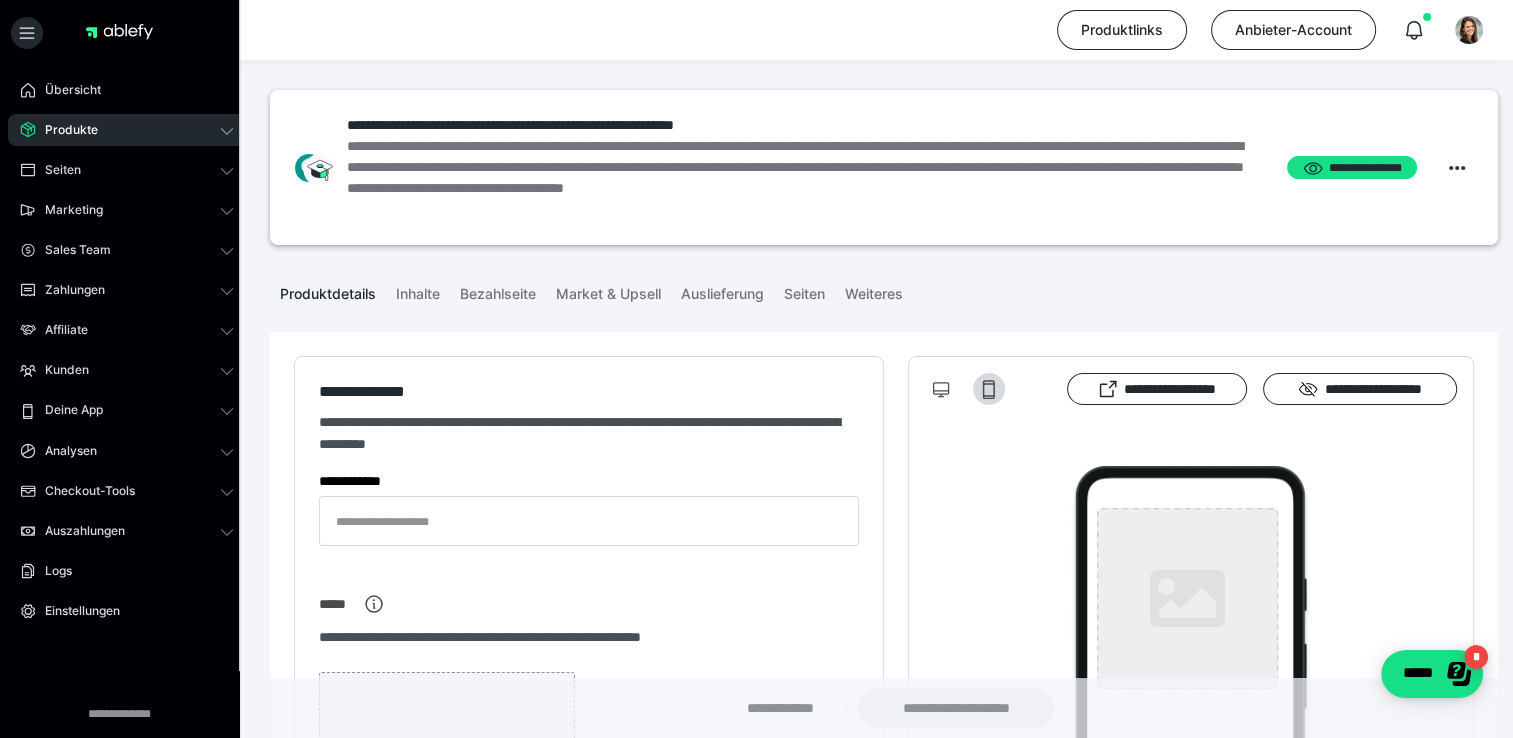 type on "**********" 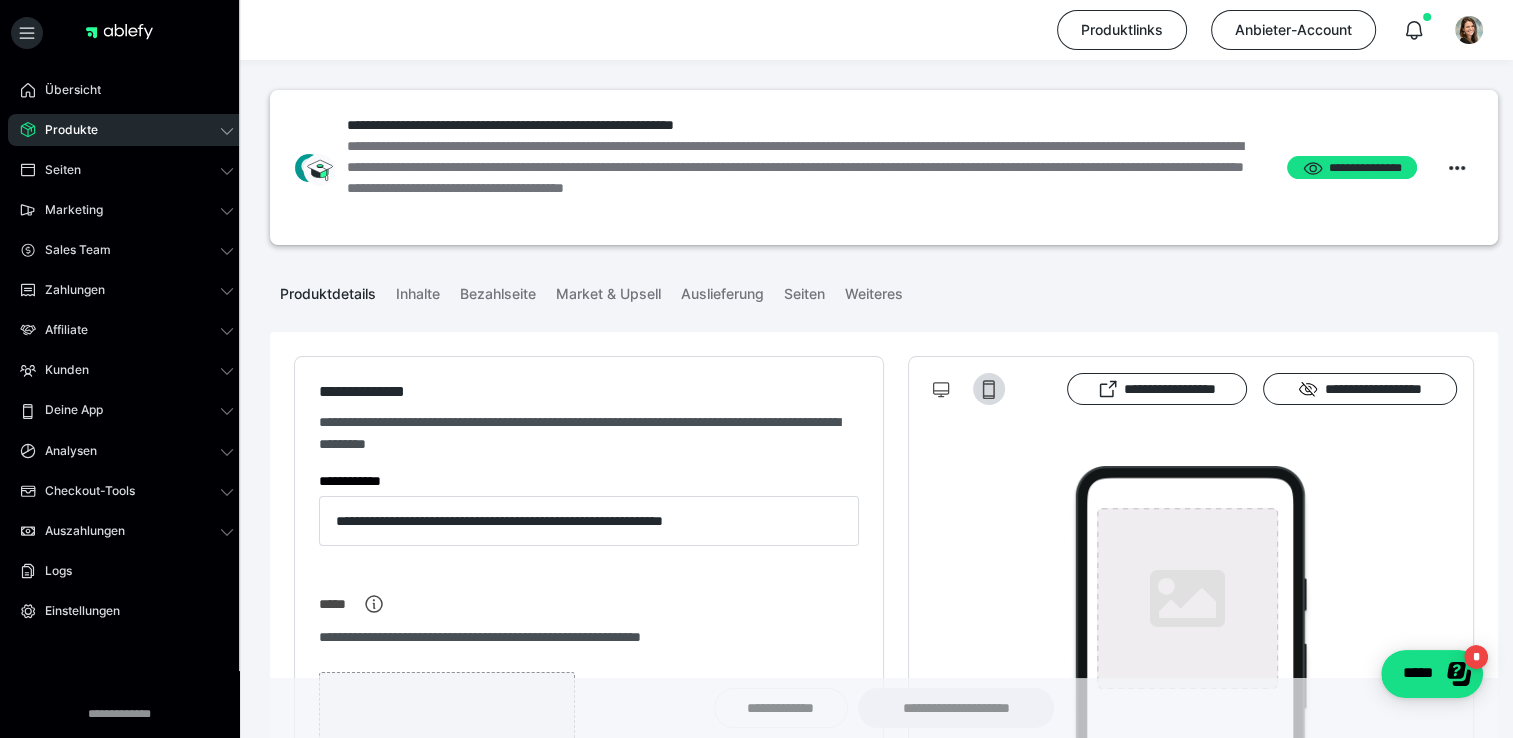 type on "**********" 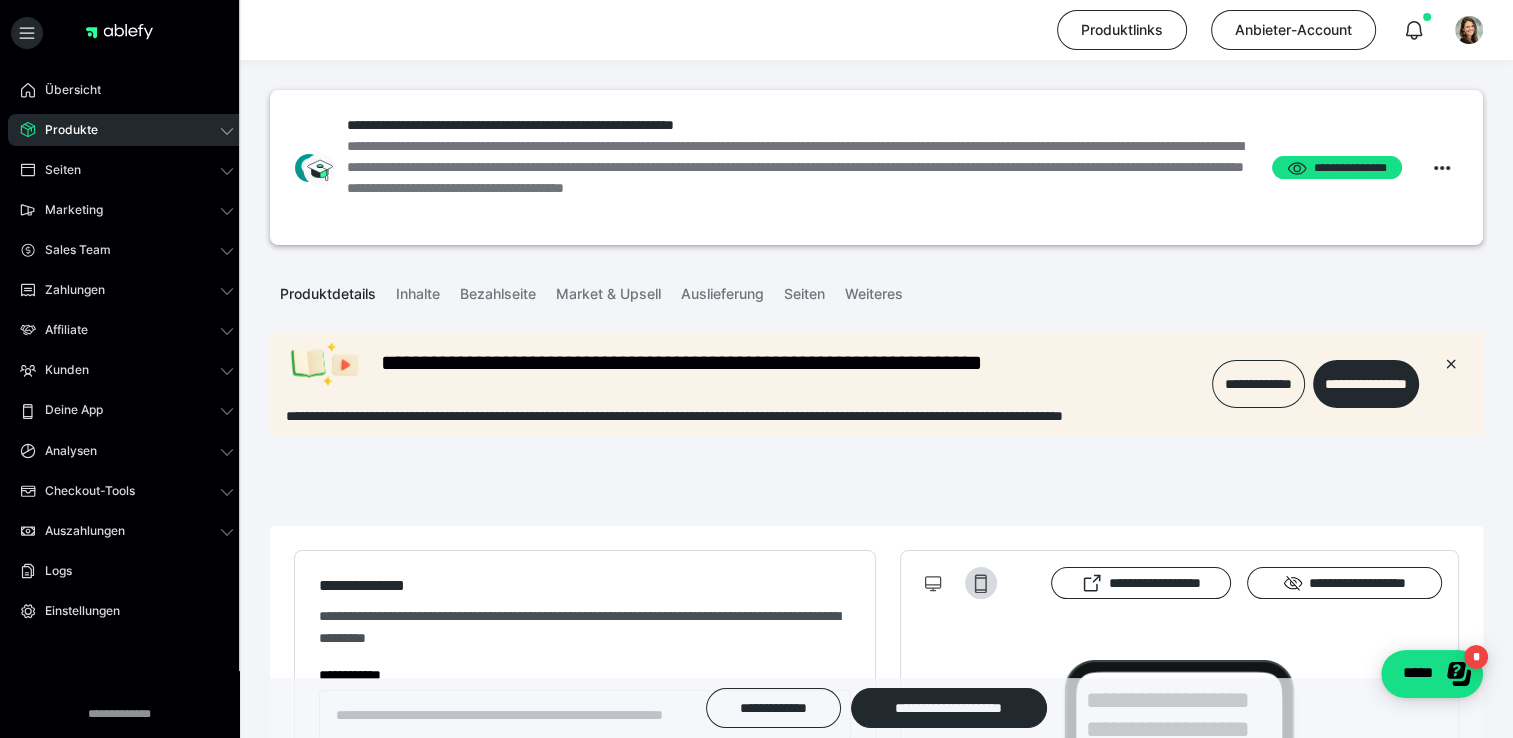 scroll, scrollTop: 0, scrollLeft: 0, axis: both 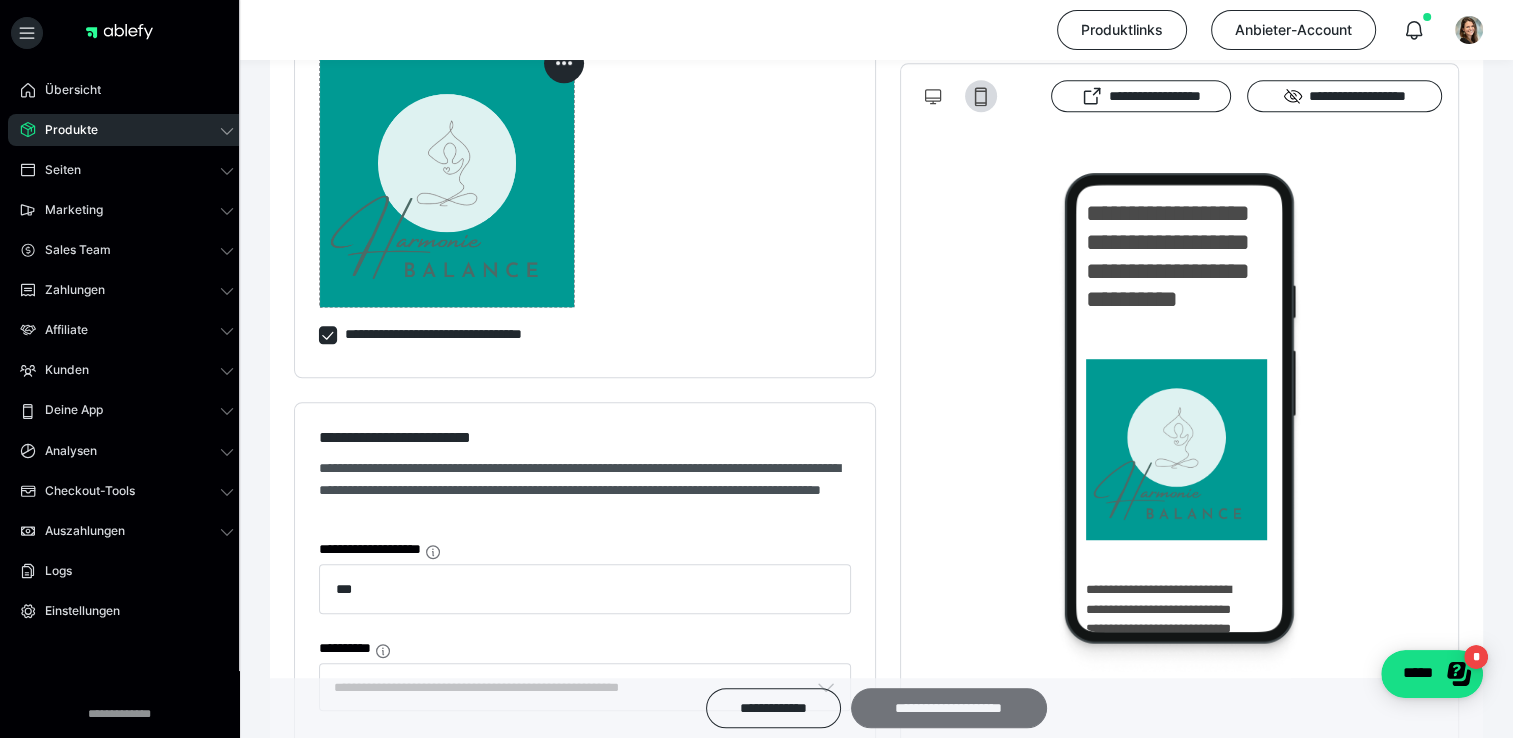 click on "**********" at bounding box center [949, 708] 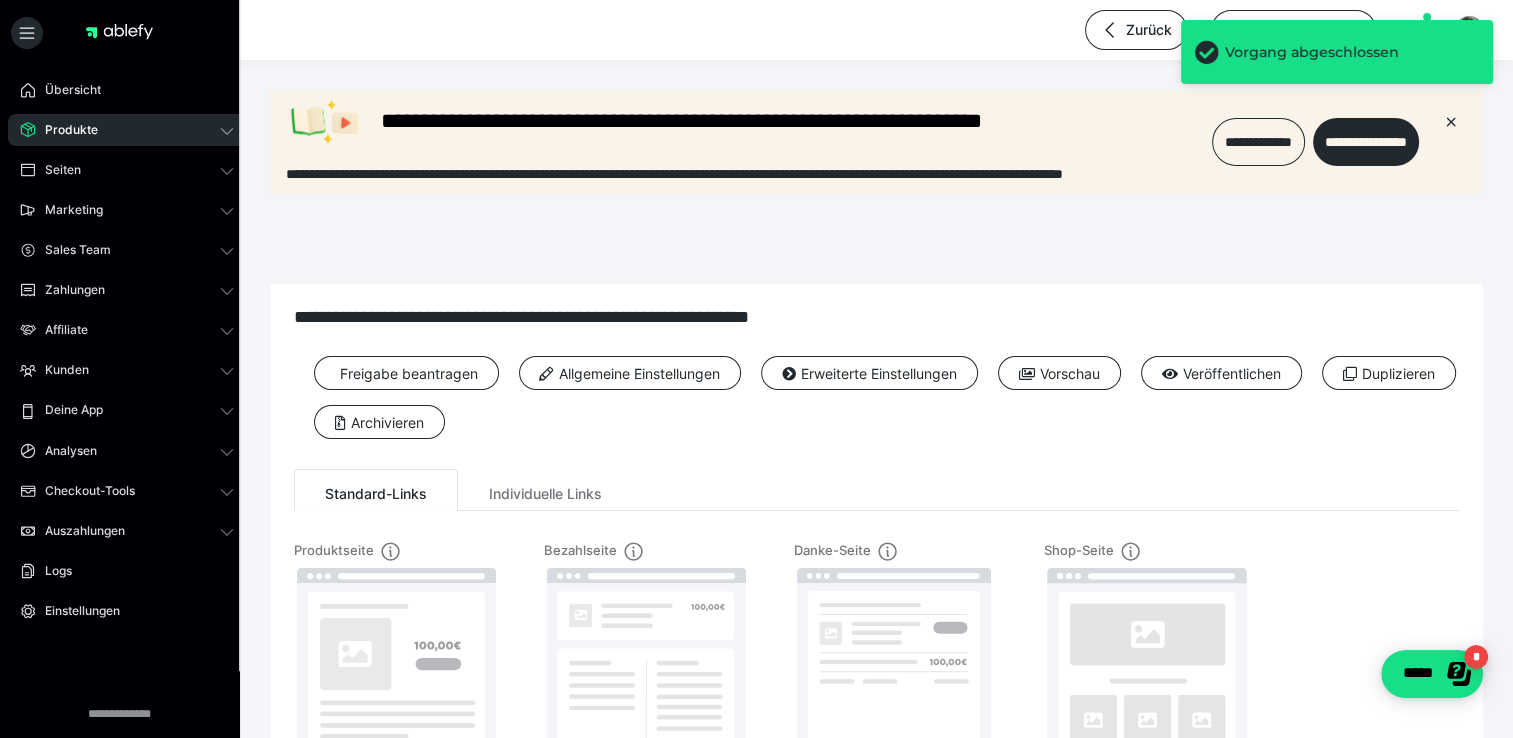 scroll, scrollTop: 0, scrollLeft: 0, axis: both 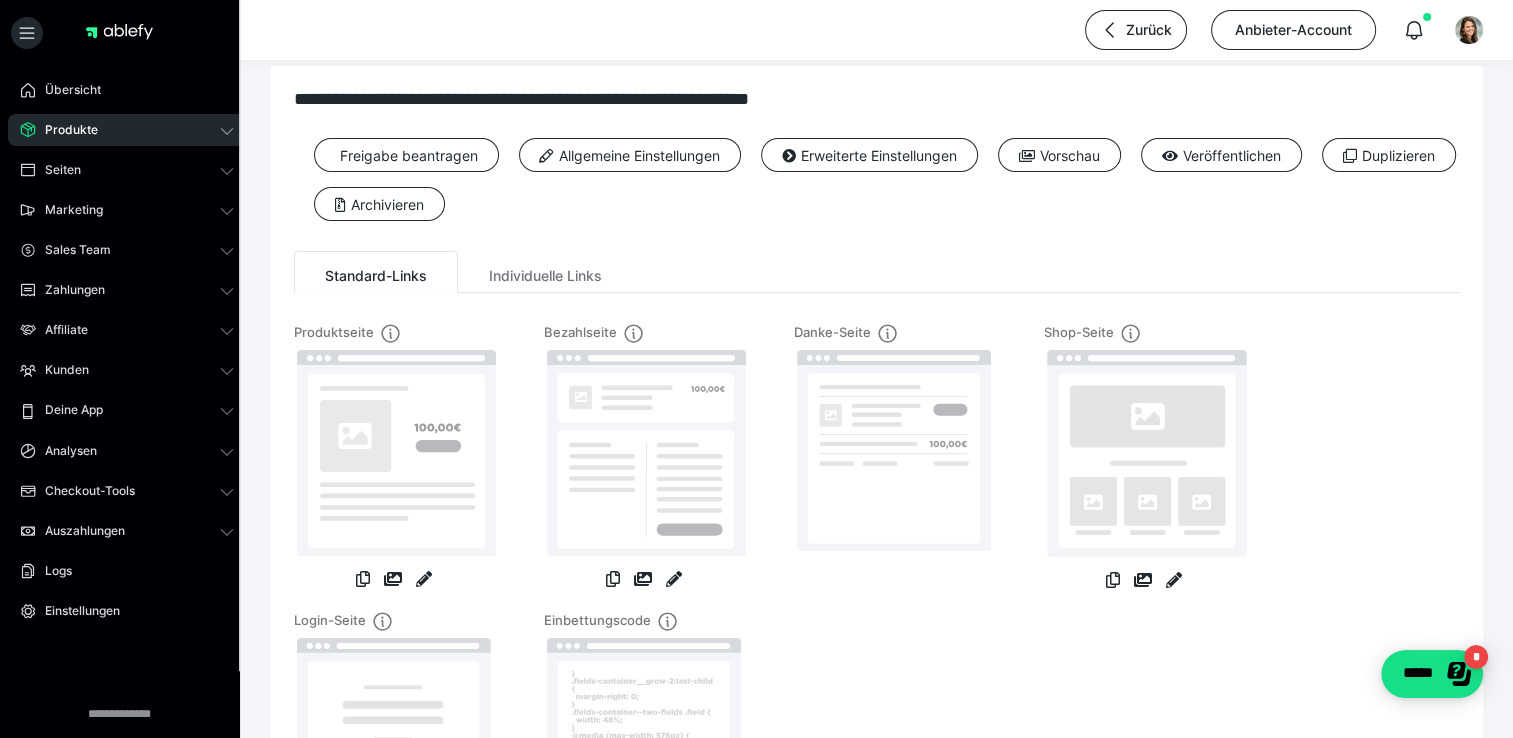 click on "Danke-Seite" at bounding box center [894, 467] 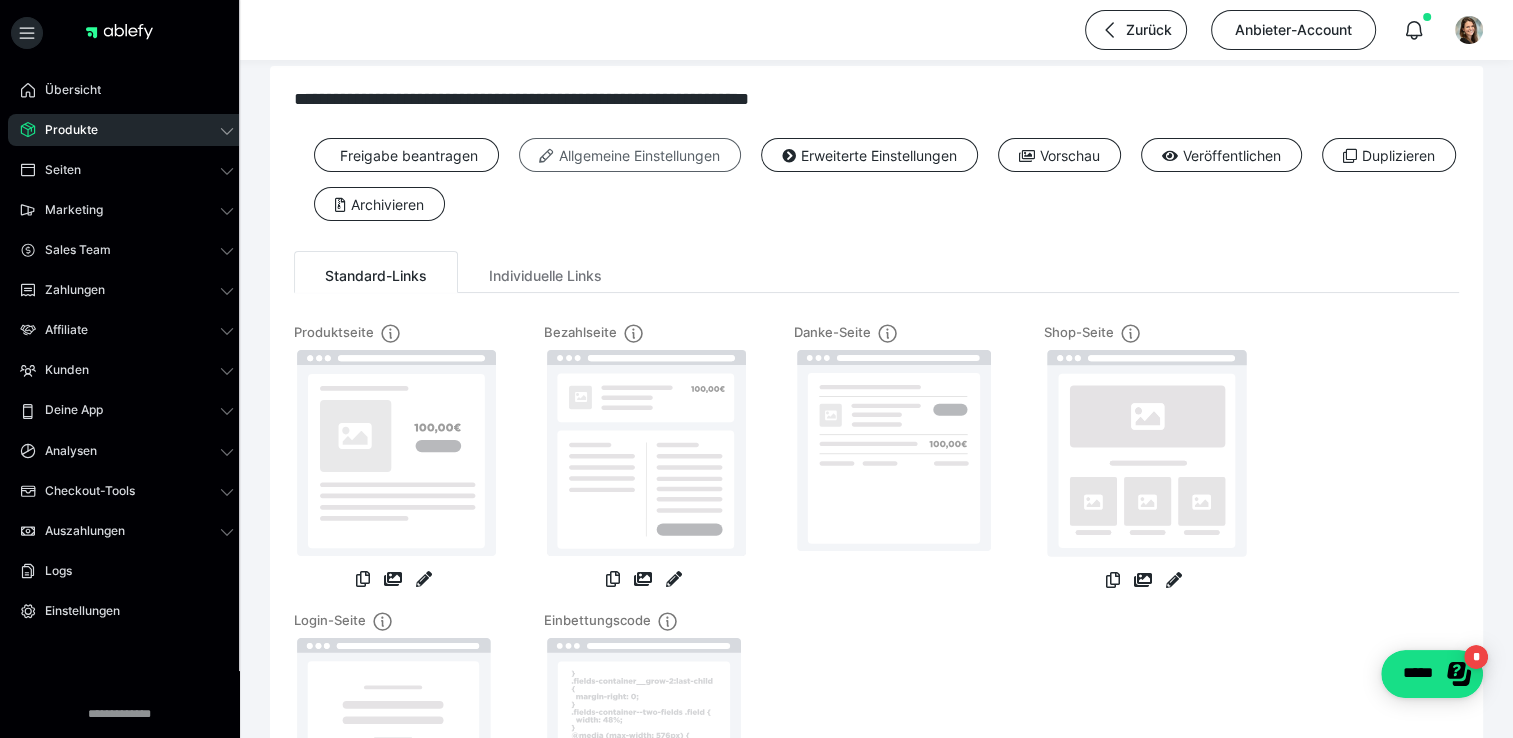 click on "Allgemeine Einstellungen" at bounding box center (630, 155) 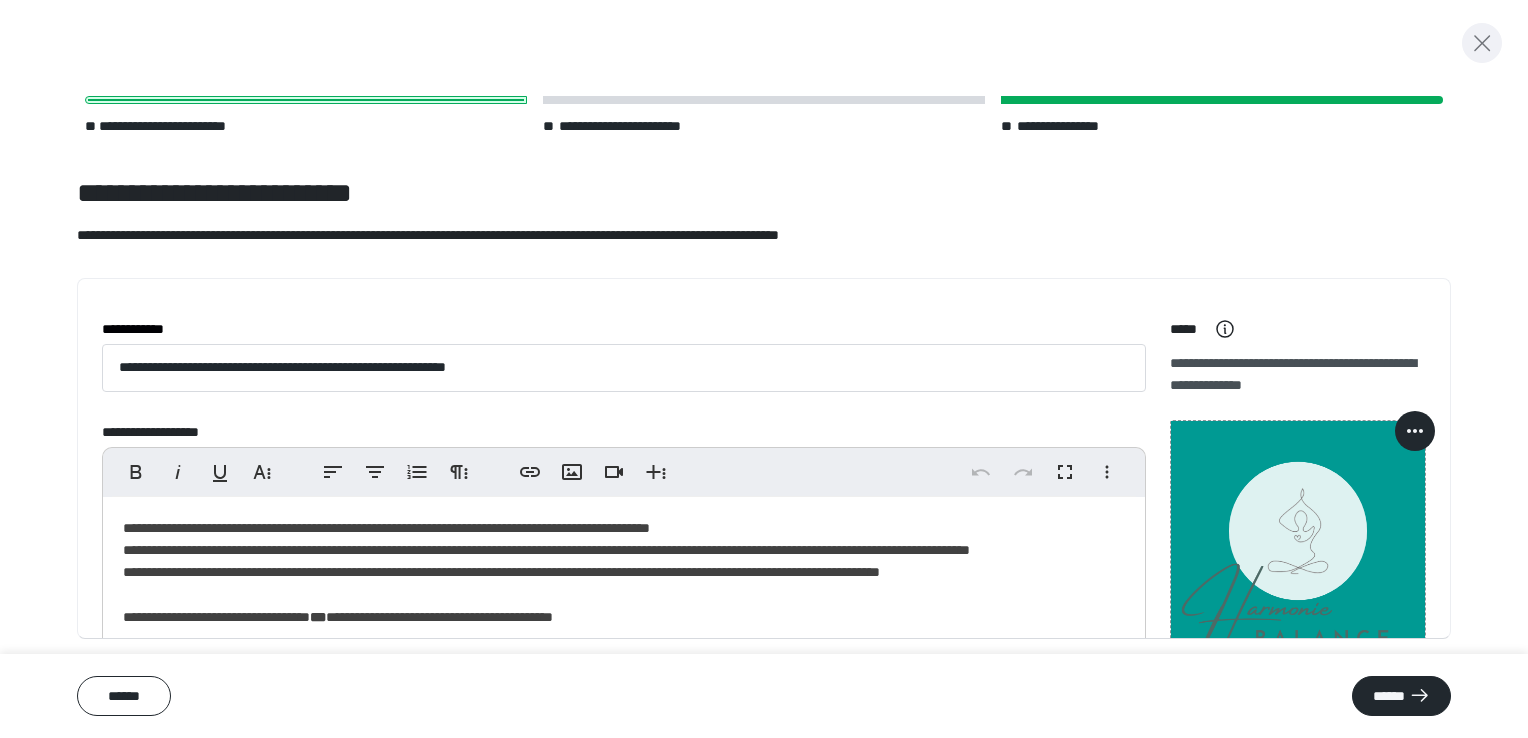 click 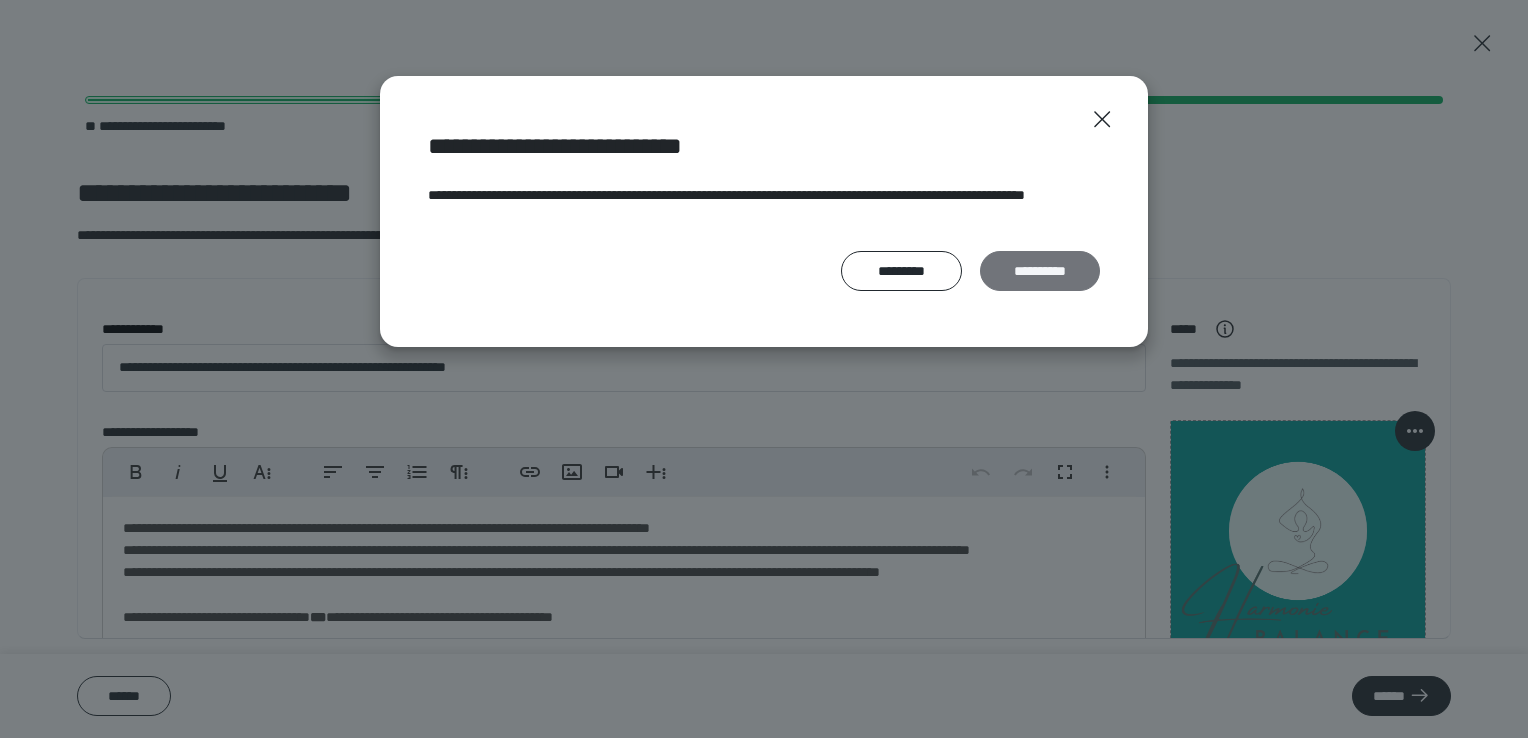 click on "**********" at bounding box center (1040, 271) 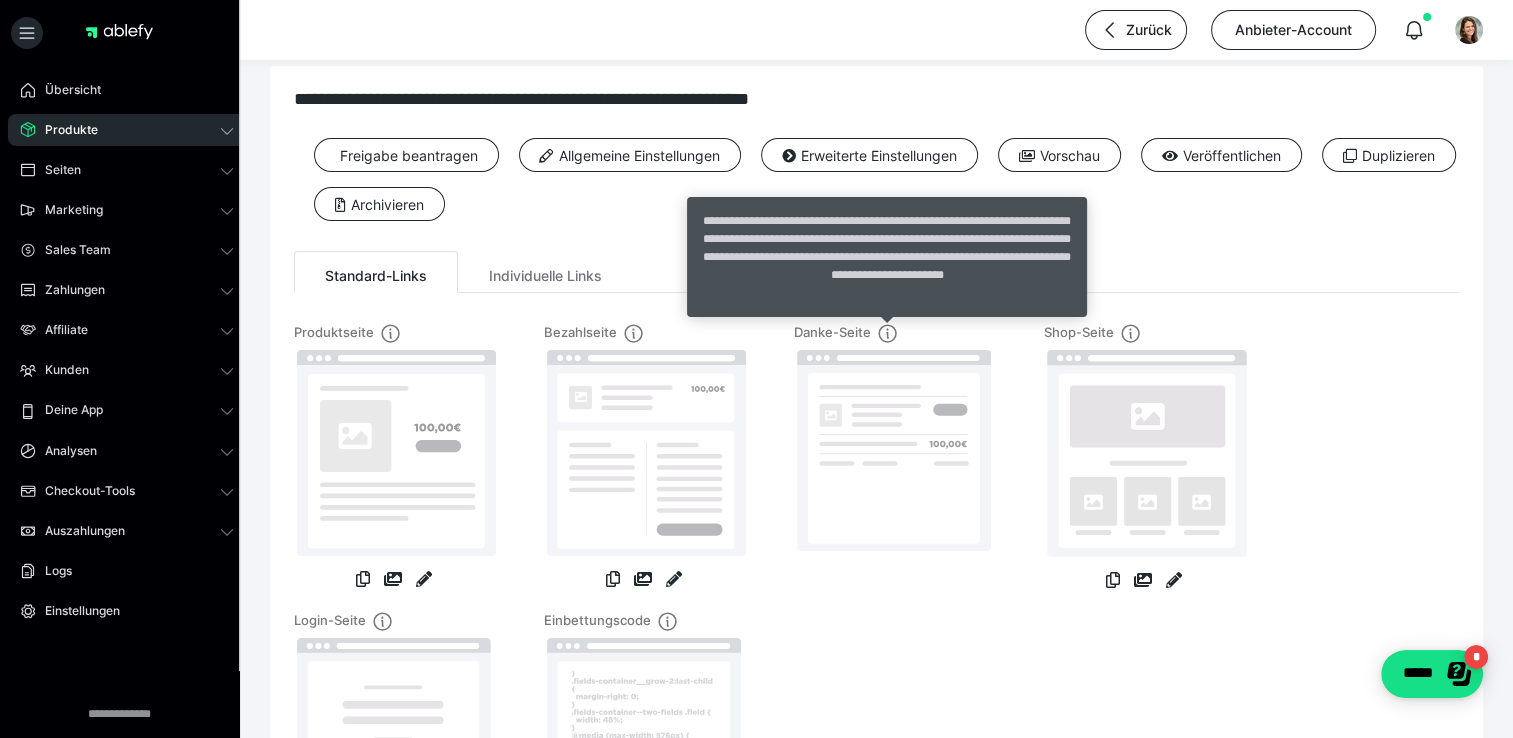 click 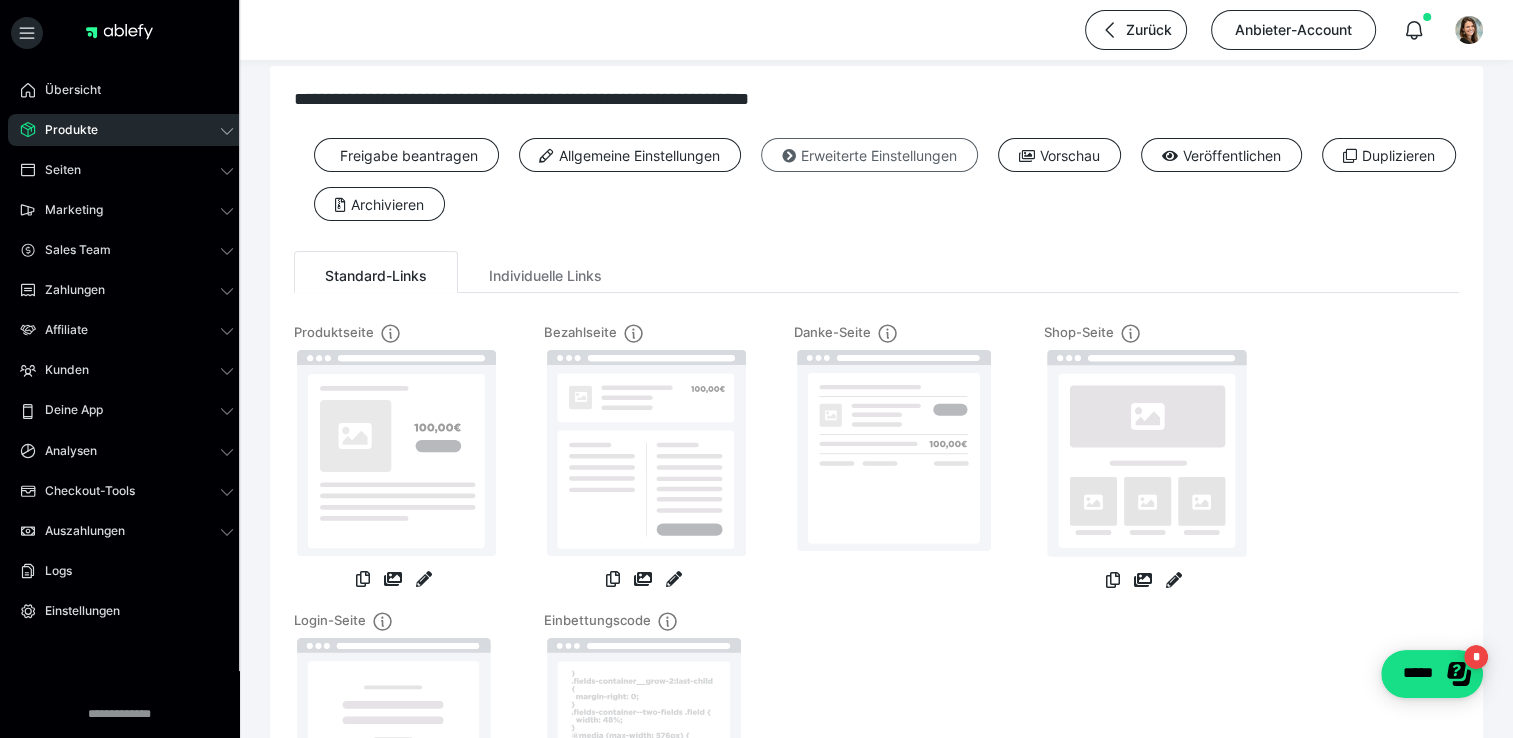 click on "Erweiterte Einstellungen" at bounding box center (869, 155) 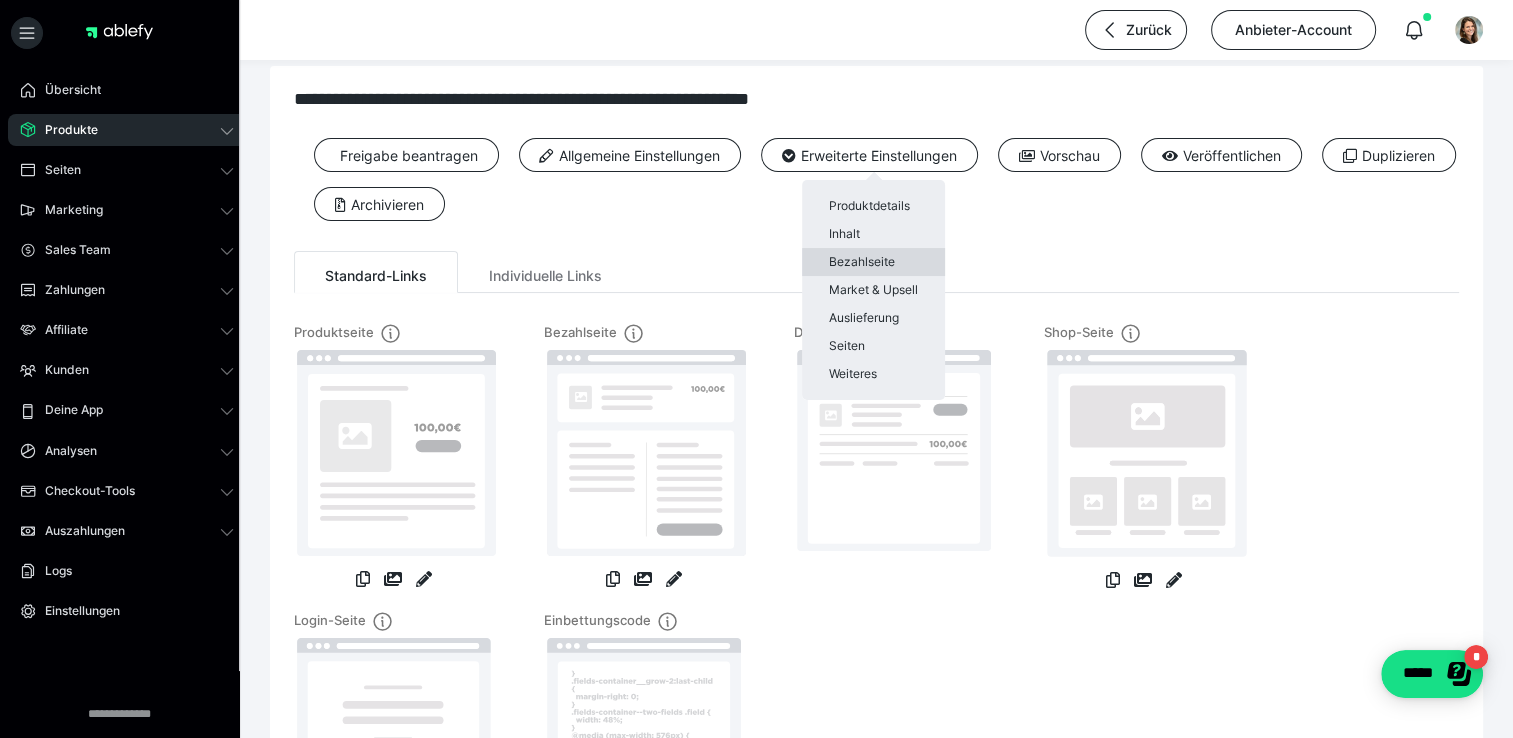 click on "Bezahlseite" at bounding box center (873, 262) 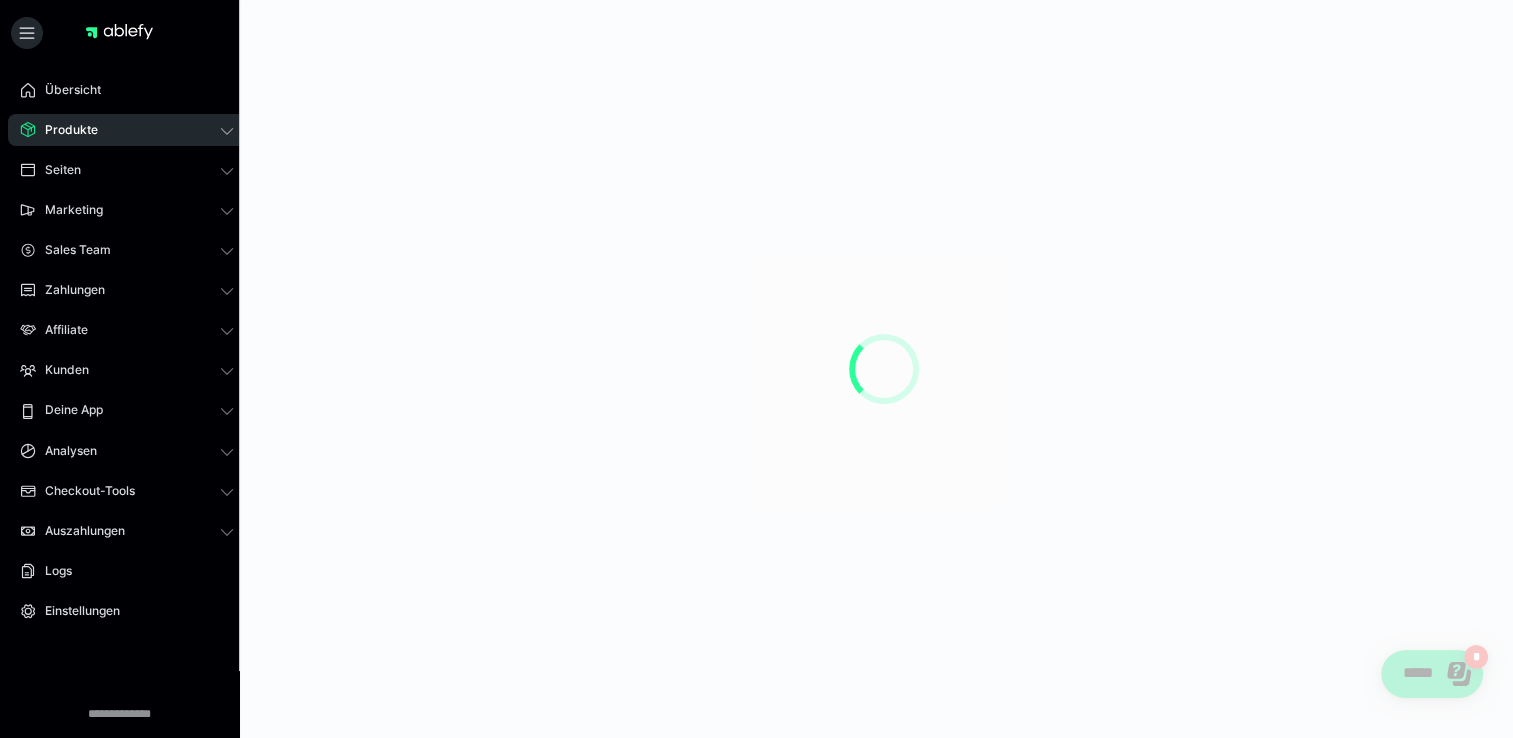 scroll, scrollTop: 0, scrollLeft: 0, axis: both 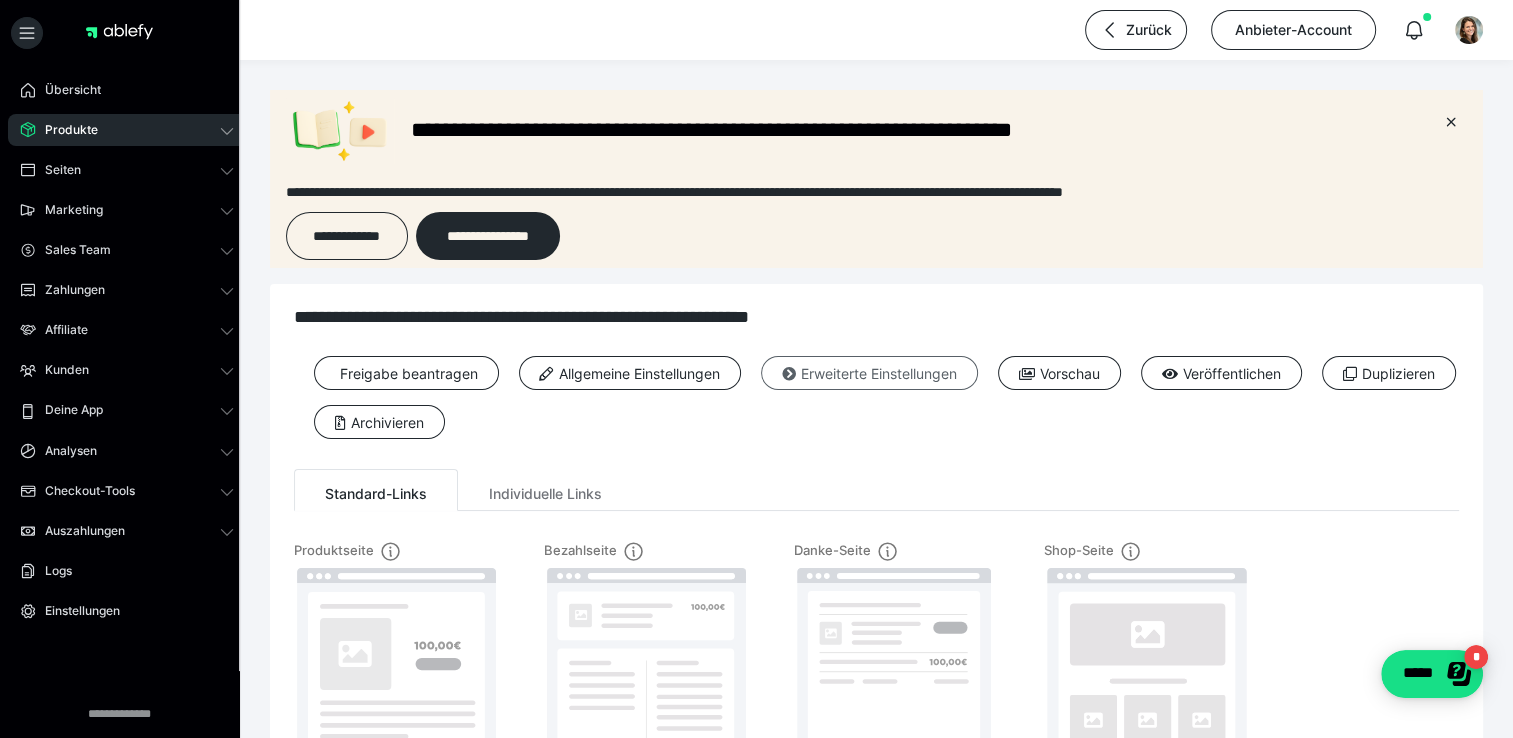 click on "Erweiterte Einstellungen" at bounding box center (869, 373) 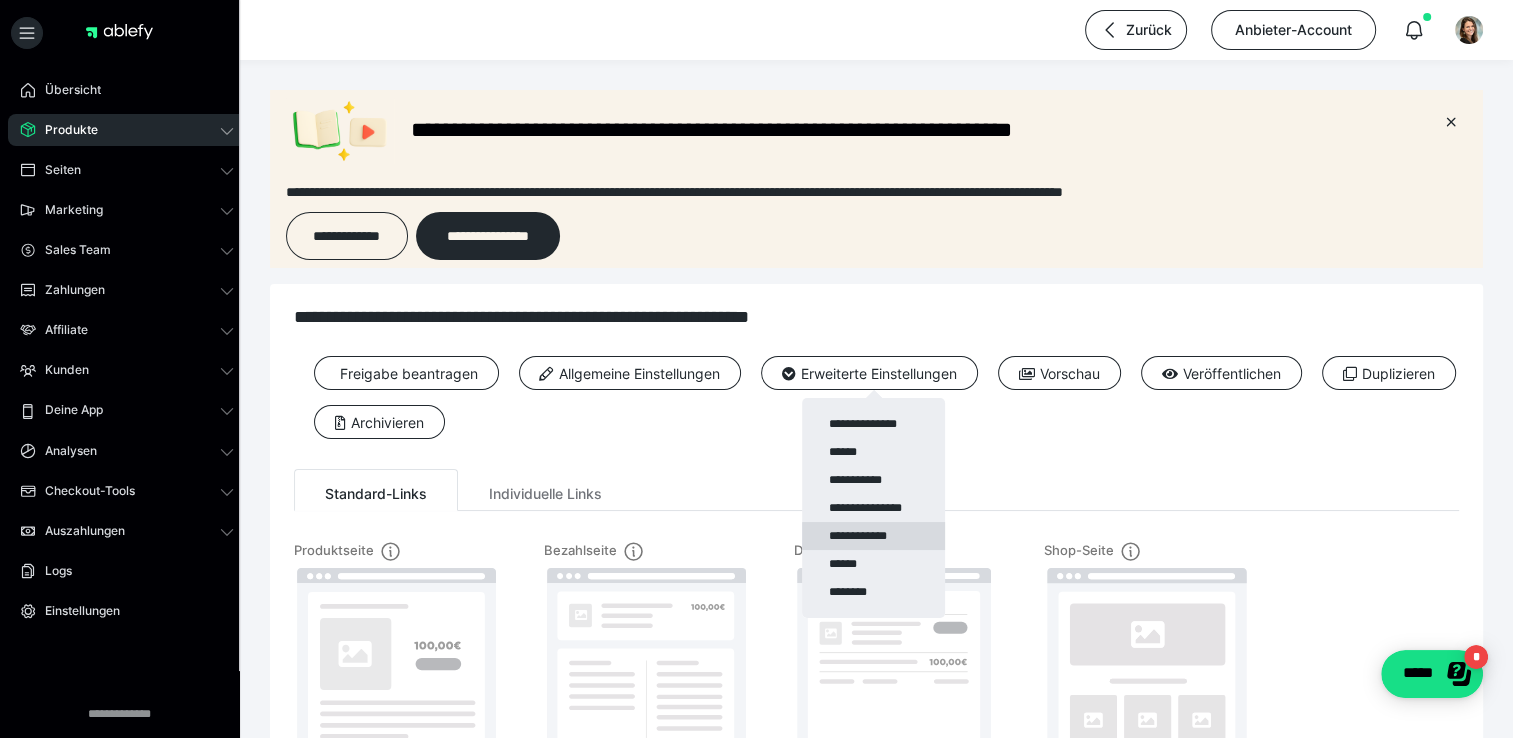 click on "**********" at bounding box center (873, 536) 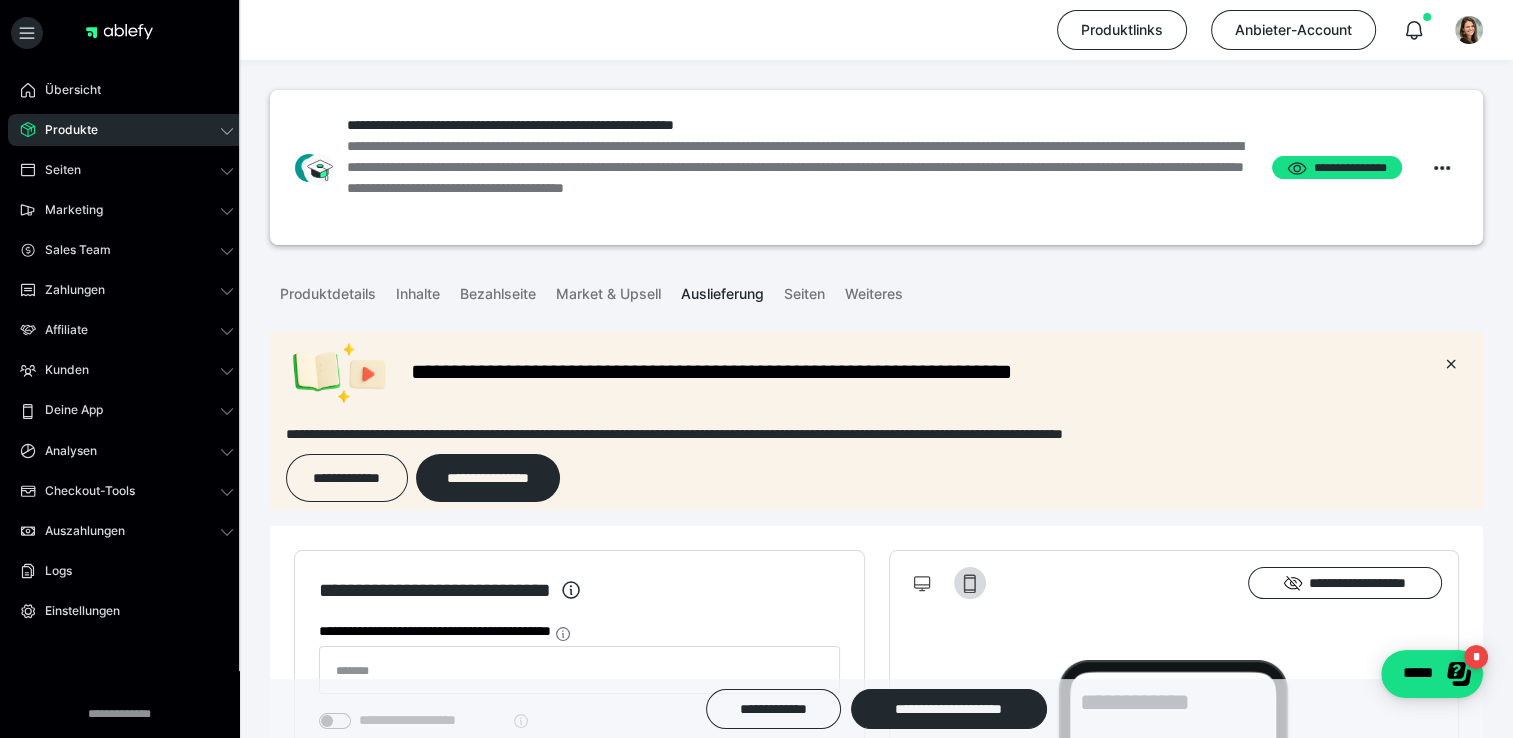 scroll, scrollTop: 0, scrollLeft: 0, axis: both 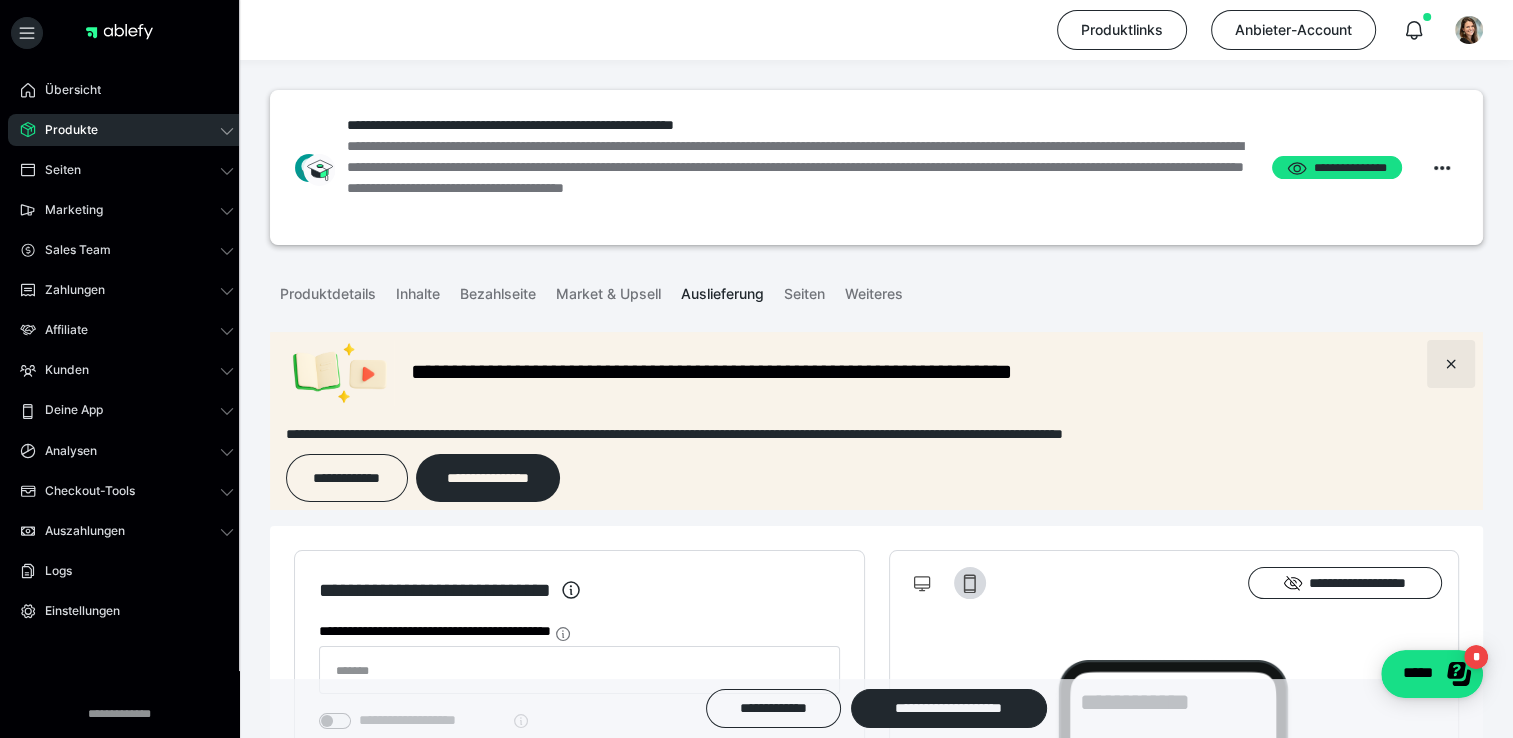click at bounding box center (1451, 364) 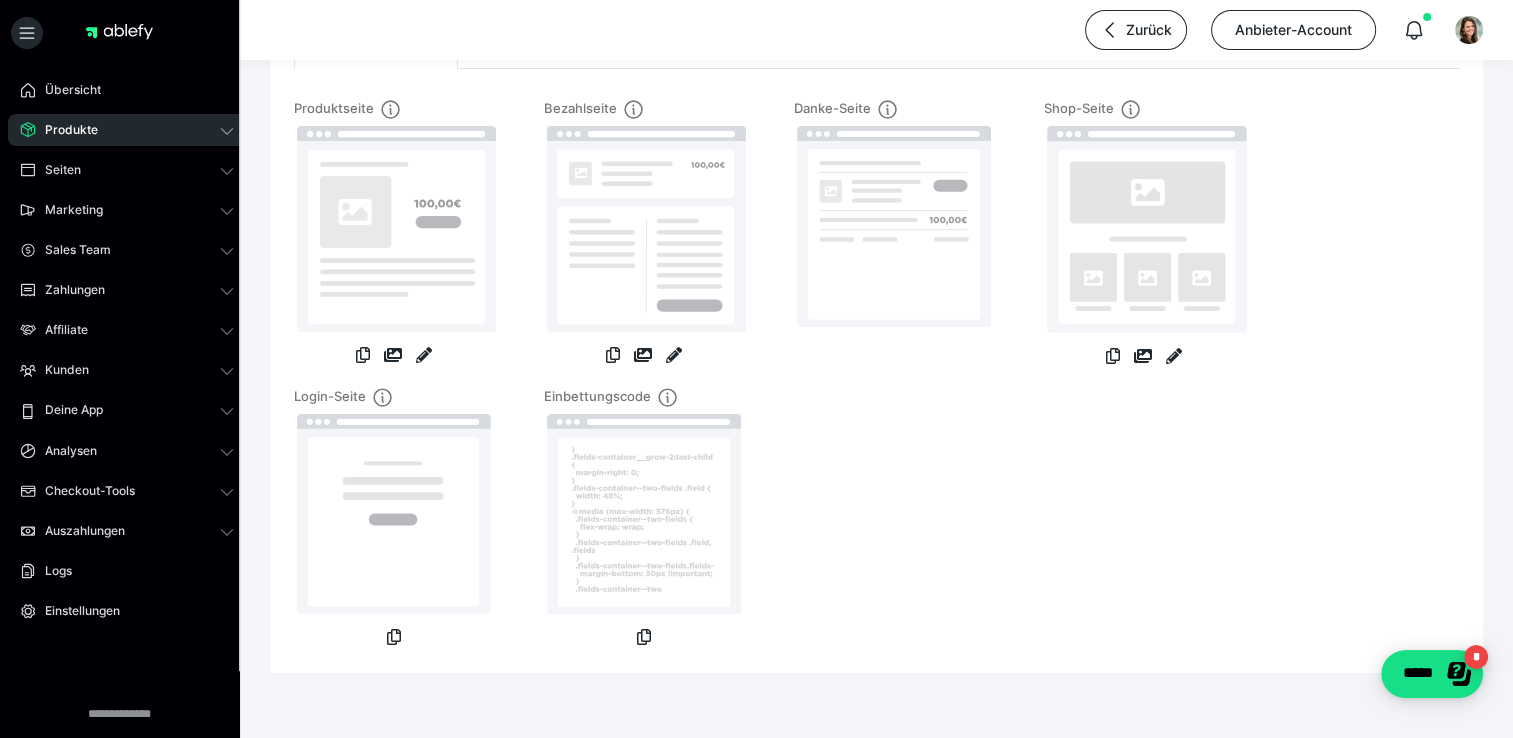 scroll, scrollTop: 305, scrollLeft: 0, axis: vertical 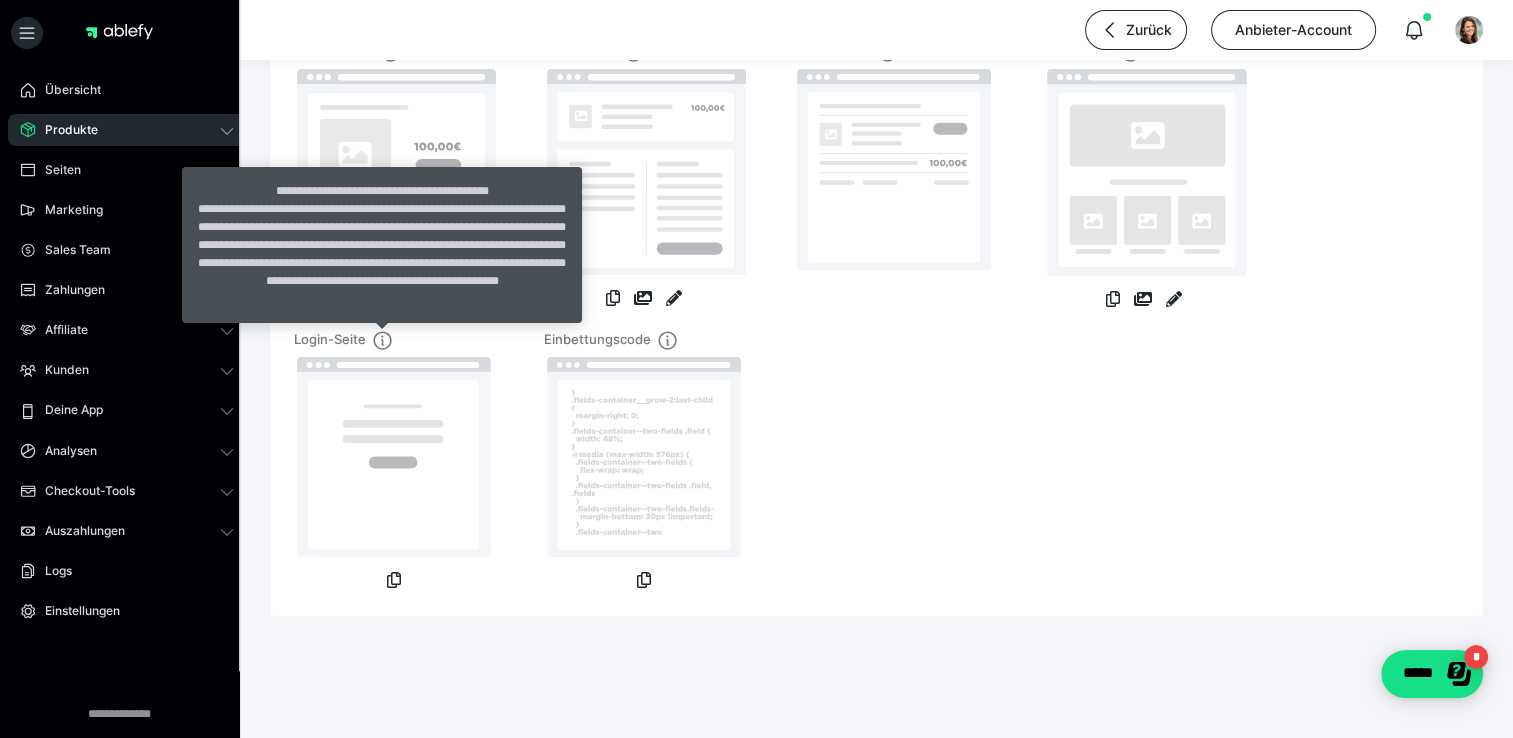 click 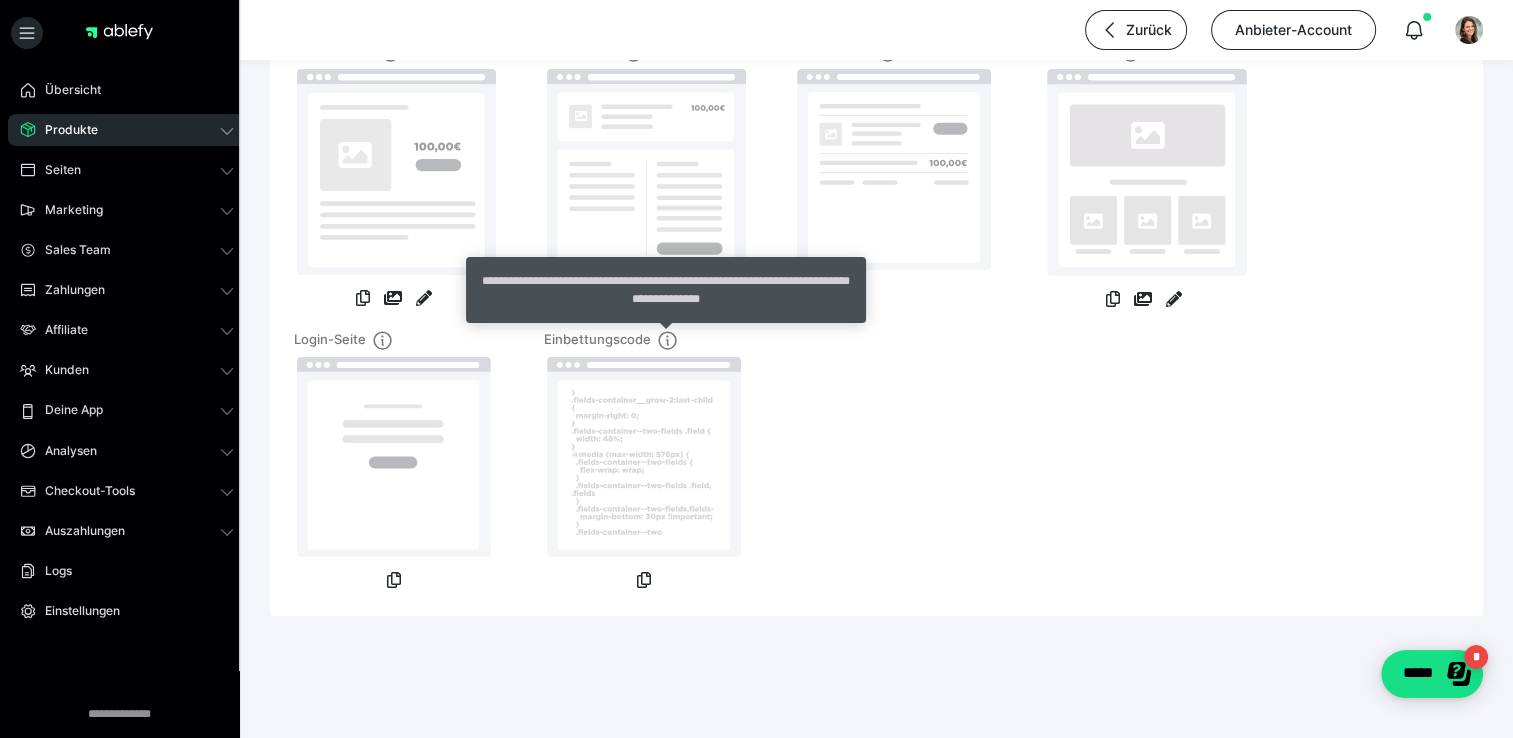 click 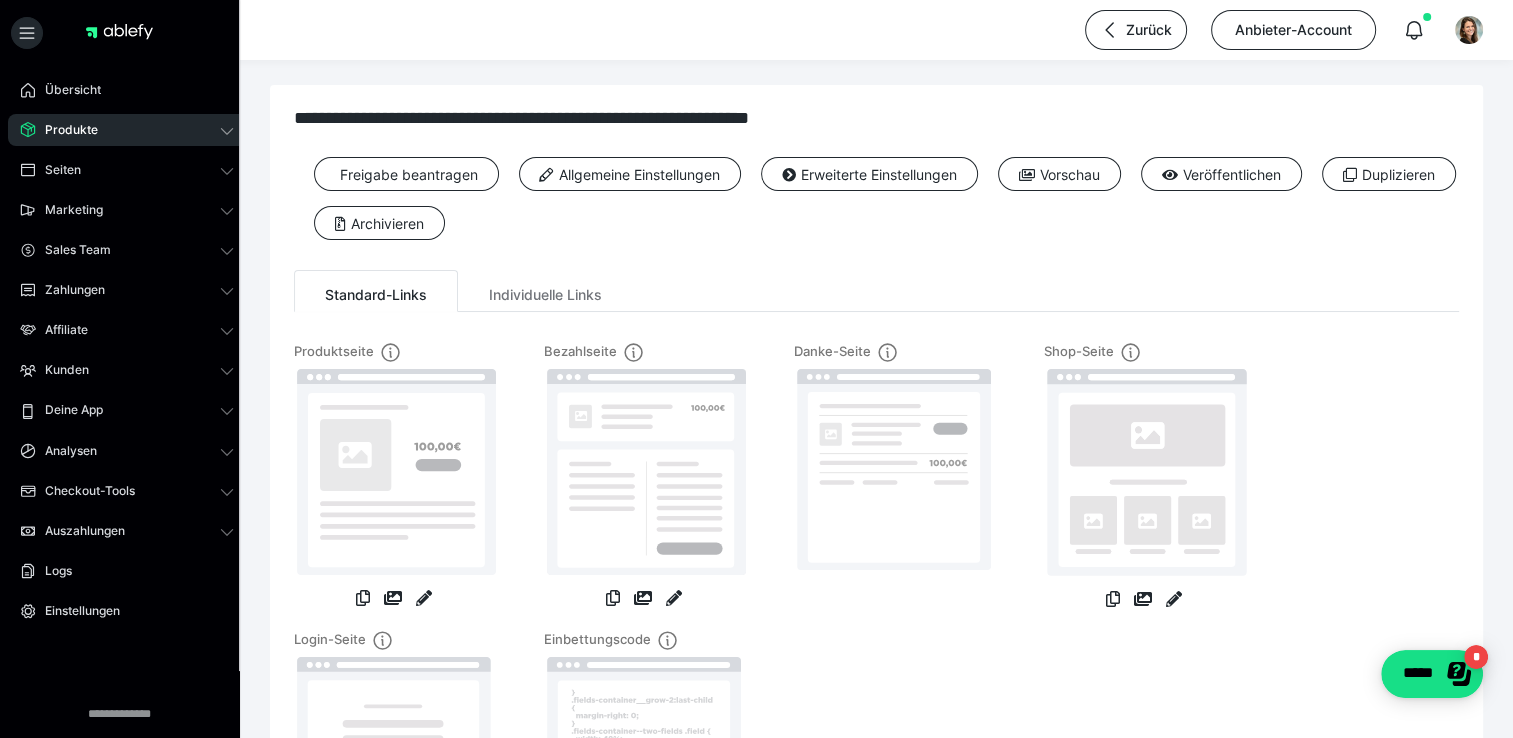 scroll, scrollTop: 0, scrollLeft: 0, axis: both 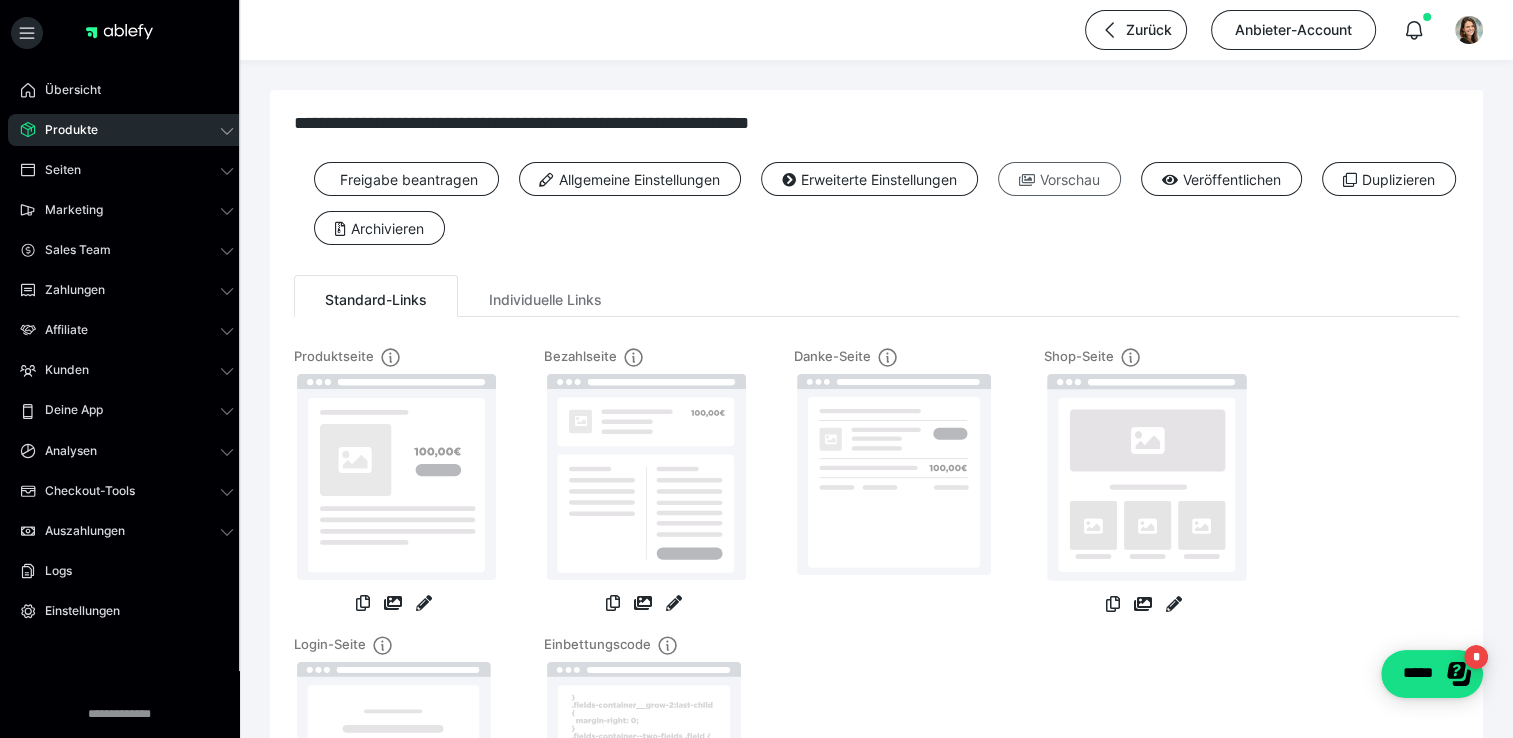 click on "Vorschau" at bounding box center [1059, 179] 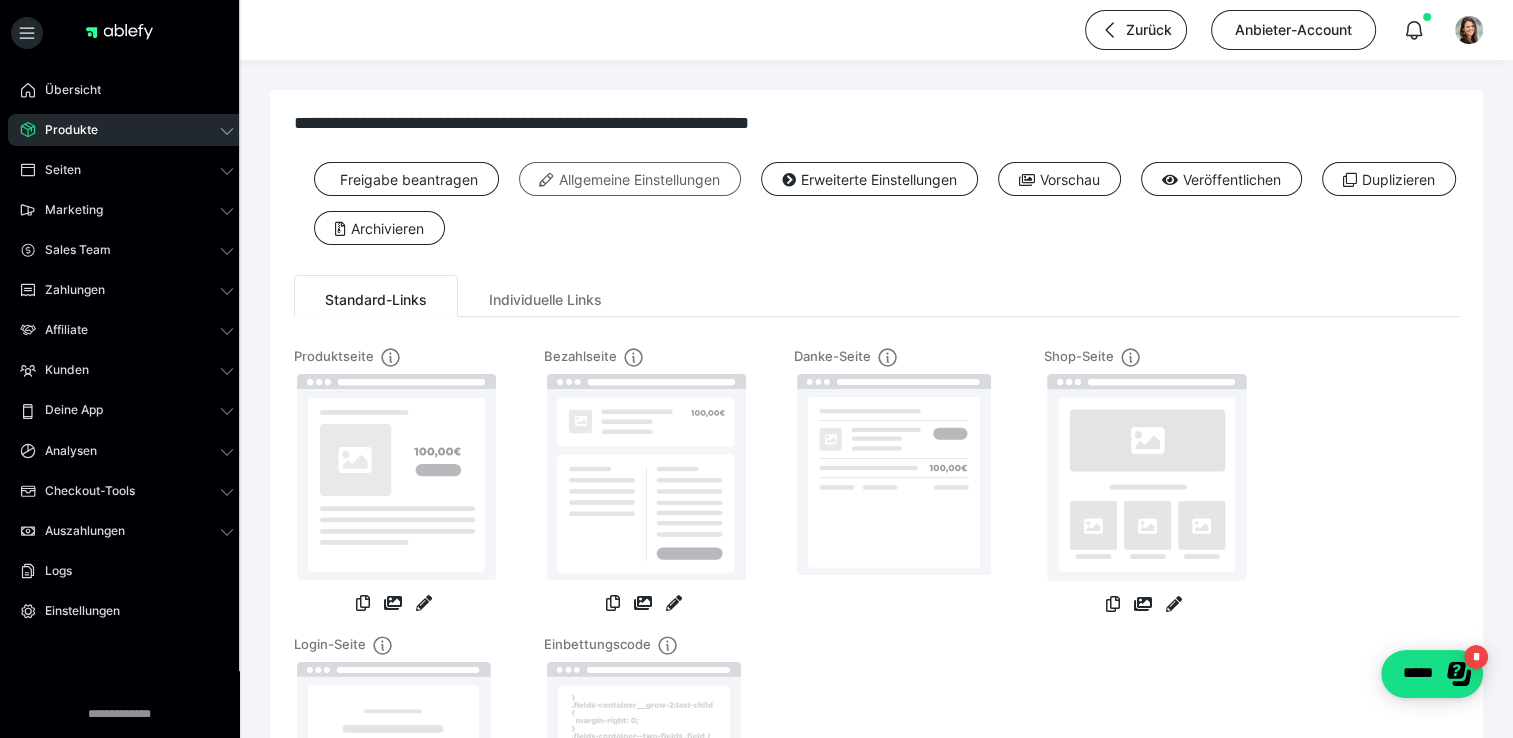 click on "Allgemeine Einstellungen" at bounding box center [630, 179] 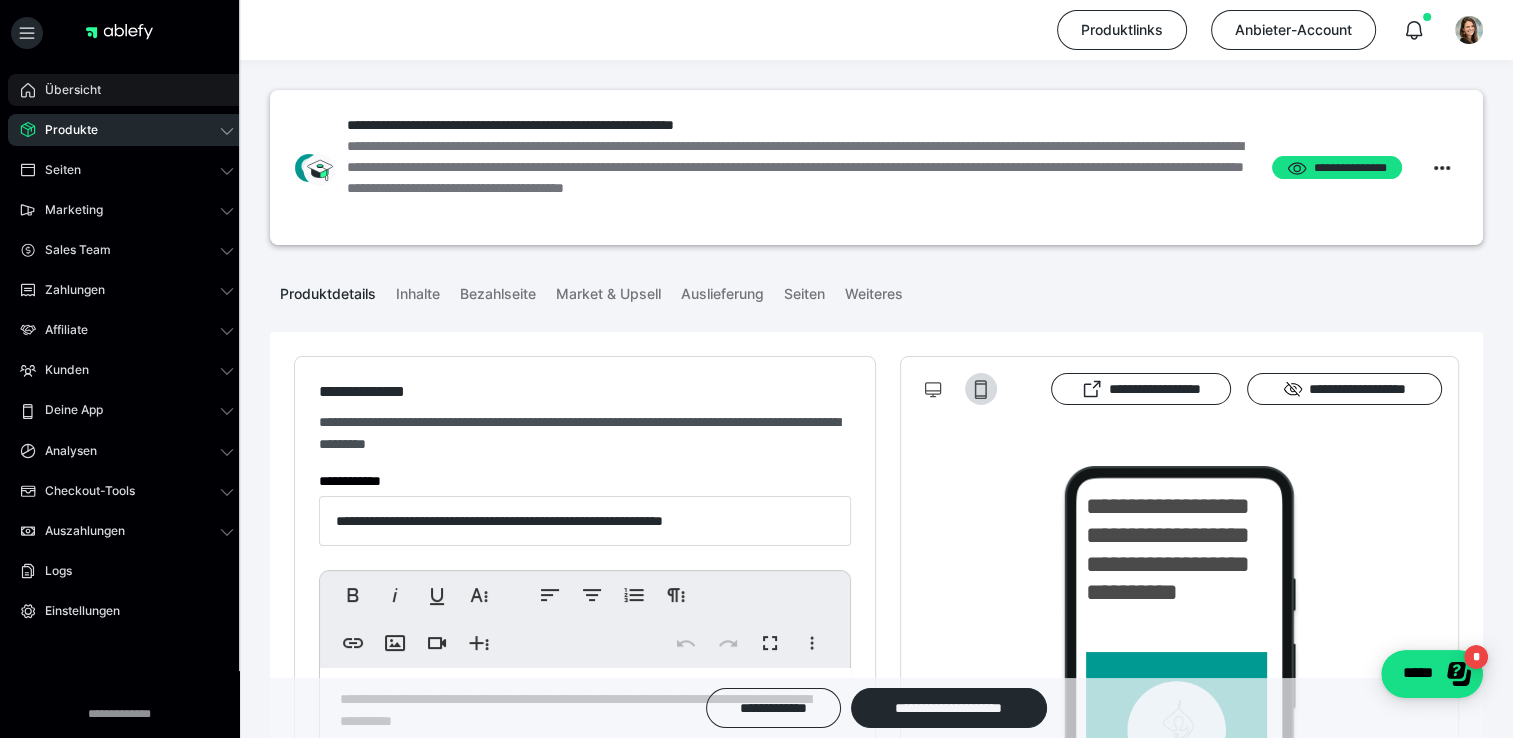 click on "Übersicht" at bounding box center (127, 90) 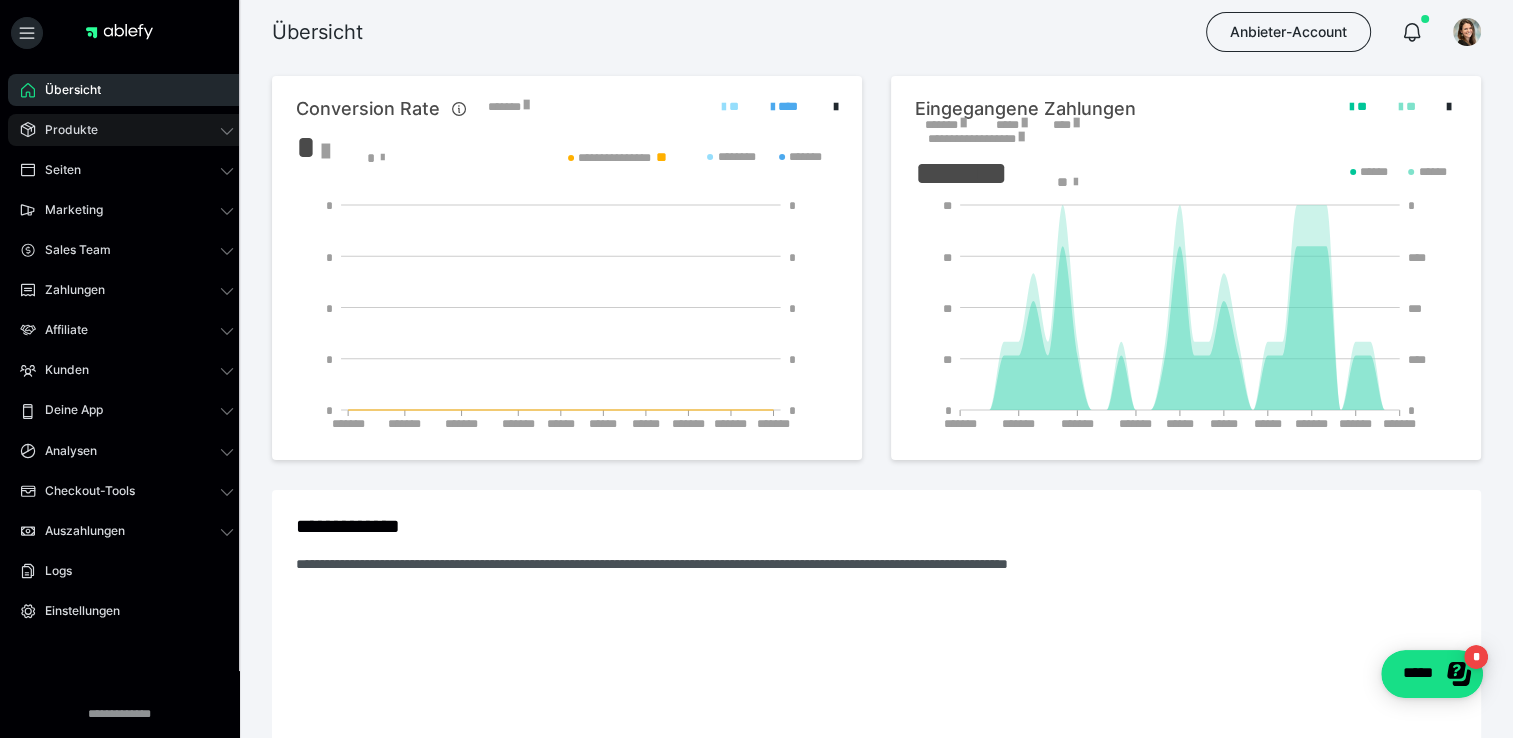 click on "Produkte" at bounding box center (64, 130) 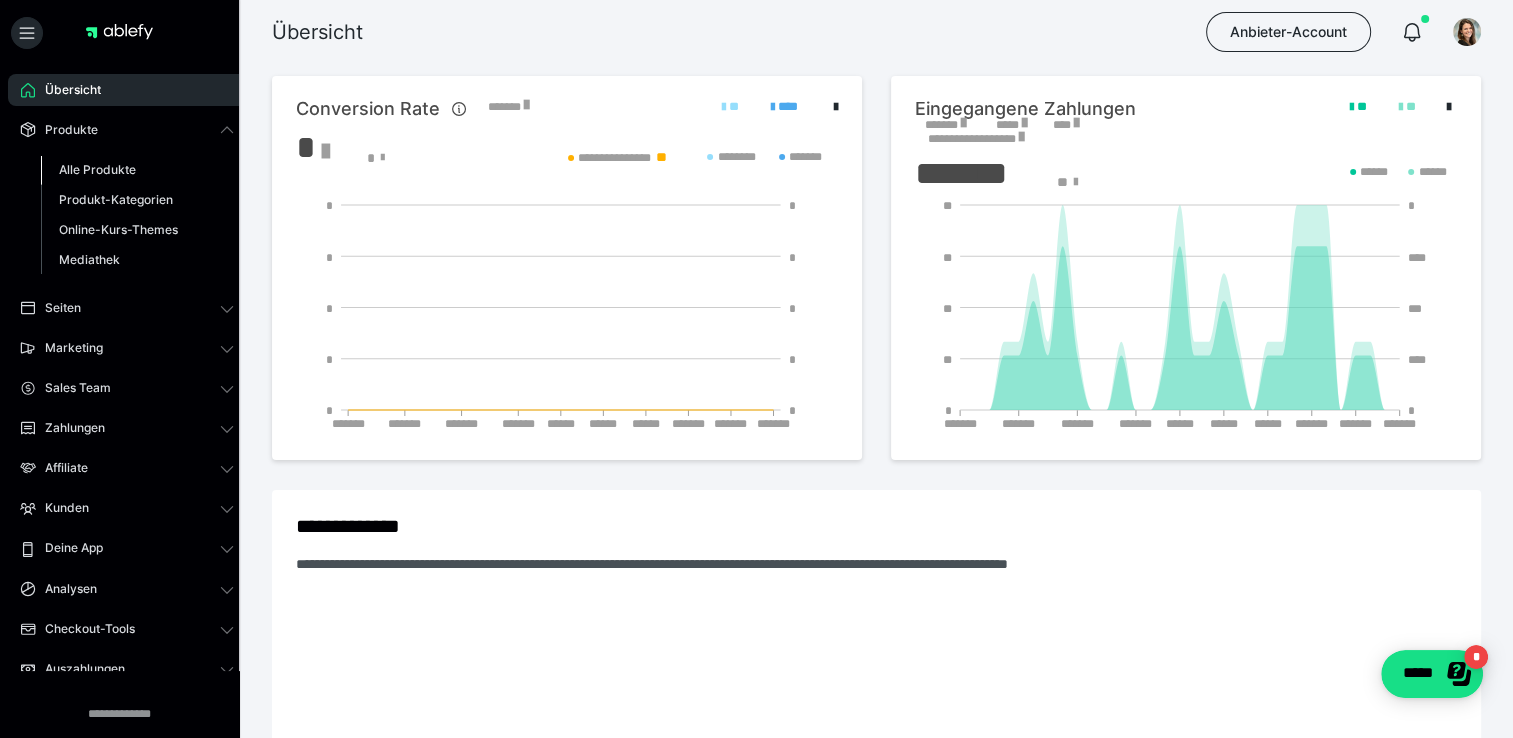 click on "Alle Produkte" at bounding box center (97, 169) 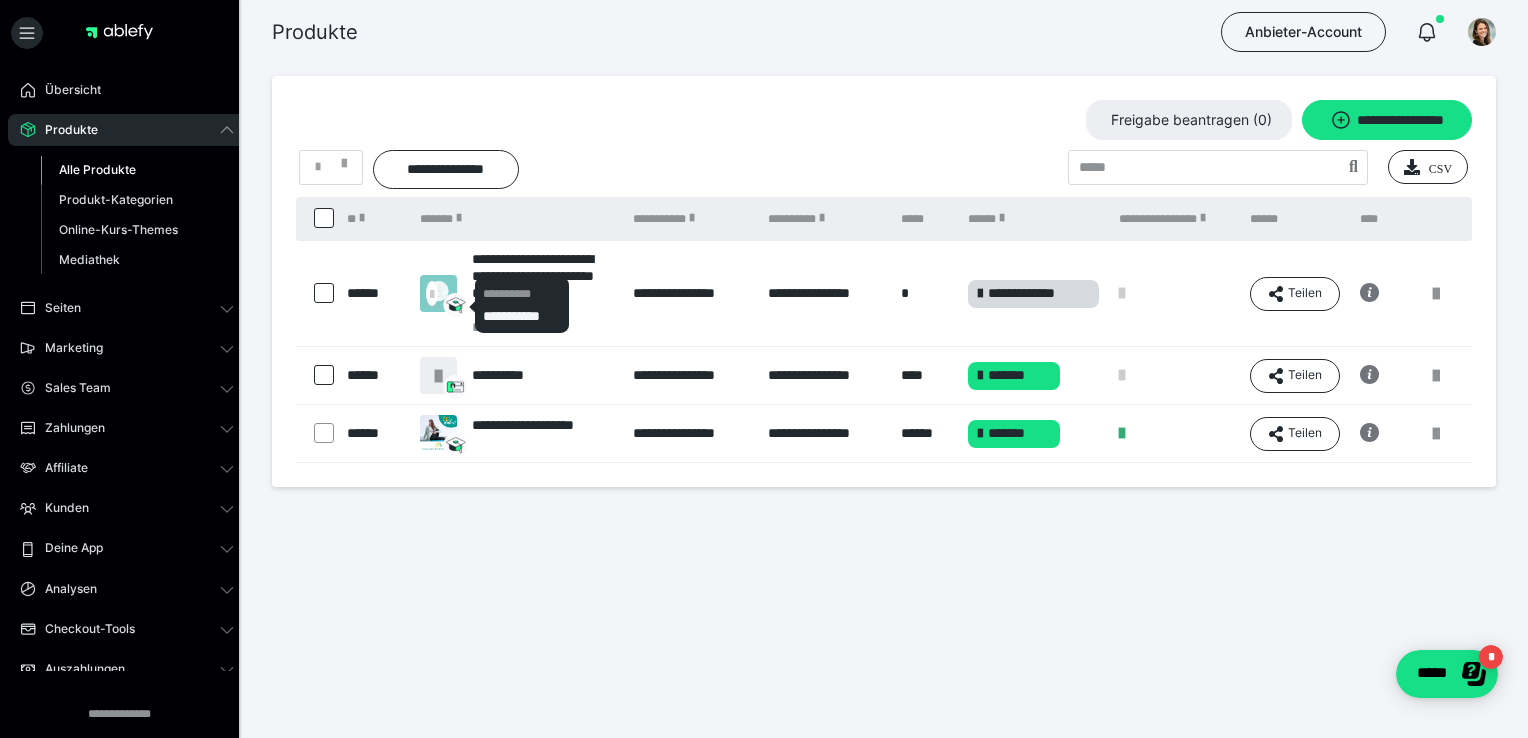 click on "**********" at bounding box center [522, 305] 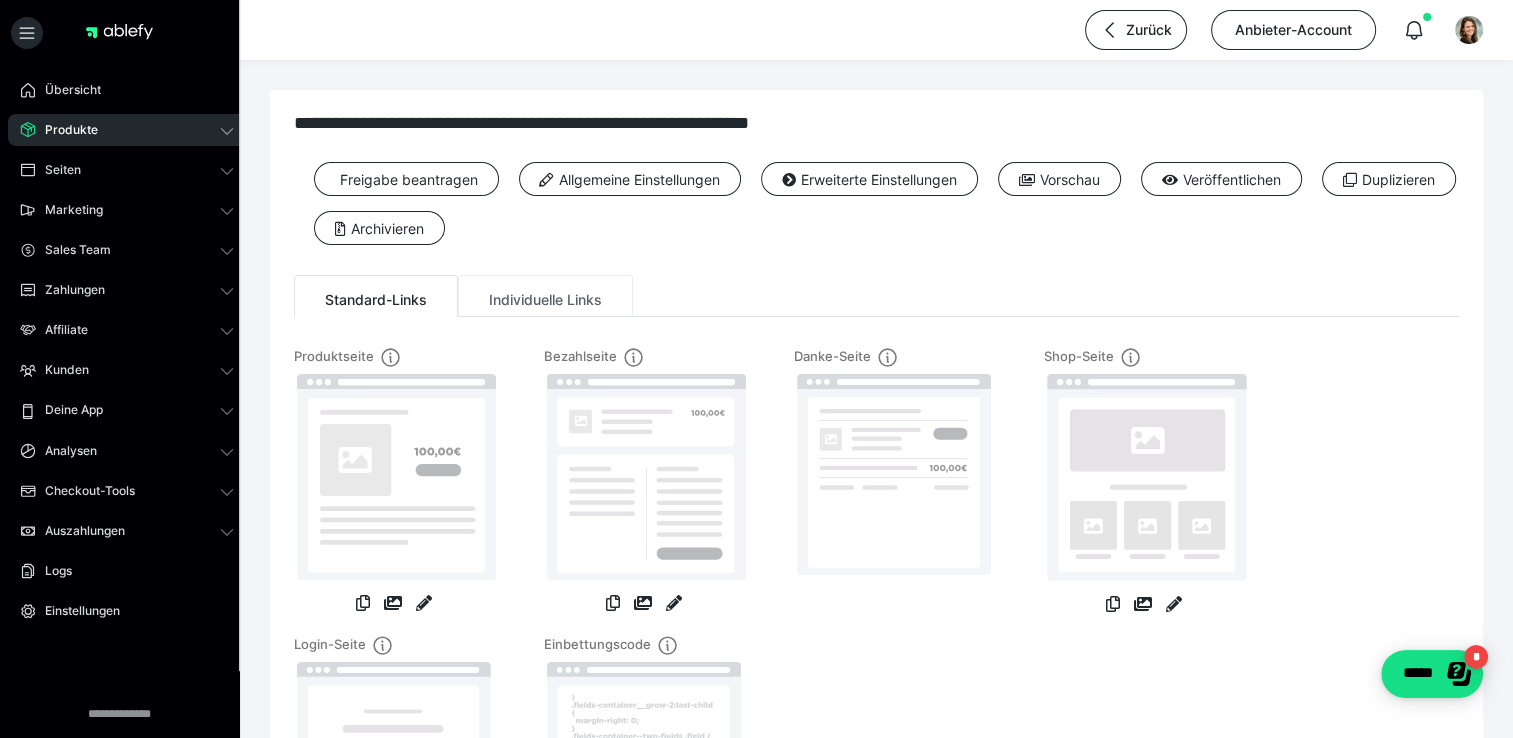 click on "Individuelle Links" at bounding box center [545, 296] 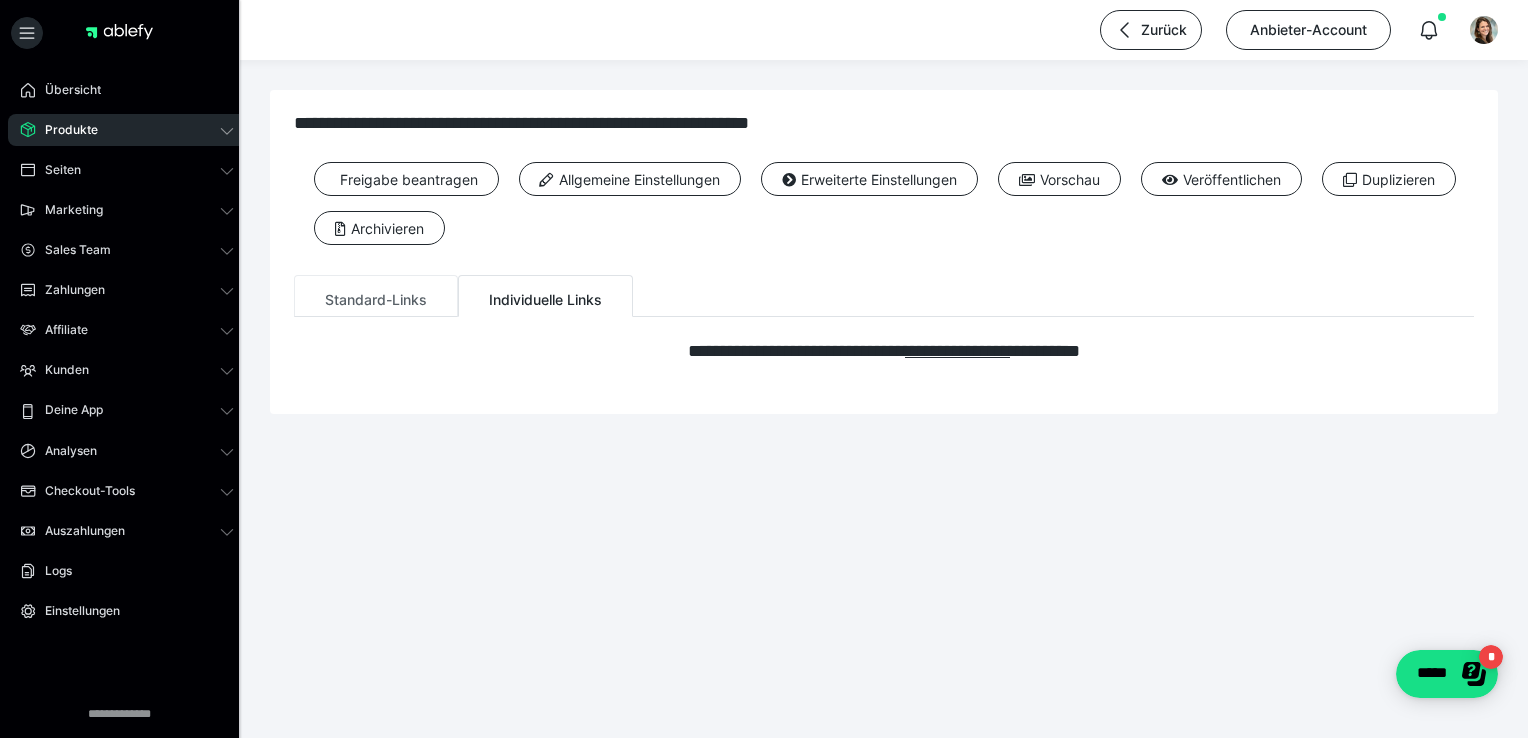 click on "Standard-Links" at bounding box center [376, 296] 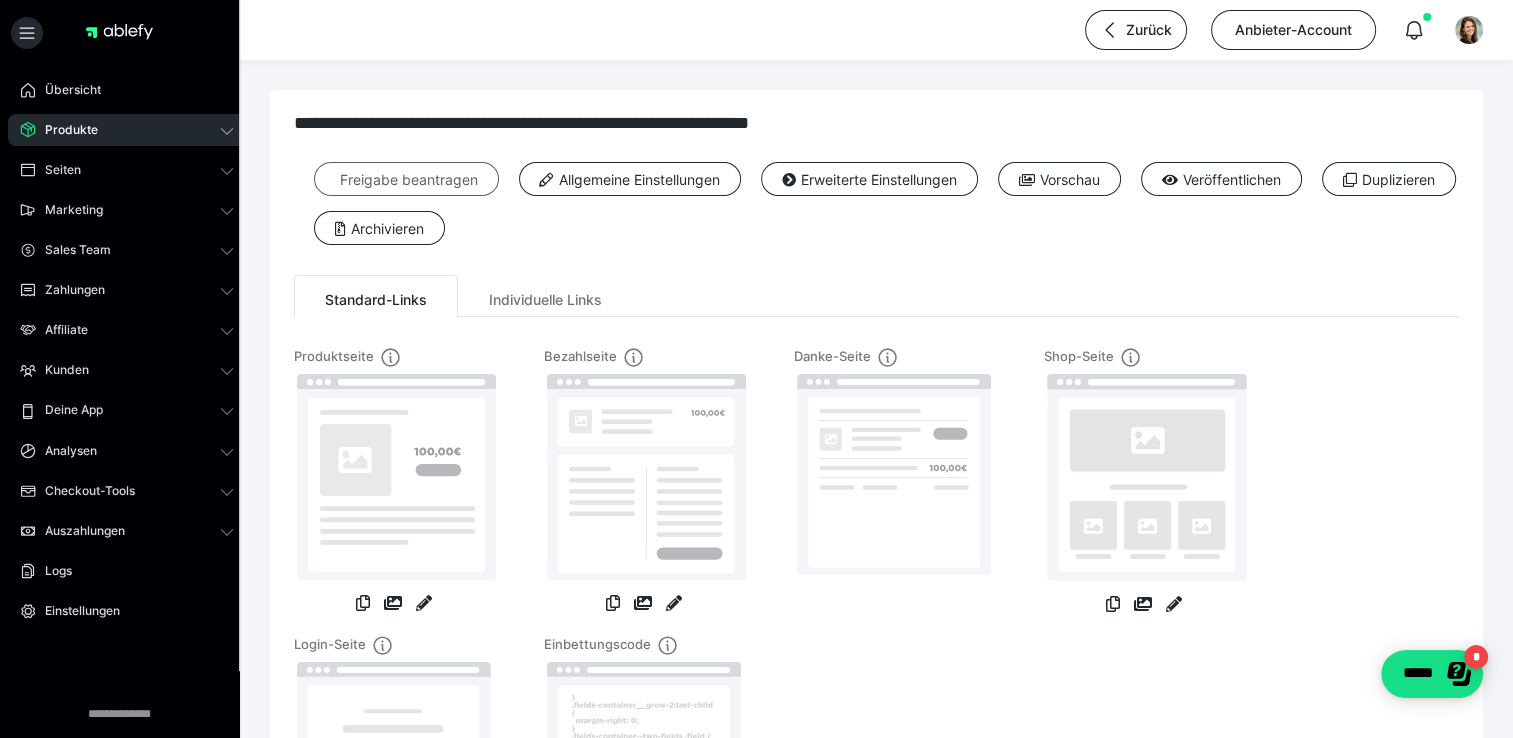 click on "Freigabe beantragen" at bounding box center [406, 179] 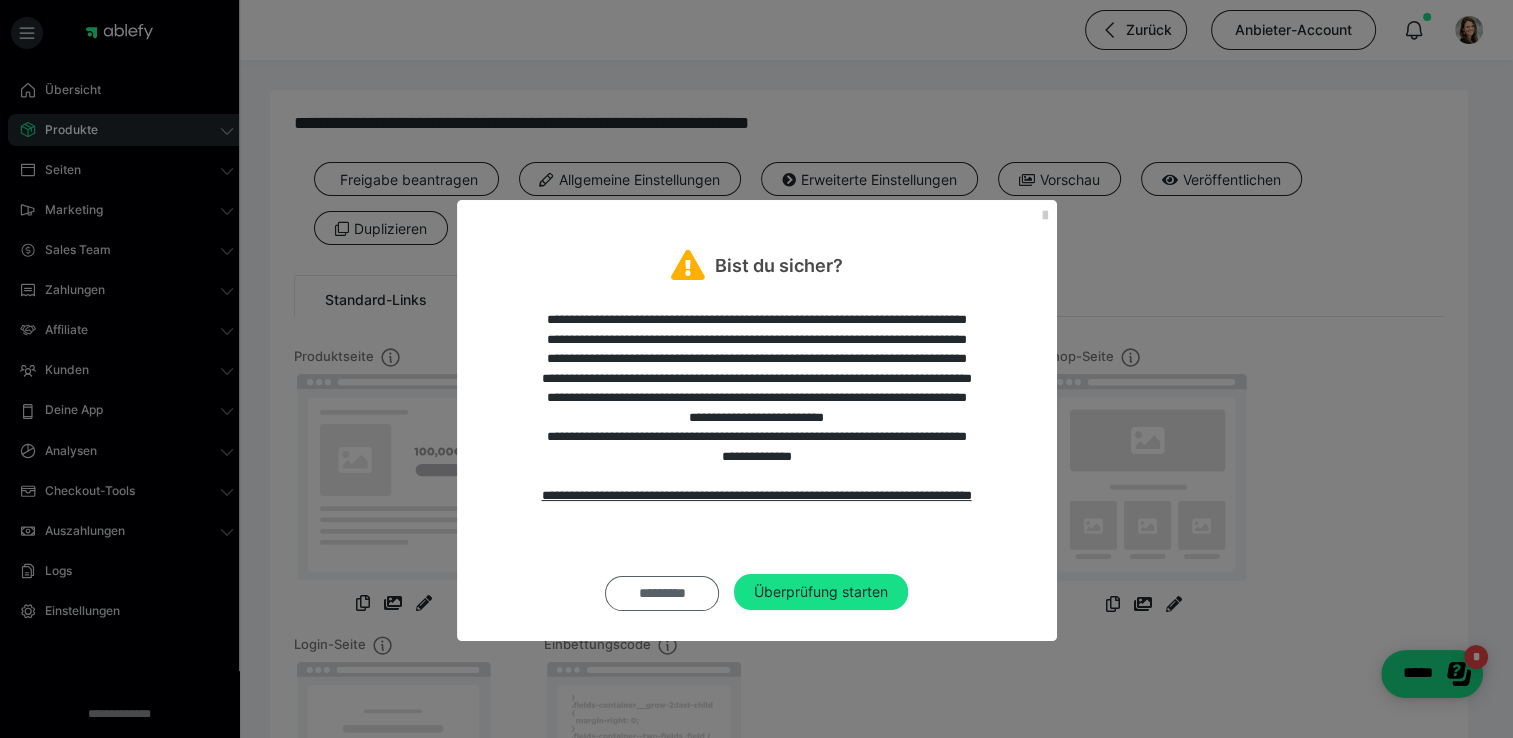 click on "*********" at bounding box center (662, 593) 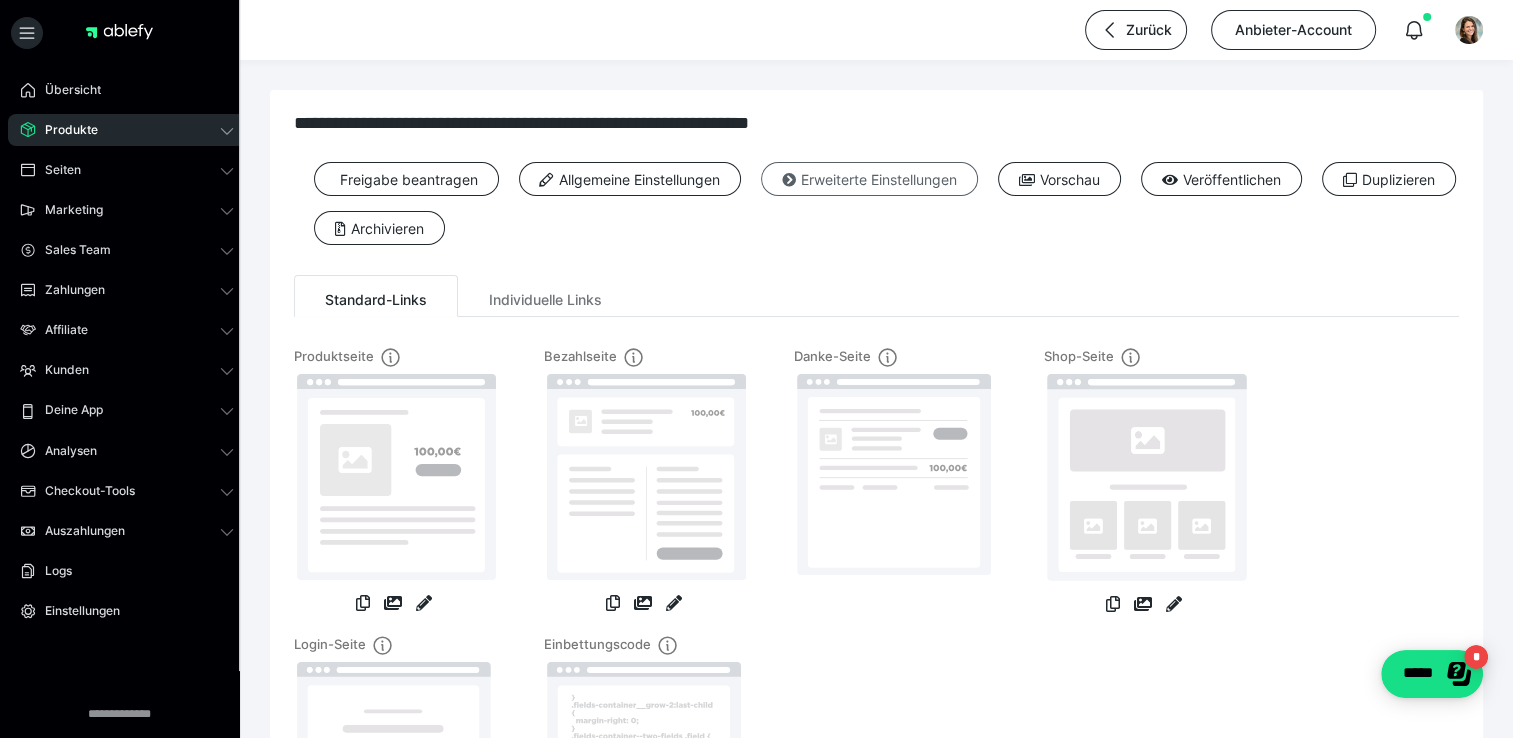 click on "Erweiterte Einstellungen" at bounding box center (869, 179) 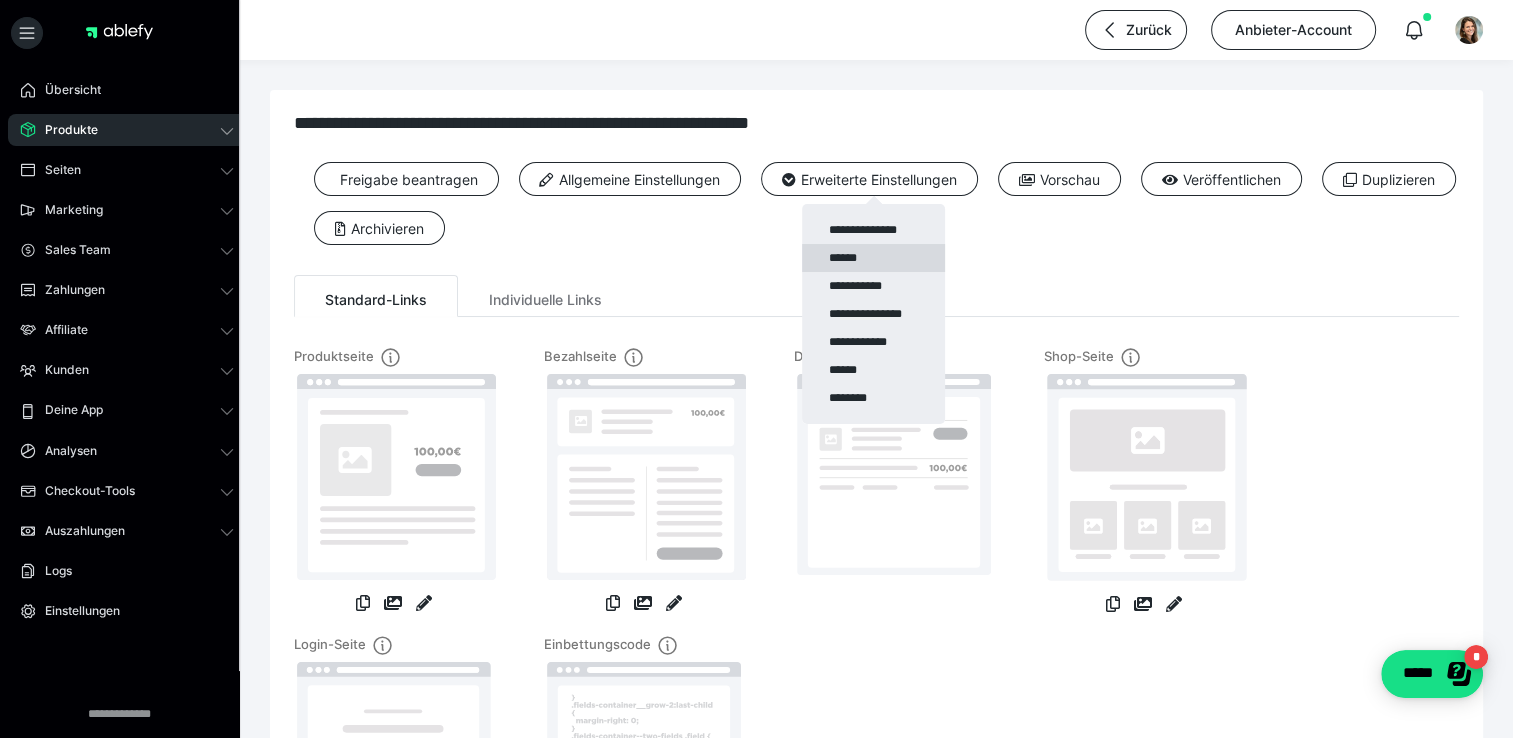 click on "******" at bounding box center [873, 258] 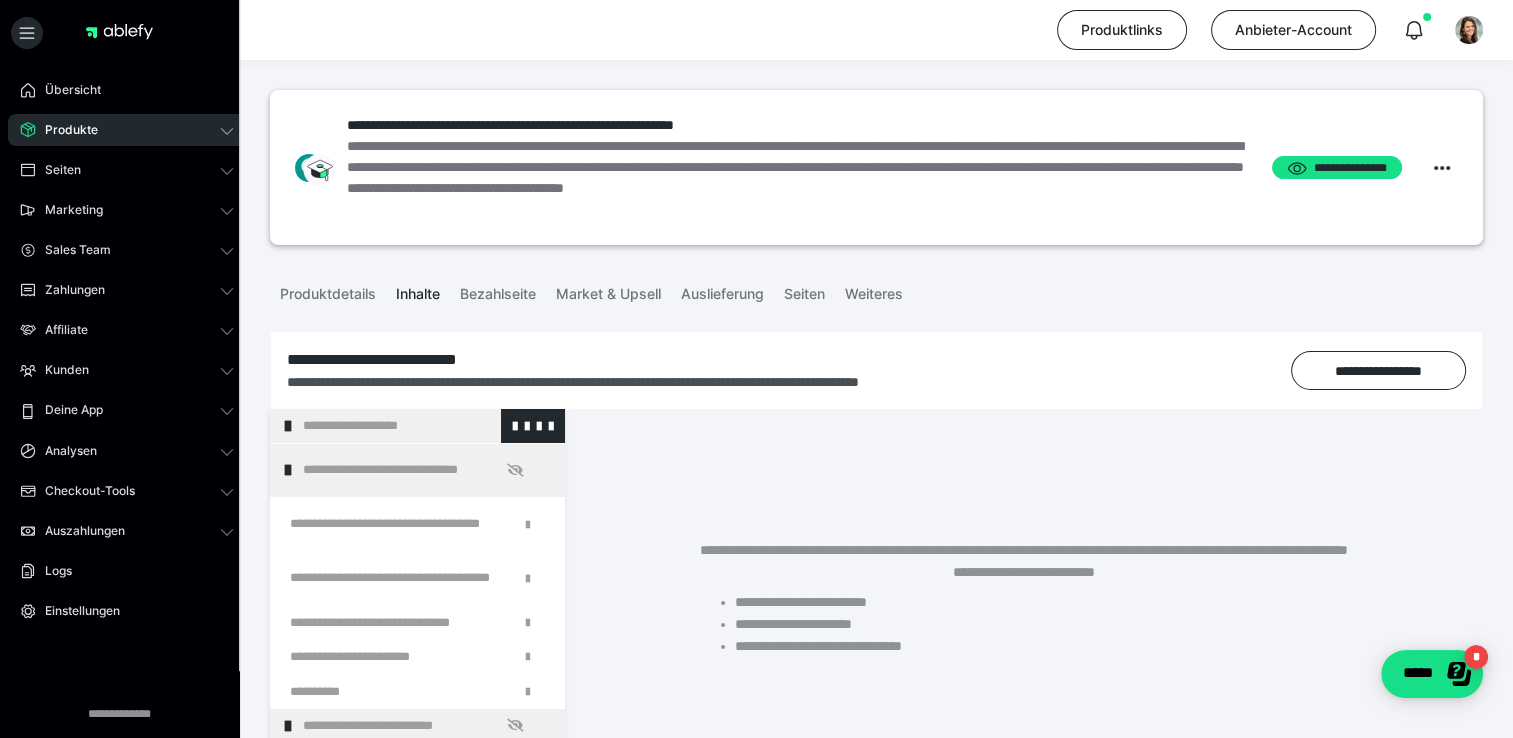 click on "**********" at bounding box center (418, 426) 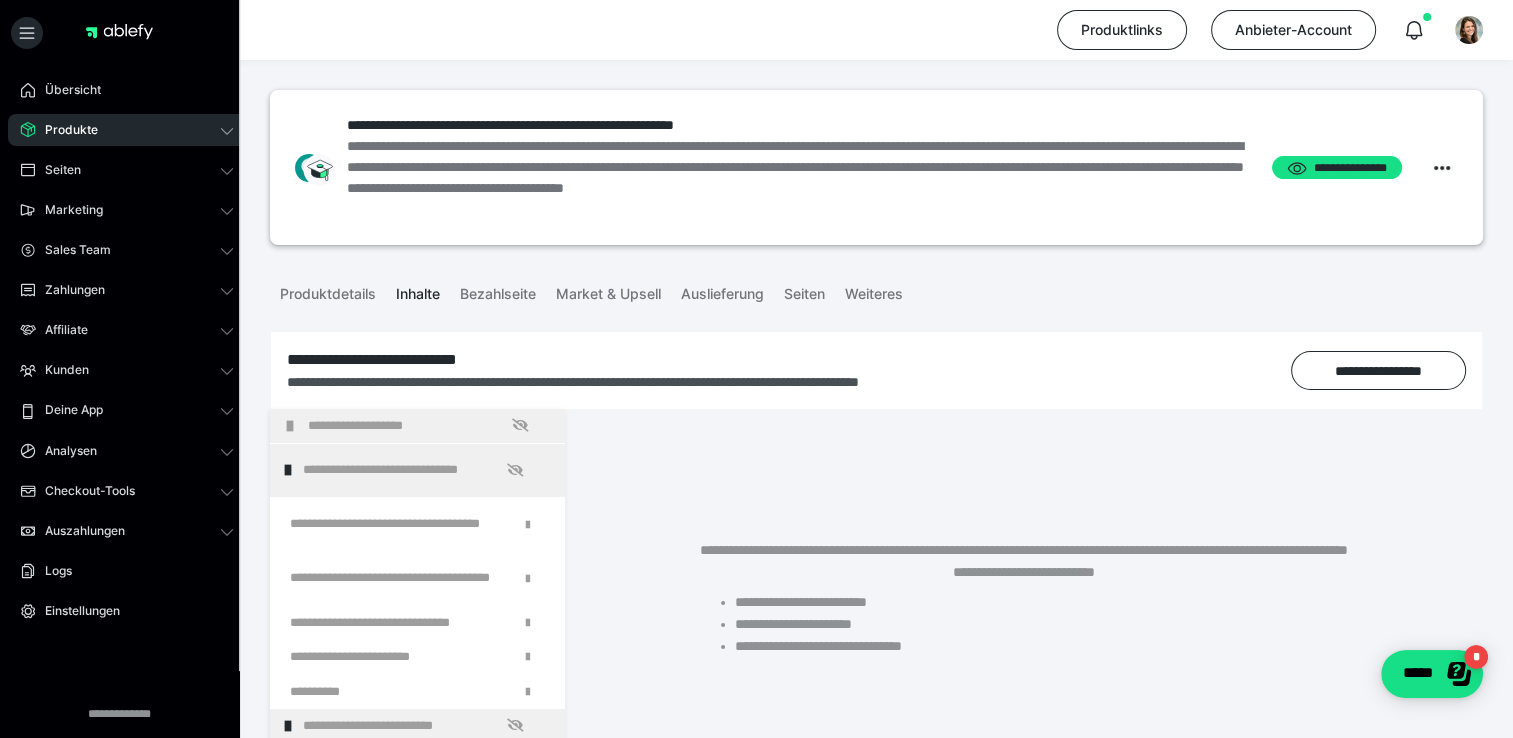 click on "**********" at bounding box center [423, 426] 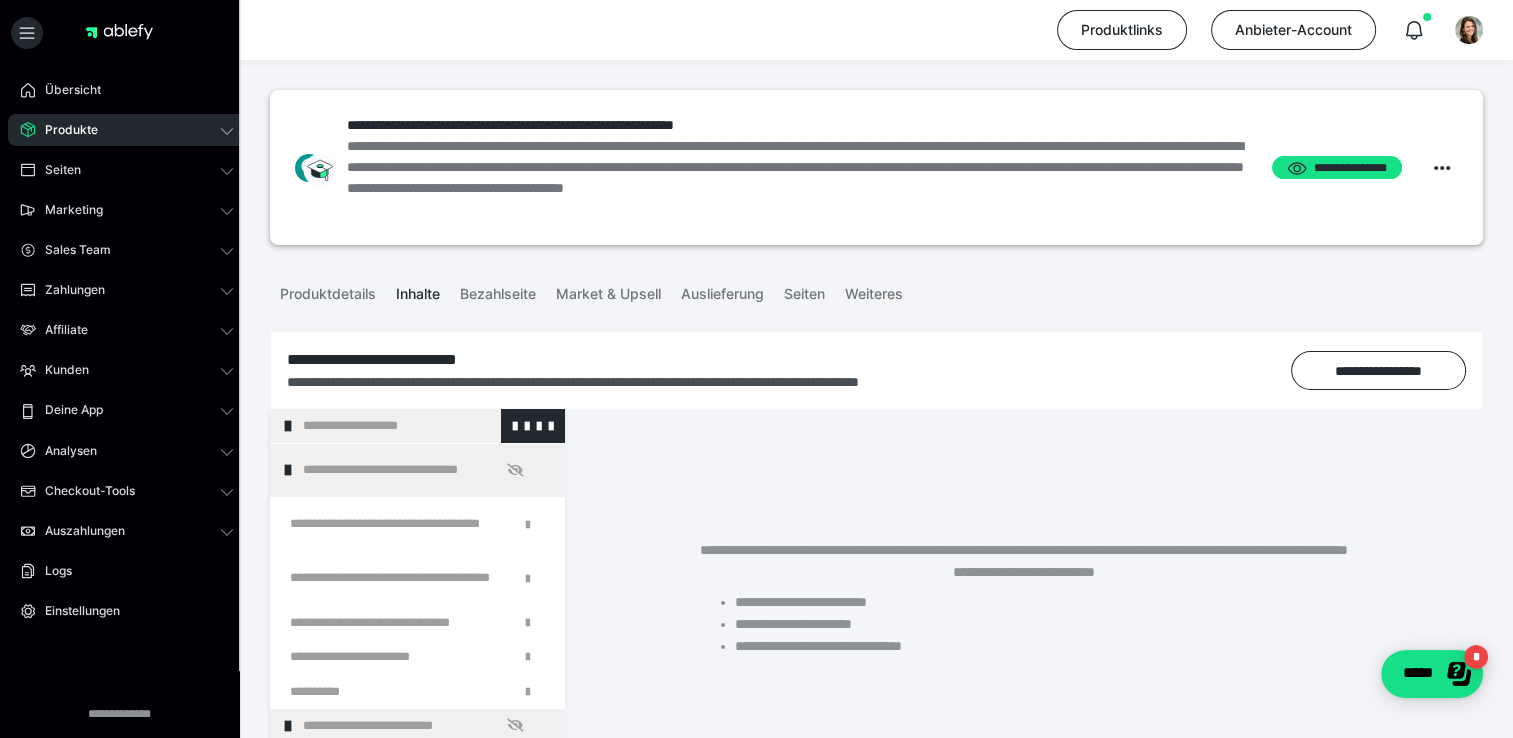 click on "**********" at bounding box center (418, 426) 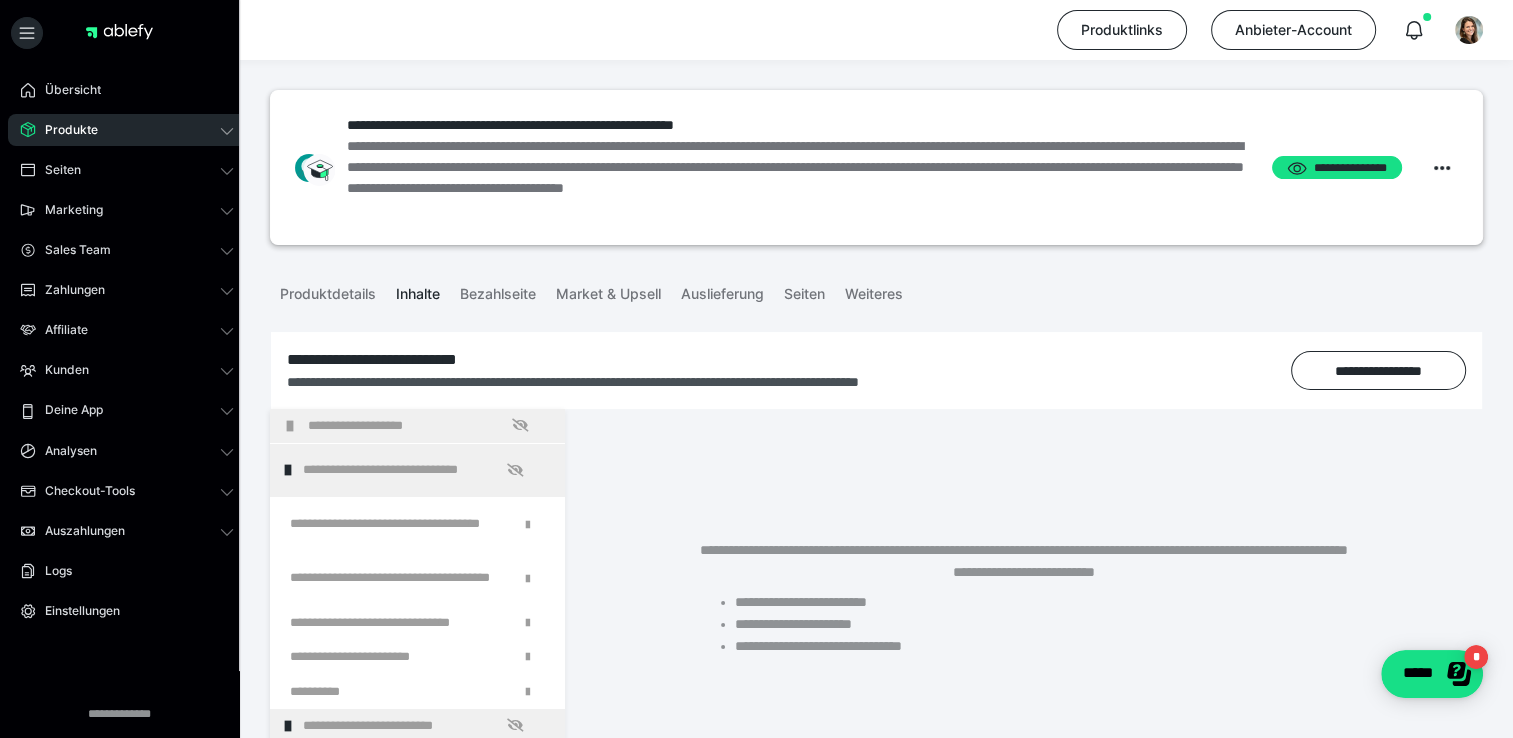 click on "**********" at bounding box center (423, 426) 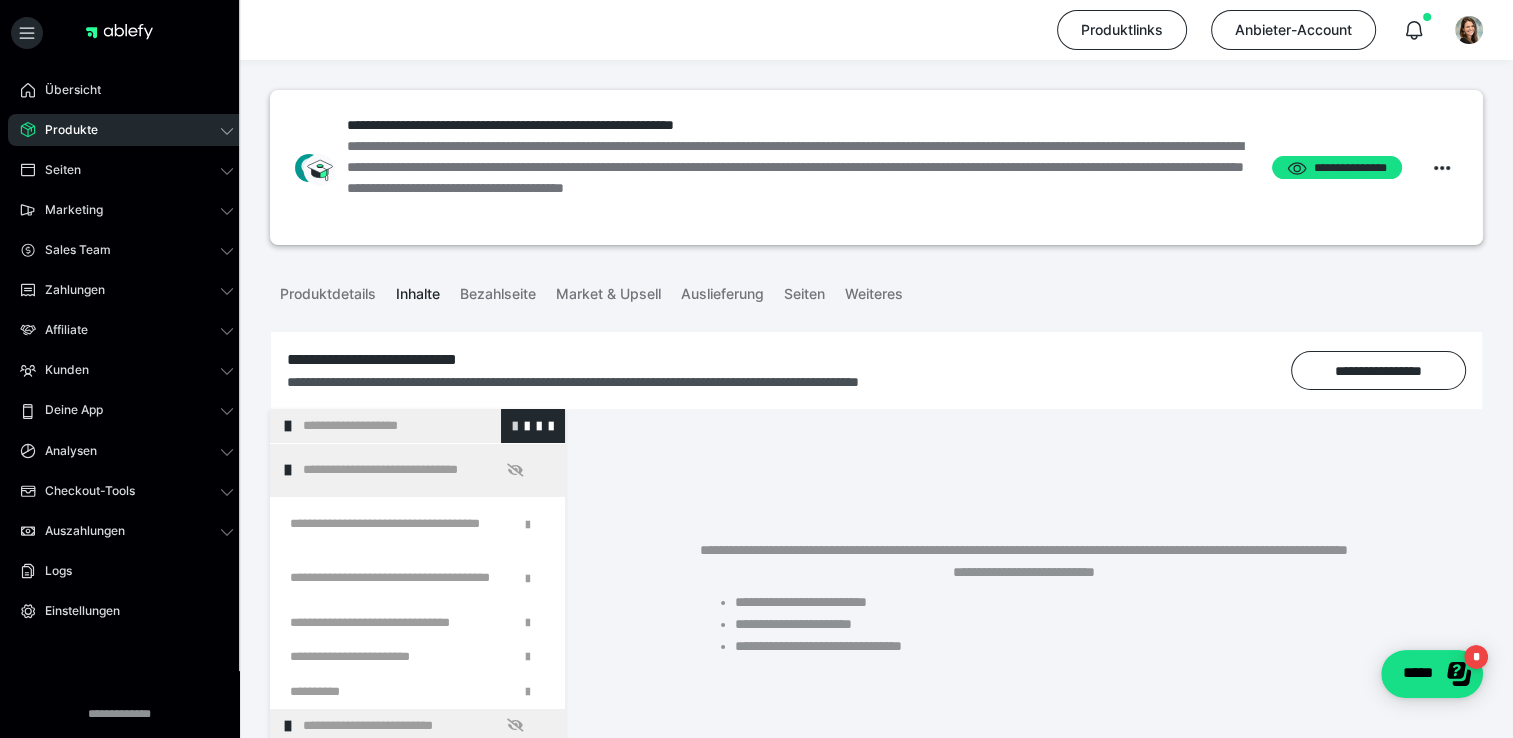 click at bounding box center (515, 425) 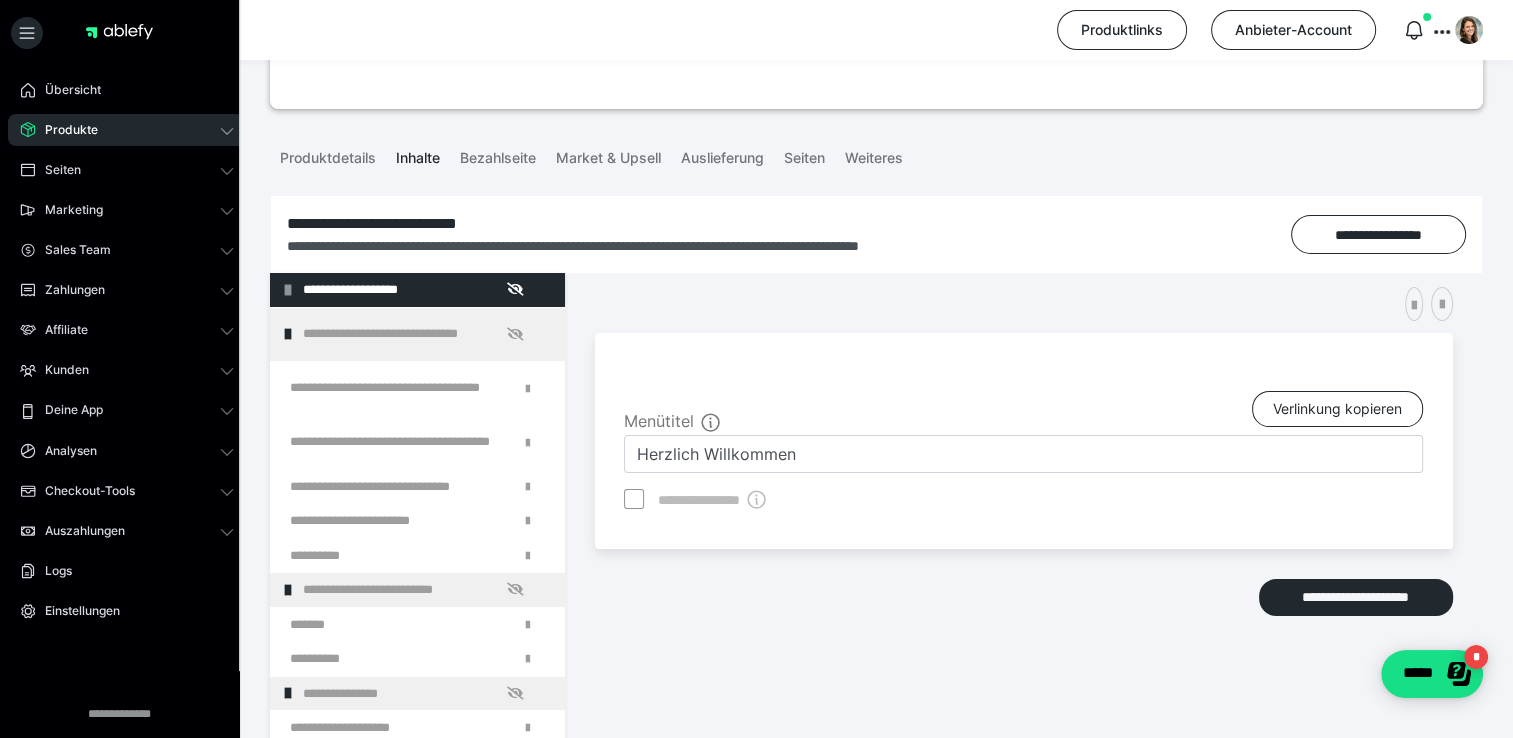 scroll, scrollTop: 0, scrollLeft: 0, axis: both 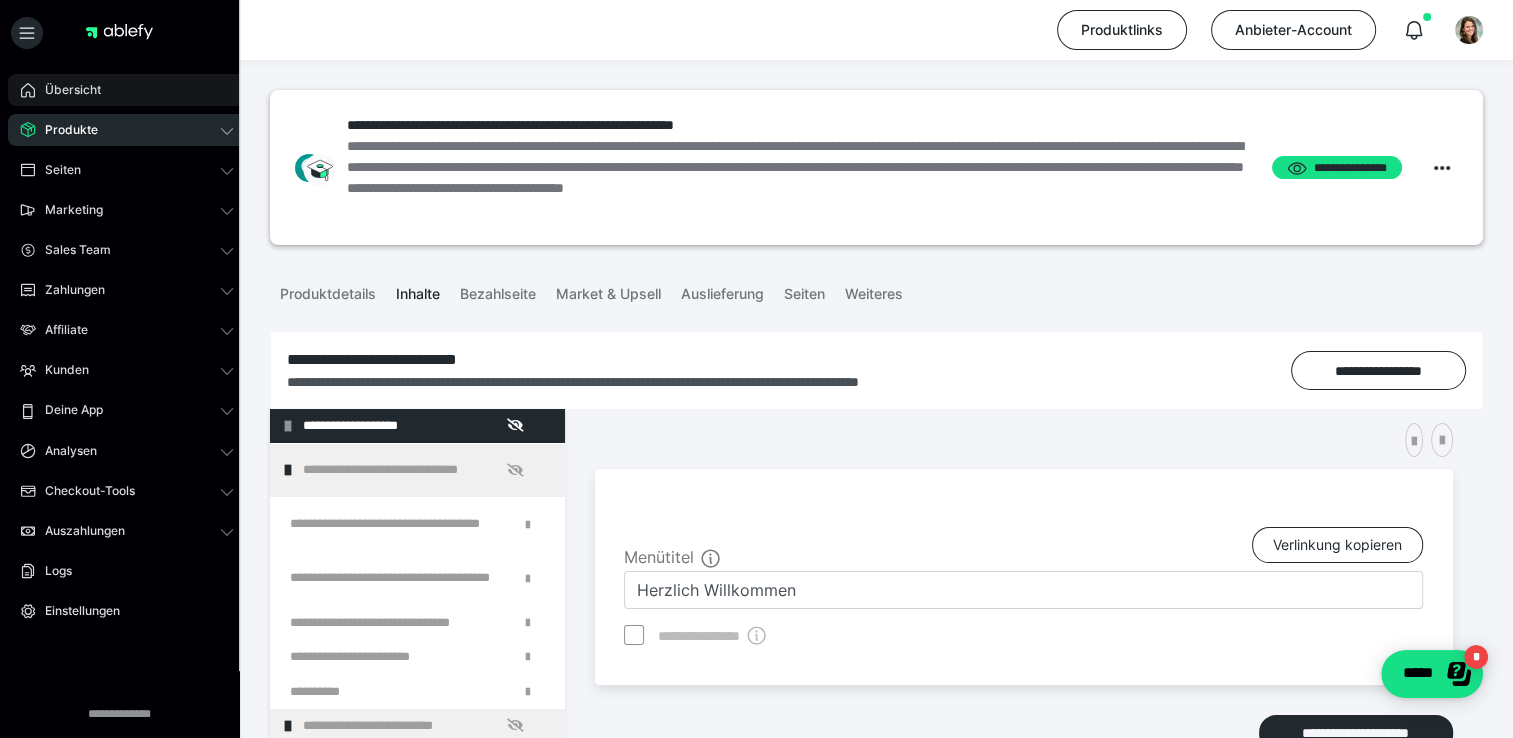 click on "Übersicht" at bounding box center [127, 90] 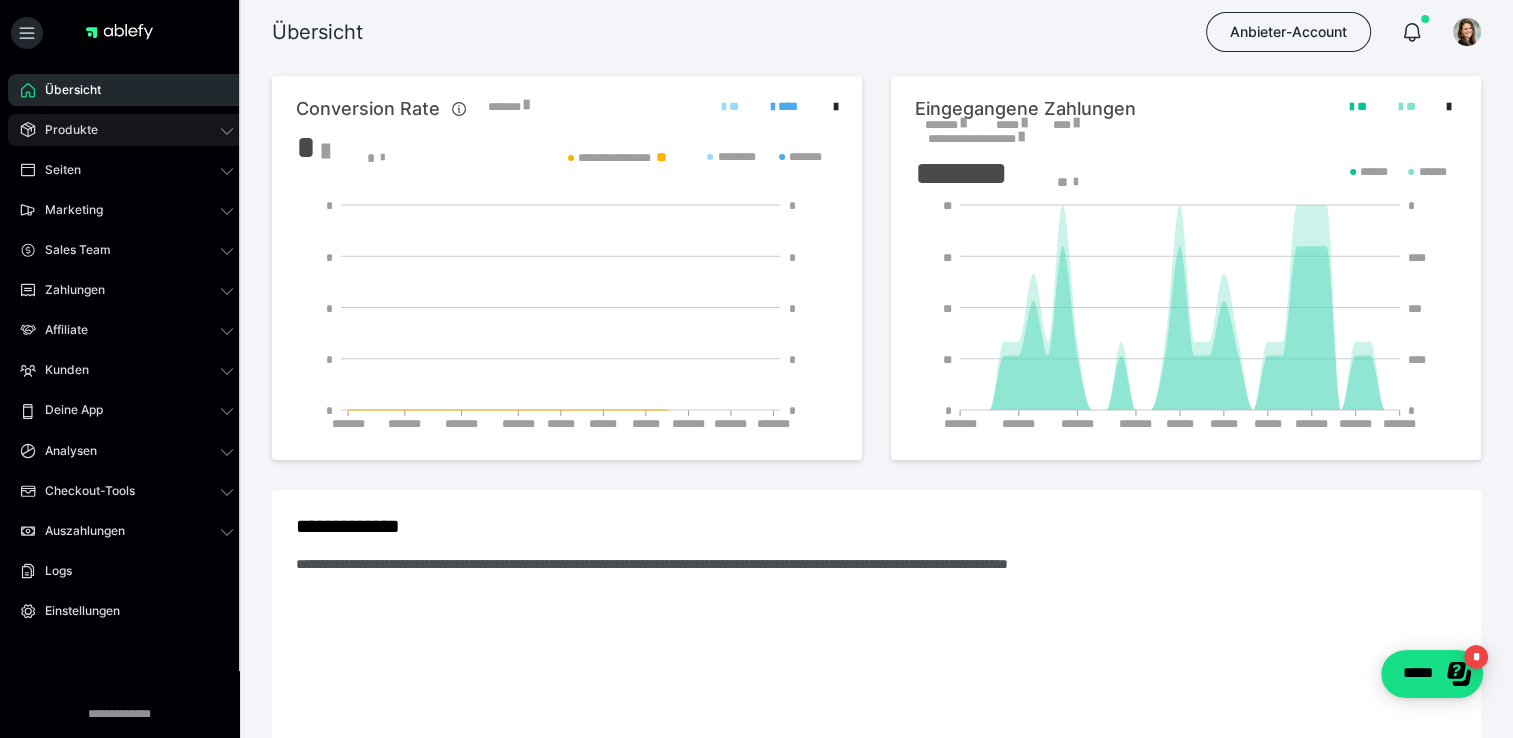 click on "Produkte" at bounding box center [64, 130] 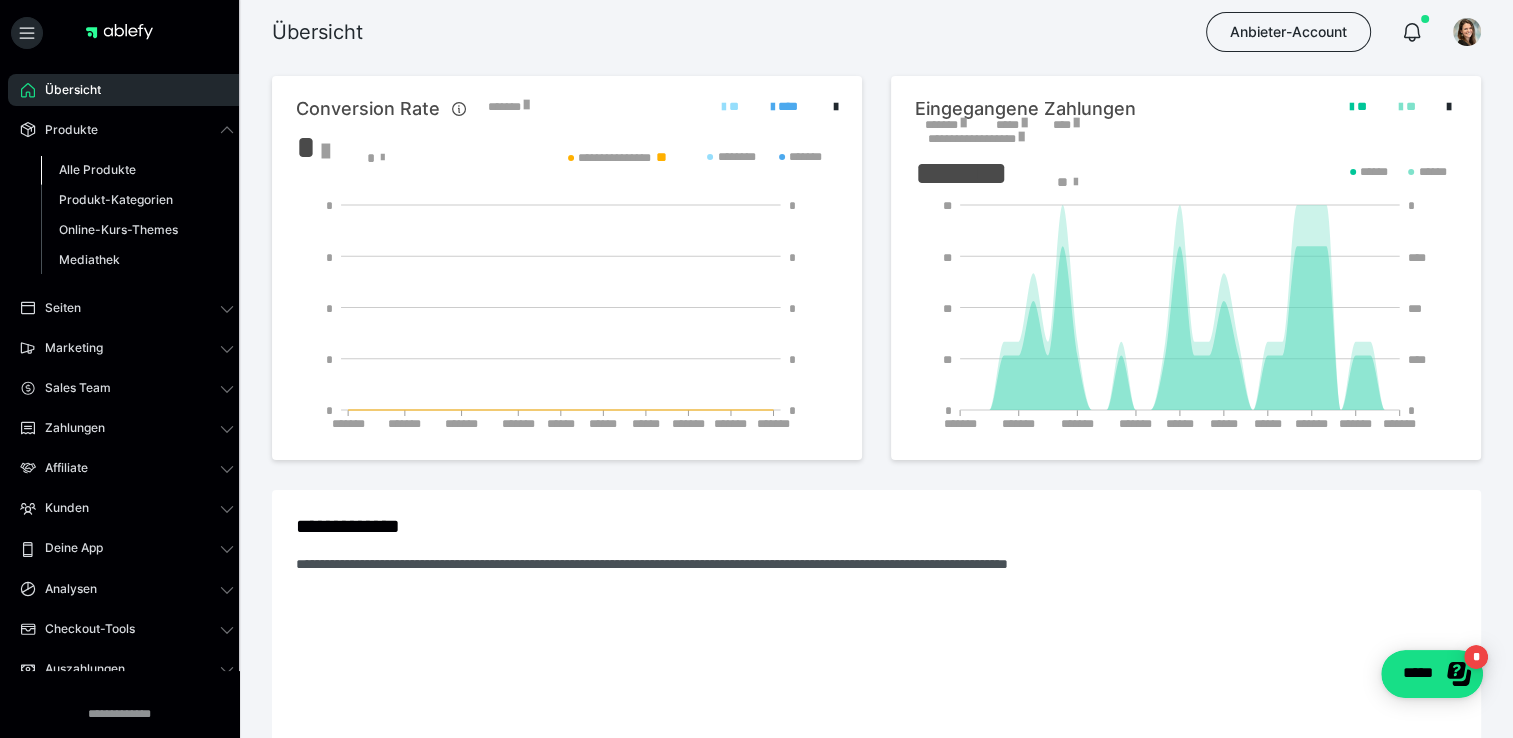 click on "Alle Produkte" at bounding box center (97, 169) 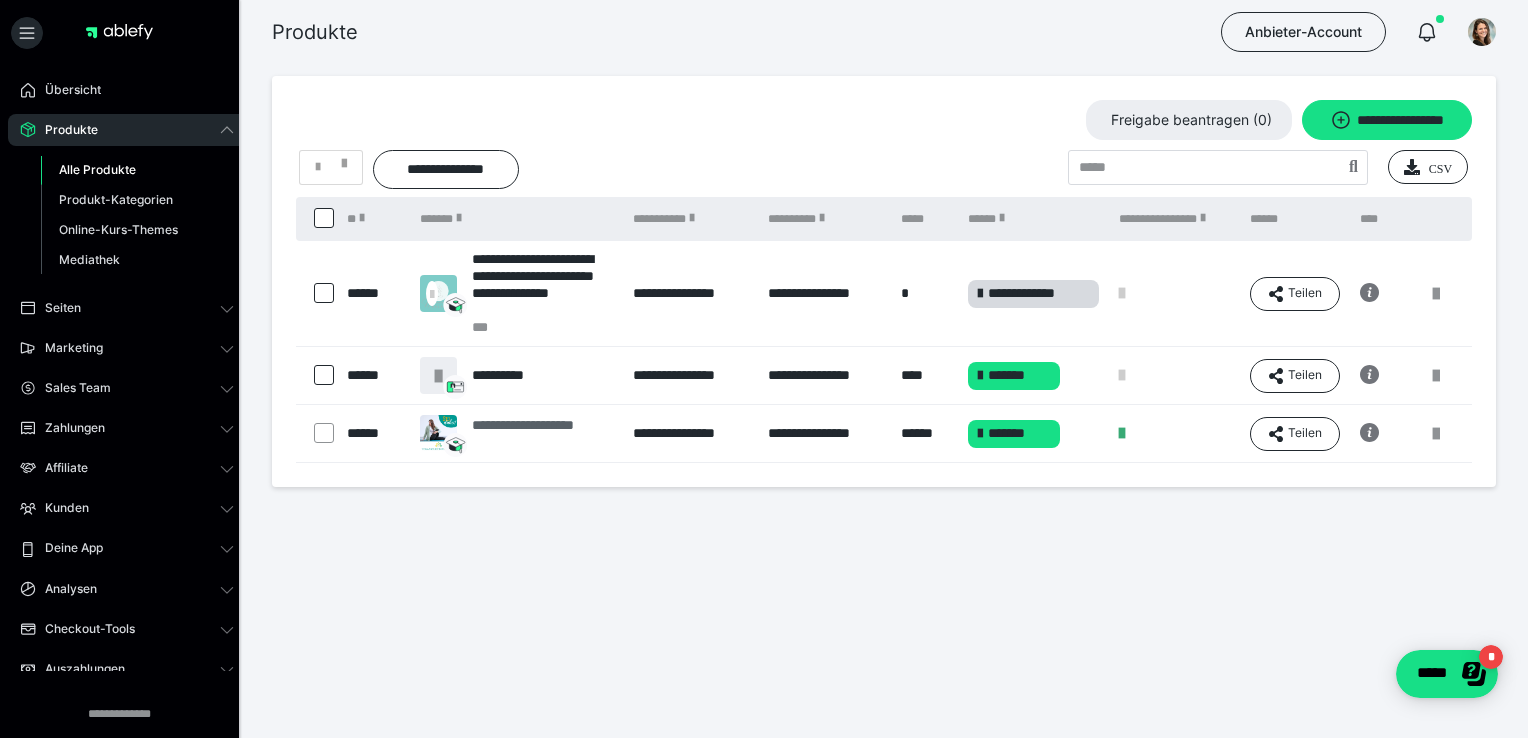click on "**********" at bounding box center (542, 434) 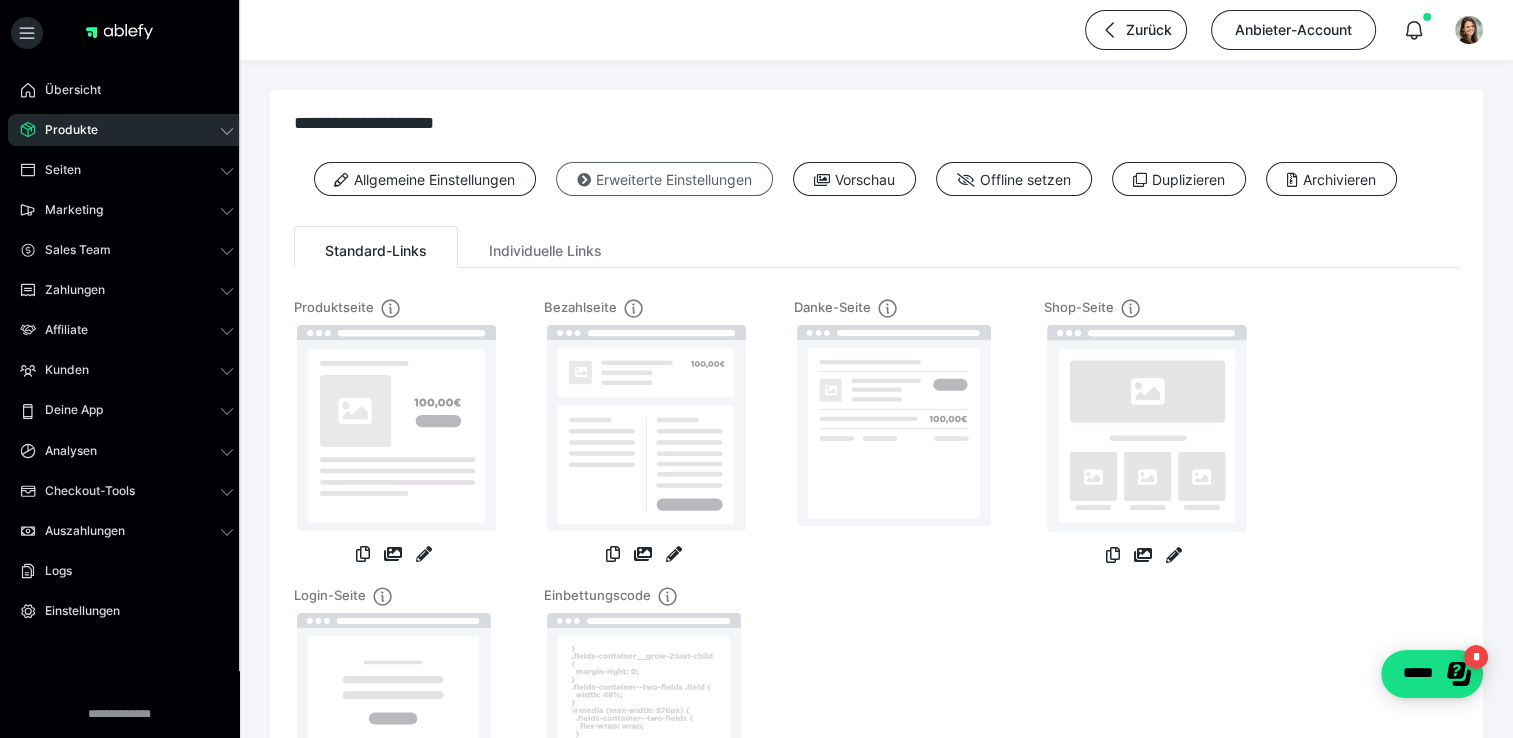click on "Erweiterte Einstellungen" at bounding box center [664, 179] 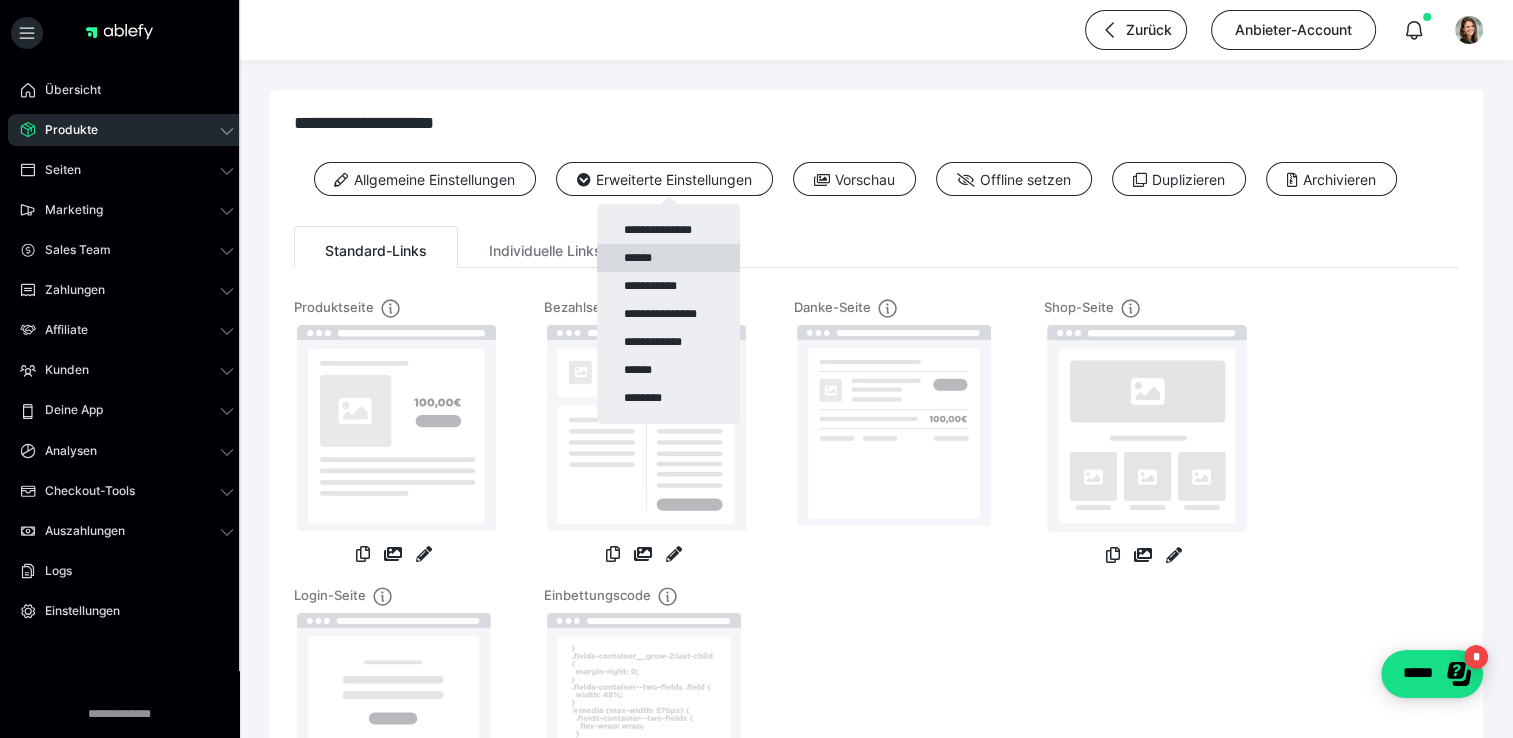 click on "******" at bounding box center (668, 258) 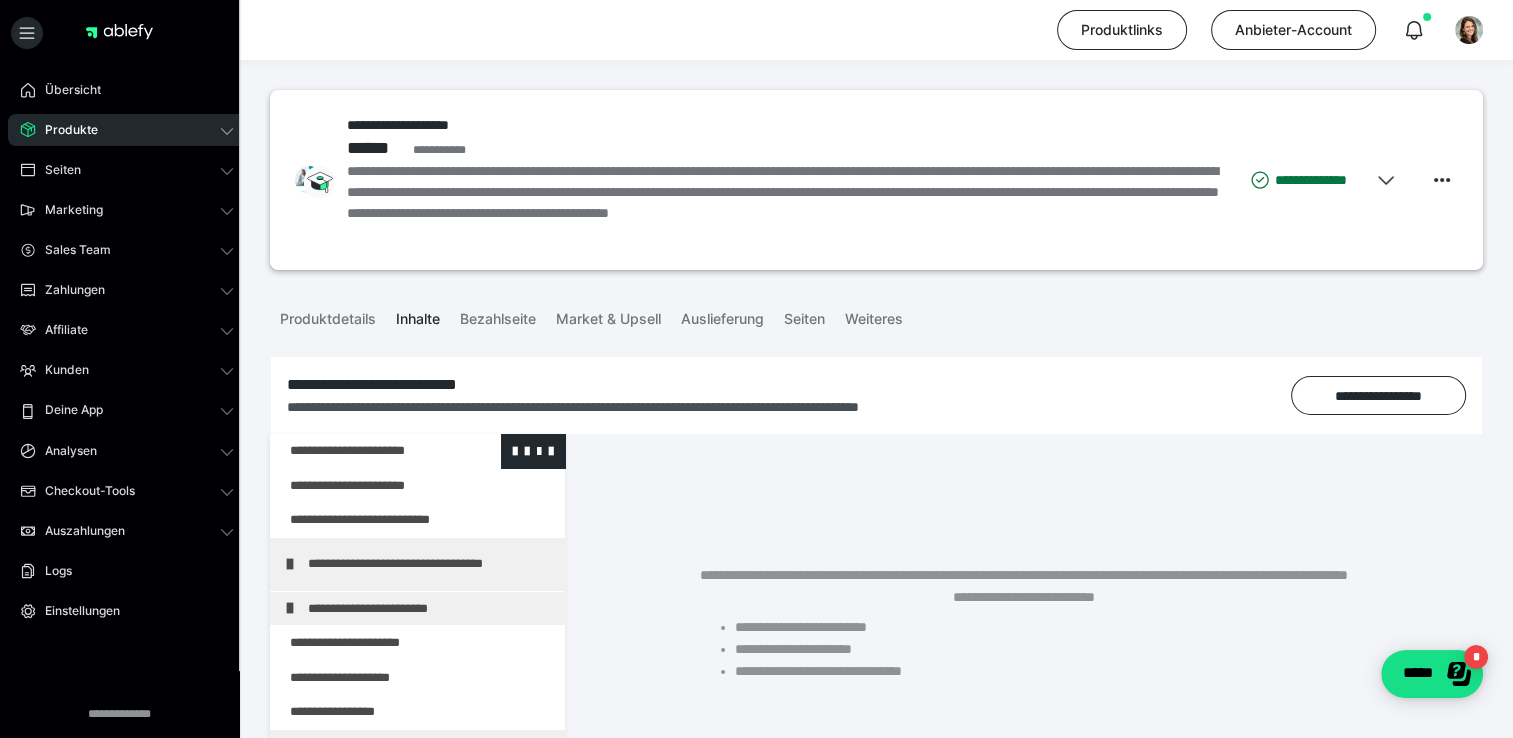 click at bounding box center (365, 451) 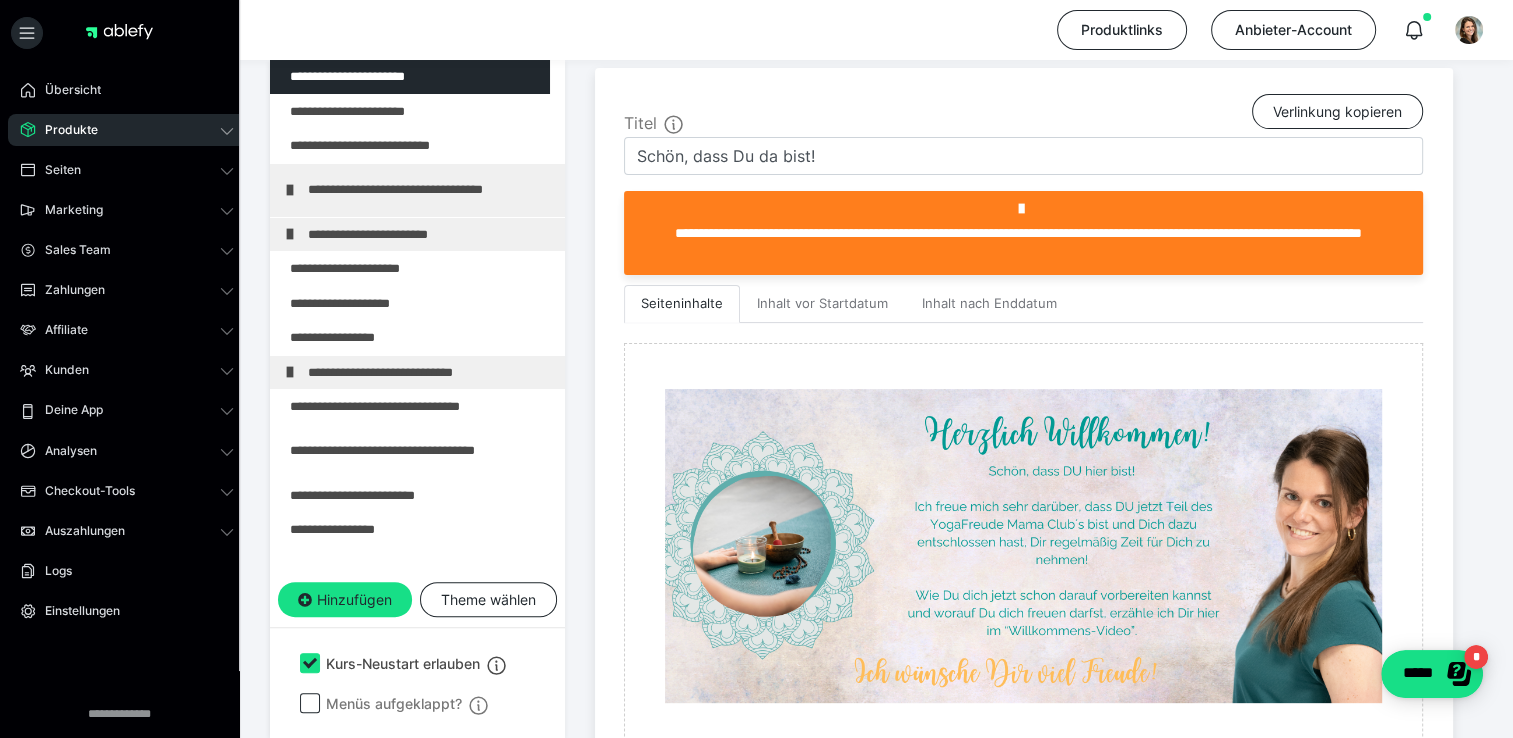 scroll, scrollTop: 466, scrollLeft: 0, axis: vertical 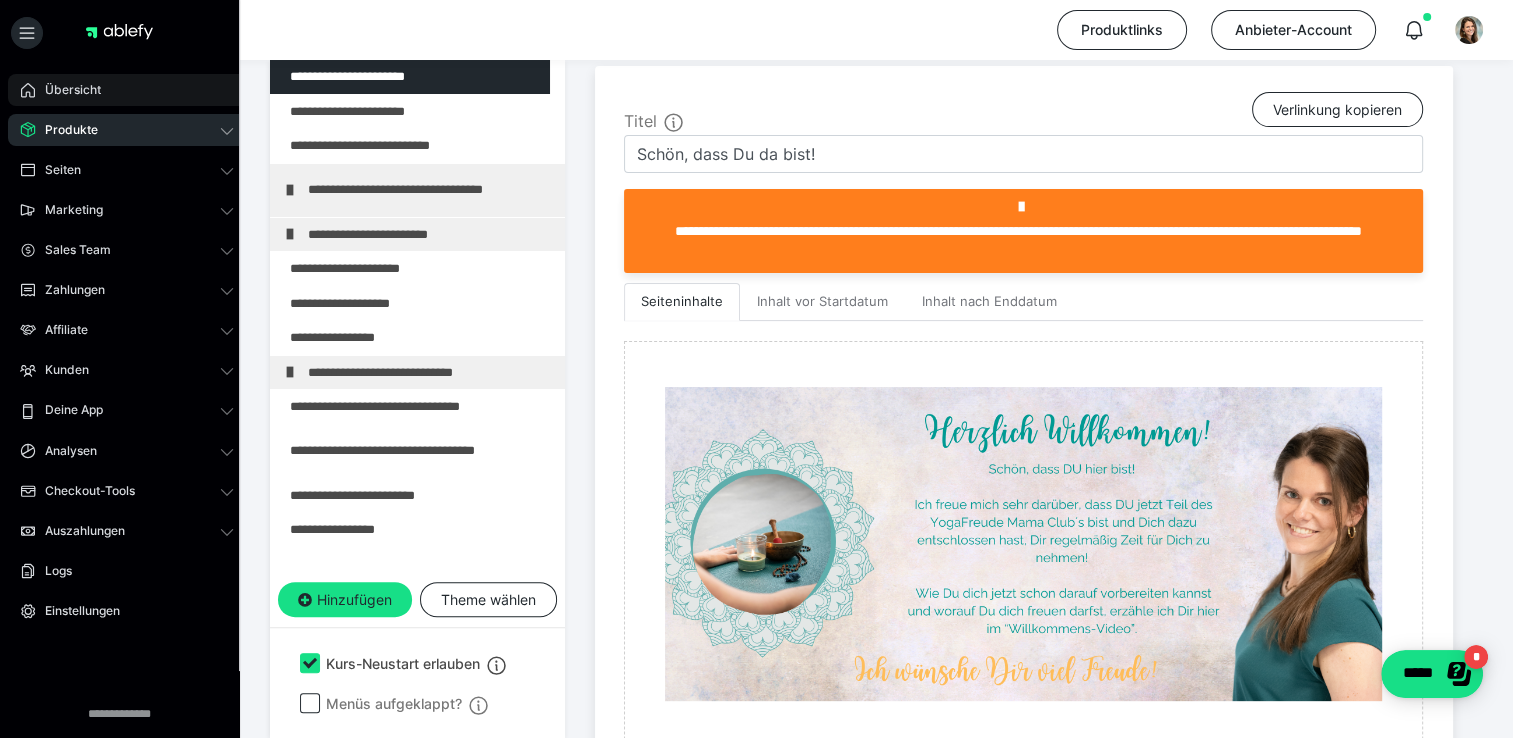 click on "Übersicht" at bounding box center [66, 90] 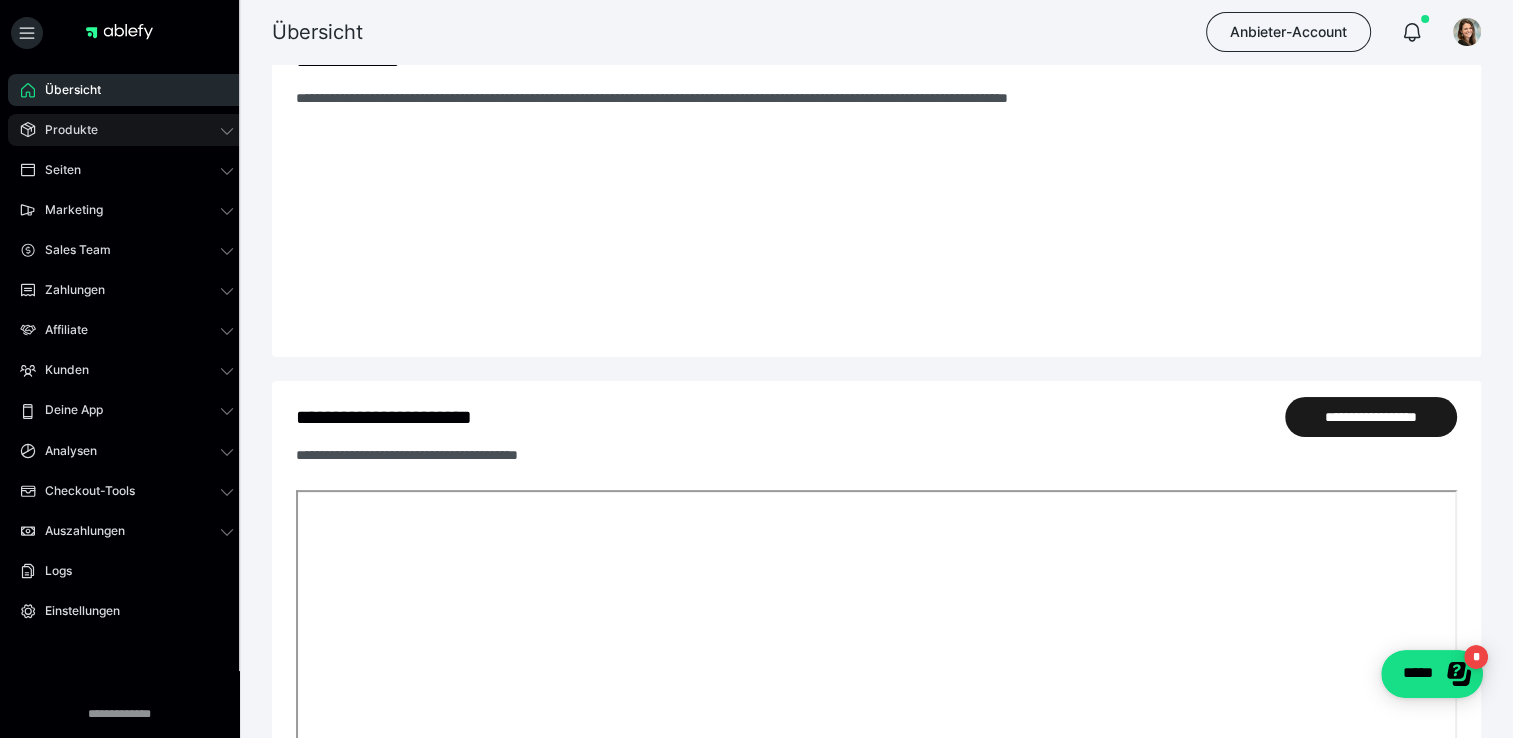 click on "Produkte" at bounding box center (64, 130) 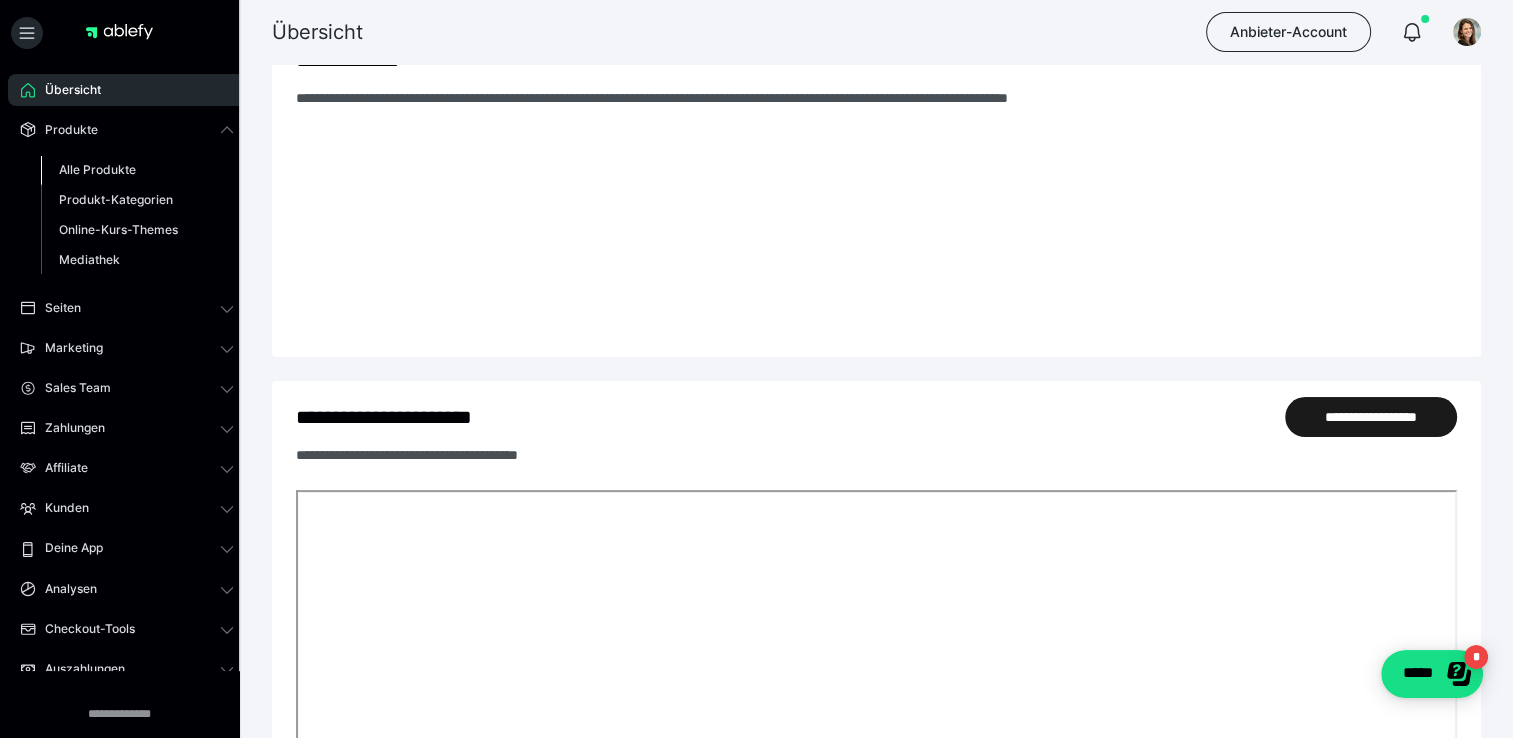 click on "Alle Produkte" at bounding box center (97, 169) 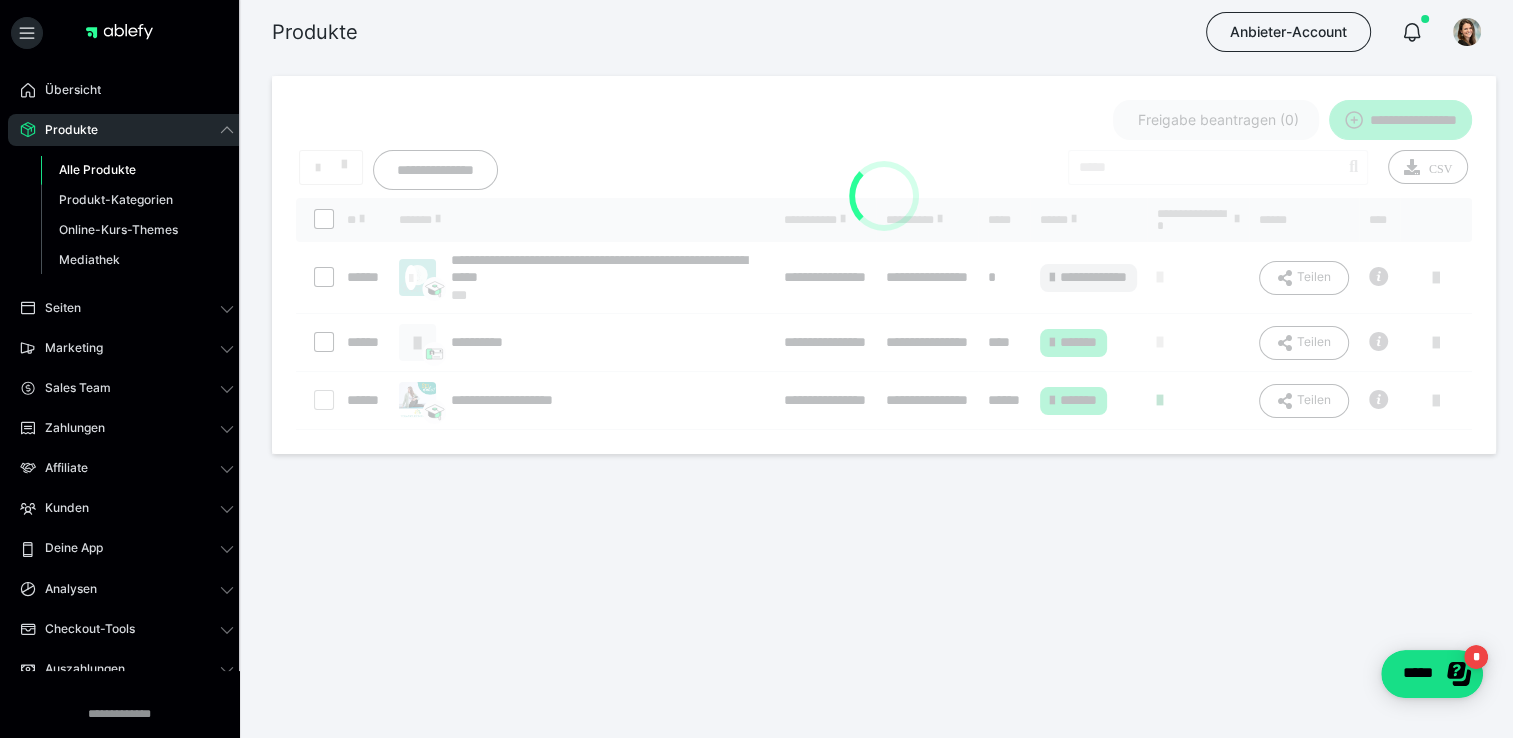 scroll, scrollTop: 0, scrollLeft: 0, axis: both 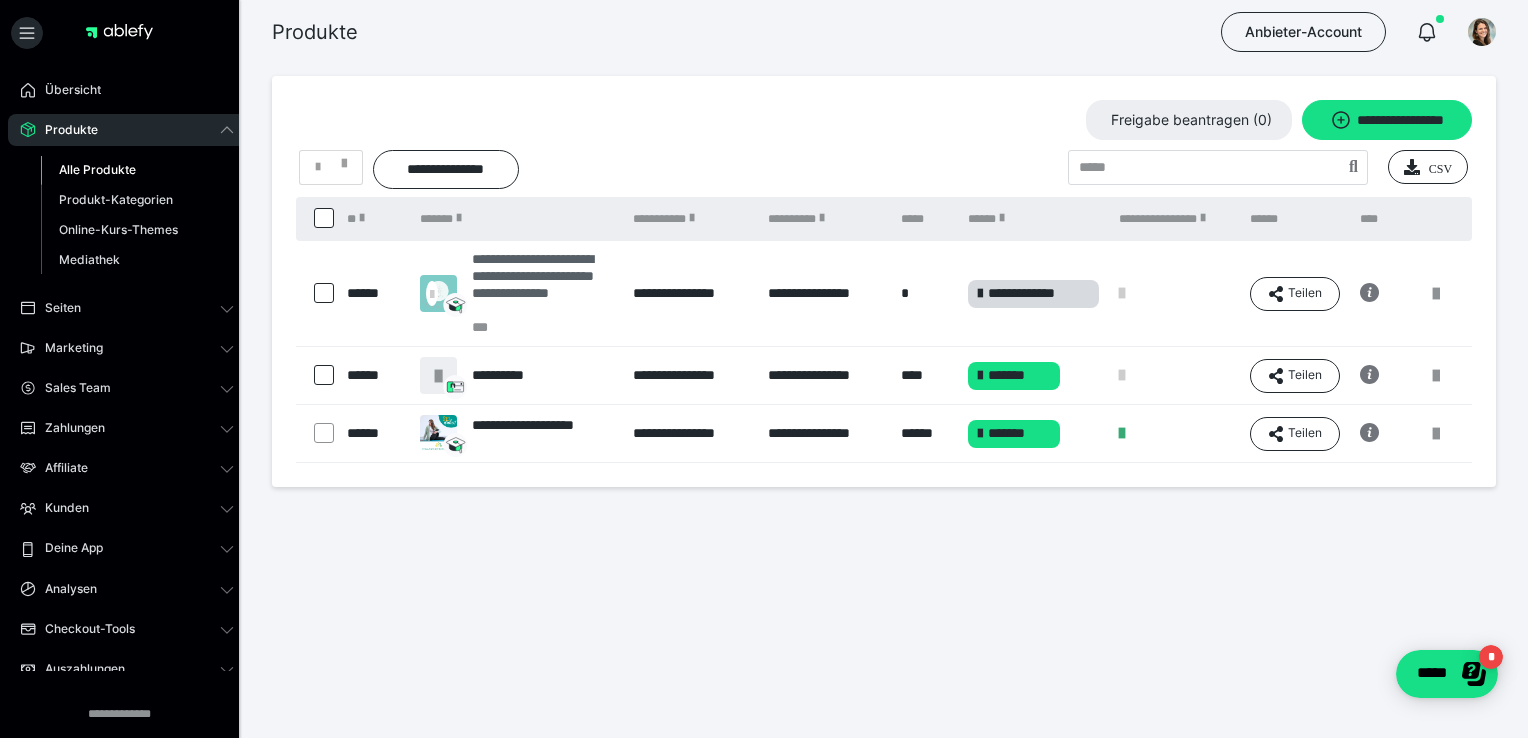 click on "**********" at bounding box center (542, 284) 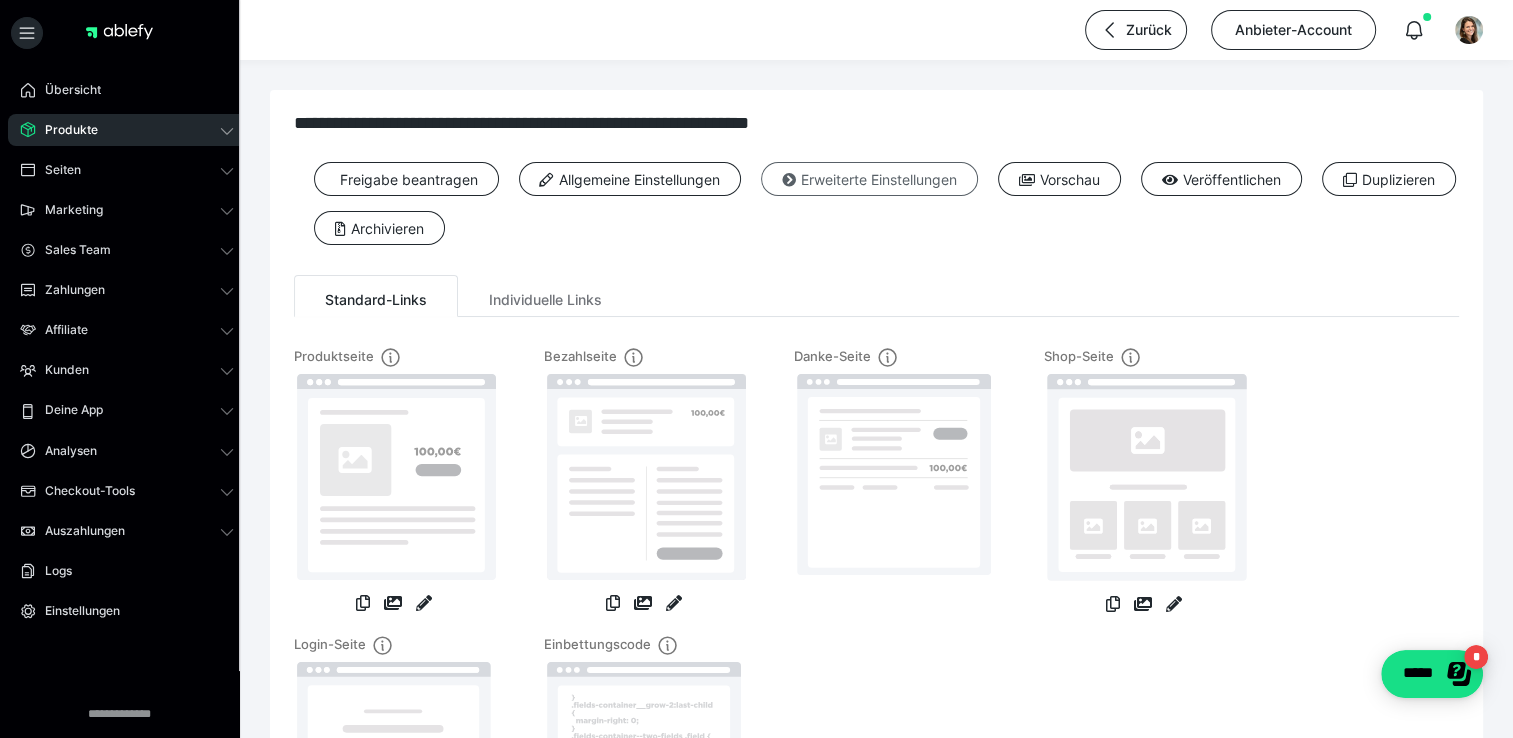 click on "Erweiterte Einstellungen" at bounding box center [869, 179] 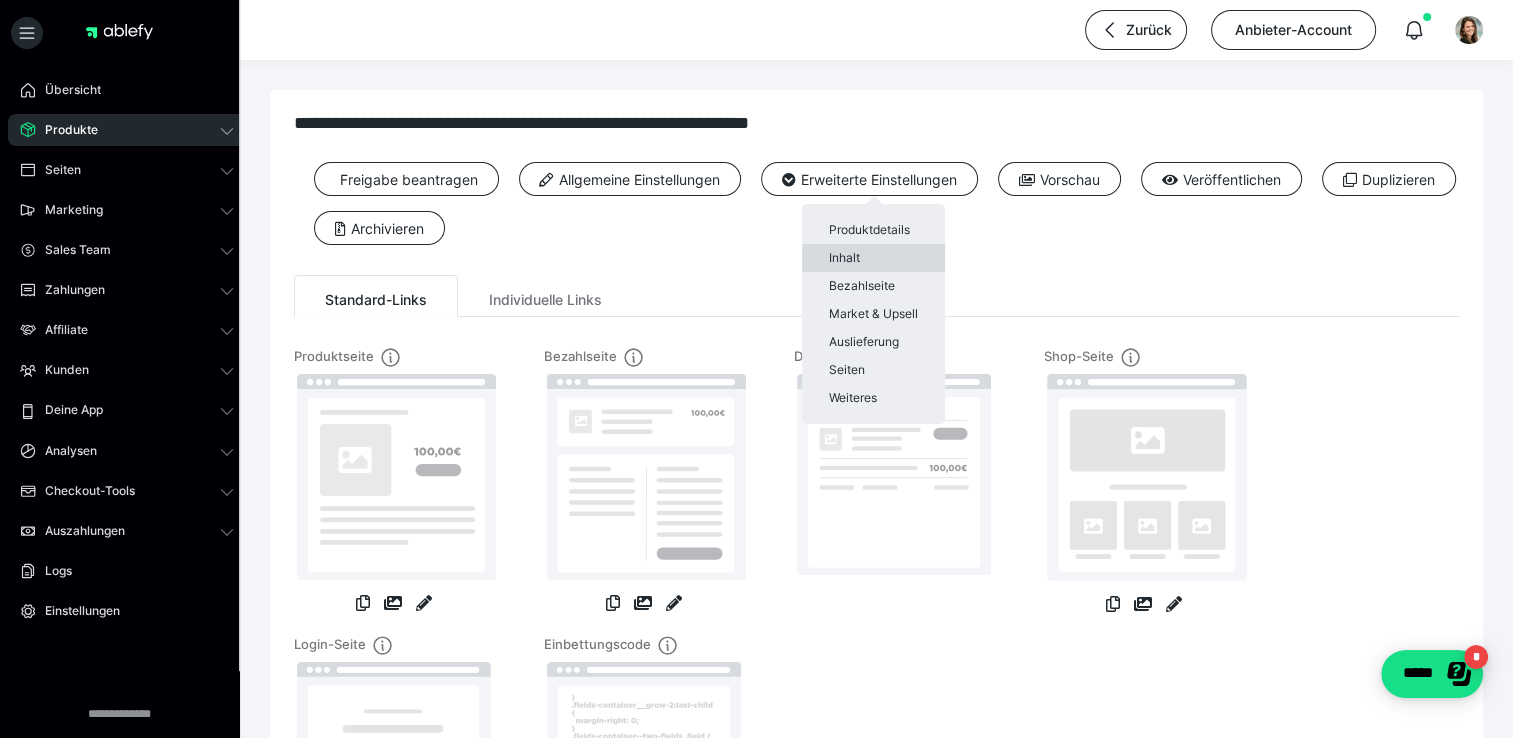 click on "Inhalt" at bounding box center (873, 258) 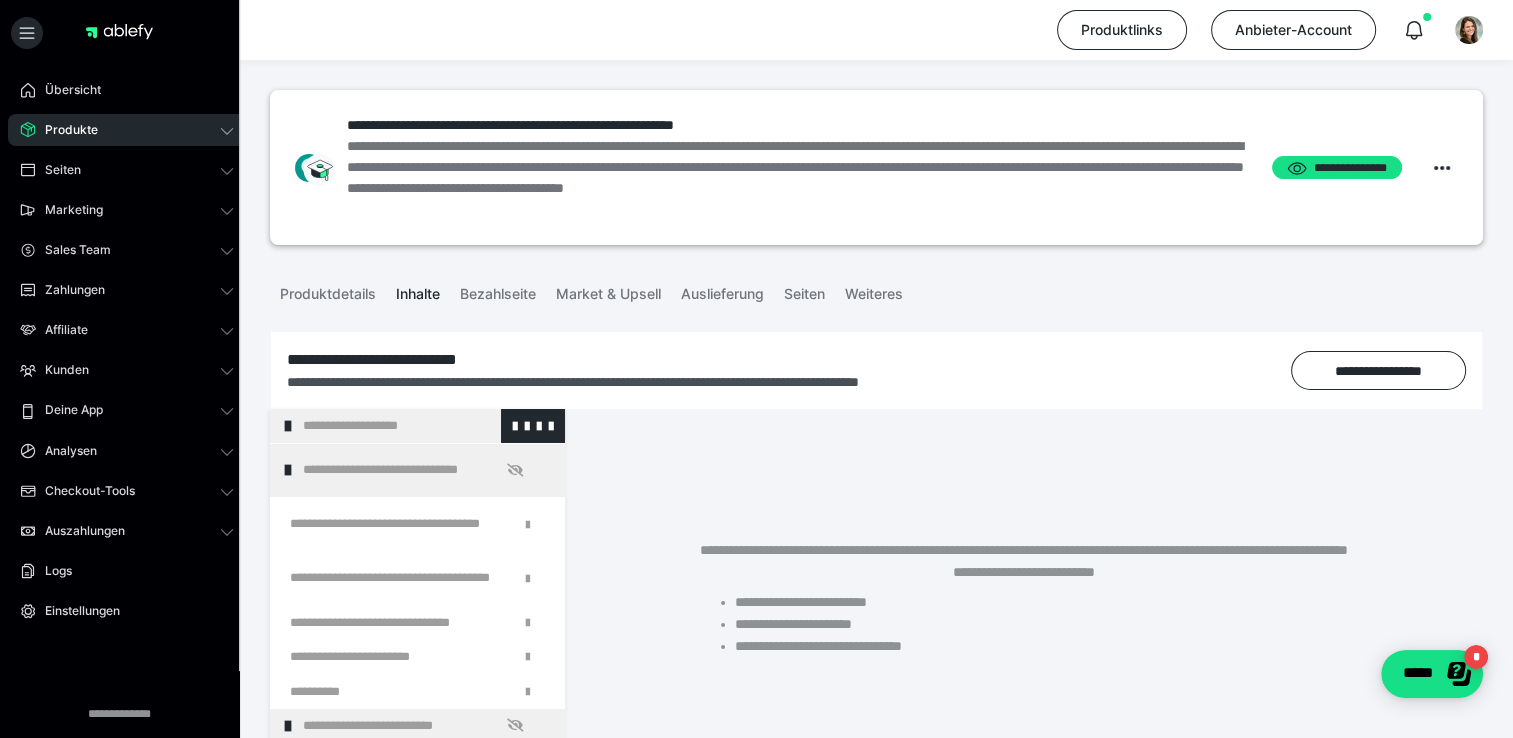 click on "**********" at bounding box center (418, 426) 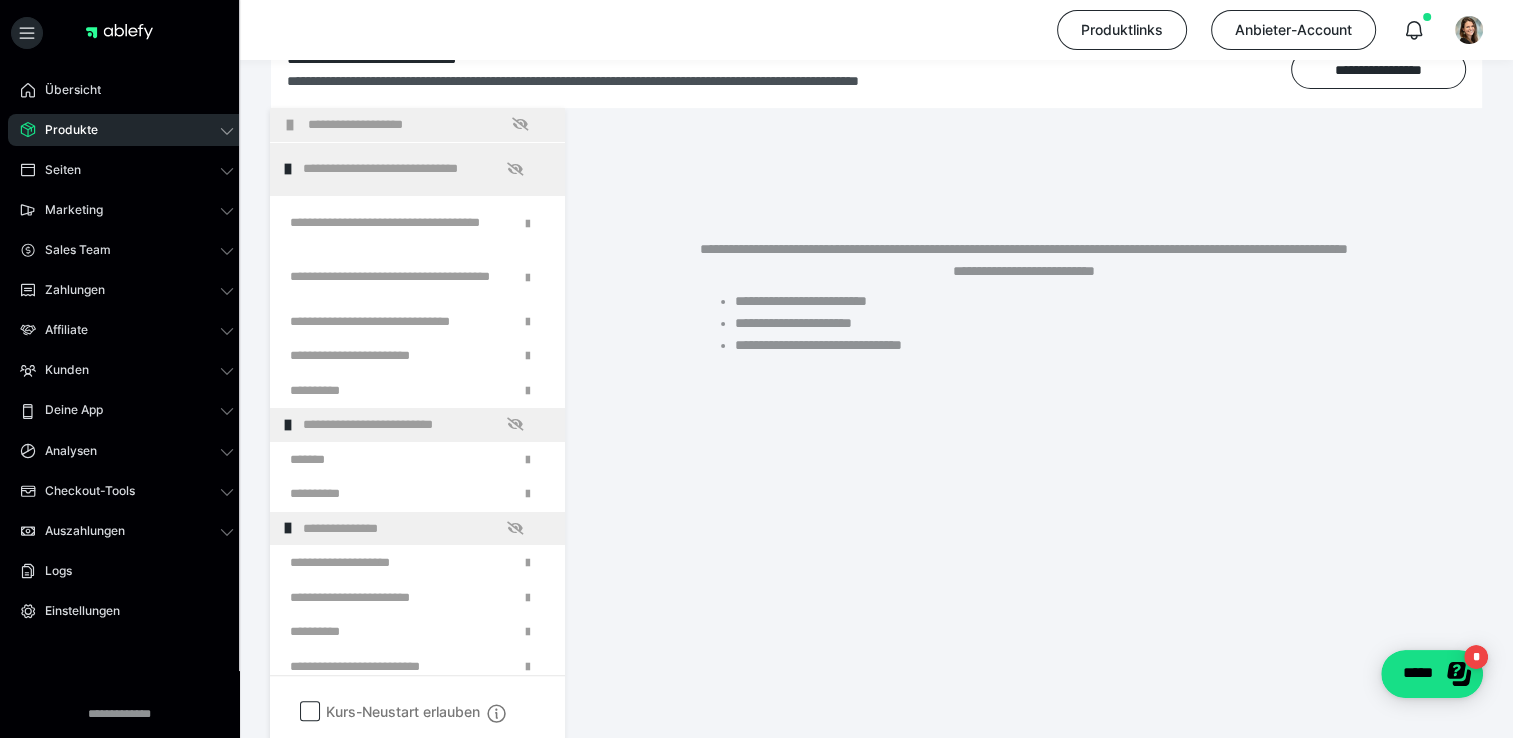 scroll, scrollTop: 309, scrollLeft: 0, axis: vertical 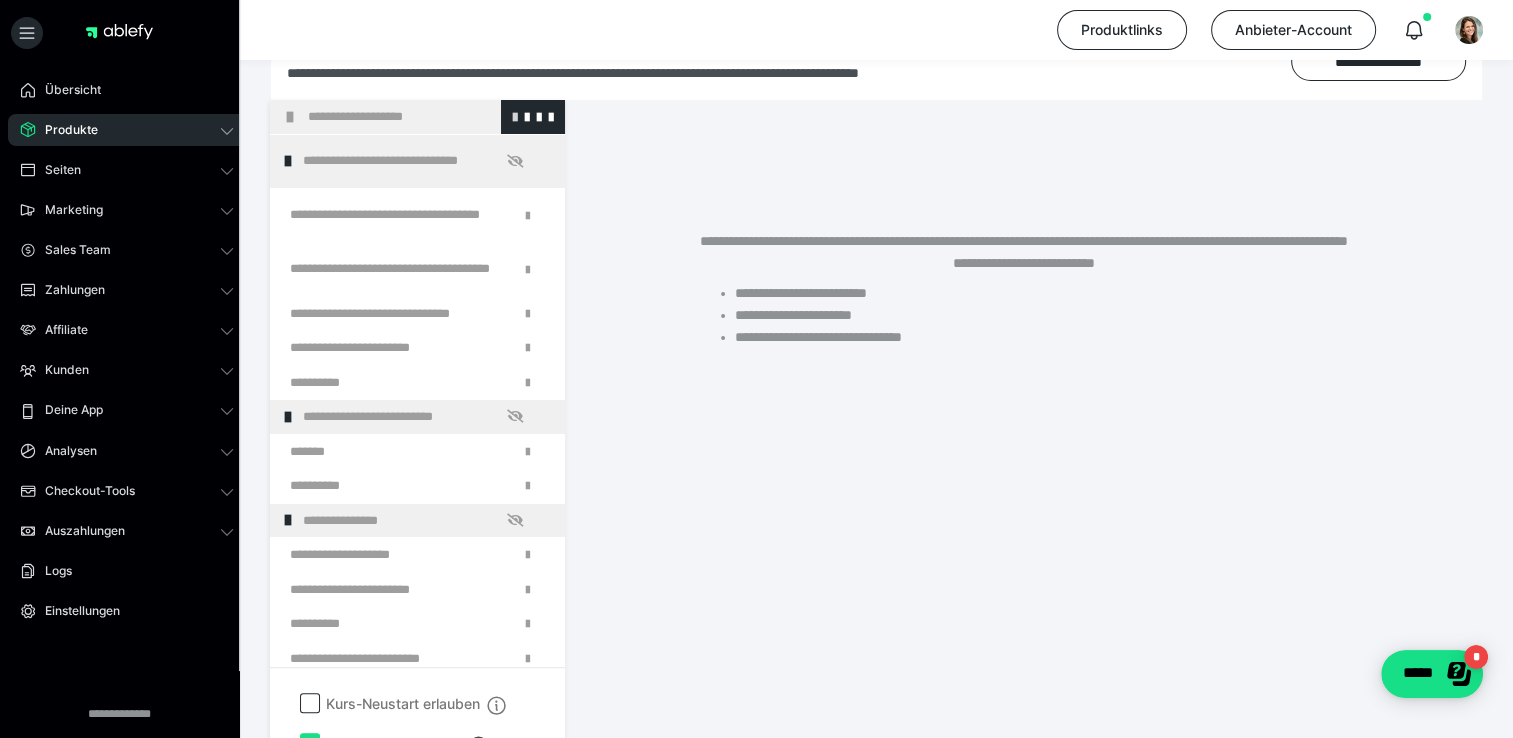 click at bounding box center (515, 116) 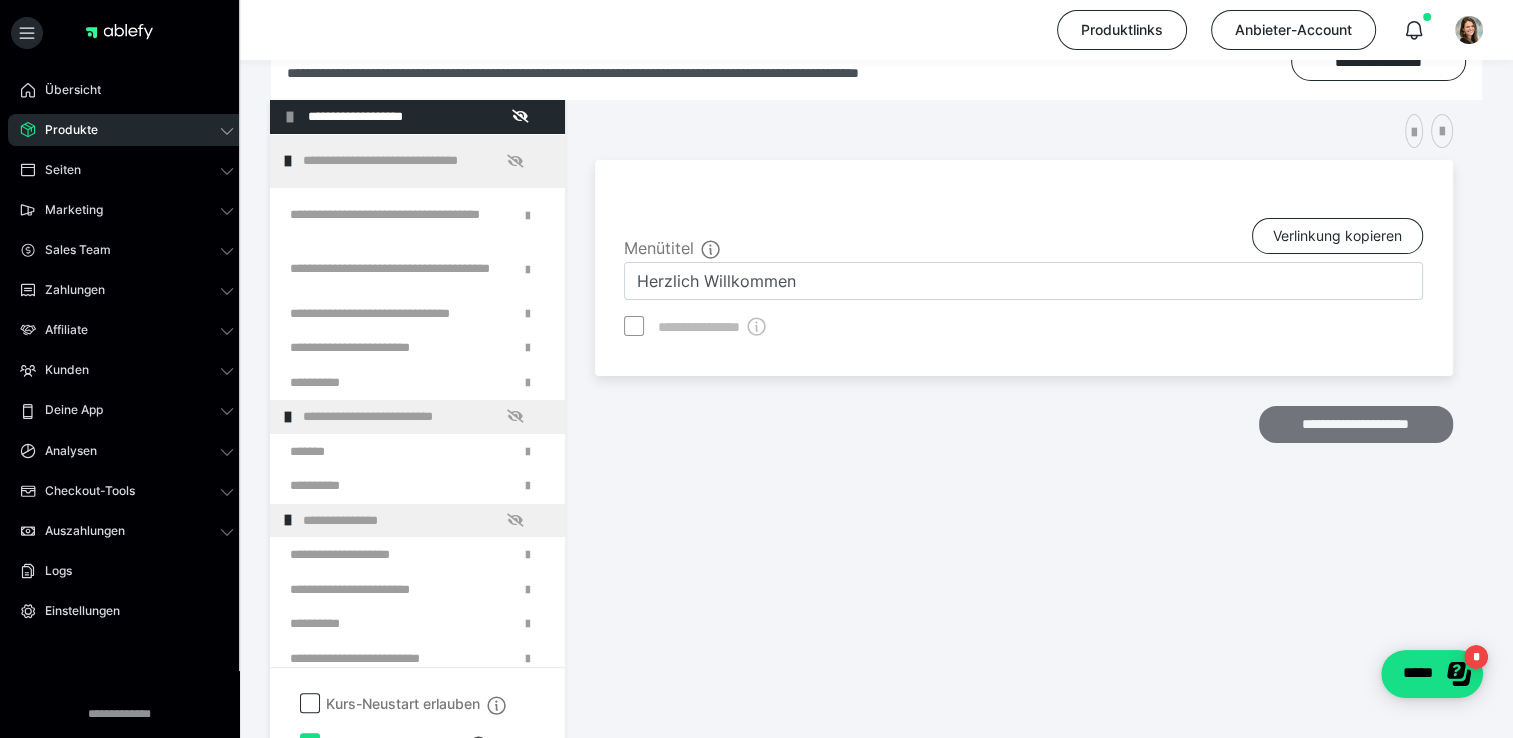 click on "**********" at bounding box center [1356, 425] 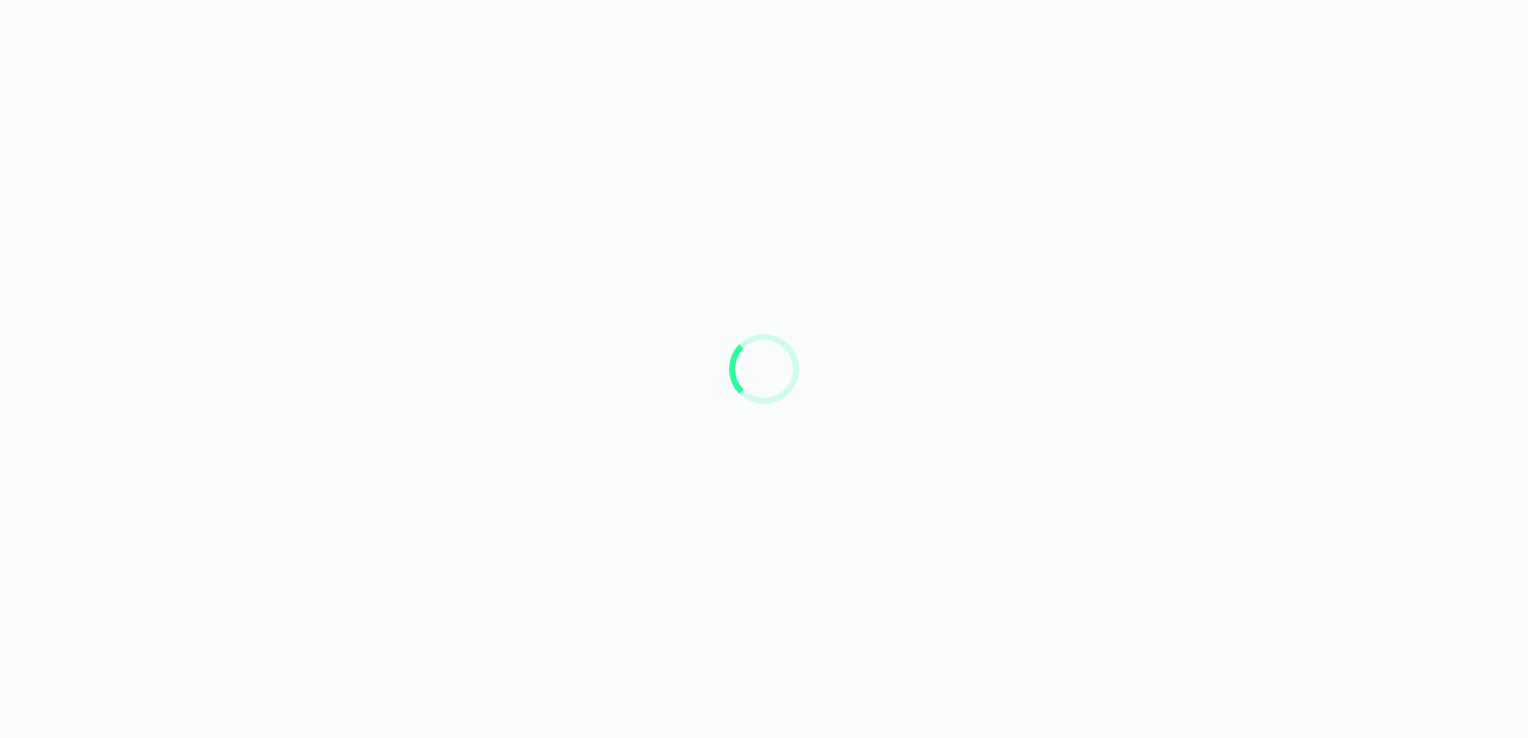 scroll, scrollTop: 0, scrollLeft: 0, axis: both 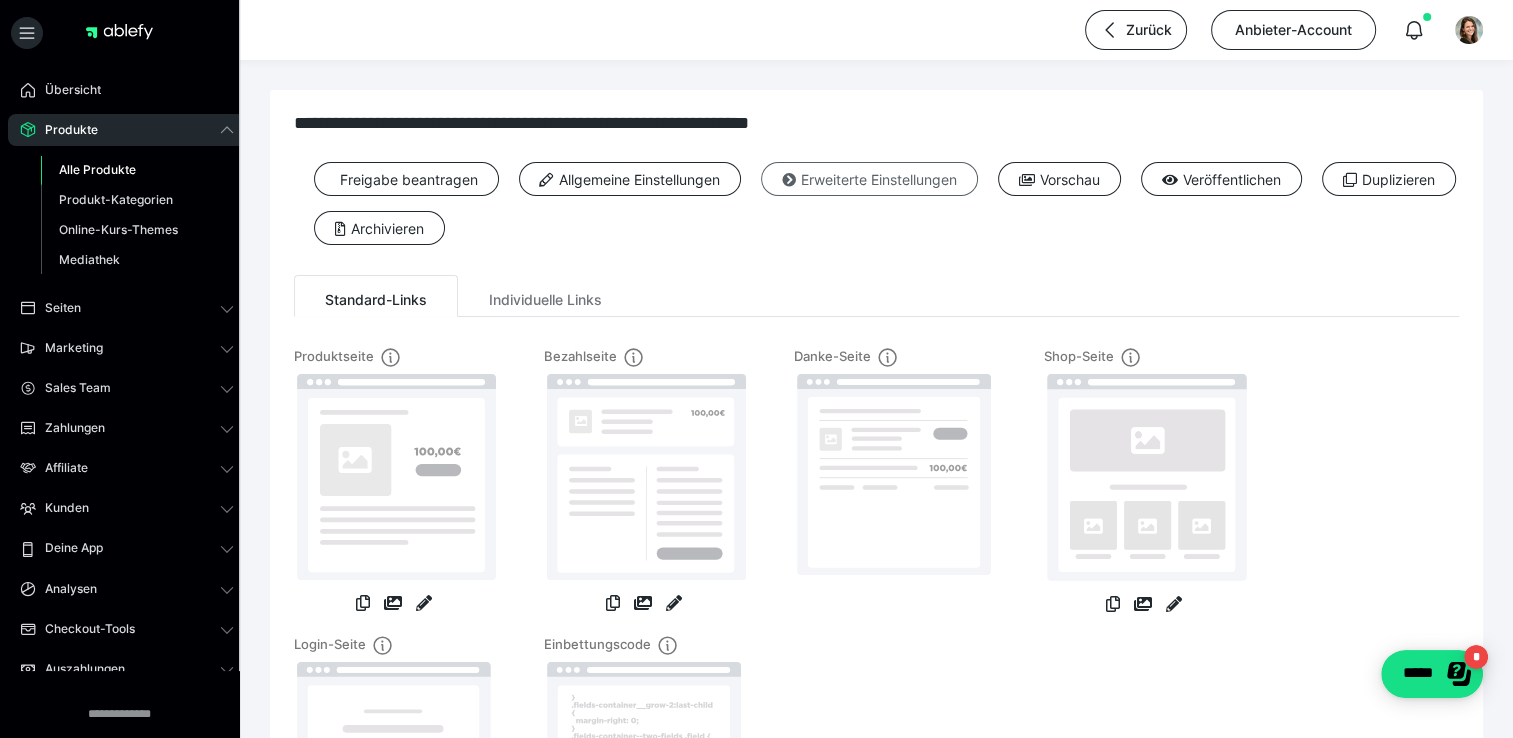 click on "Erweiterte Einstellungen" at bounding box center [869, 179] 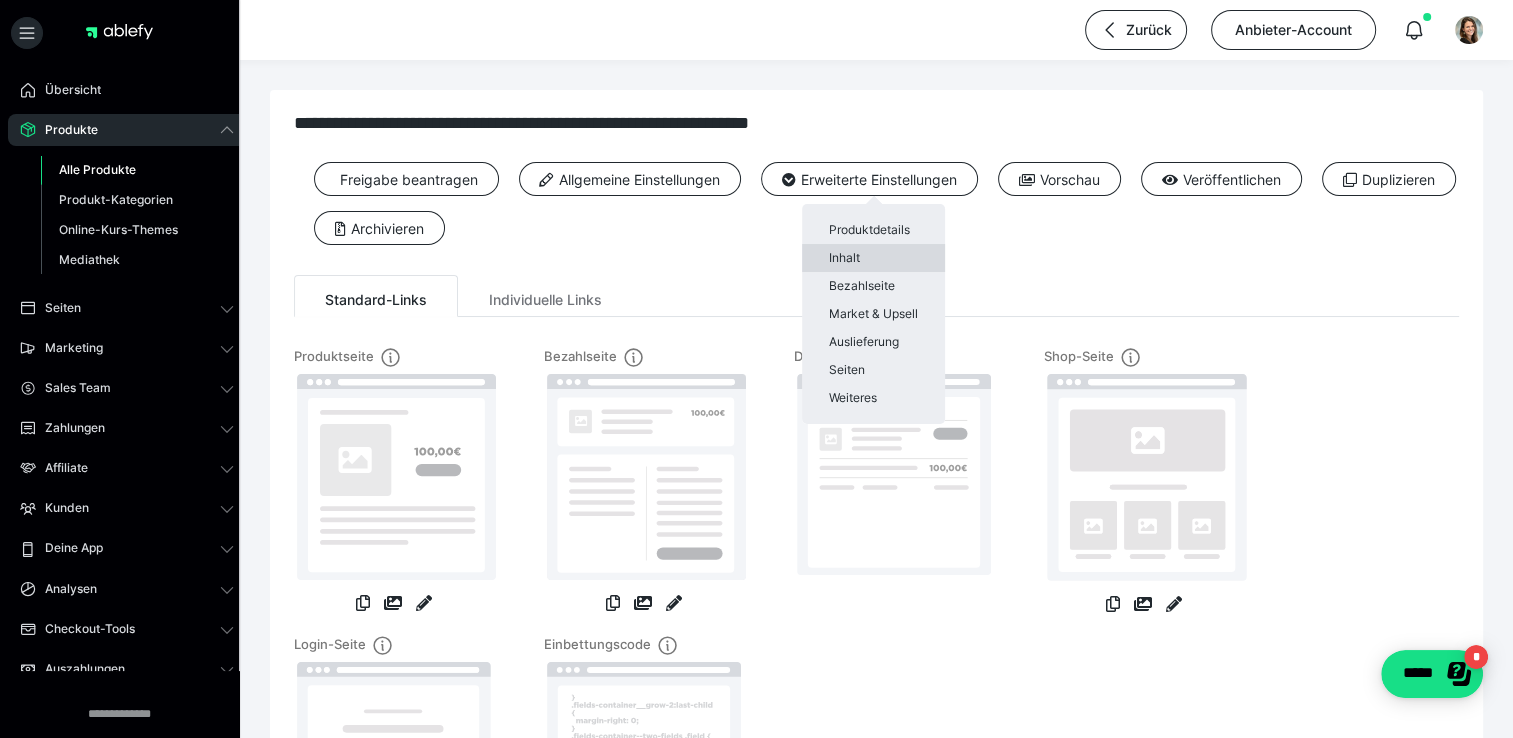 click on "Inhalt" at bounding box center [873, 258] 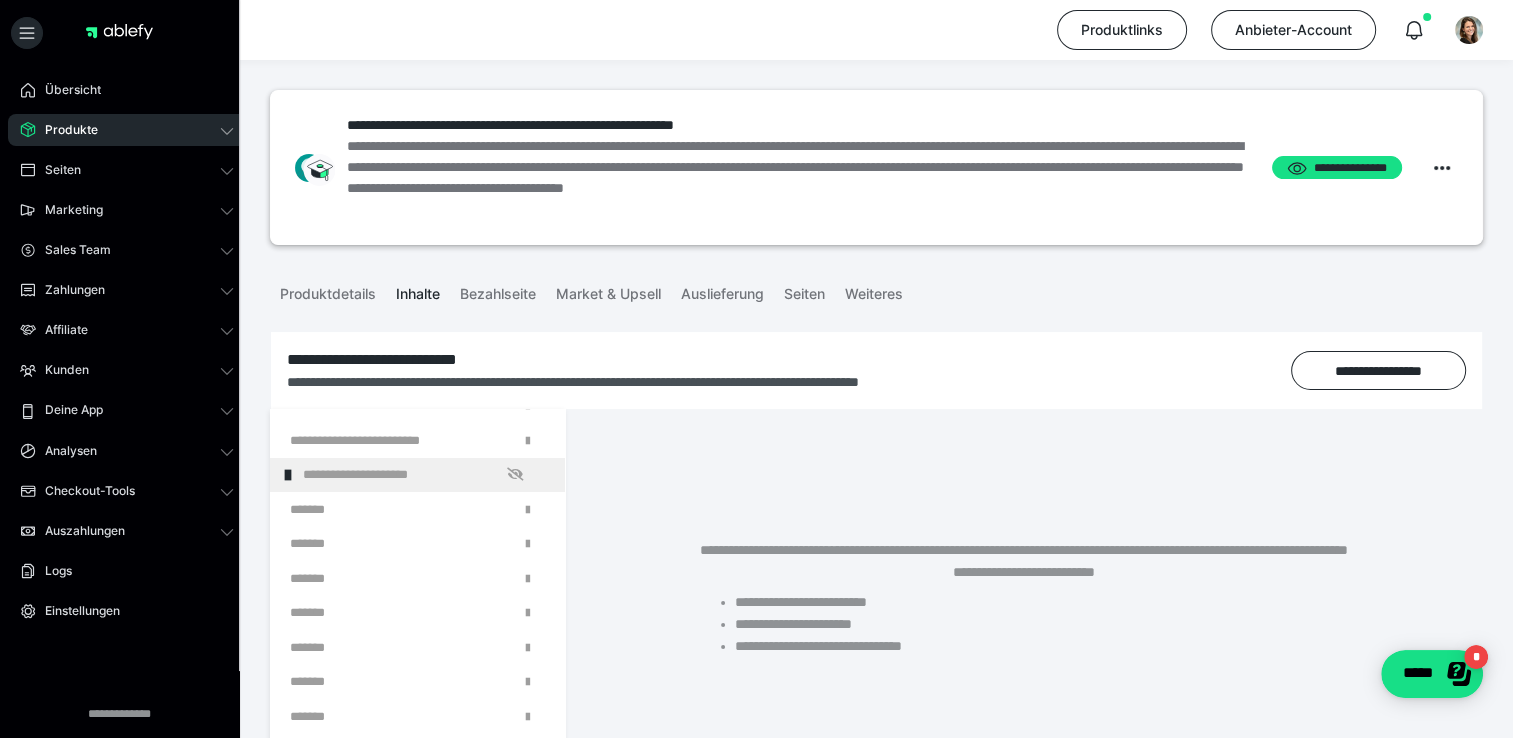 scroll, scrollTop: 561, scrollLeft: 0, axis: vertical 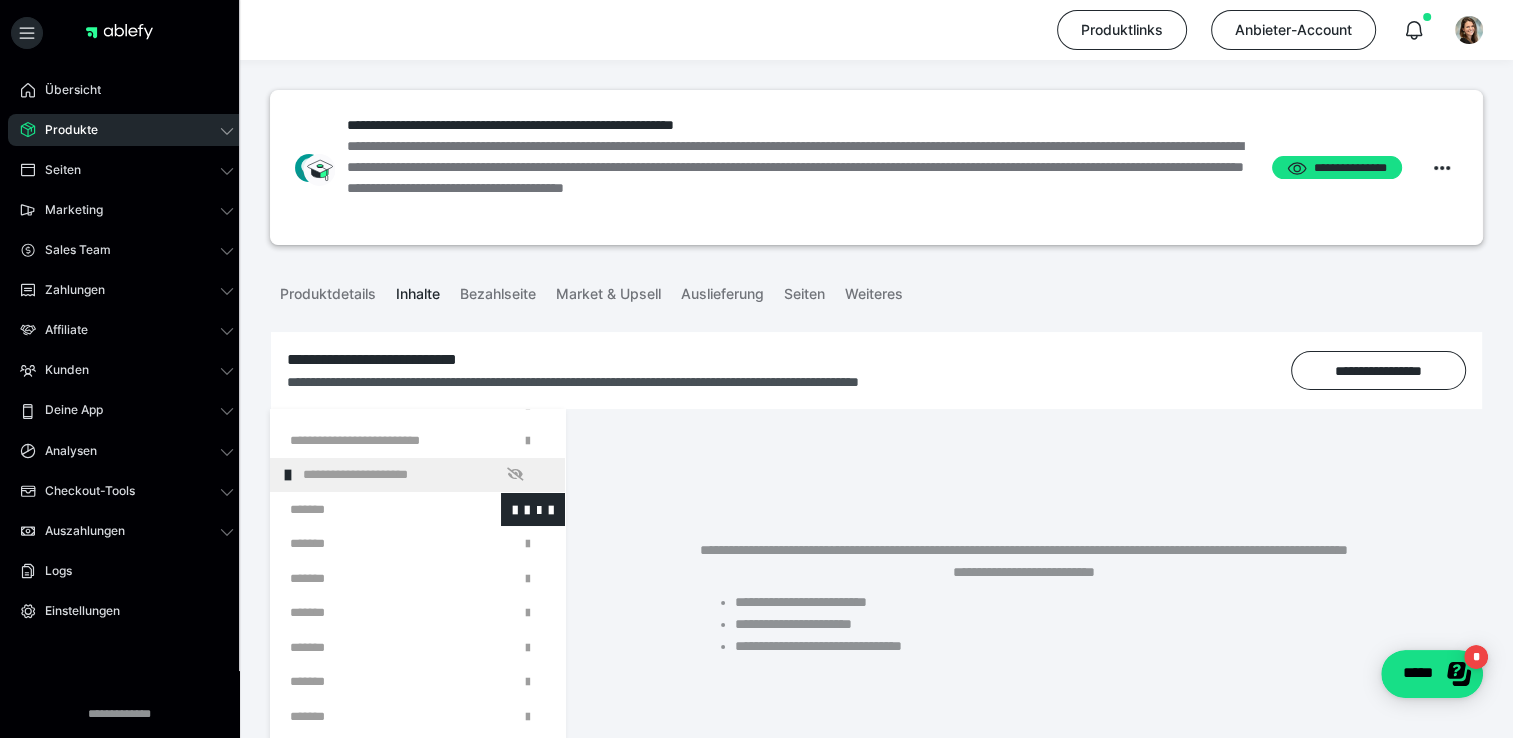 click at bounding box center (365, 510) 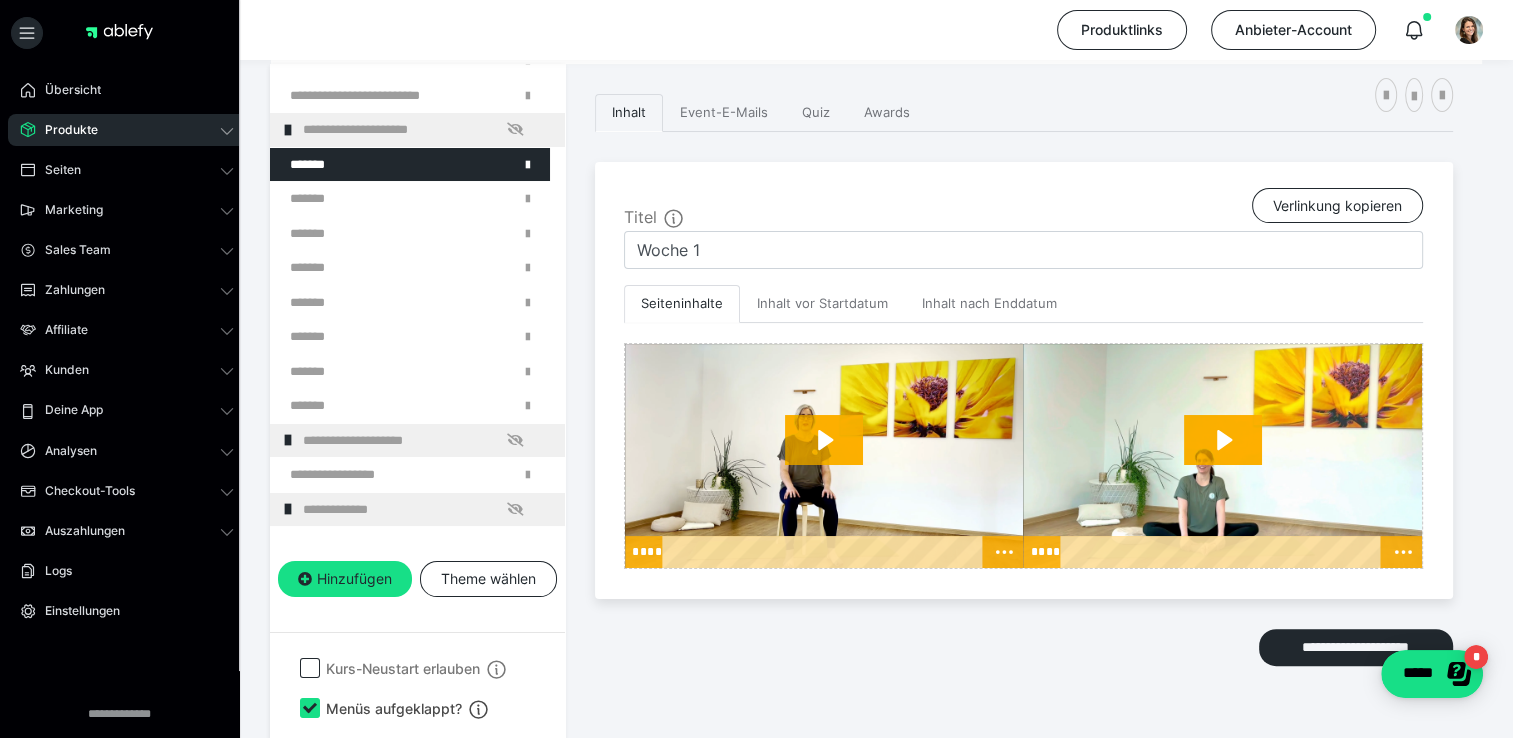 scroll, scrollTop: 370, scrollLeft: 0, axis: vertical 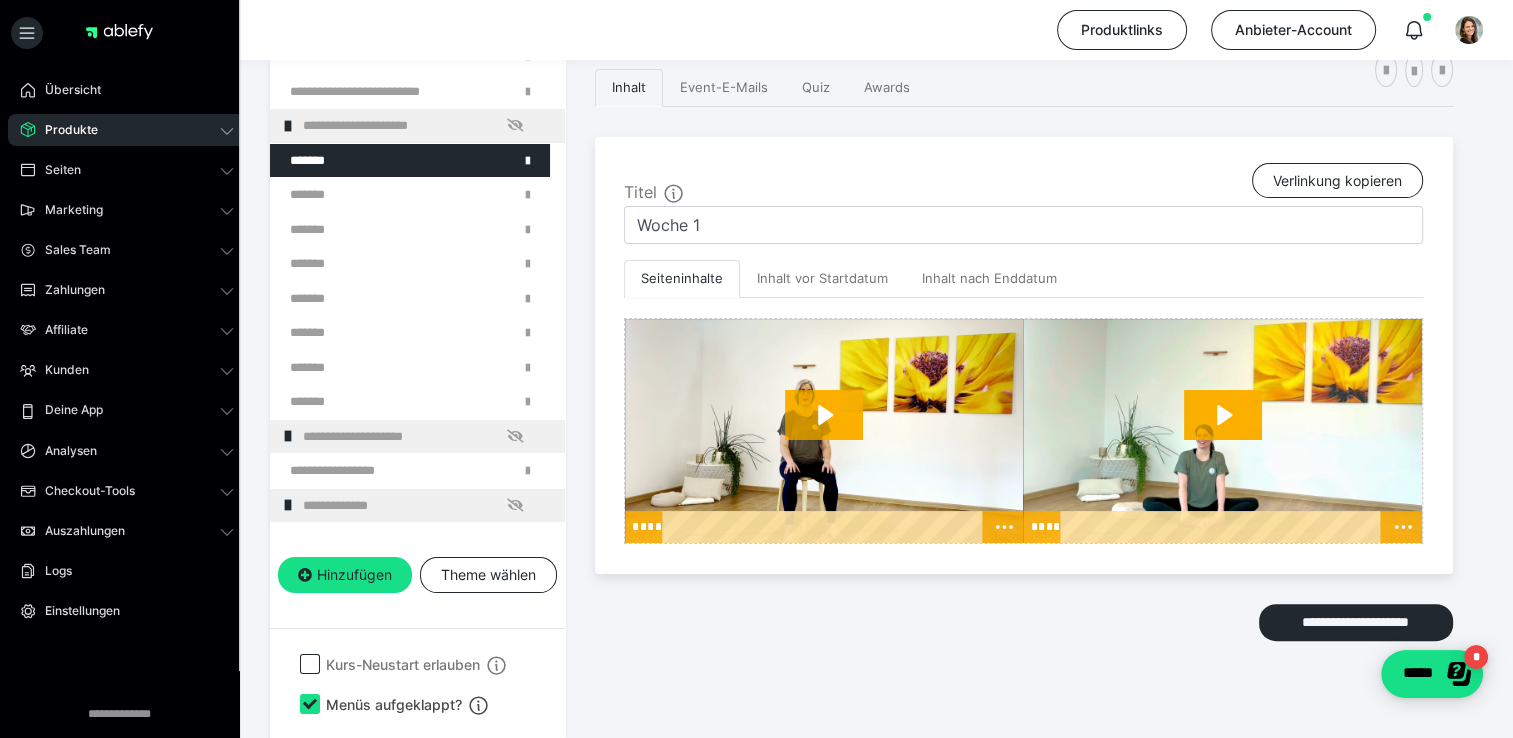 click on "**********" at bounding box center (1024, 355) 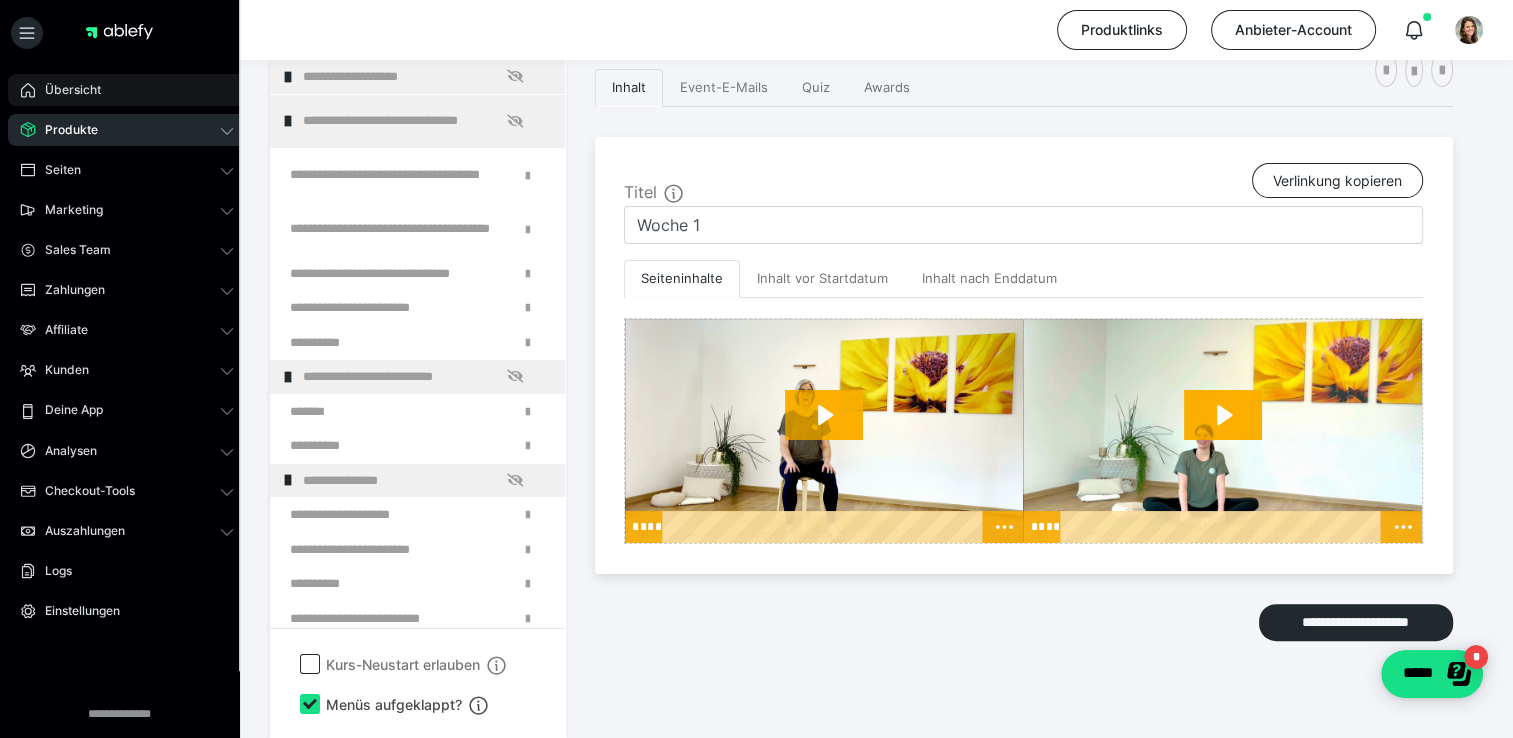 click on "Übersicht" at bounding box center [127, 90] 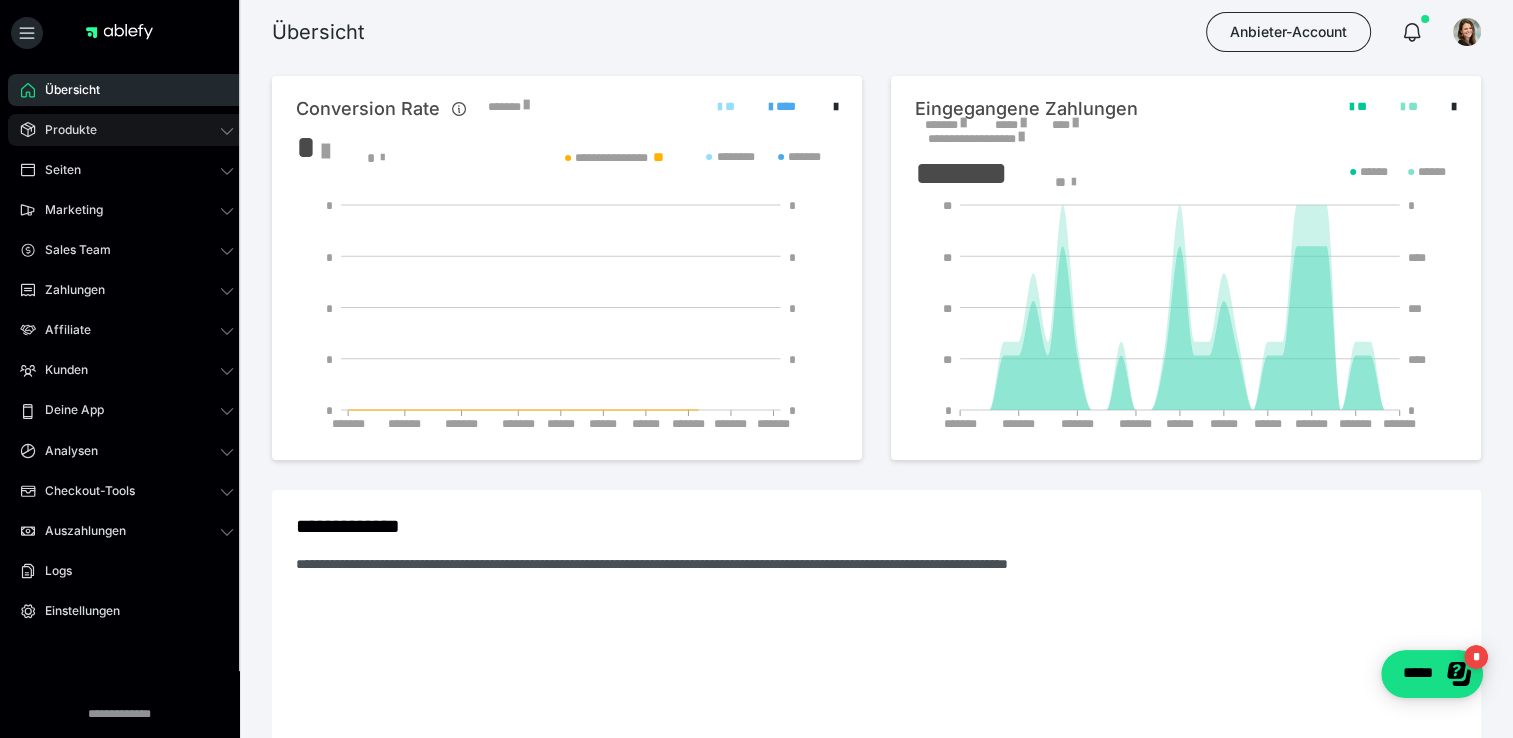 click on "Produkte" at bounding box center (127, 130) 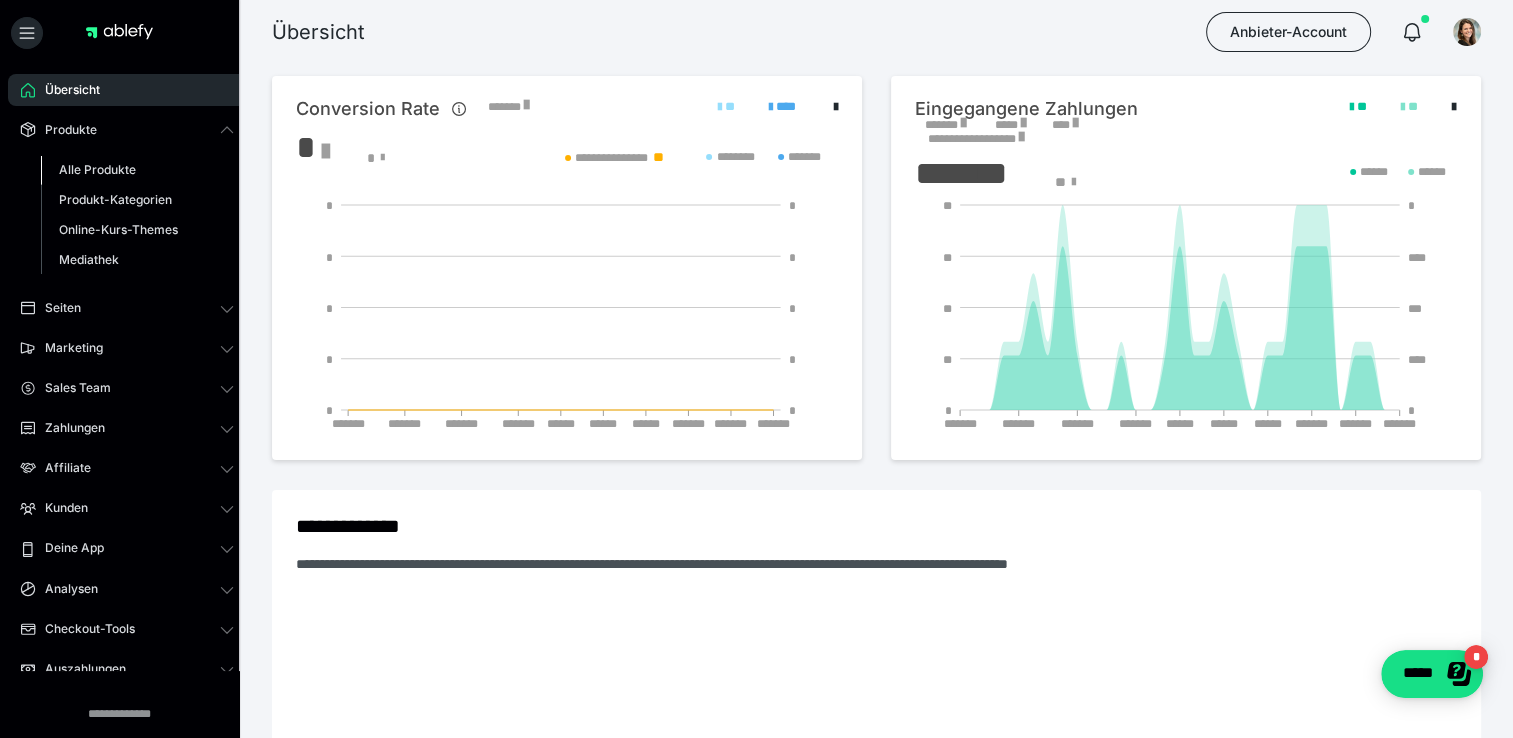 click on "Alle Produkte" at bounding box center [137, 170] 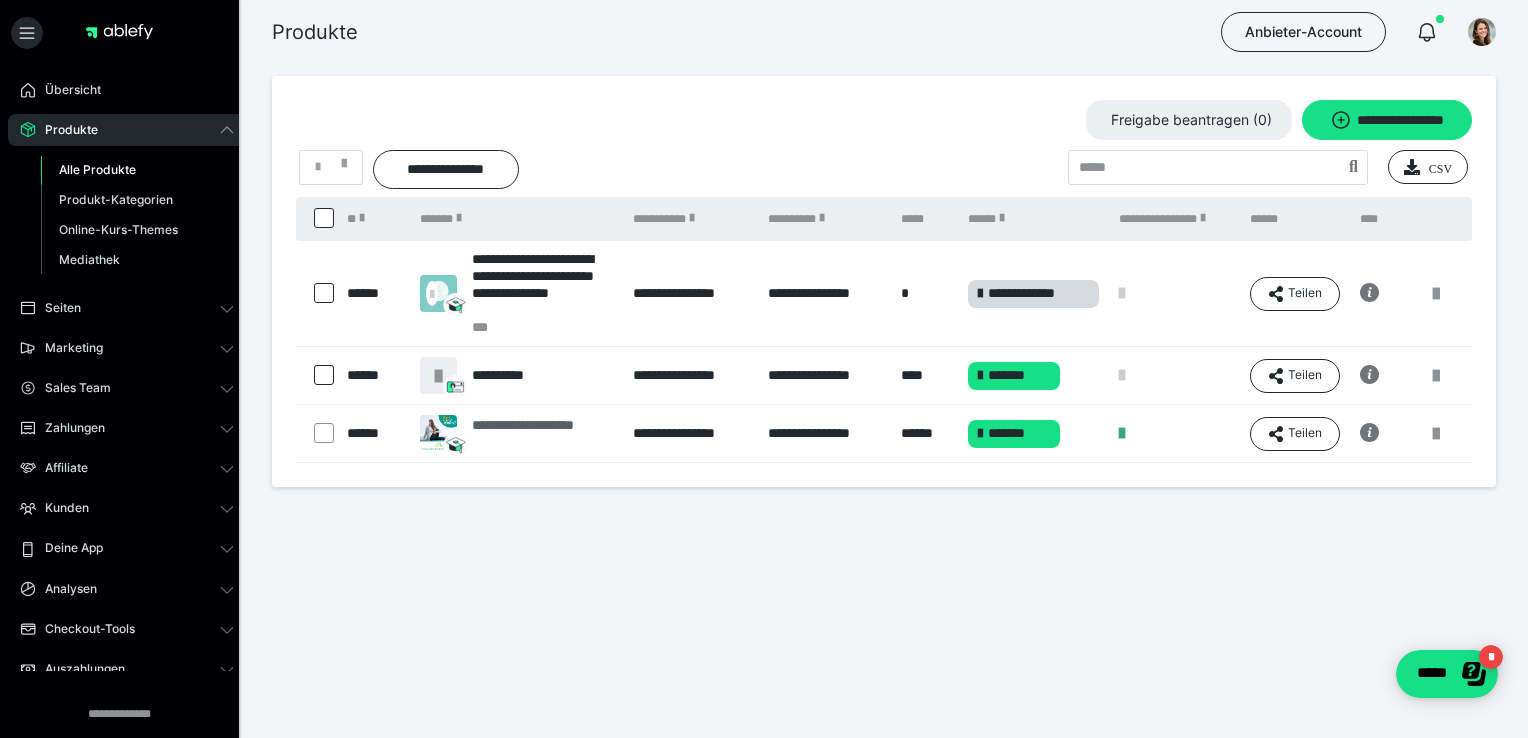 click on "**********" at bounding box center [542, 434] 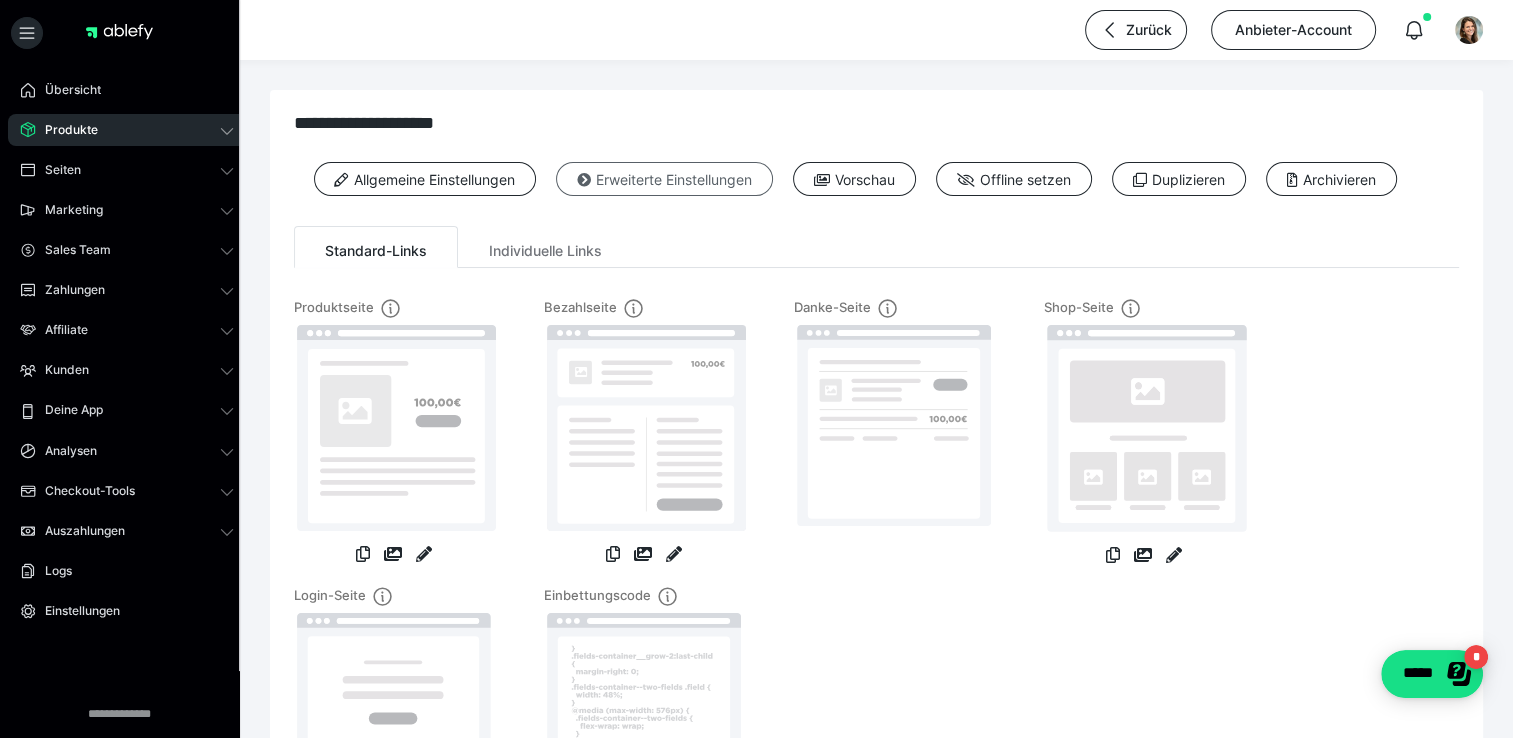 click on "Erweiterte Einstellungen" at bounding box center (664, 179) 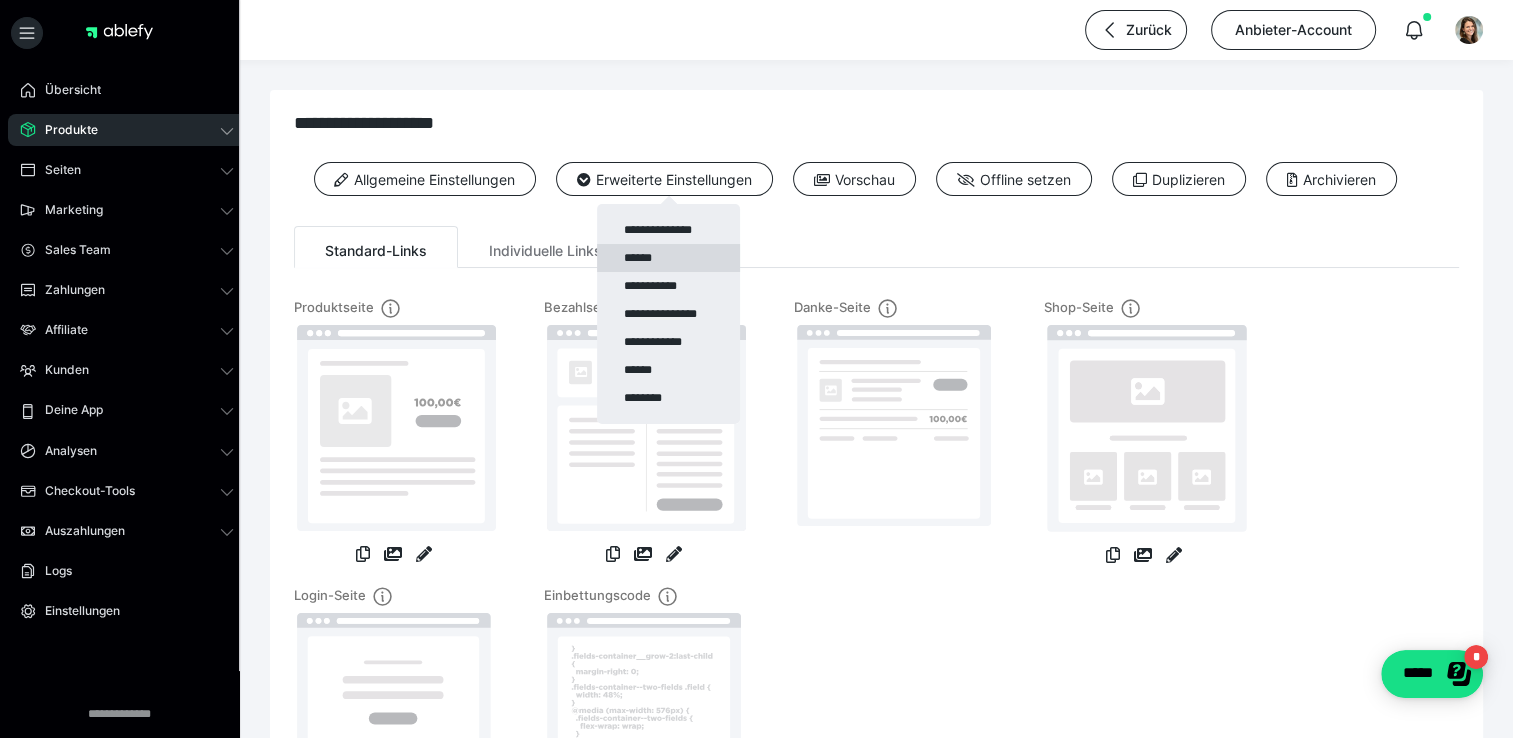 click on "******" at bounding box center [668, 258] 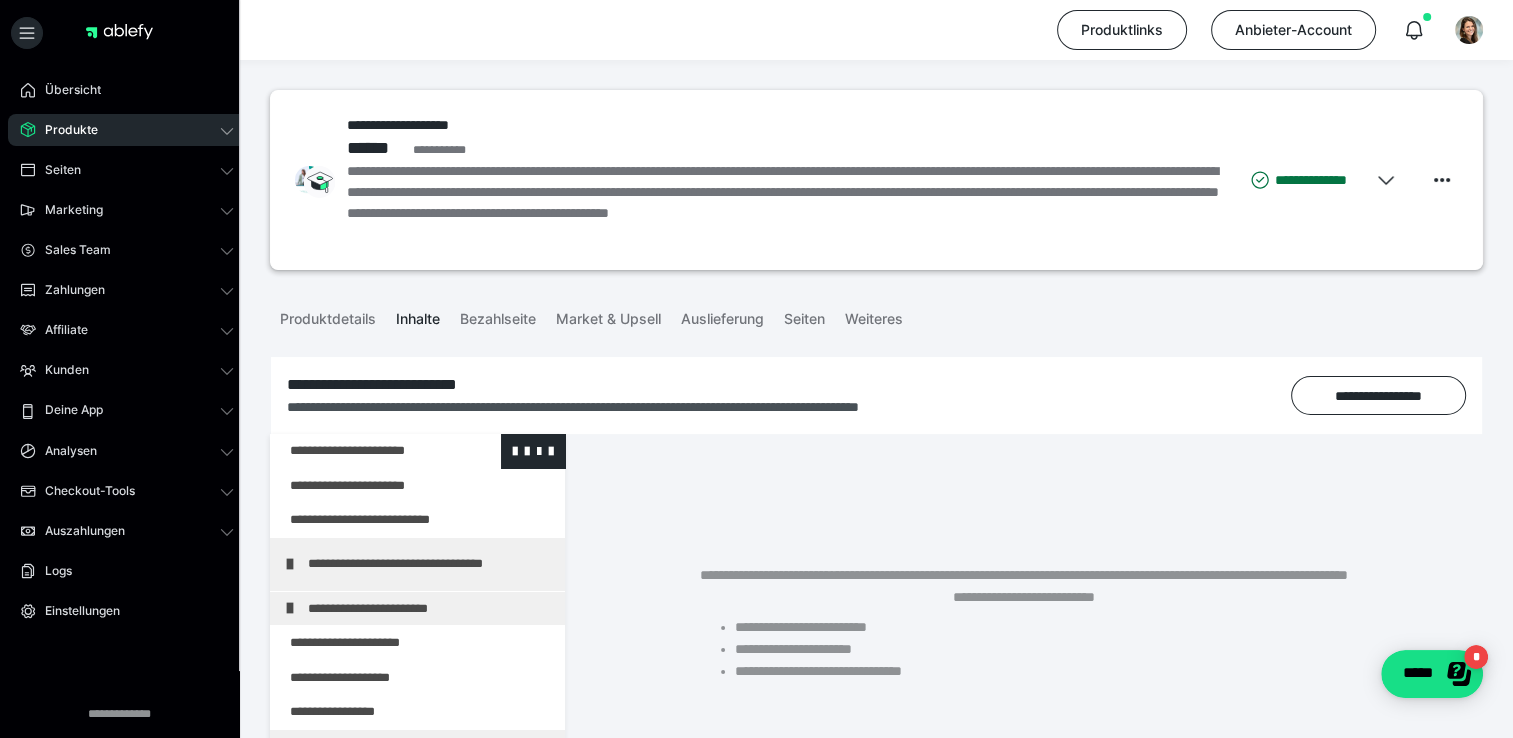 click at bounding box center [365, 451] 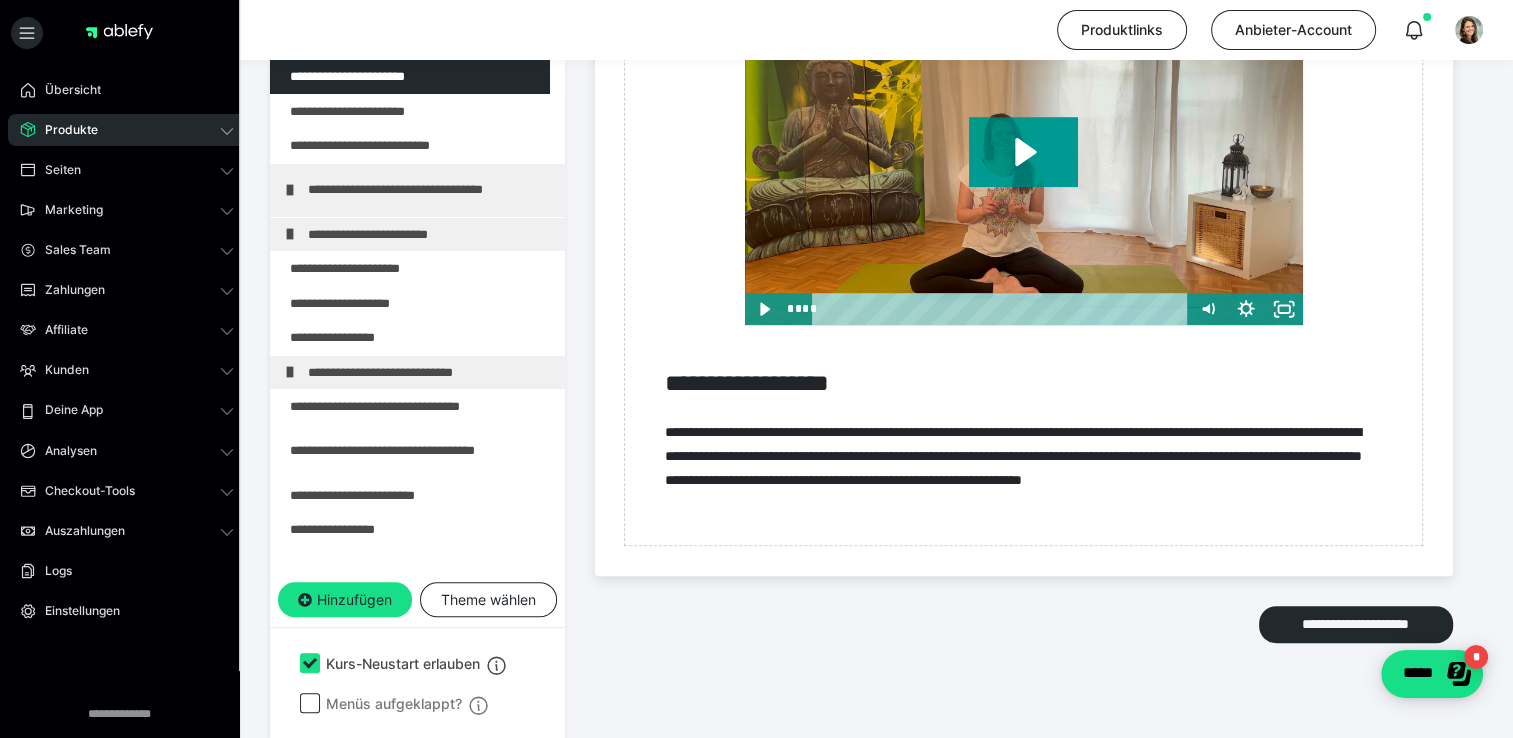 scroll, scrollTop: 1252, scrollLeft: 0, axis: vertical 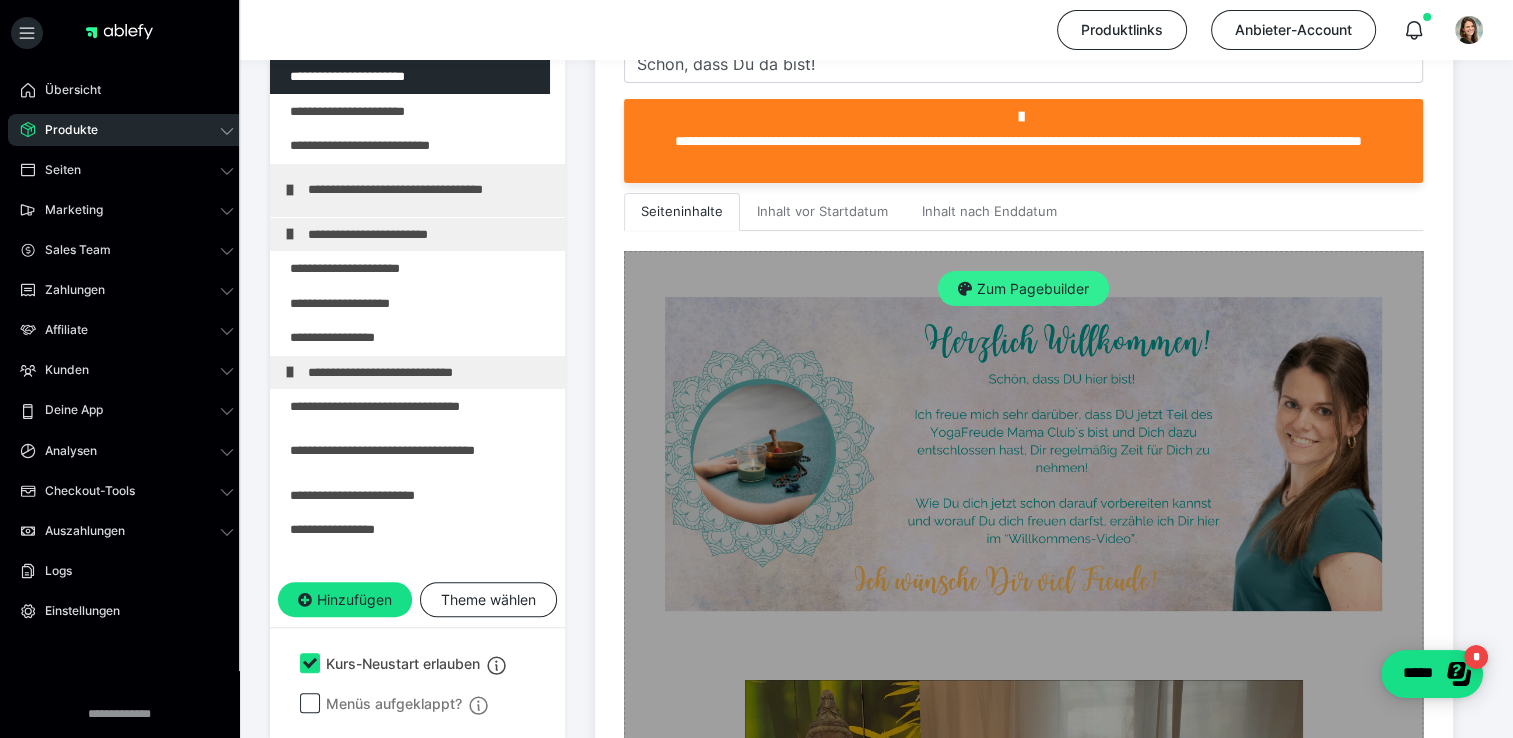 click on "Zum Pagebuilder" at bounding box center [1023, 289] 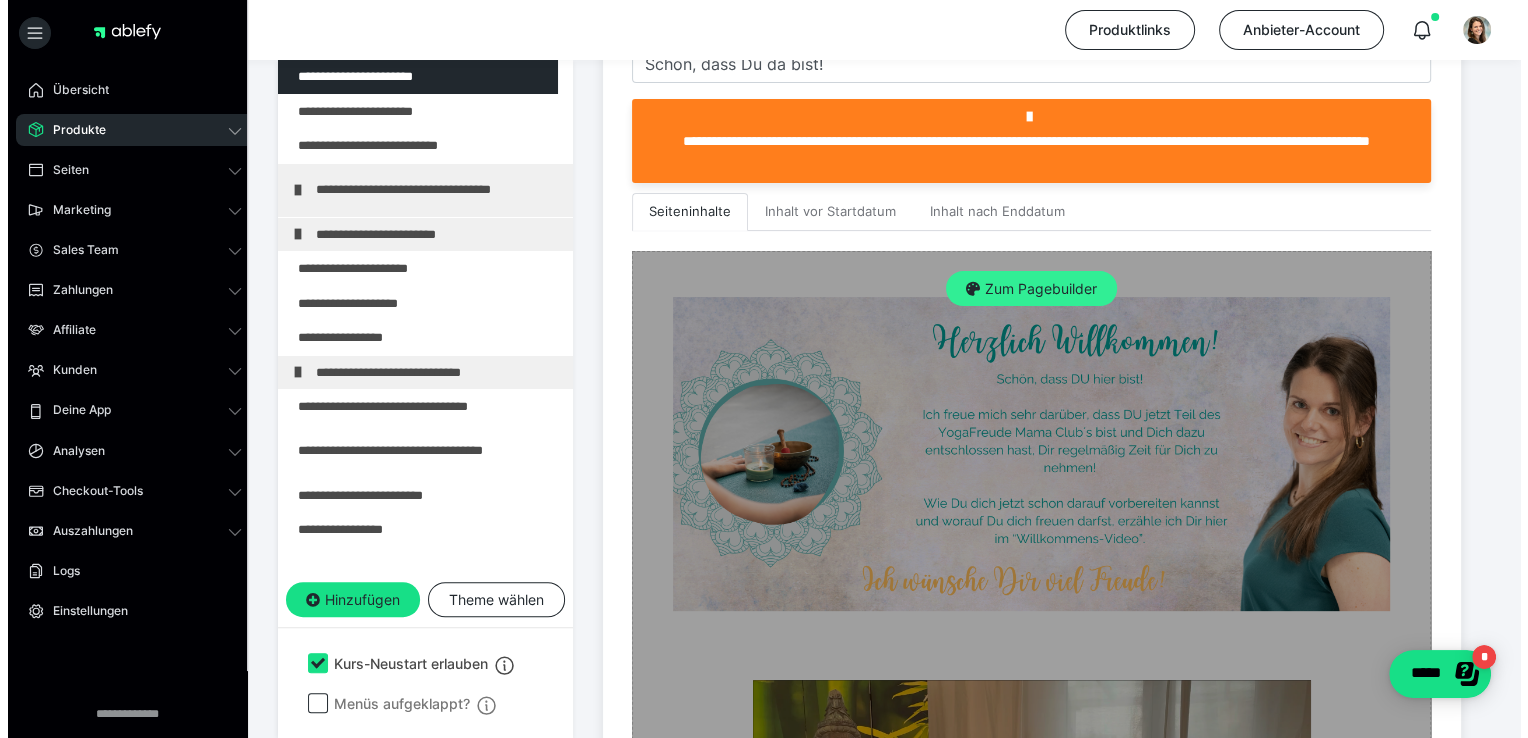 scroll, scrollTop: 373, scrollLeft: 0, axis: vertical 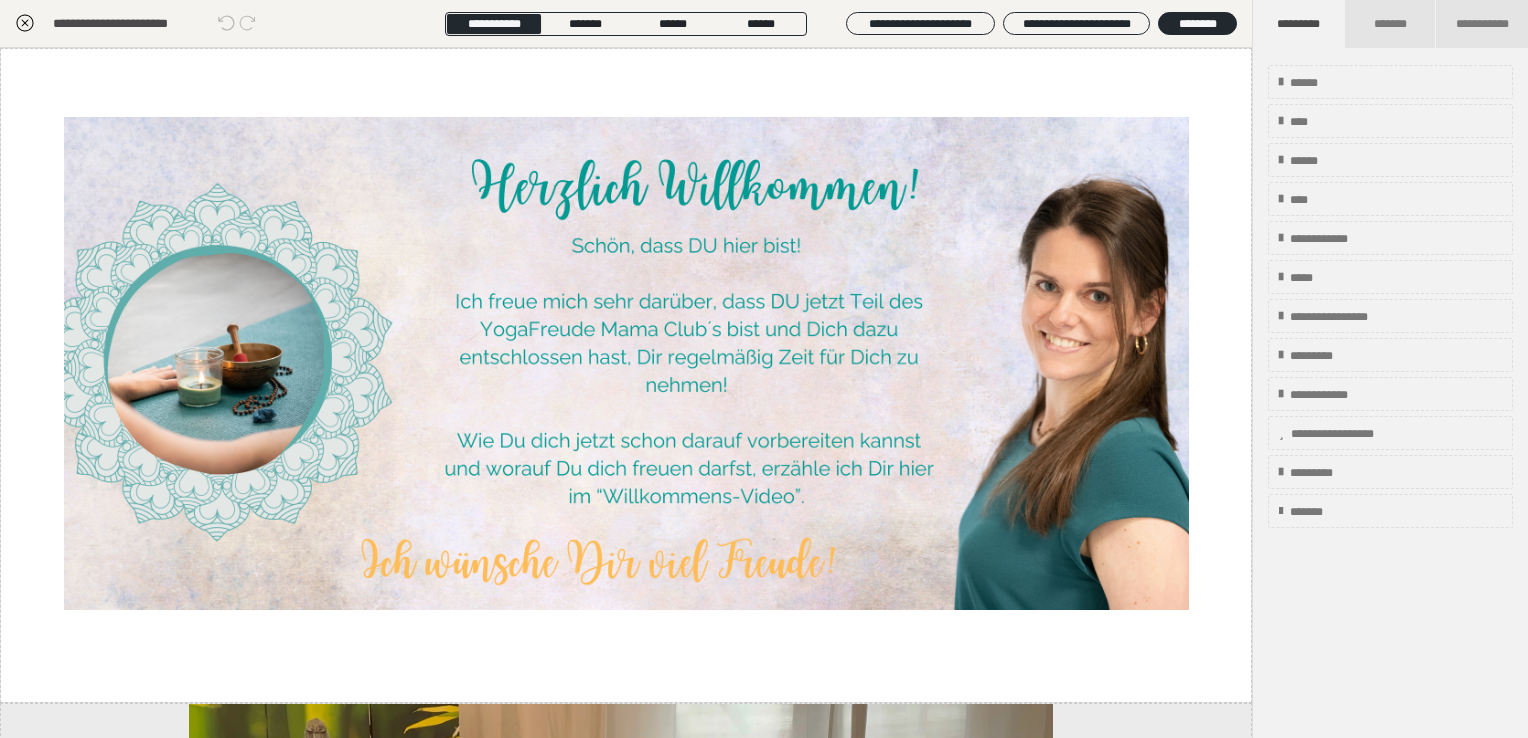 click 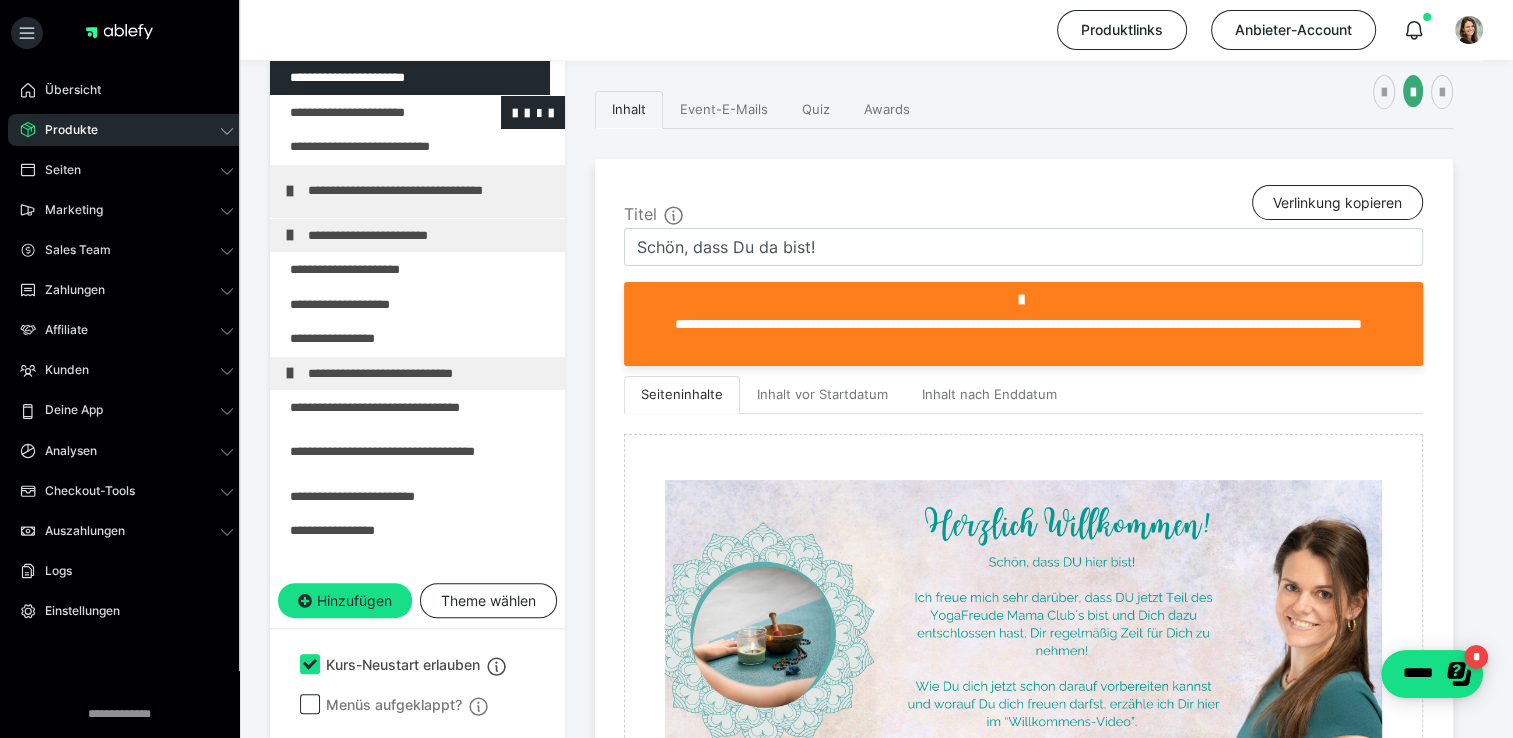 click at bounding box center [365, 113] 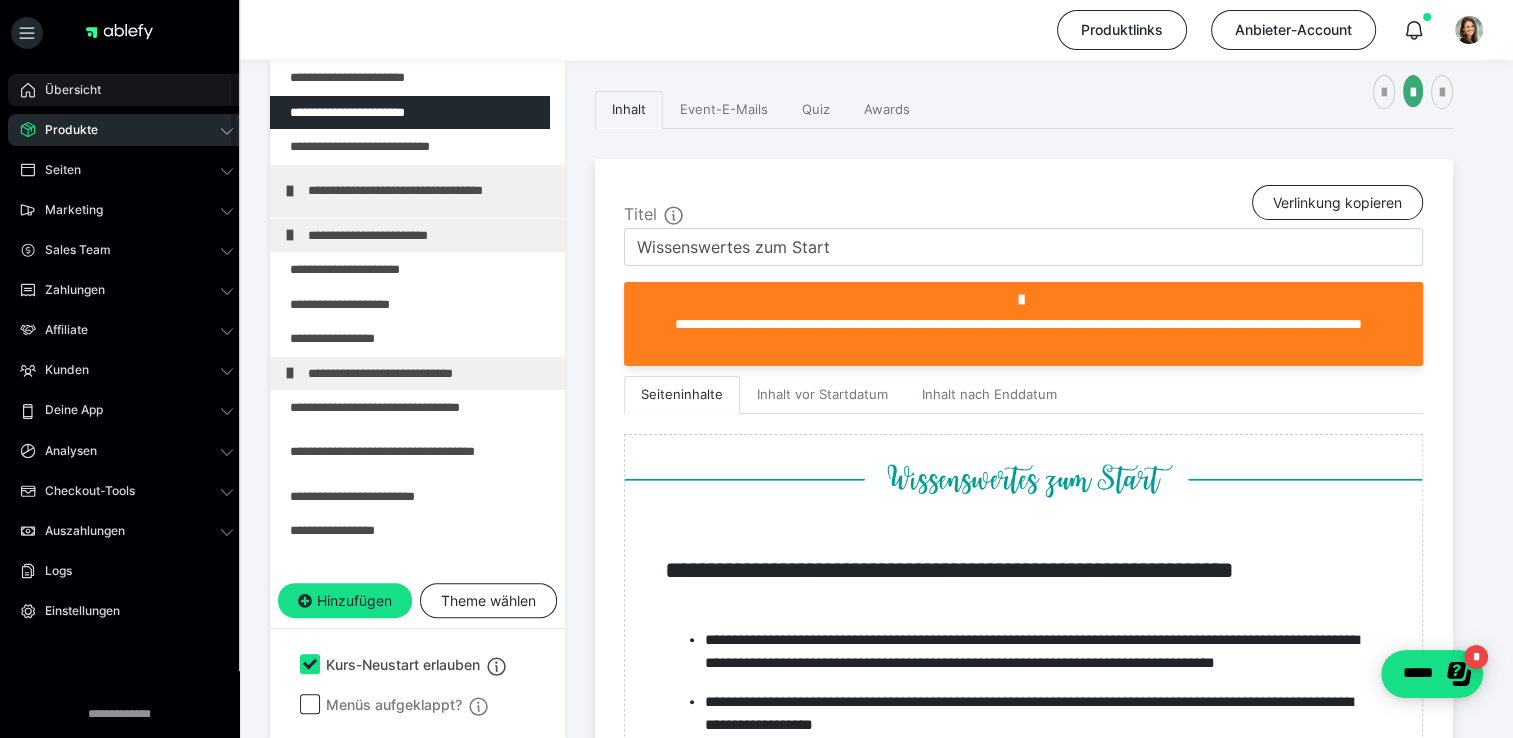 click on "Übersicht" at bounding box center (127, 90) 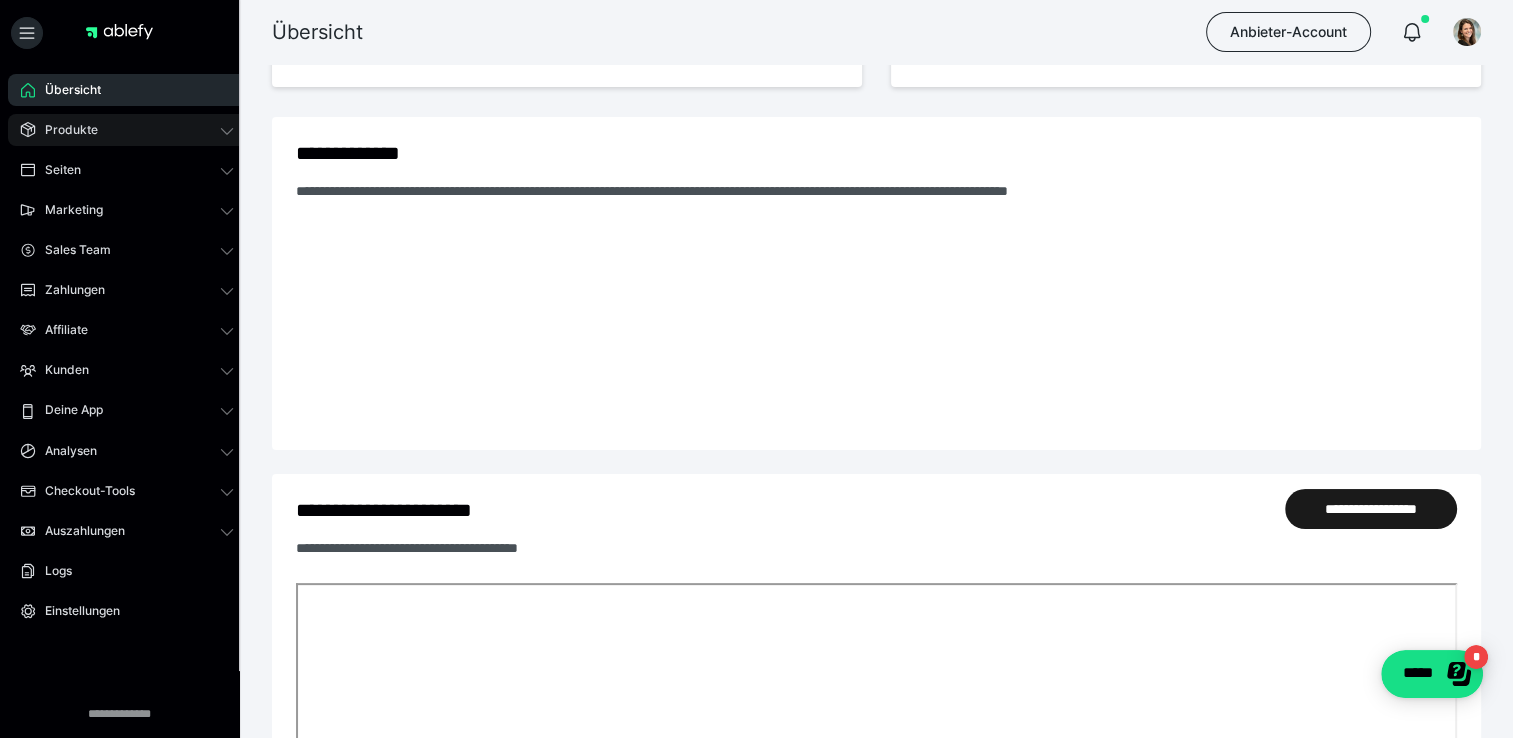 click on "Produkte" at bounding box center (64, 130) 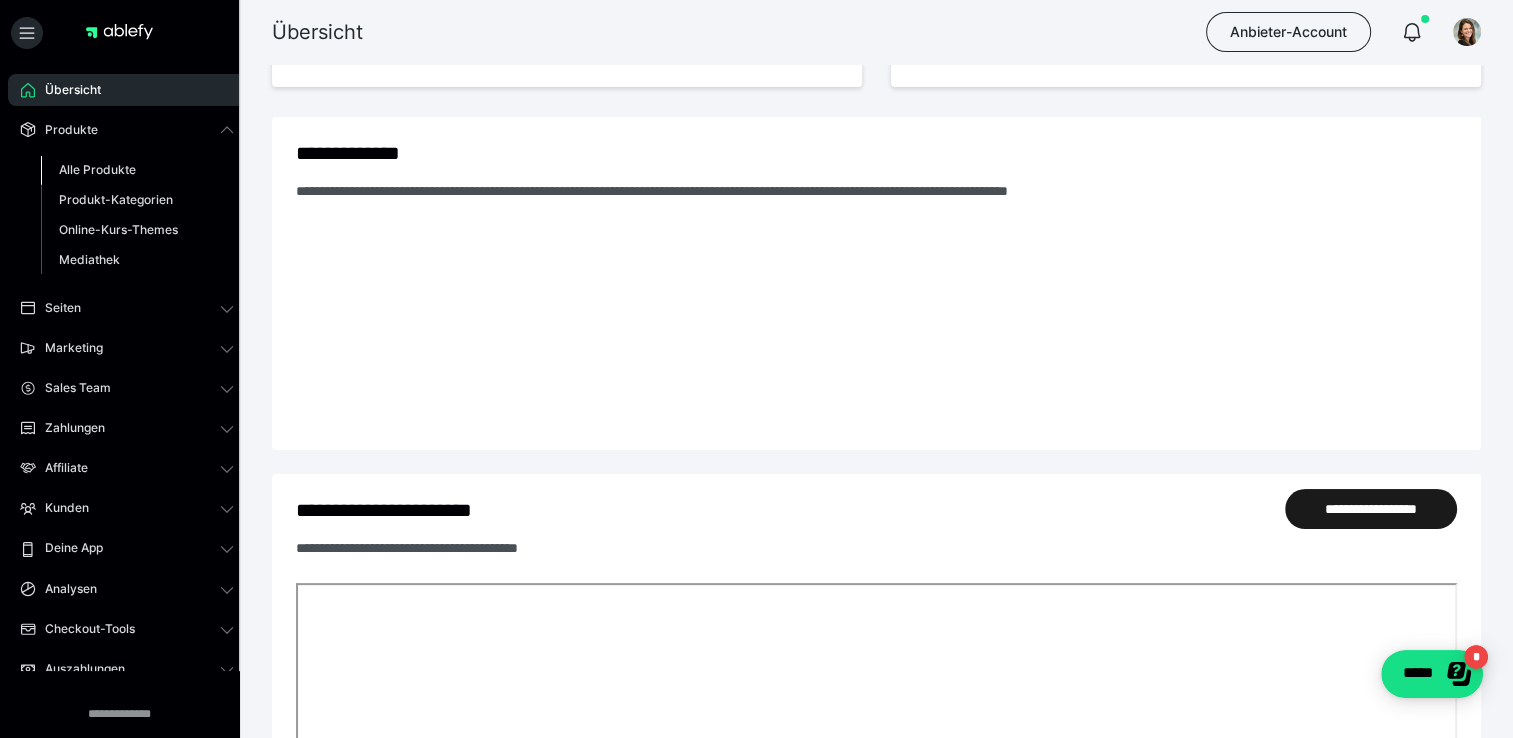 click on "Alle Produkte" at bounding box center [97, 169] 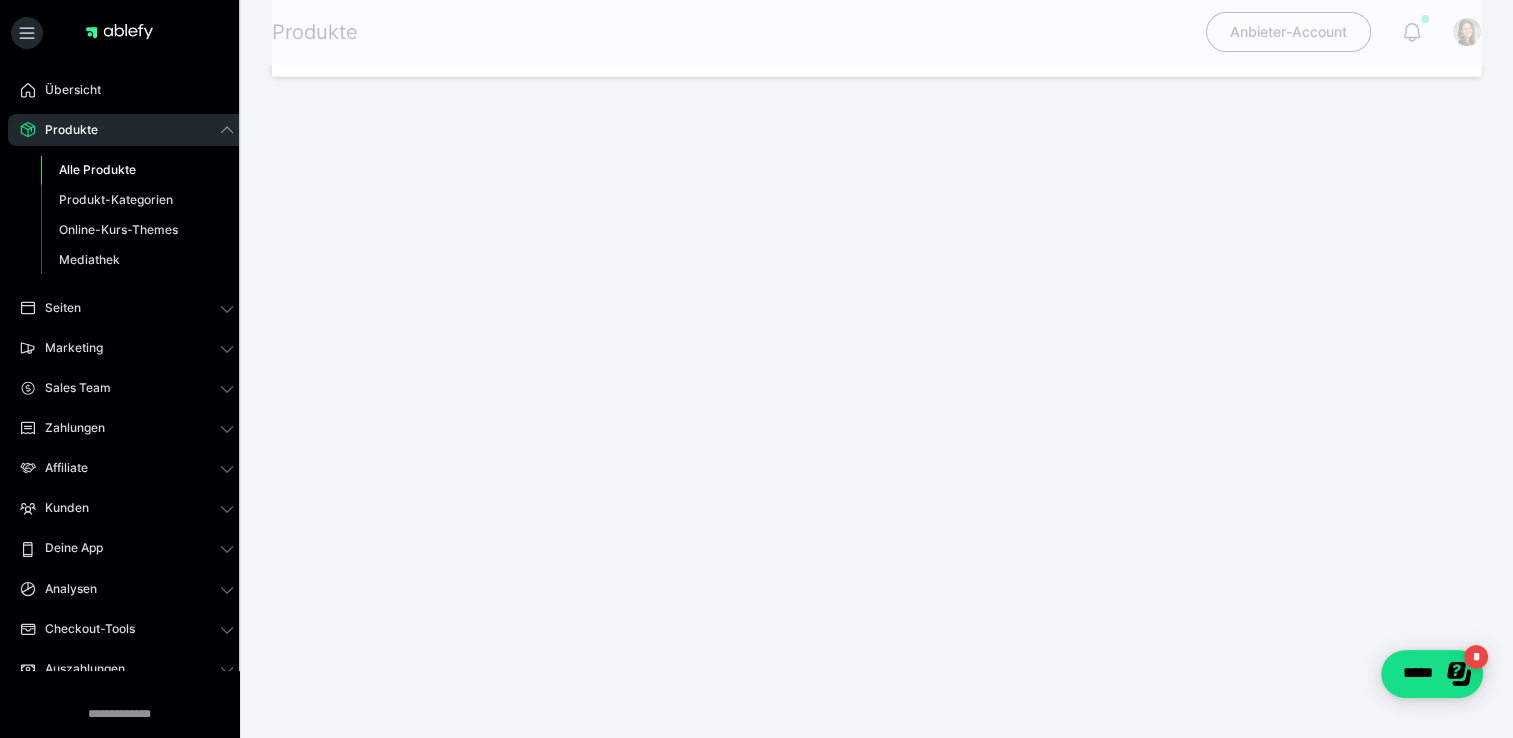scroll, scrollTop: 0, scrollLeft: 0, axis: both 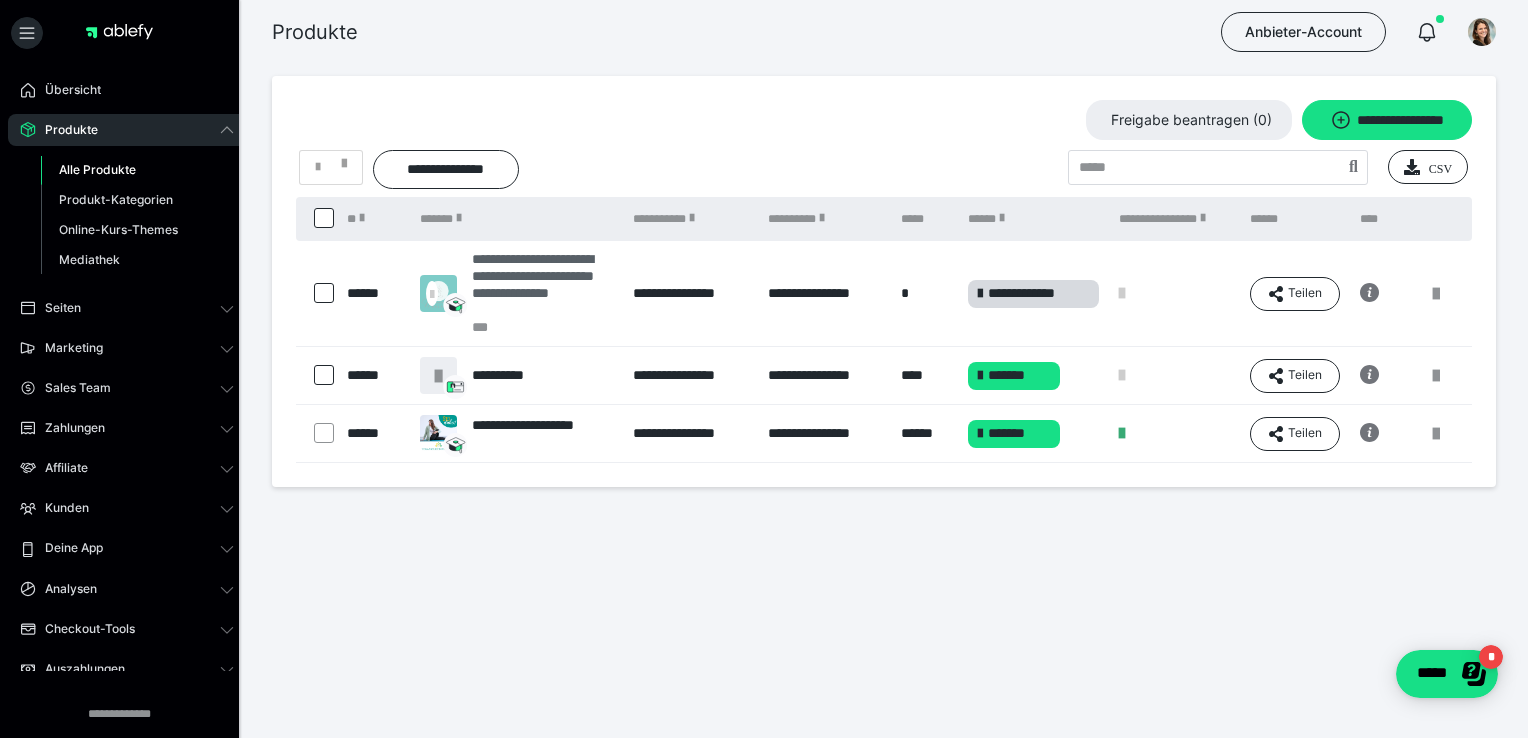 click on "**********" at bounding box center [542, 284] 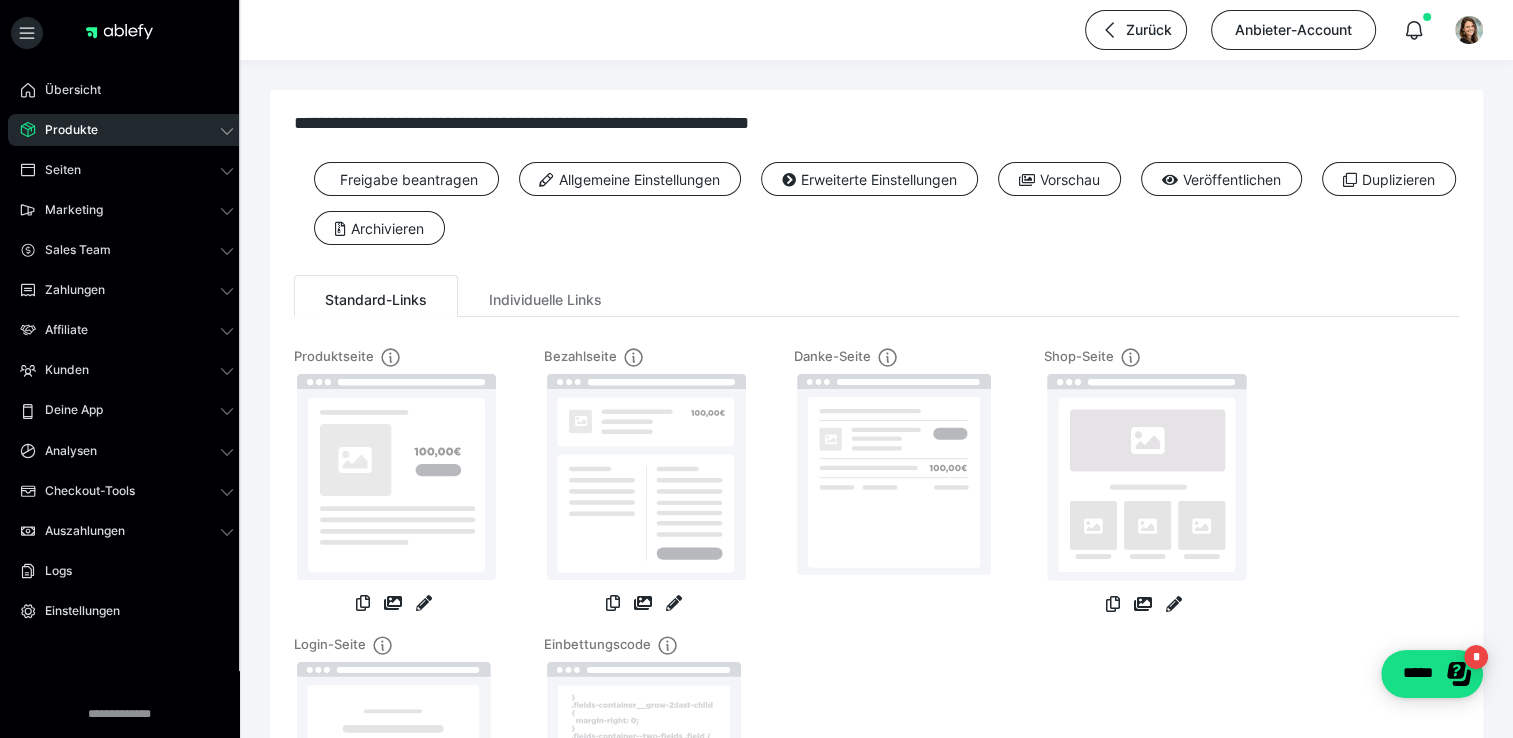 click on "**********" at bounding box center [876, 194] 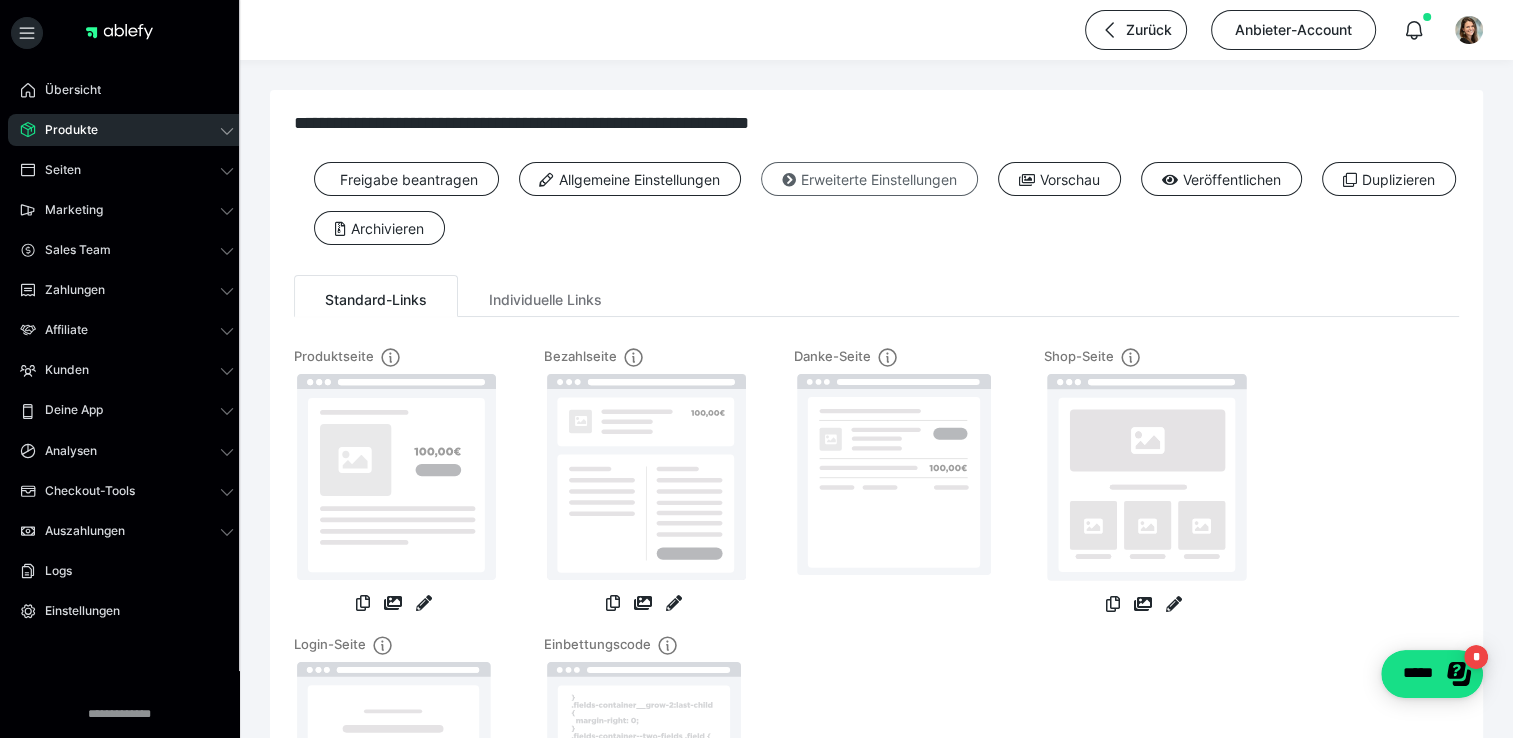 click on "Erweiterte Einstellungen" at bounding box center (869, 179) 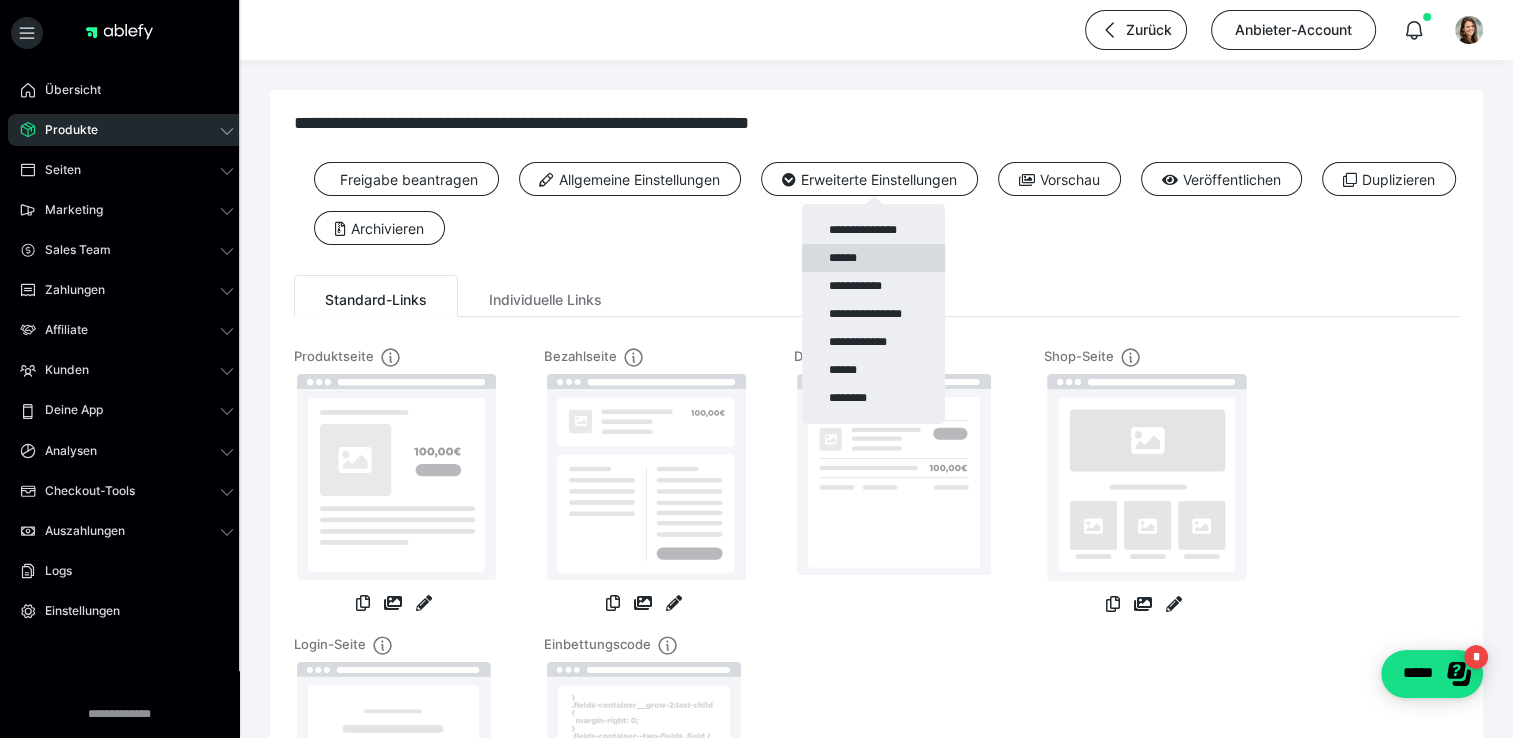 click on "******" at bounding box center (873, 258) 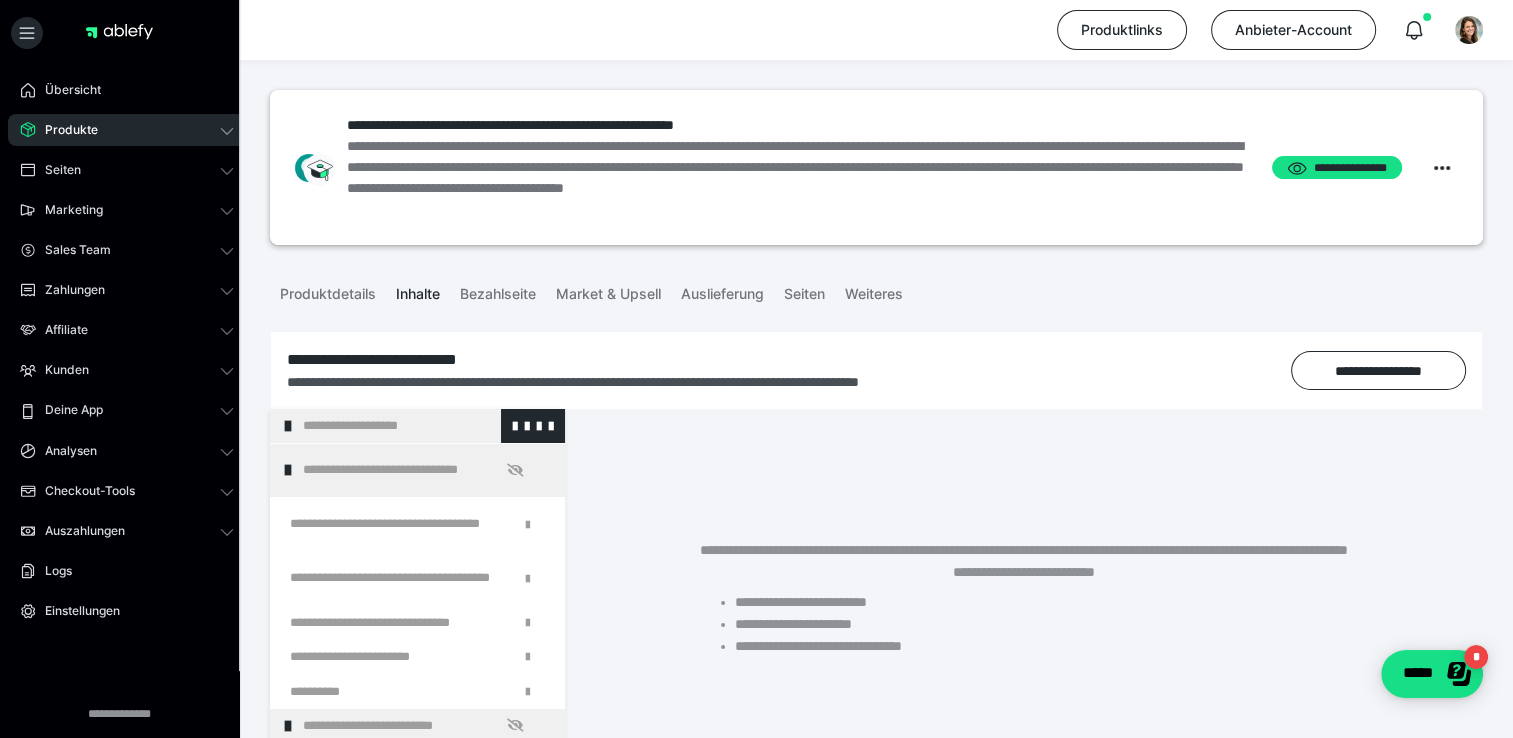 click on "**********" at bounding box center [418, 426] 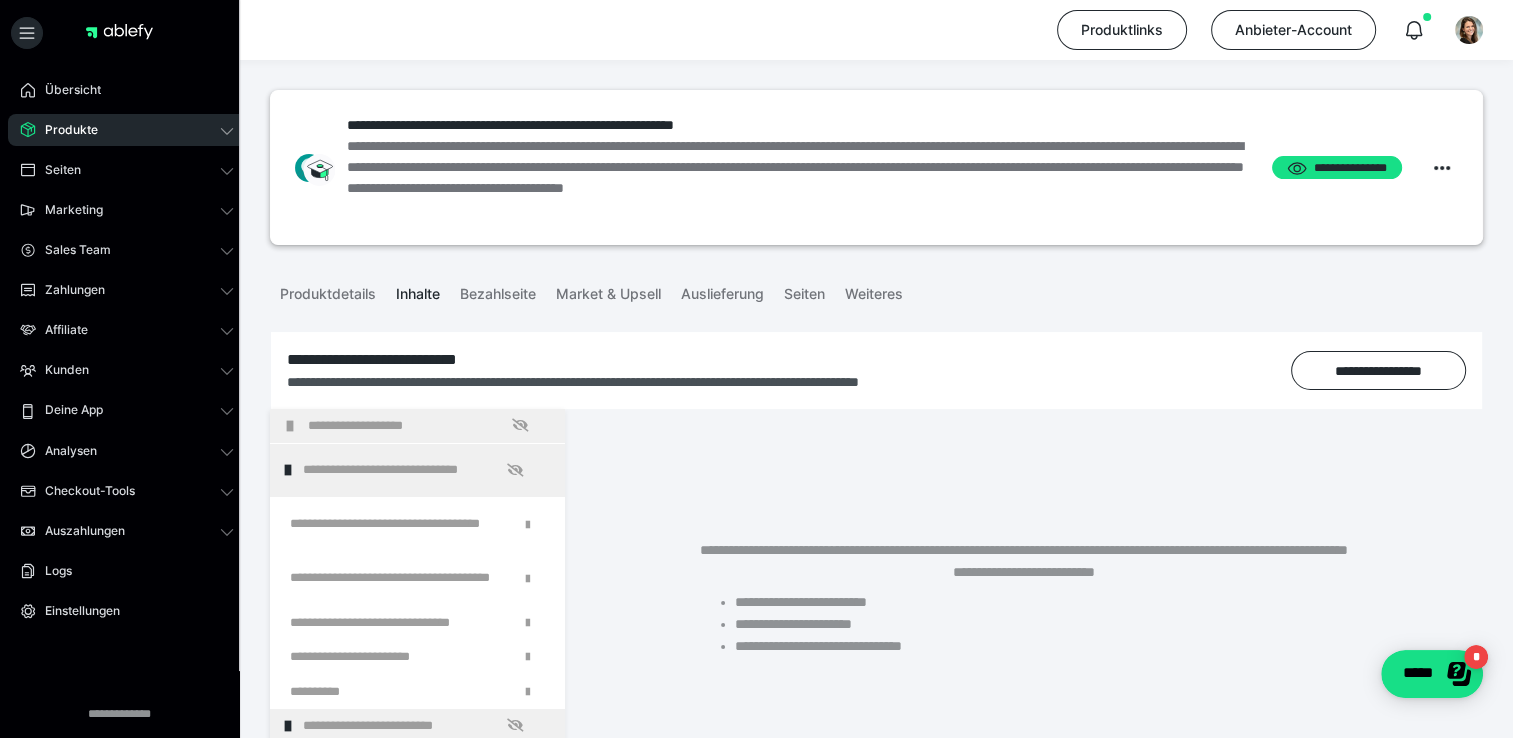 click on "**********" at bounding box center [423, 426] 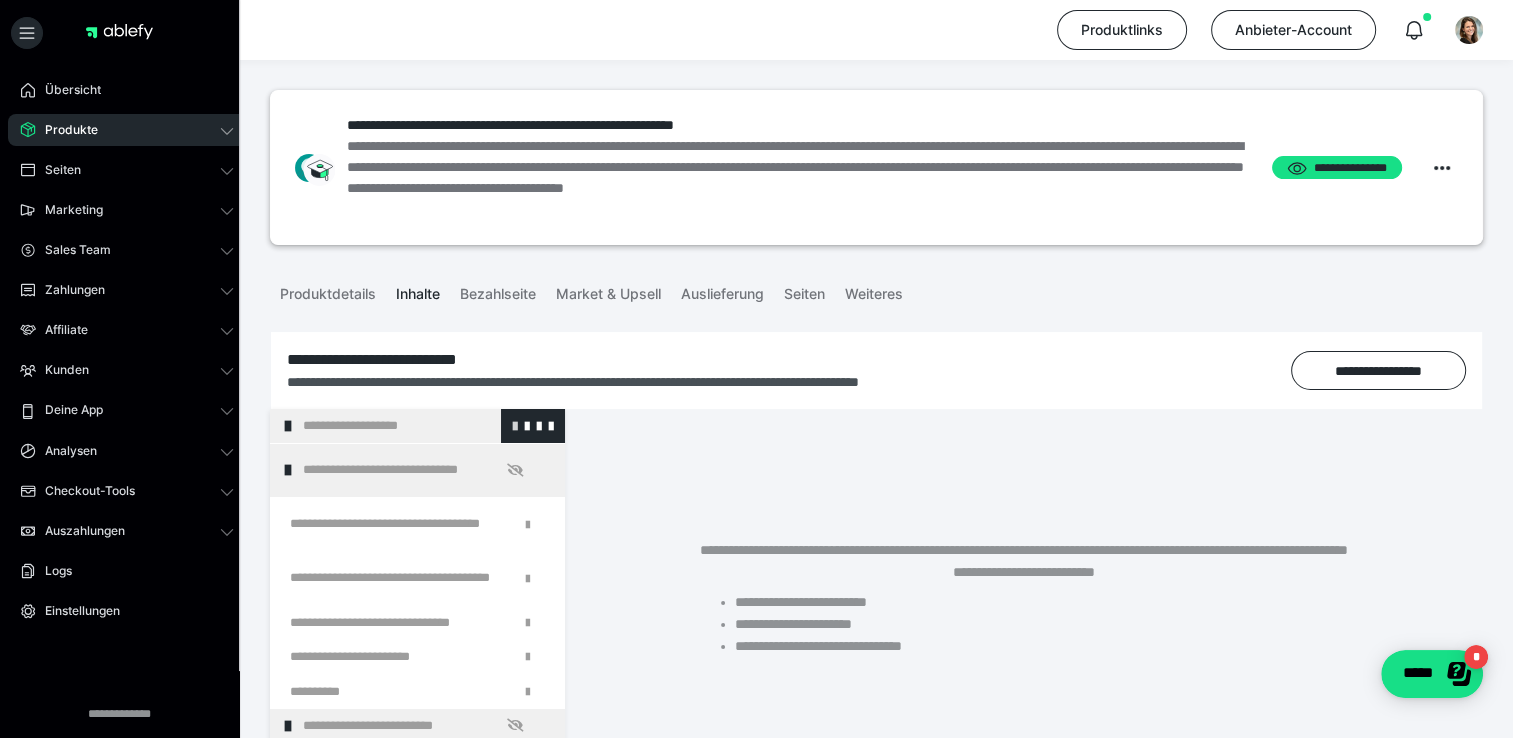 click at bounding box center (515, 425) 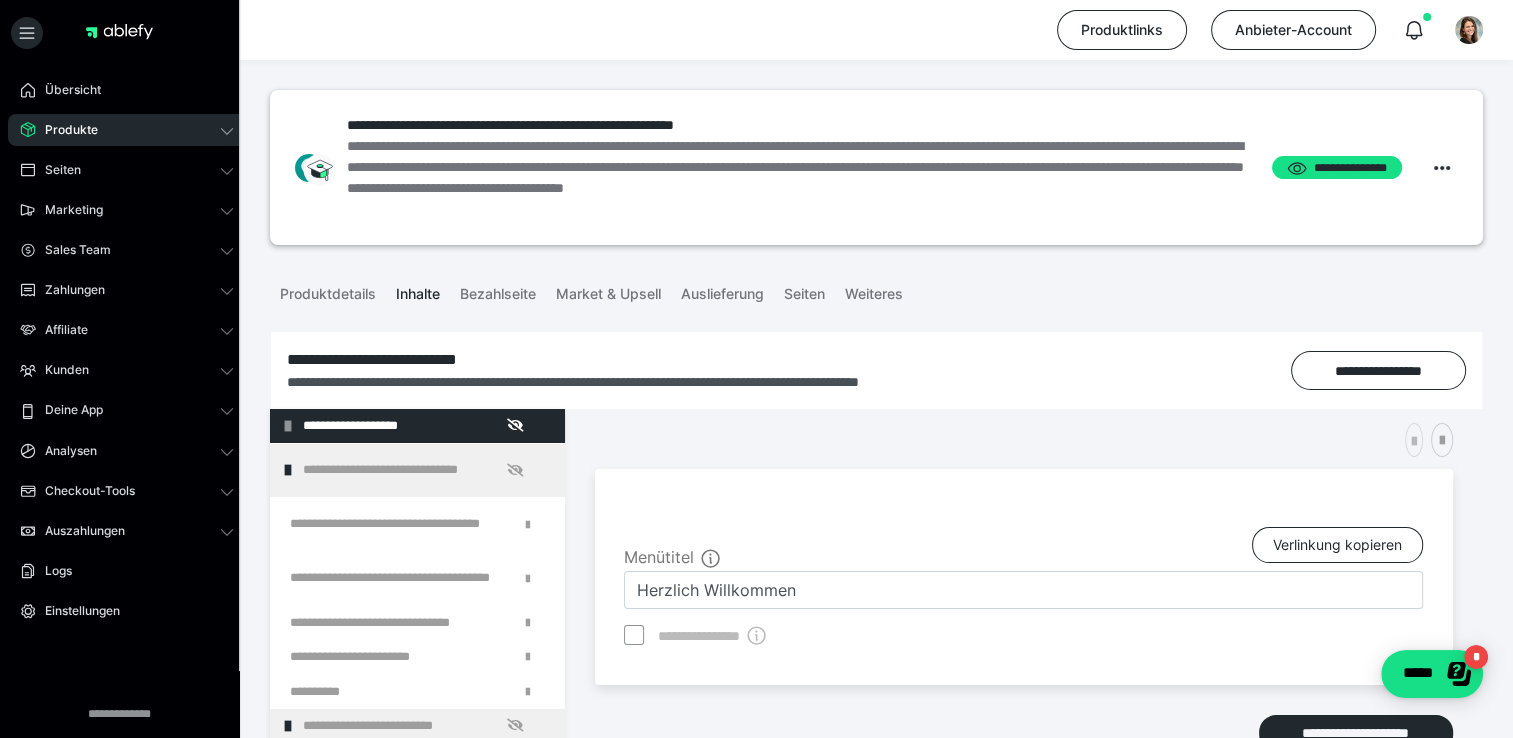 click at bounding box center (1414, 442) 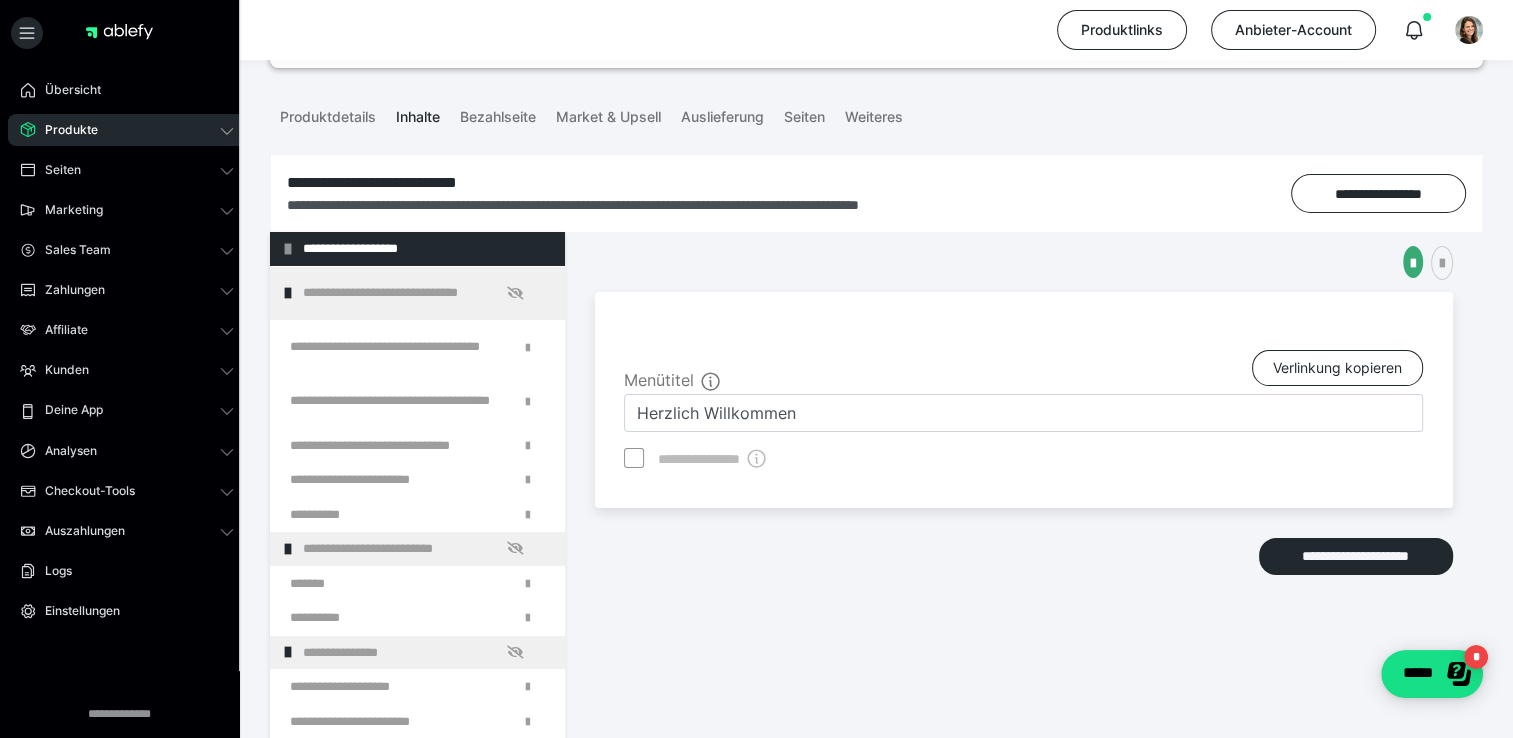 scroll, scrollTop: 184, scrollLeft: 0, axis: vertical 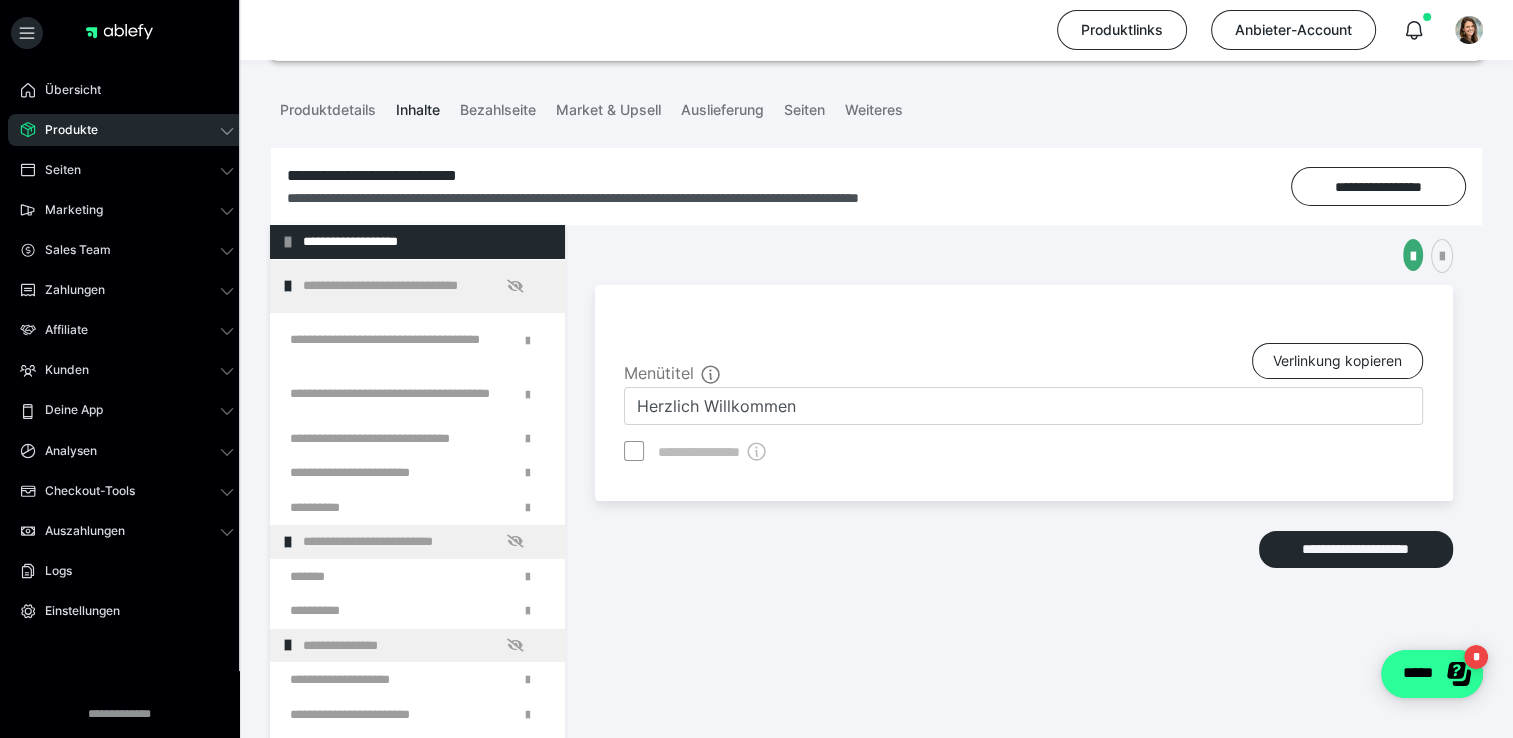click on "*****" 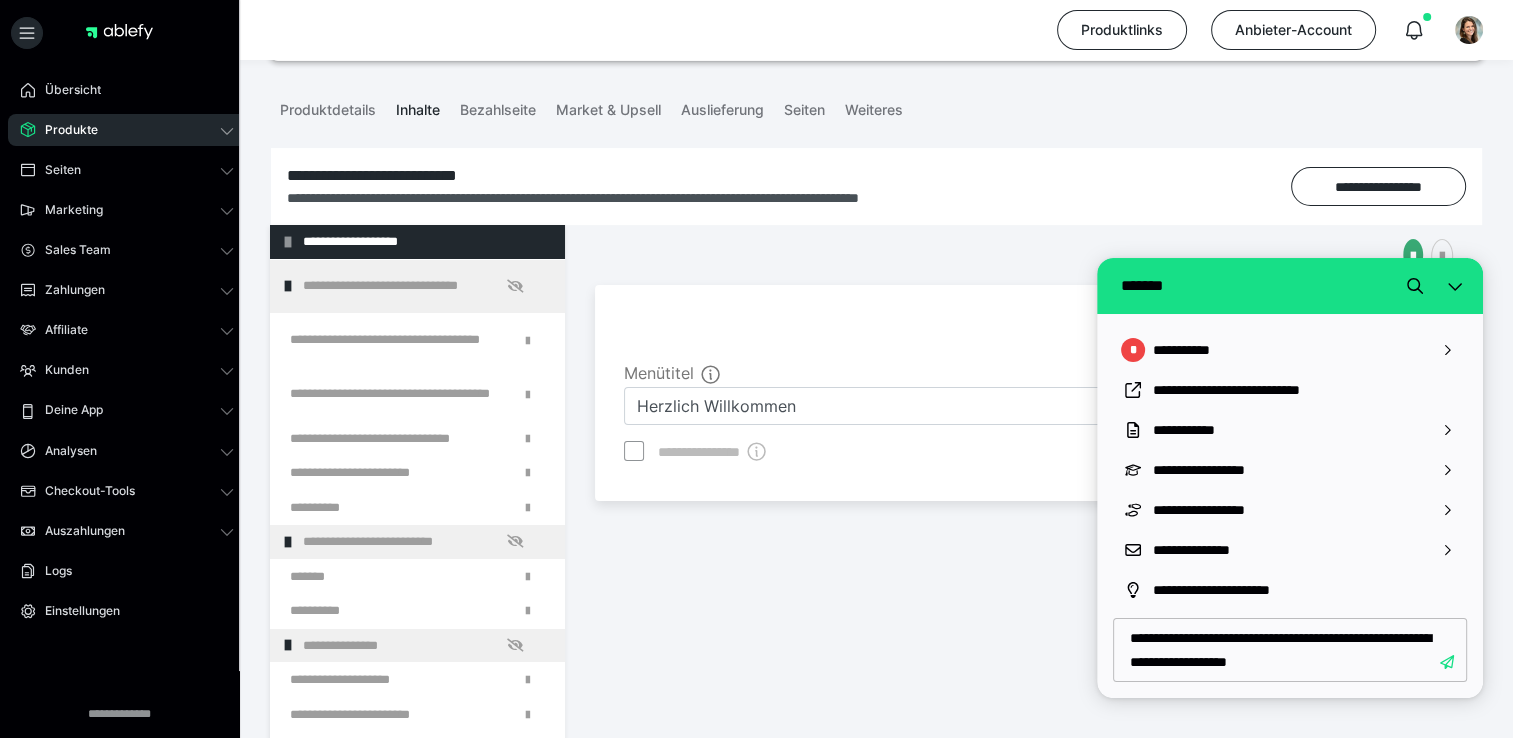 type on "**********" 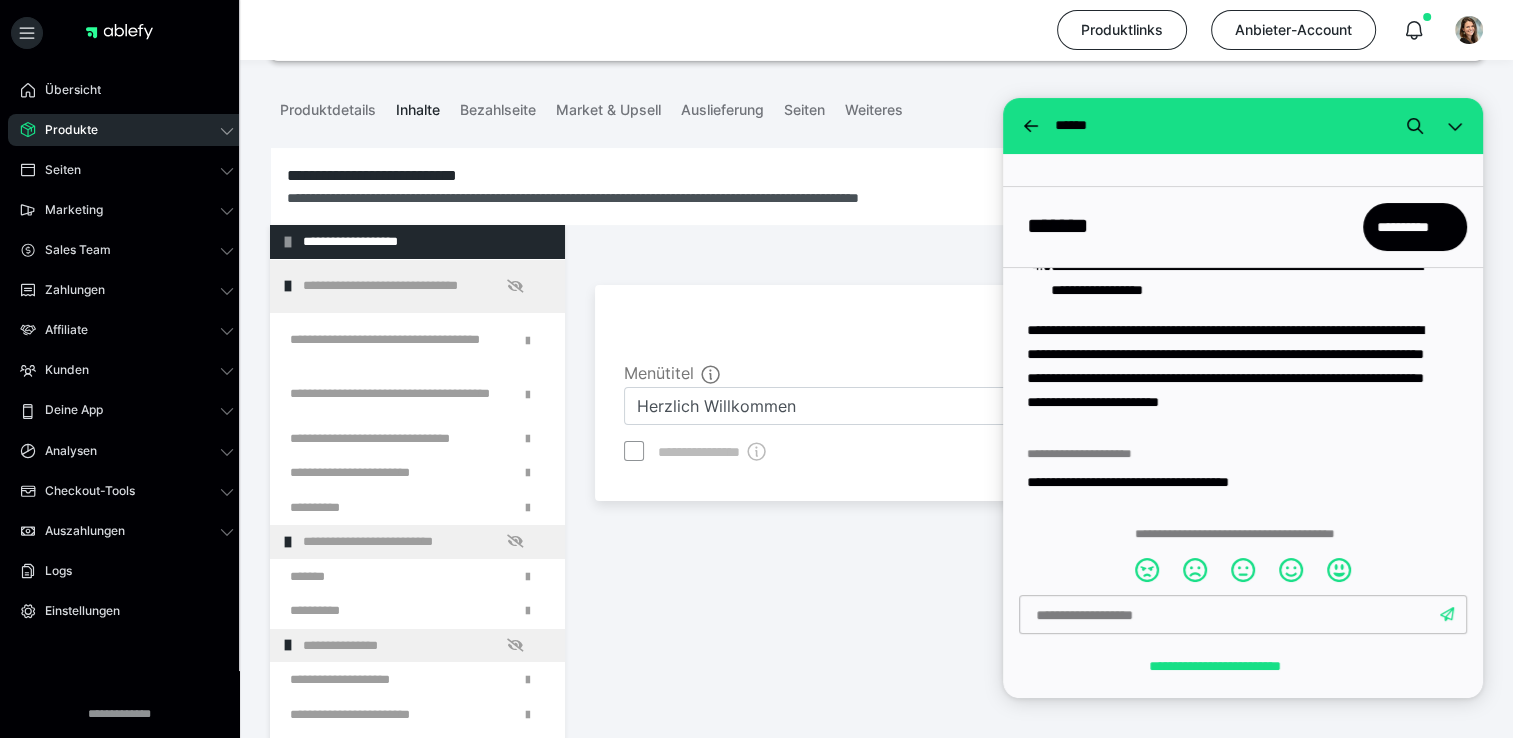 scroll, scrollTop: 385, scrollLeft: 0, axis: vertical 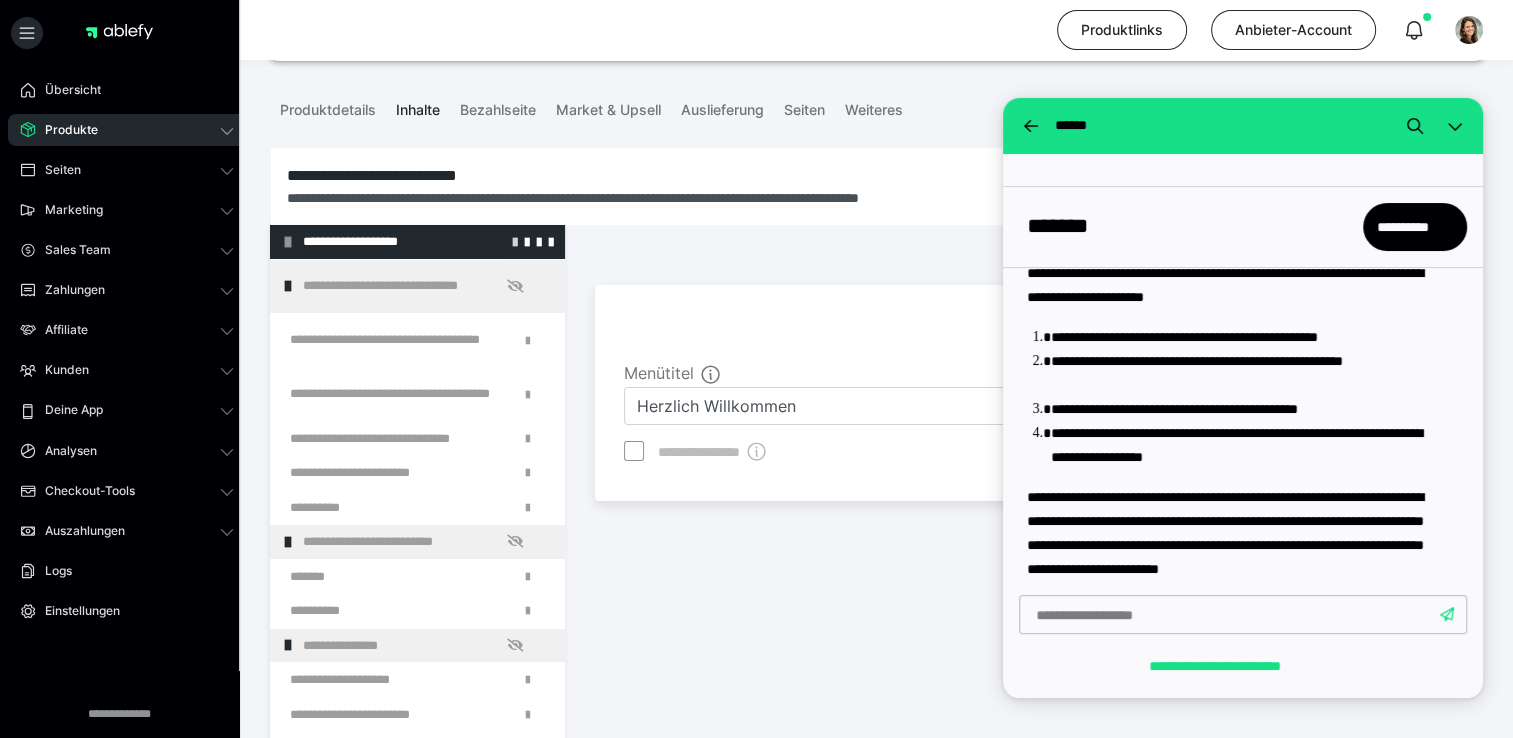 click at bounding box center [515, 241] 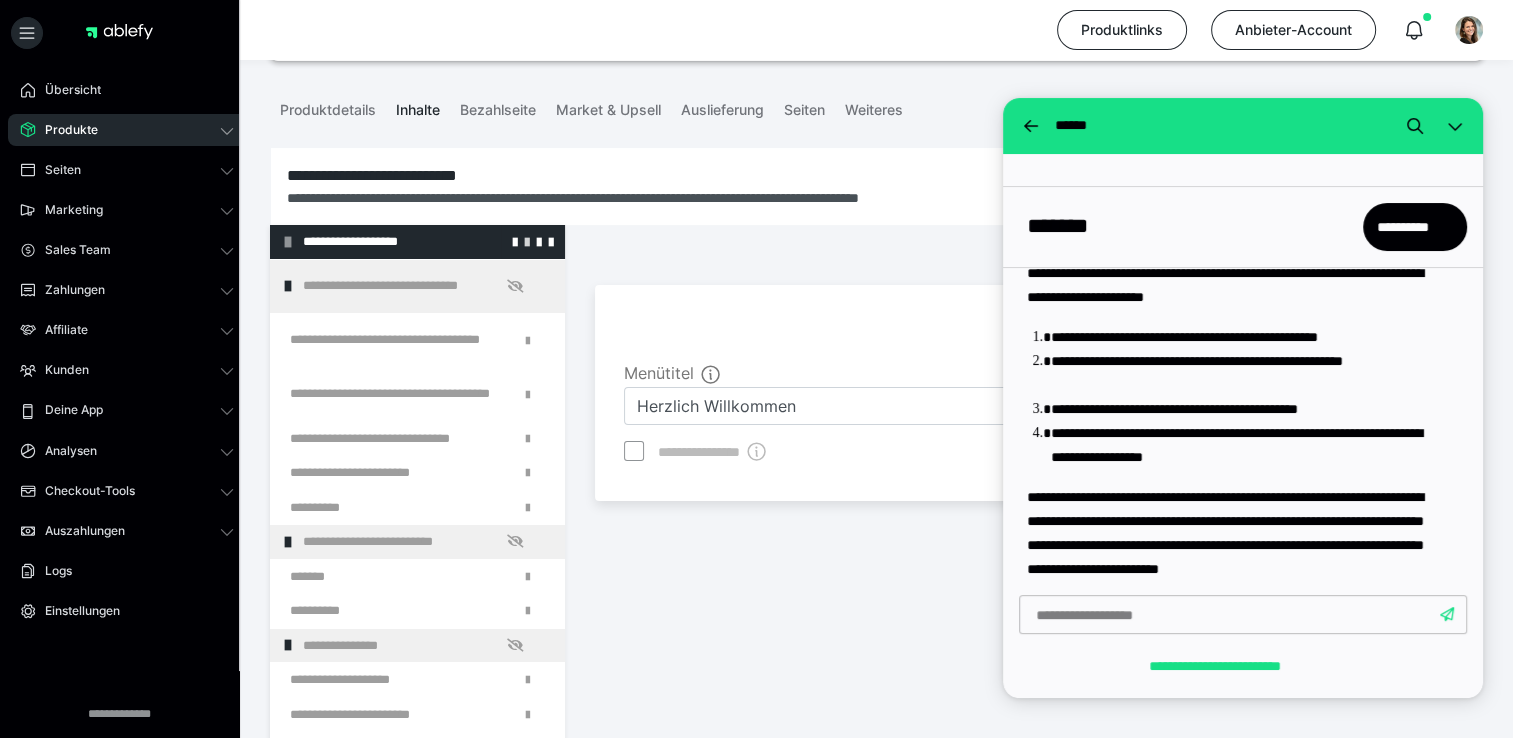 click at bounding box center (527, 241) 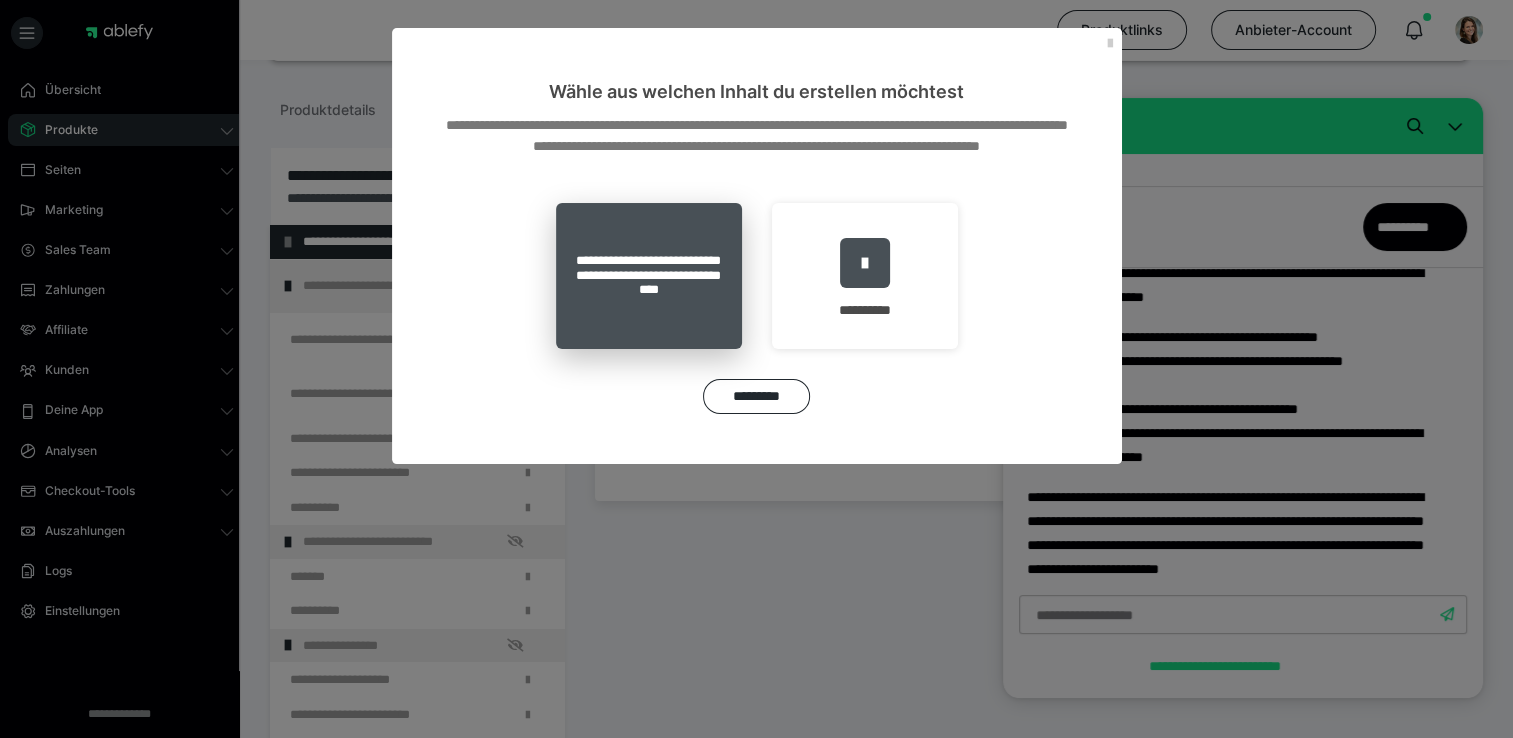 click on "**********" at bounding box center (649, 276) 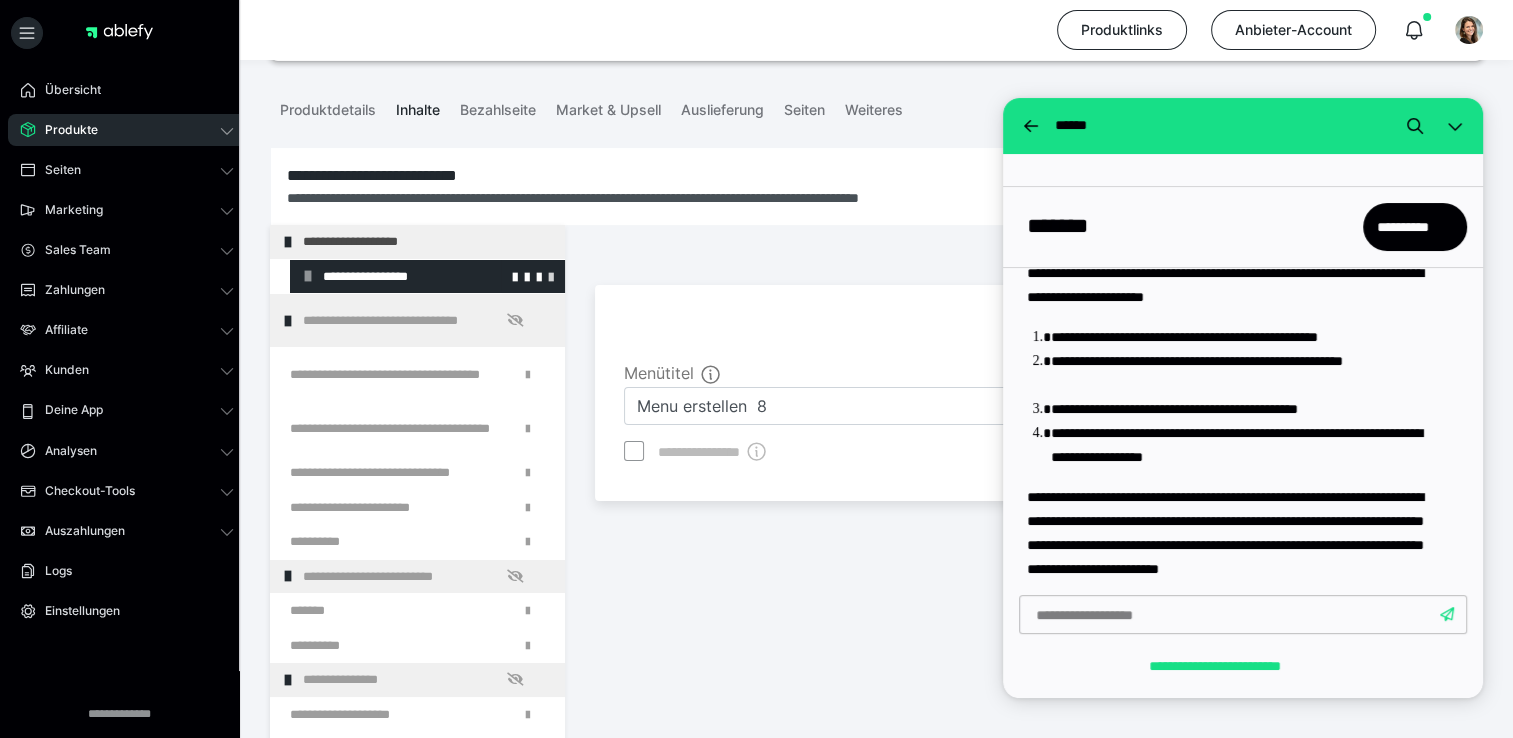 click at bounding box center [551, 276] 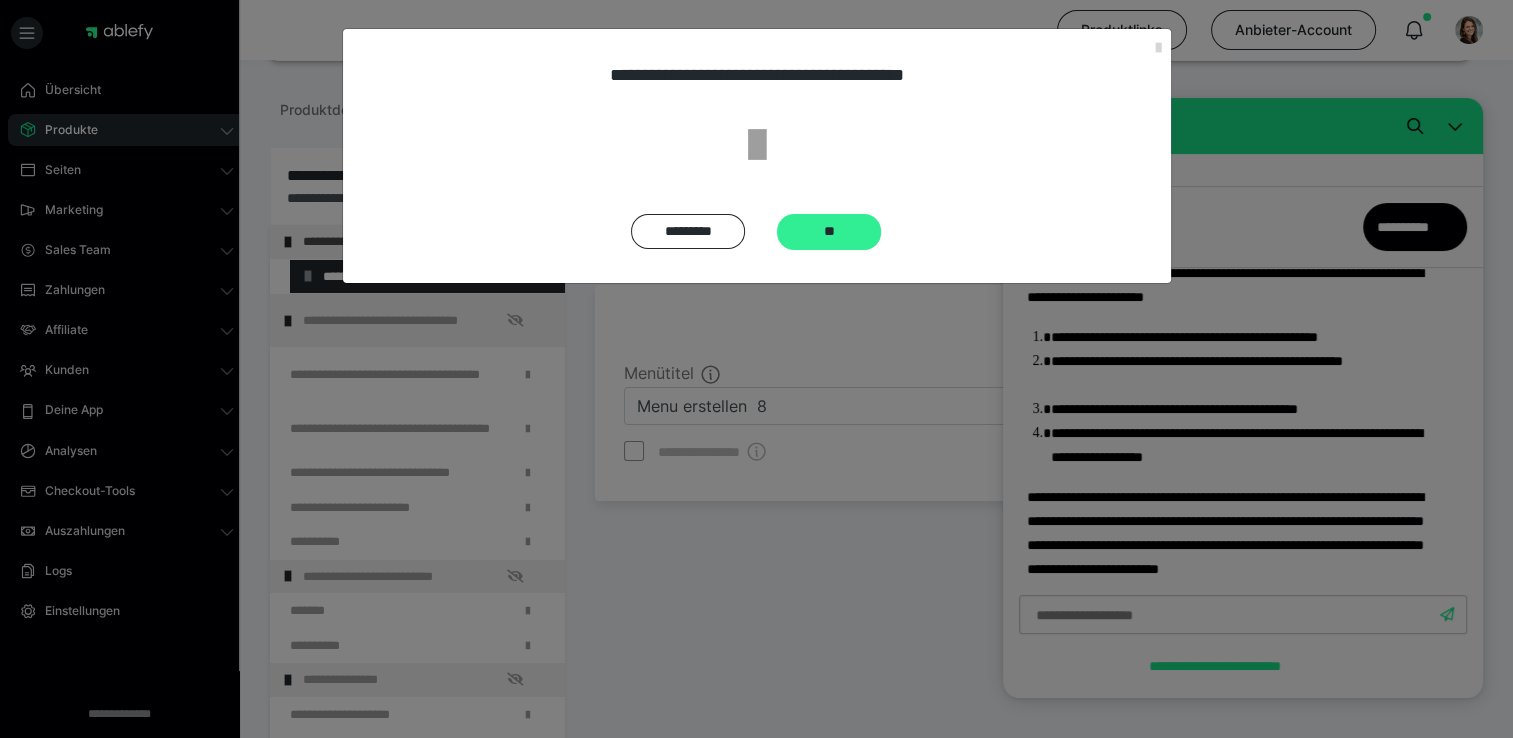 click on "**" at bounding box center [829, 232] 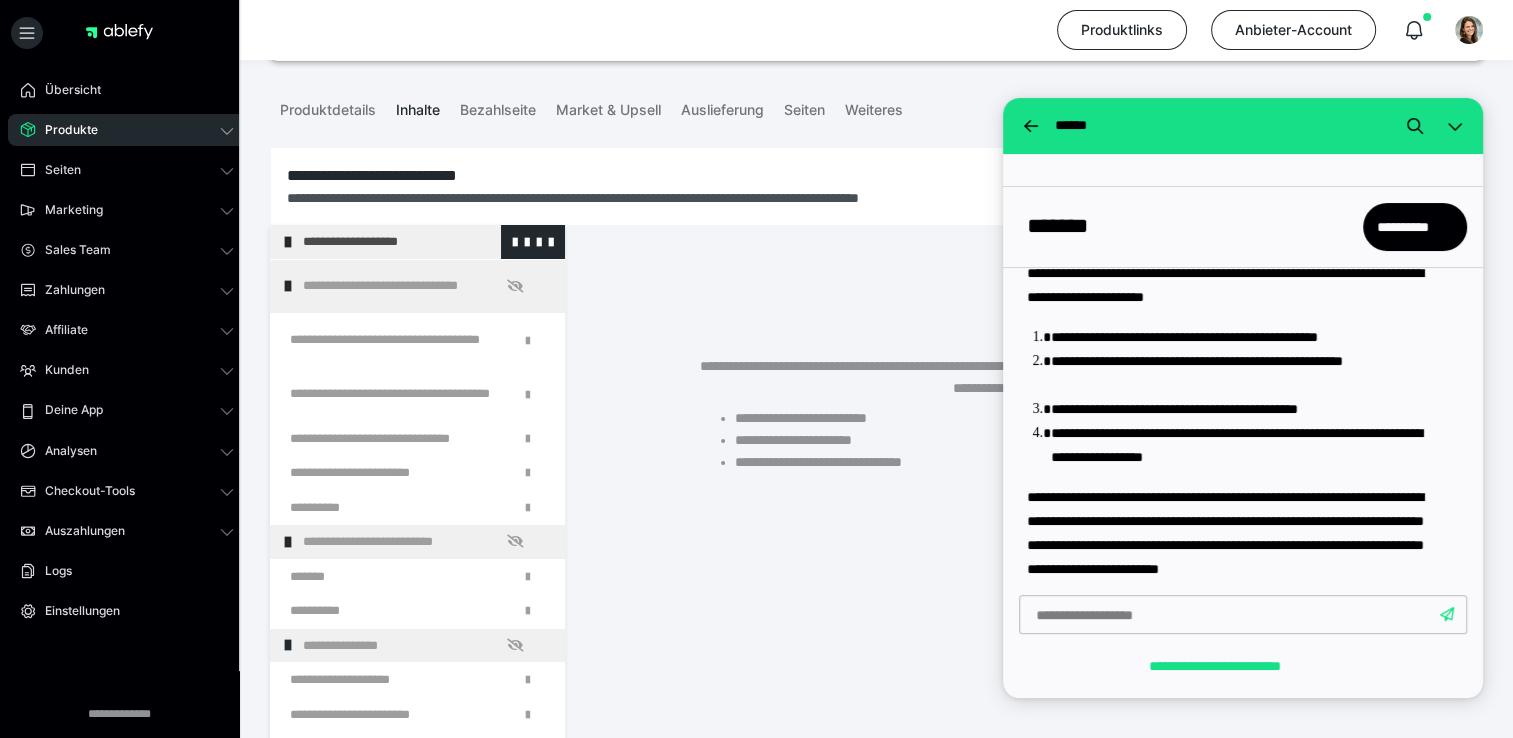 click on "**********" at bounding box center [418, 242] 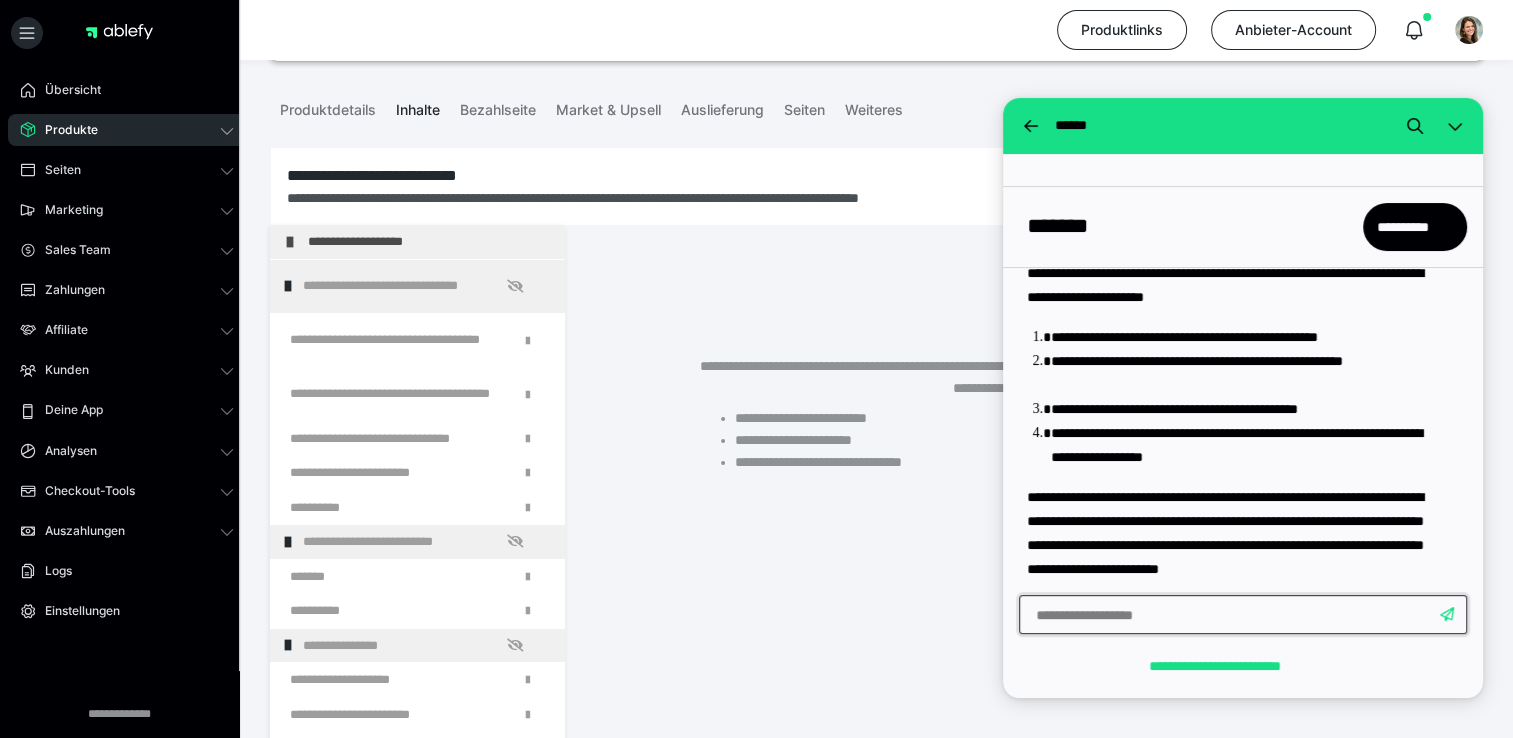 click at bounding box center (1243, 615) 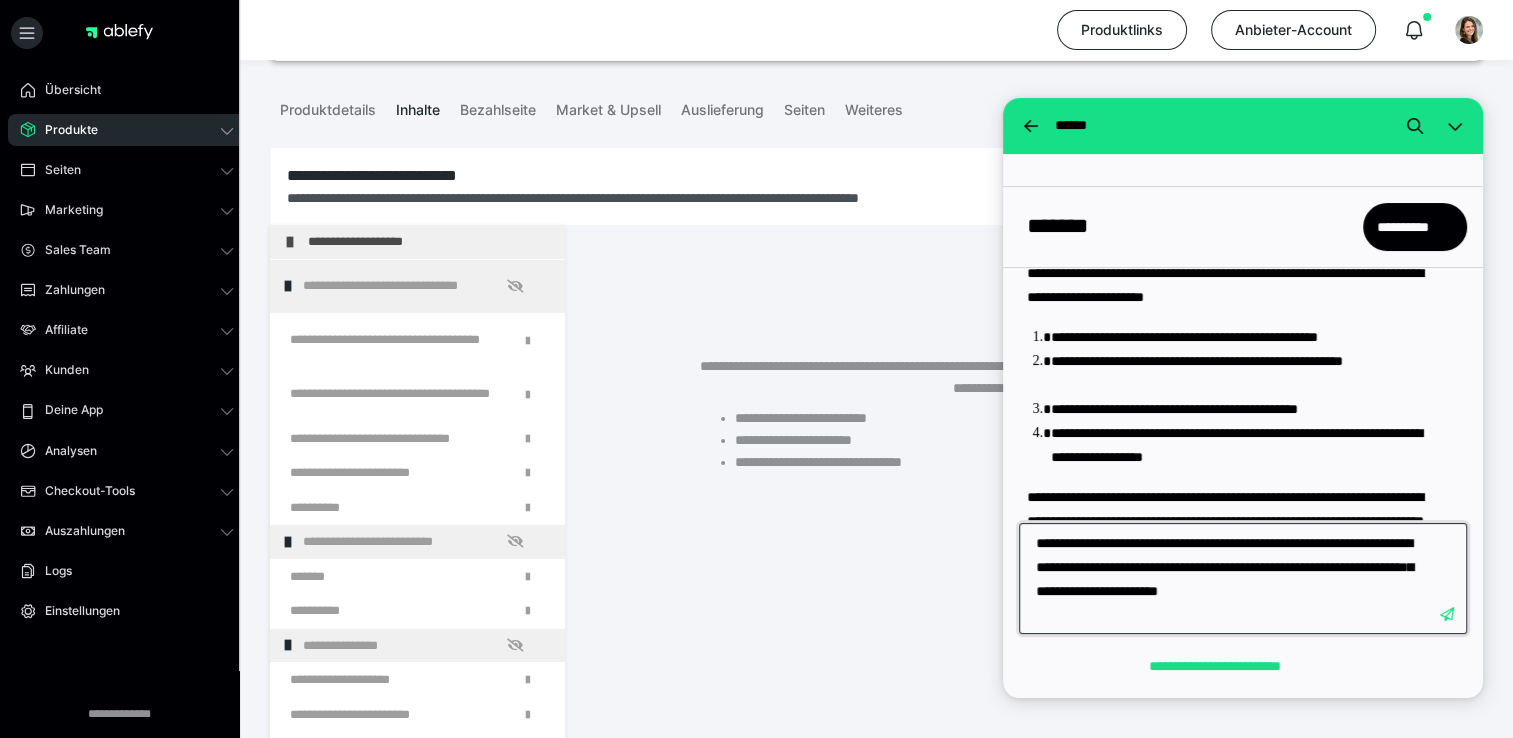 type on "**********" 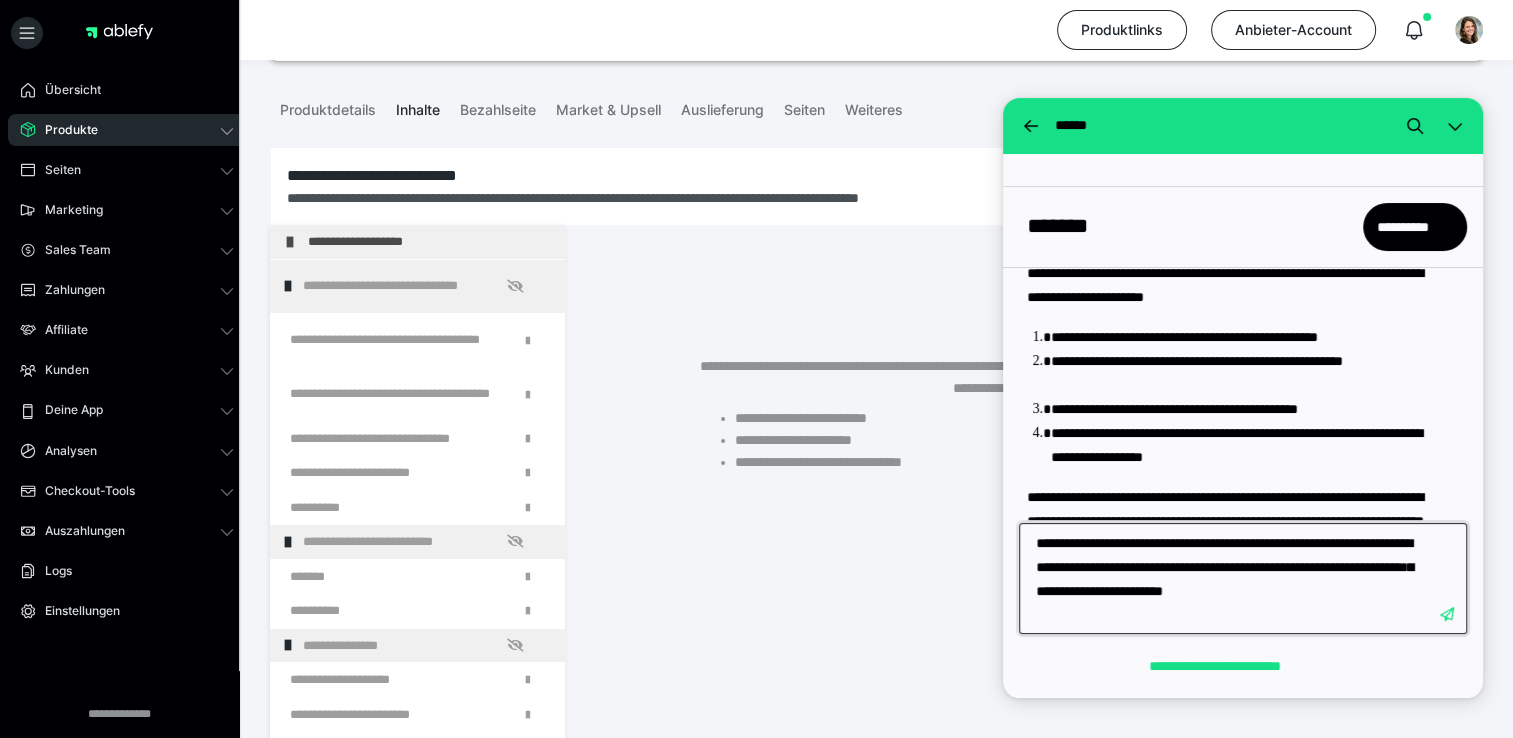 type 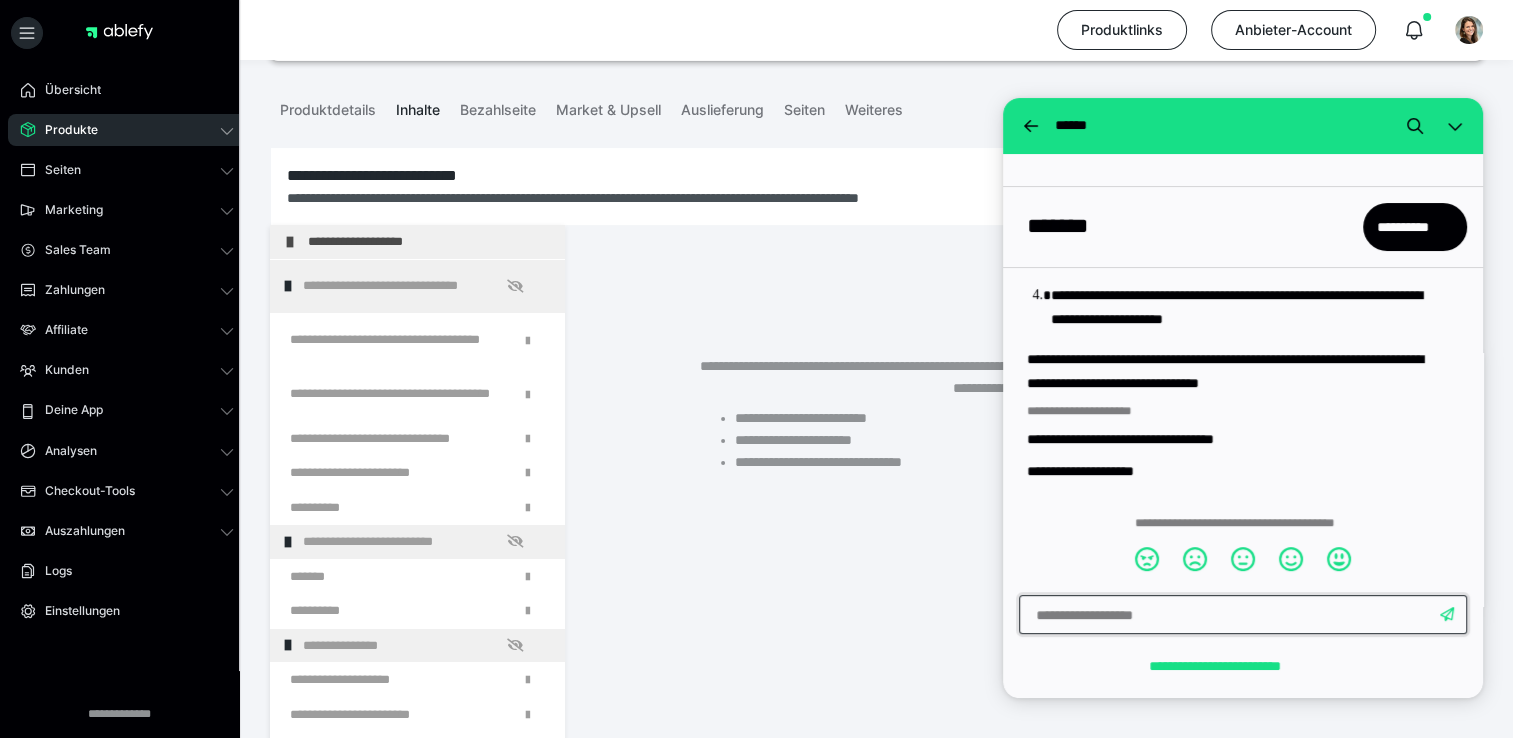 scroll, scrollTop: 941, scrollLeft: 0, axis: vertical 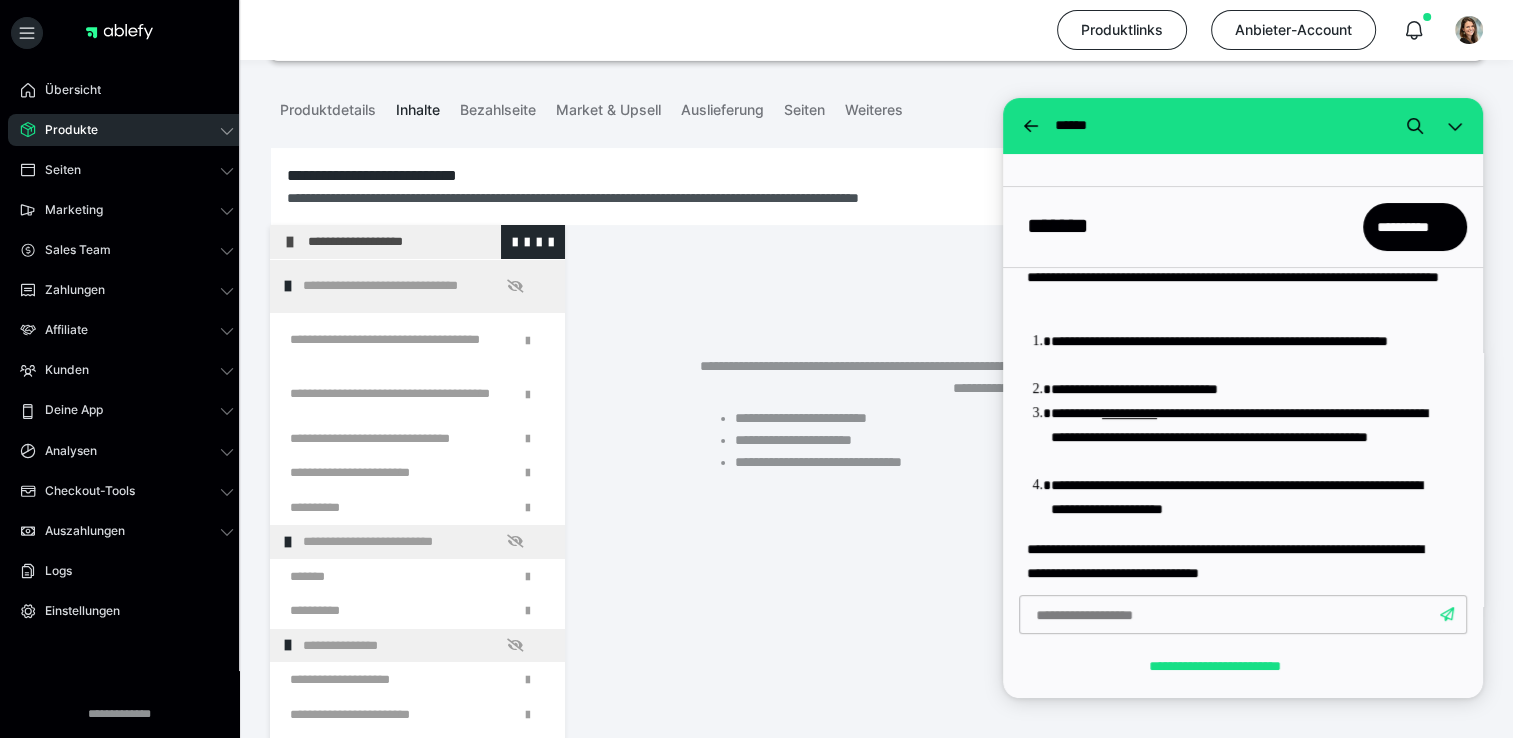 click on "**********" at bounding box center [423, 242] 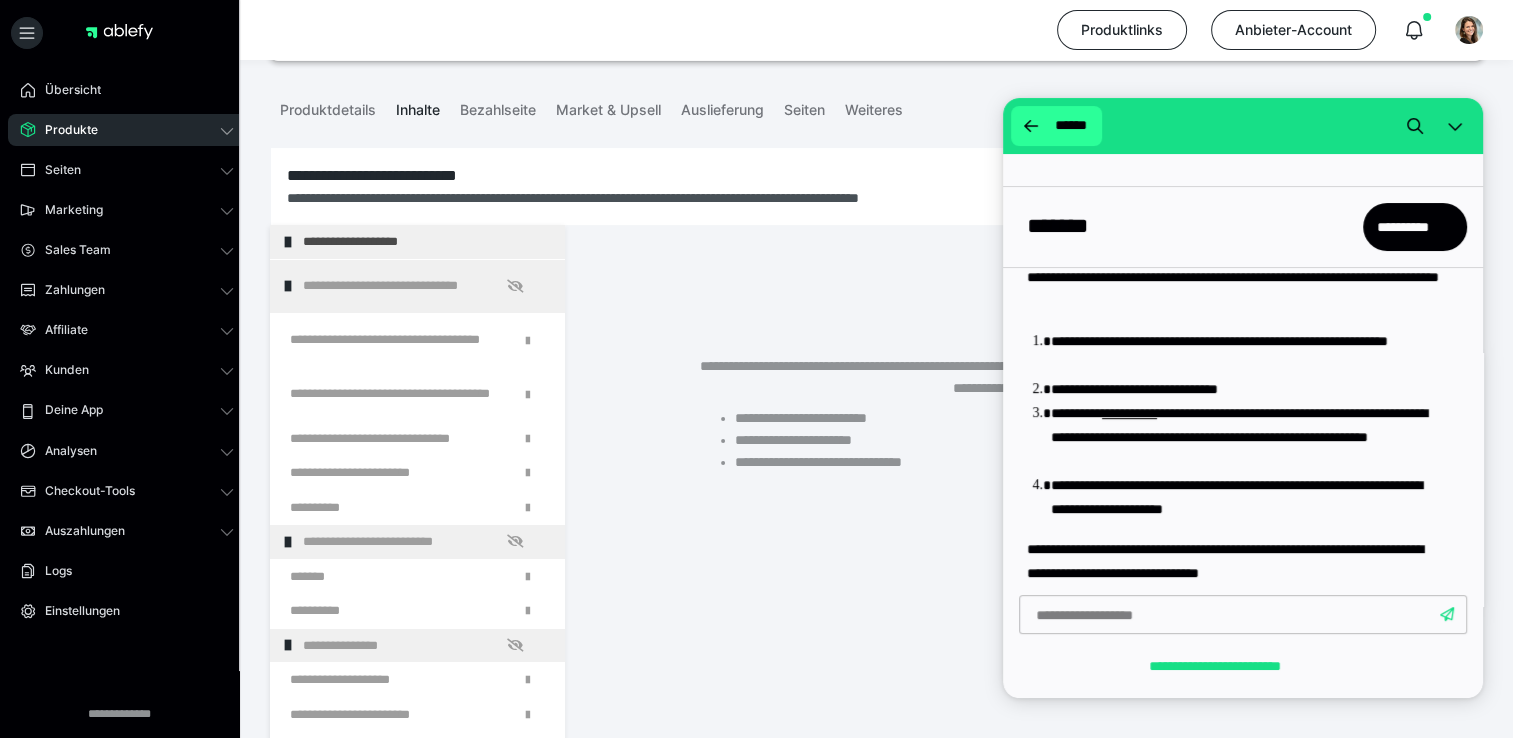 click on "******" at bounding box center (1070, 126) 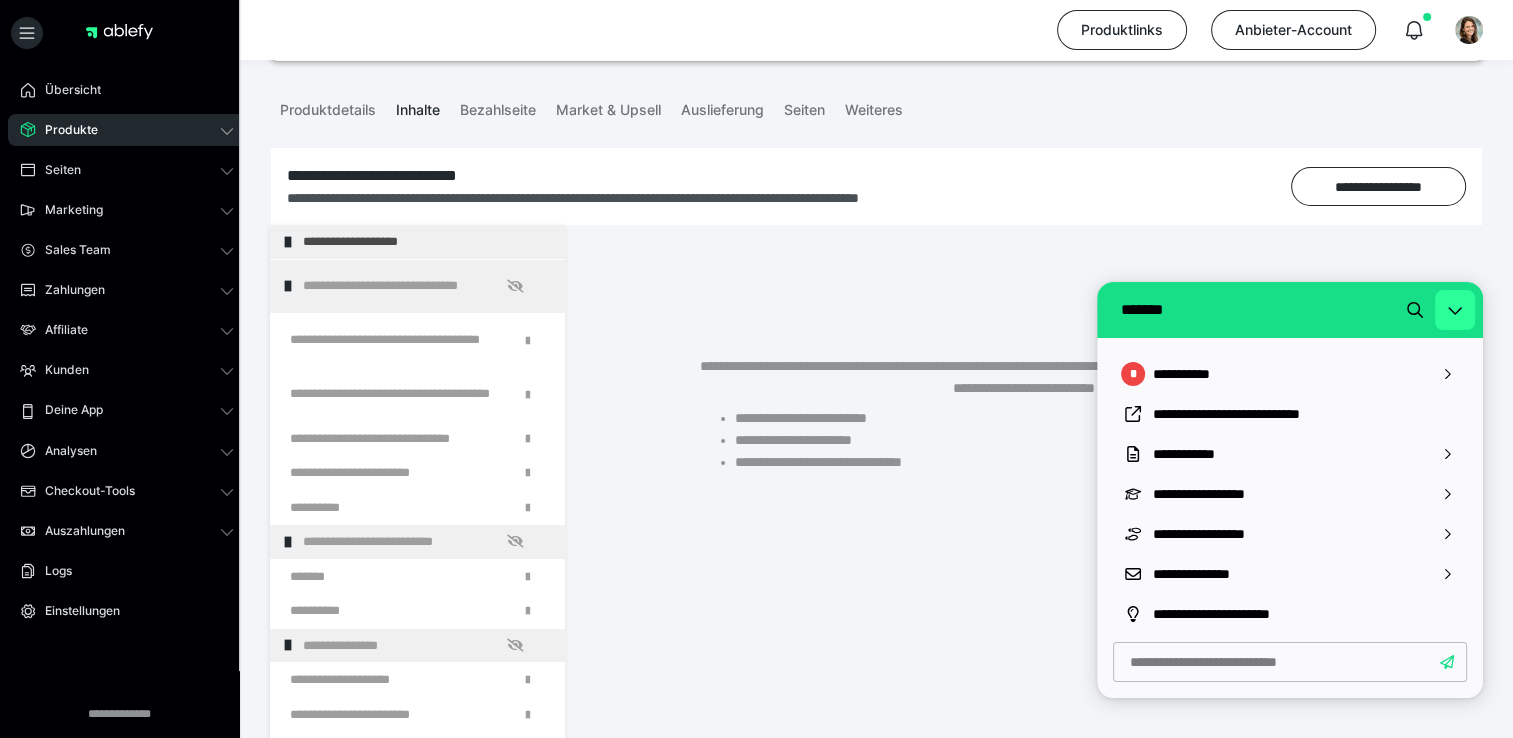 click 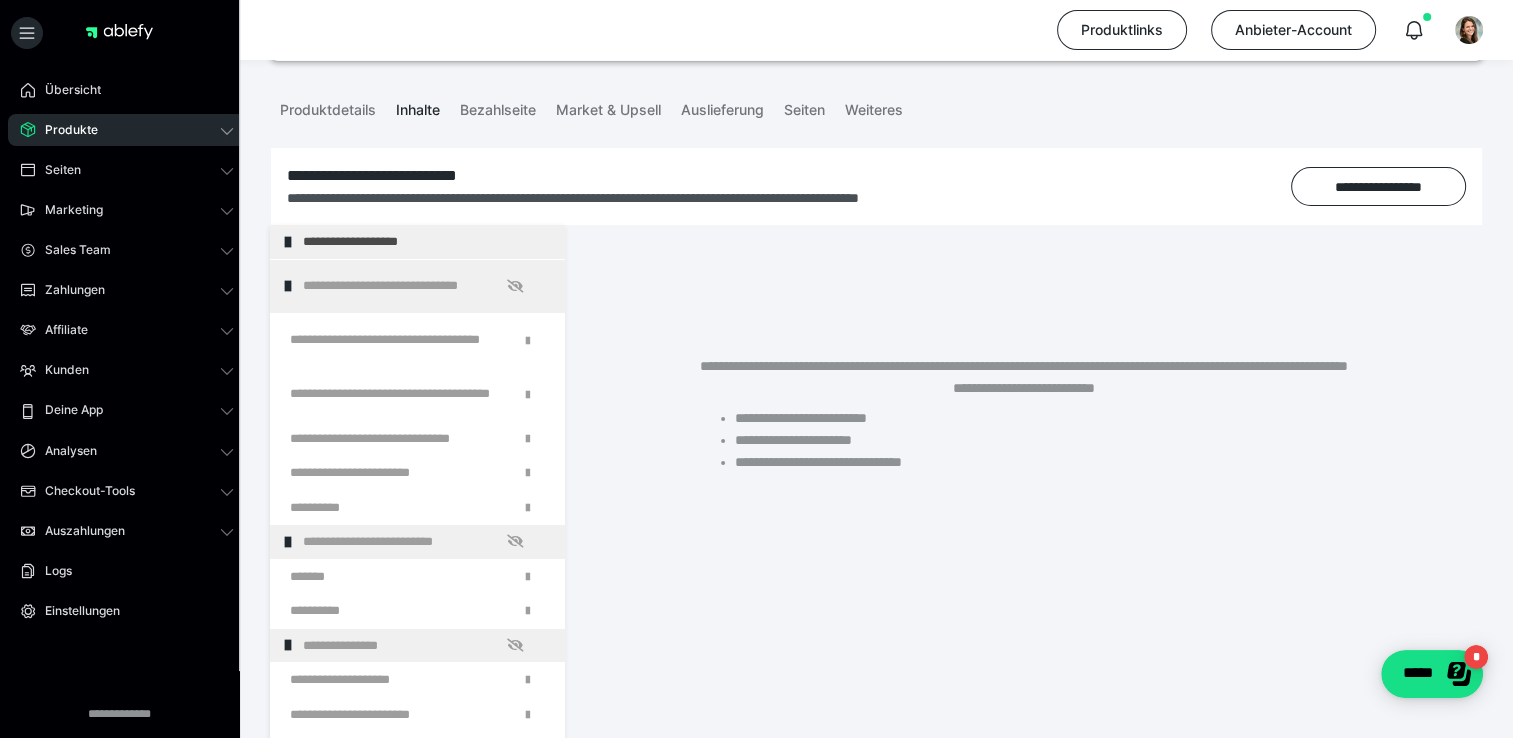scroll, scrollTop: 0, scrollLeft: 0, axis: both 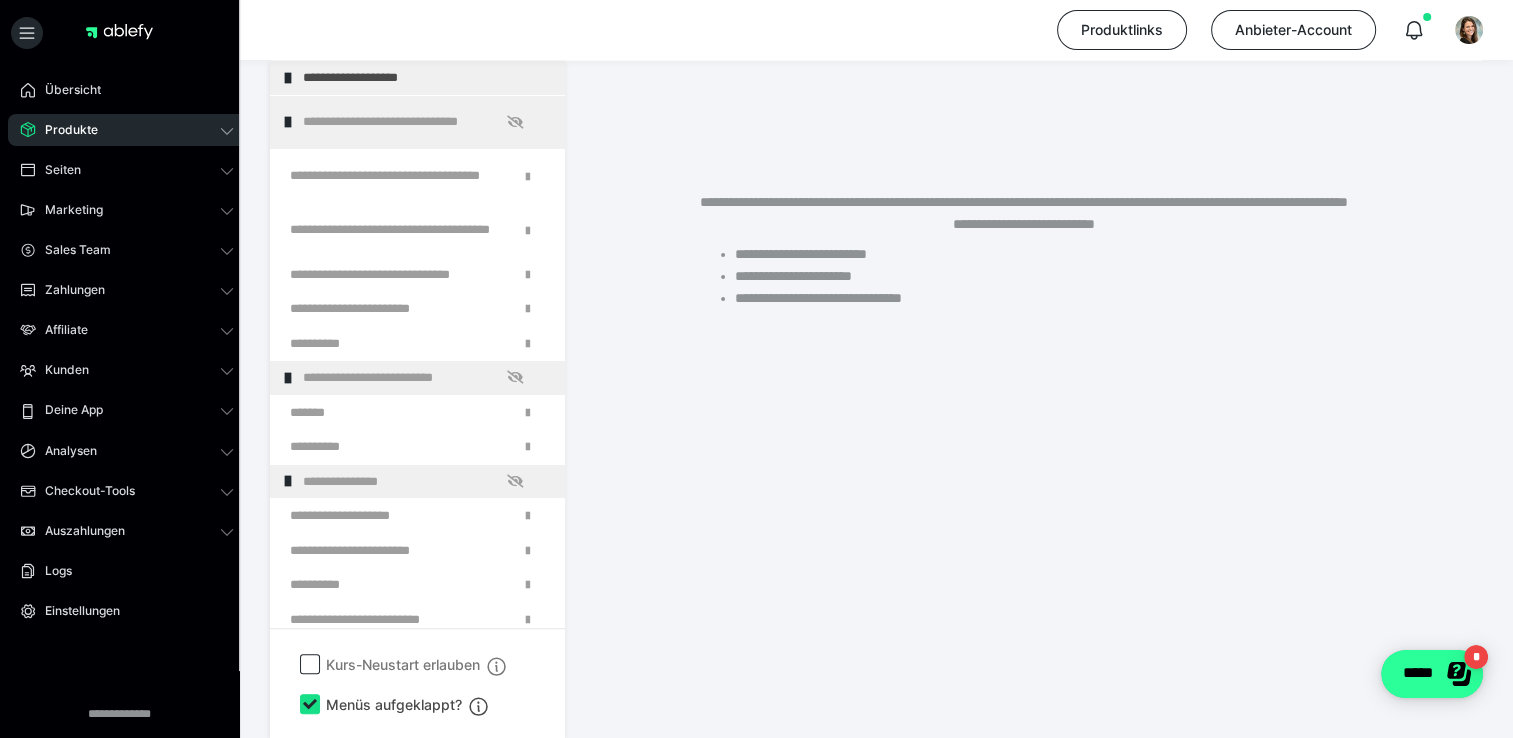 click on "*****" 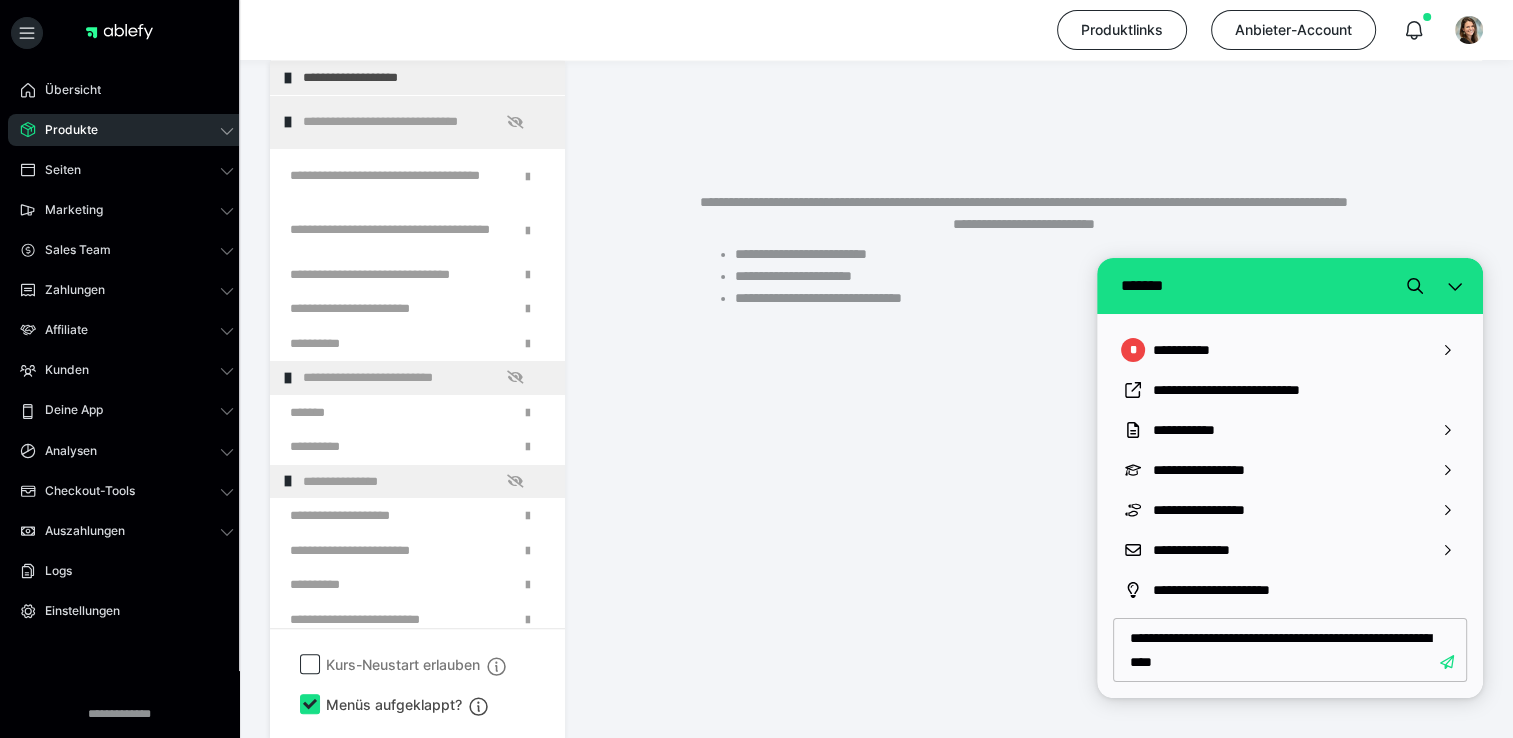 type on "**********" 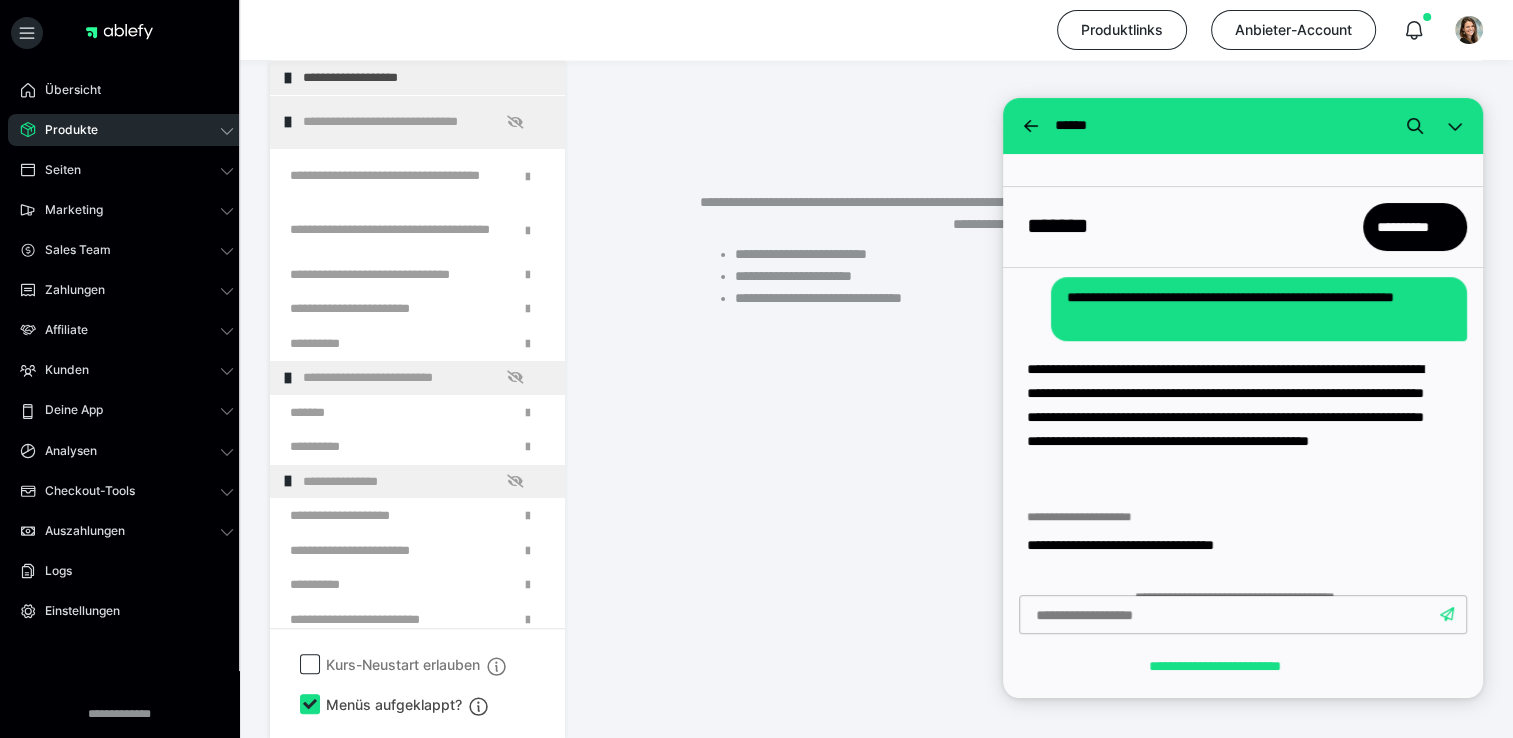 scroll, scrollTop: 1241, scrollLeft: 0, axis: vertical 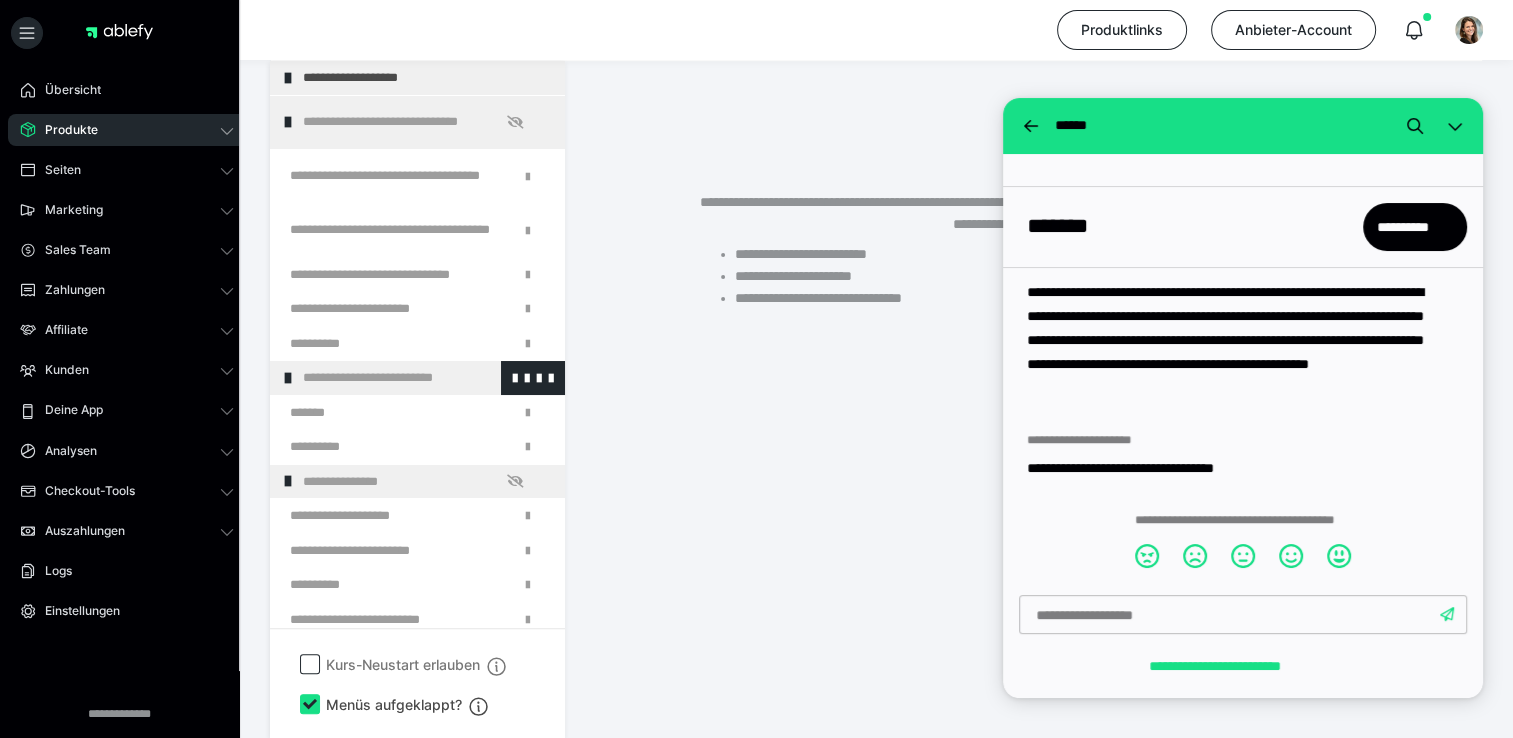 click on "**********" at bounding box center [418, 378] 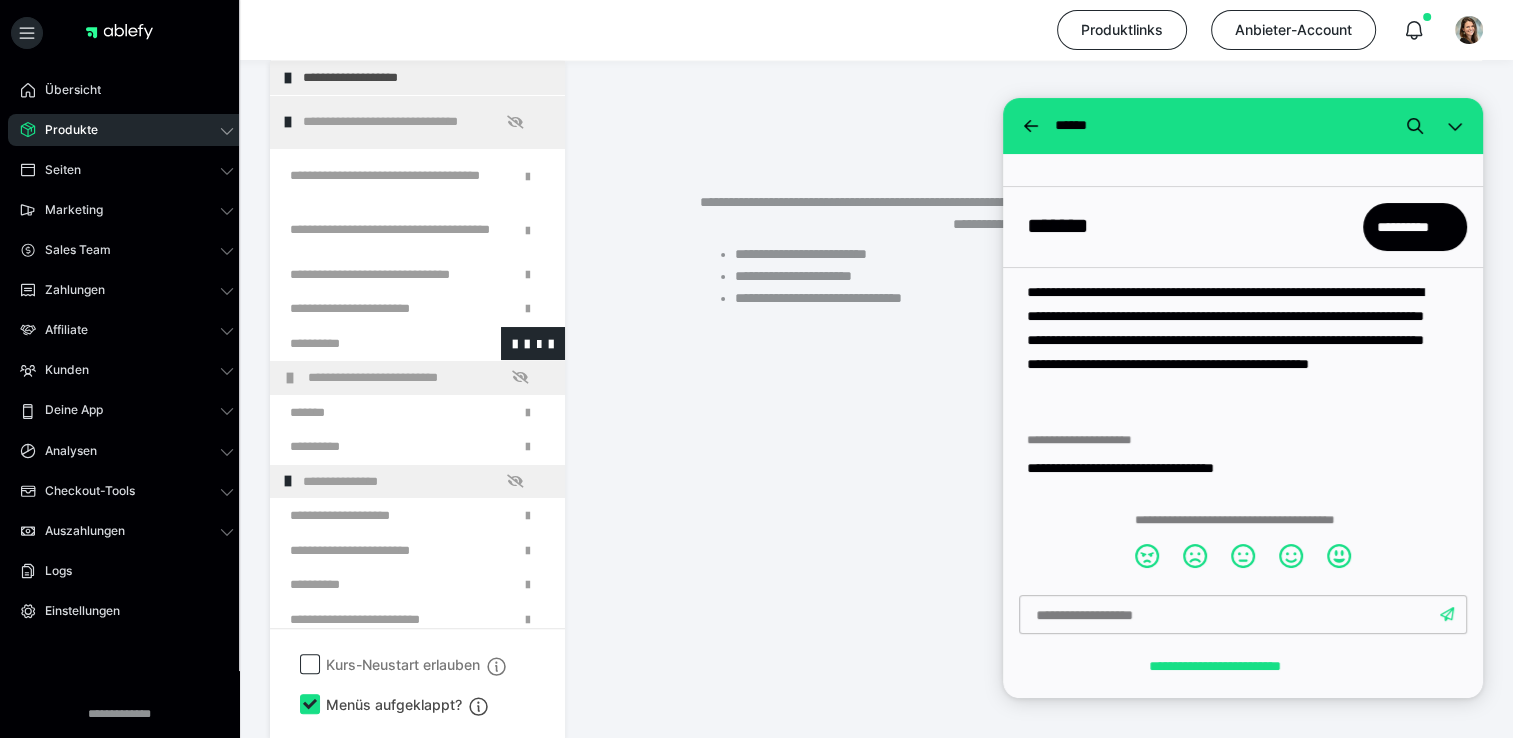click at bounding box center (365, 344) 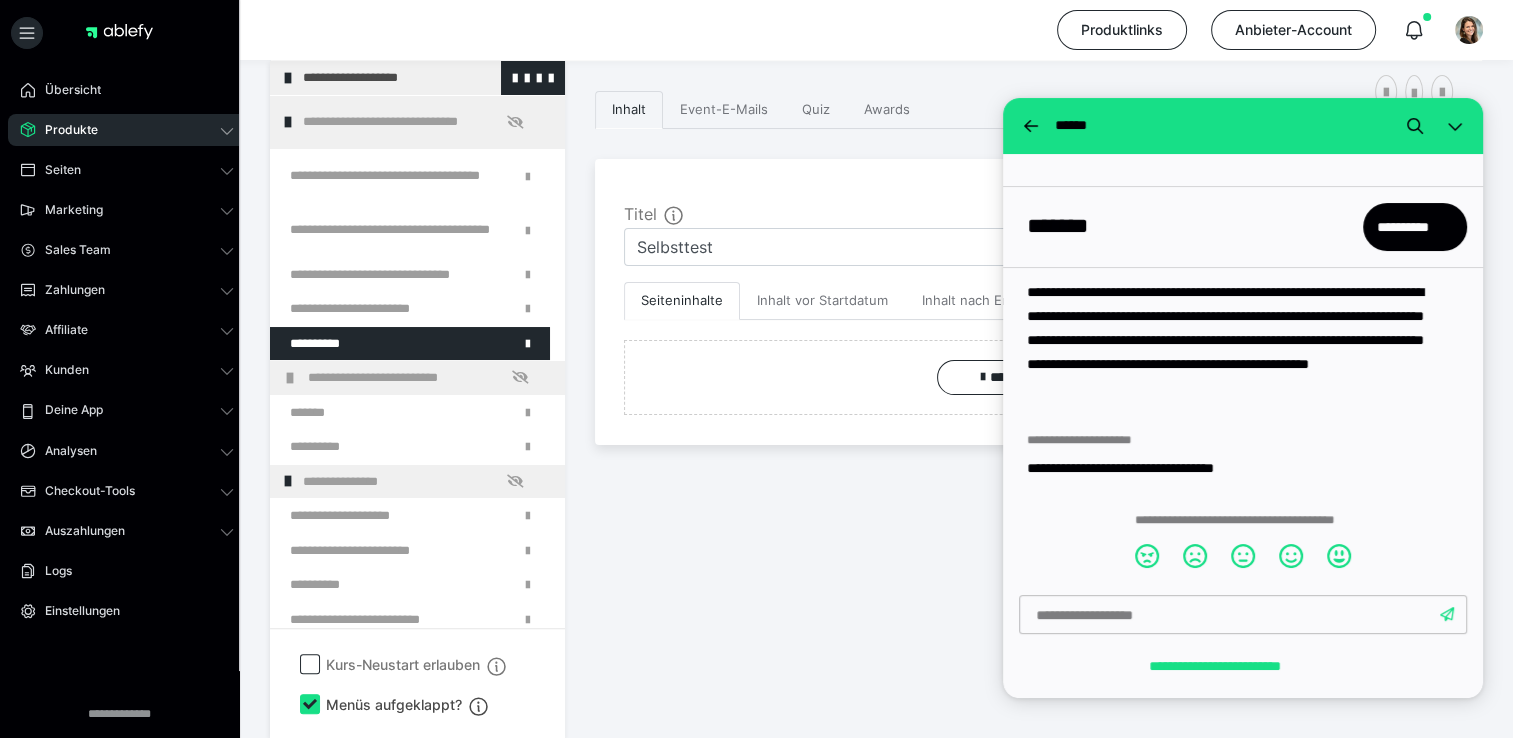 click on "**********" at bounding box center (418, 78) 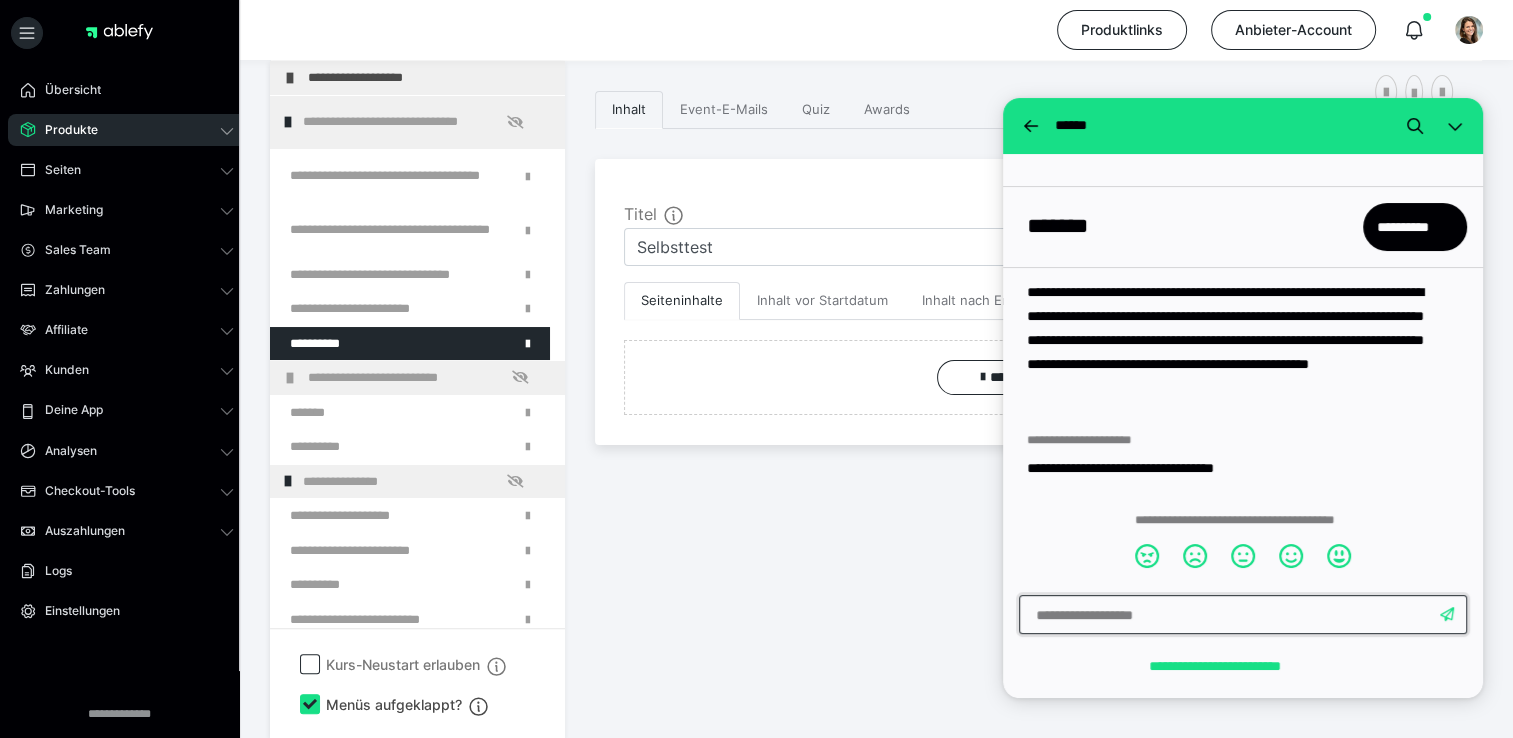 click at bounding box center (1243, 615) 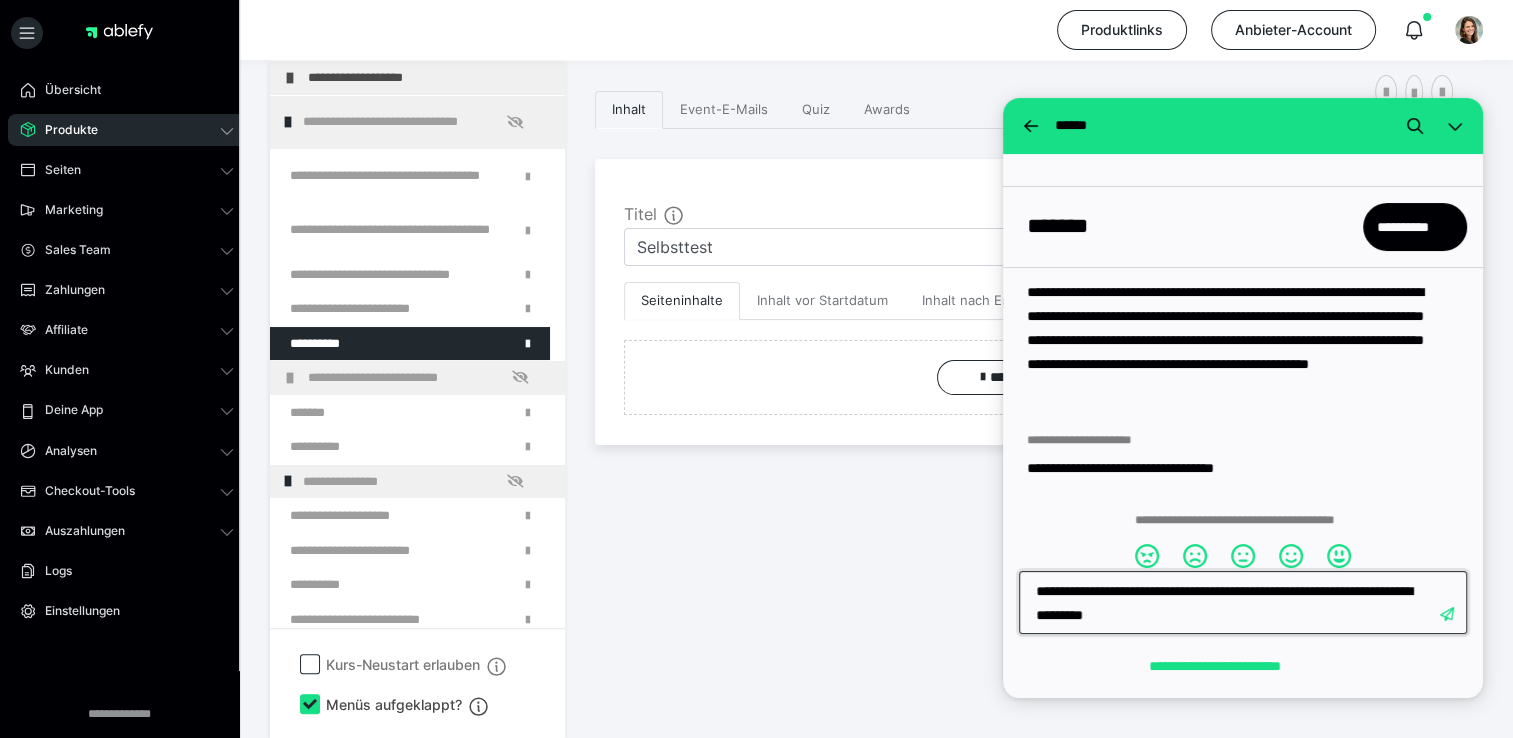 type on "**********" 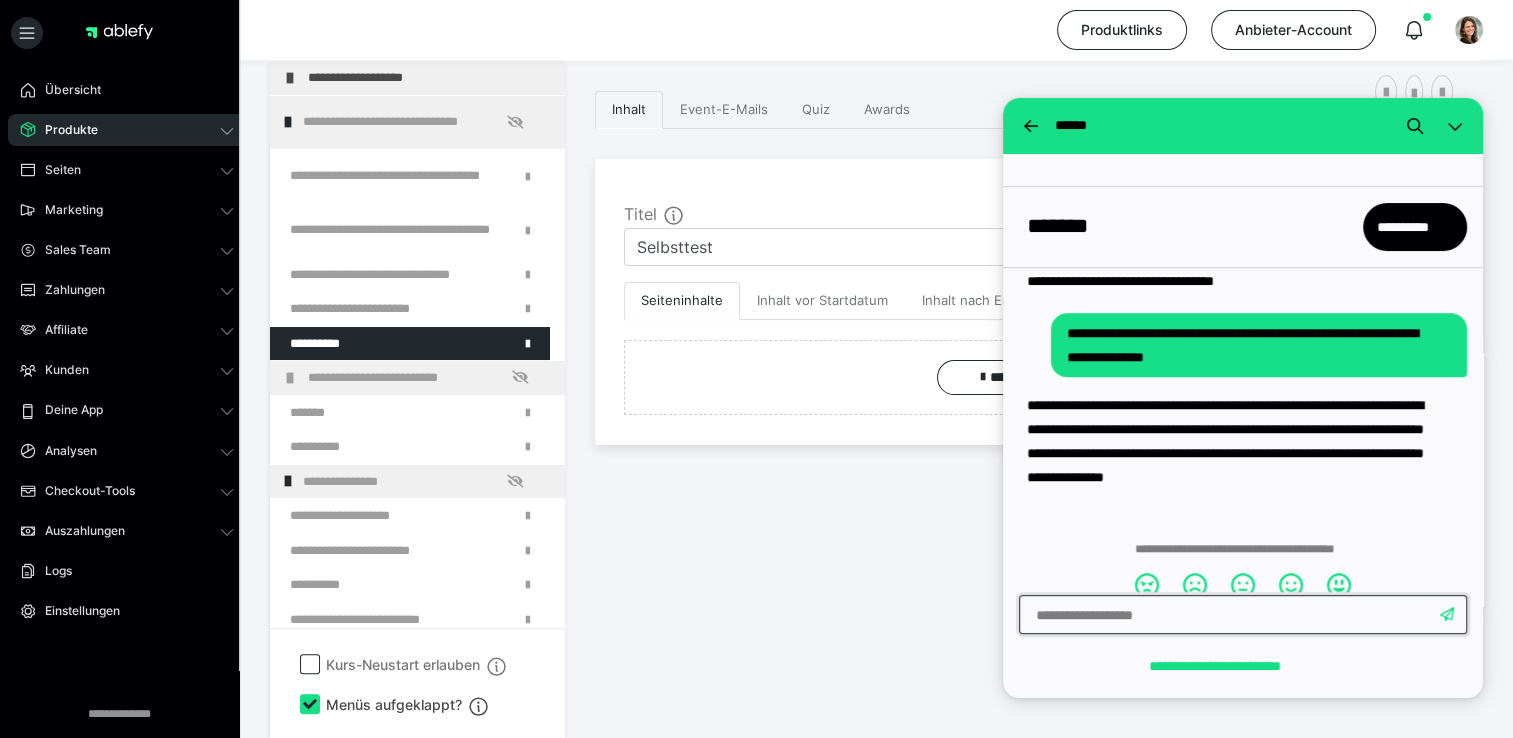 scroll, scrollTop: 1457, scrollLeft: 0, axis: vertical 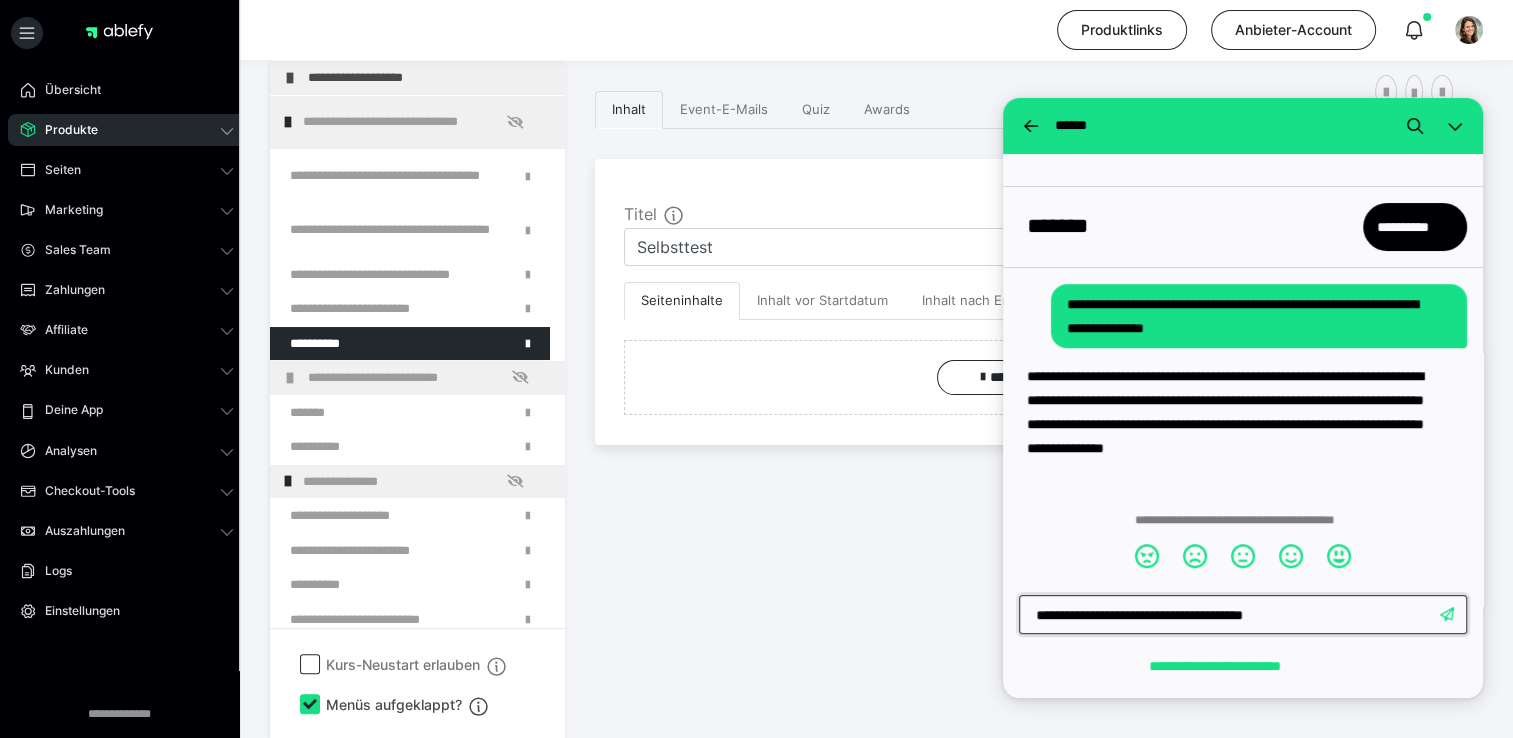 type on "**********" 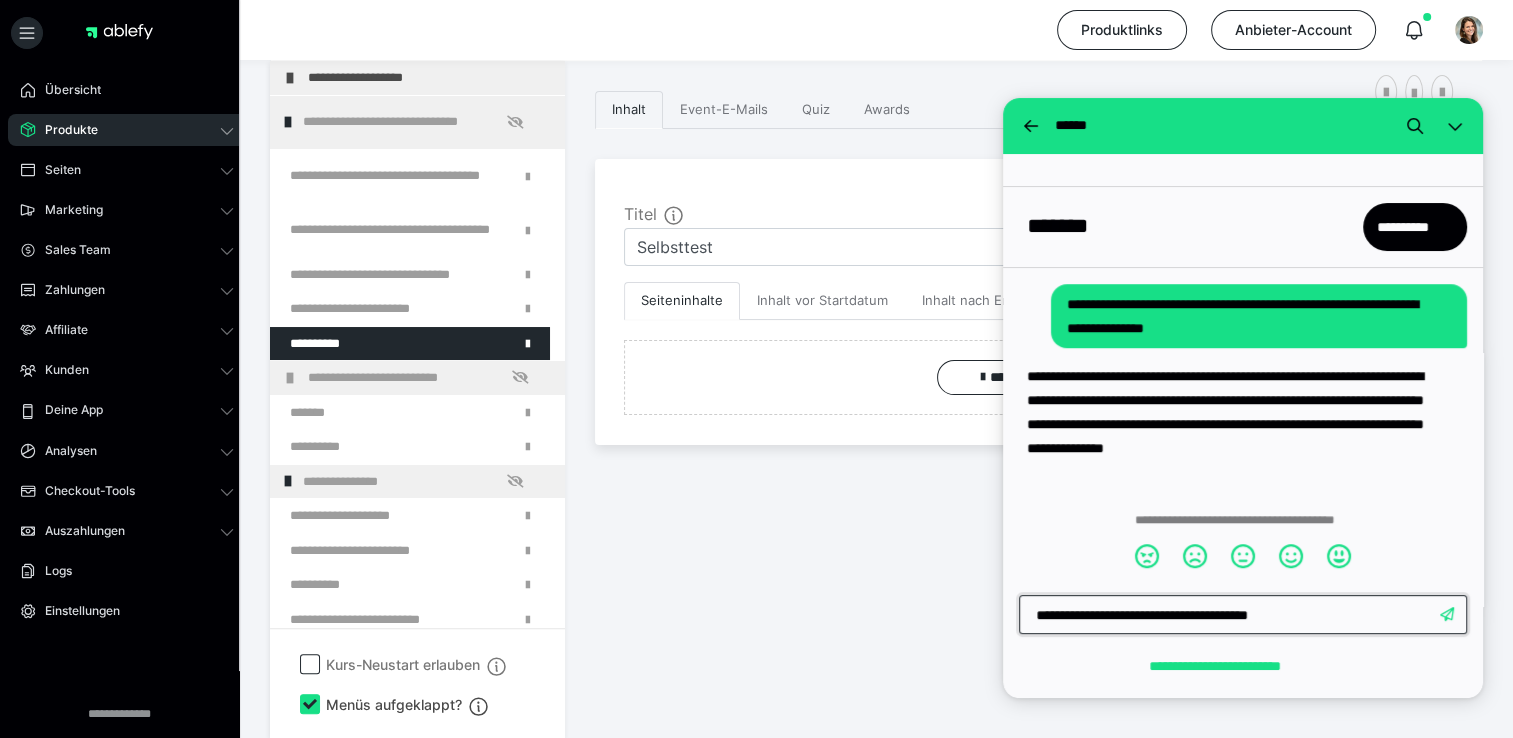 type 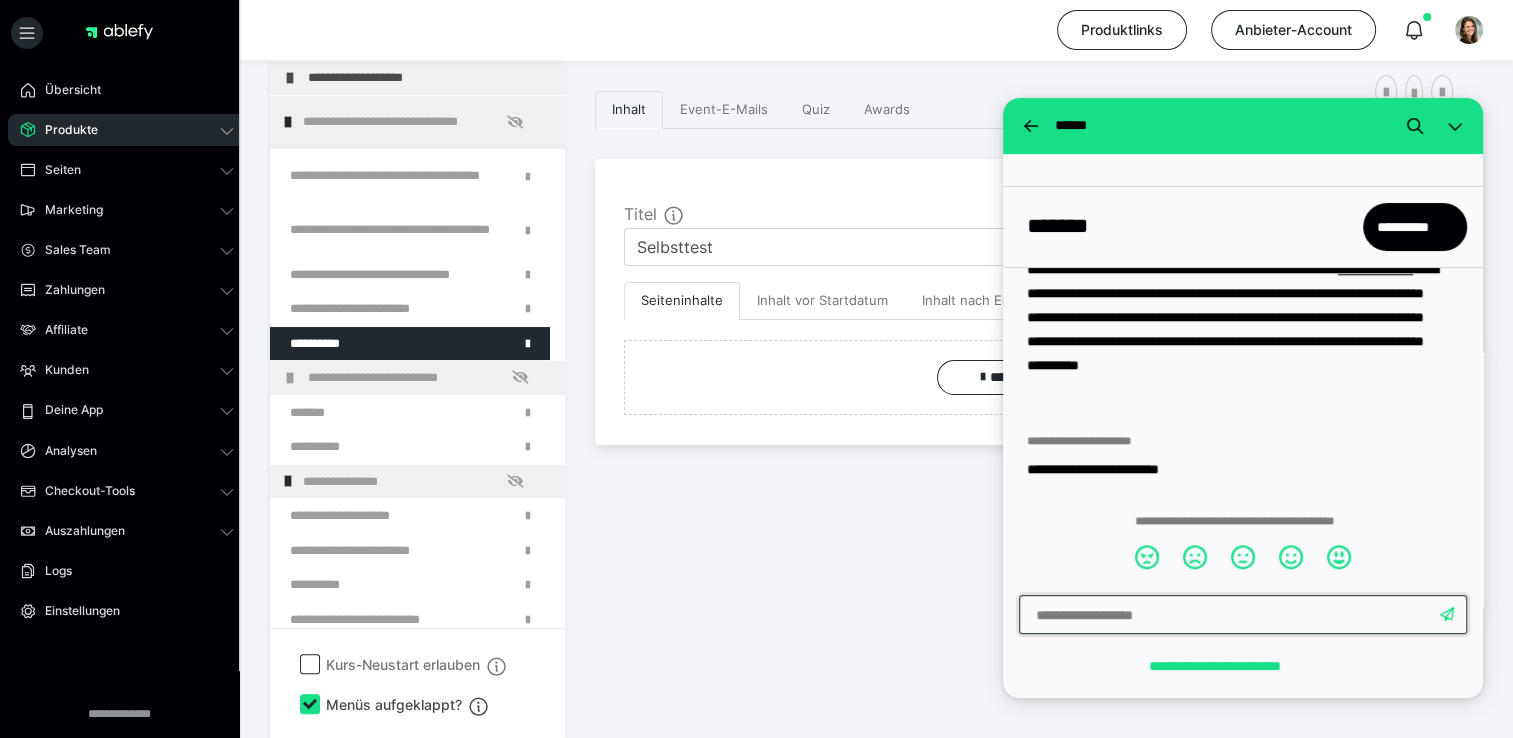 scroll, scrollTop: 1757, scrollLeft: 0, axis: vertical 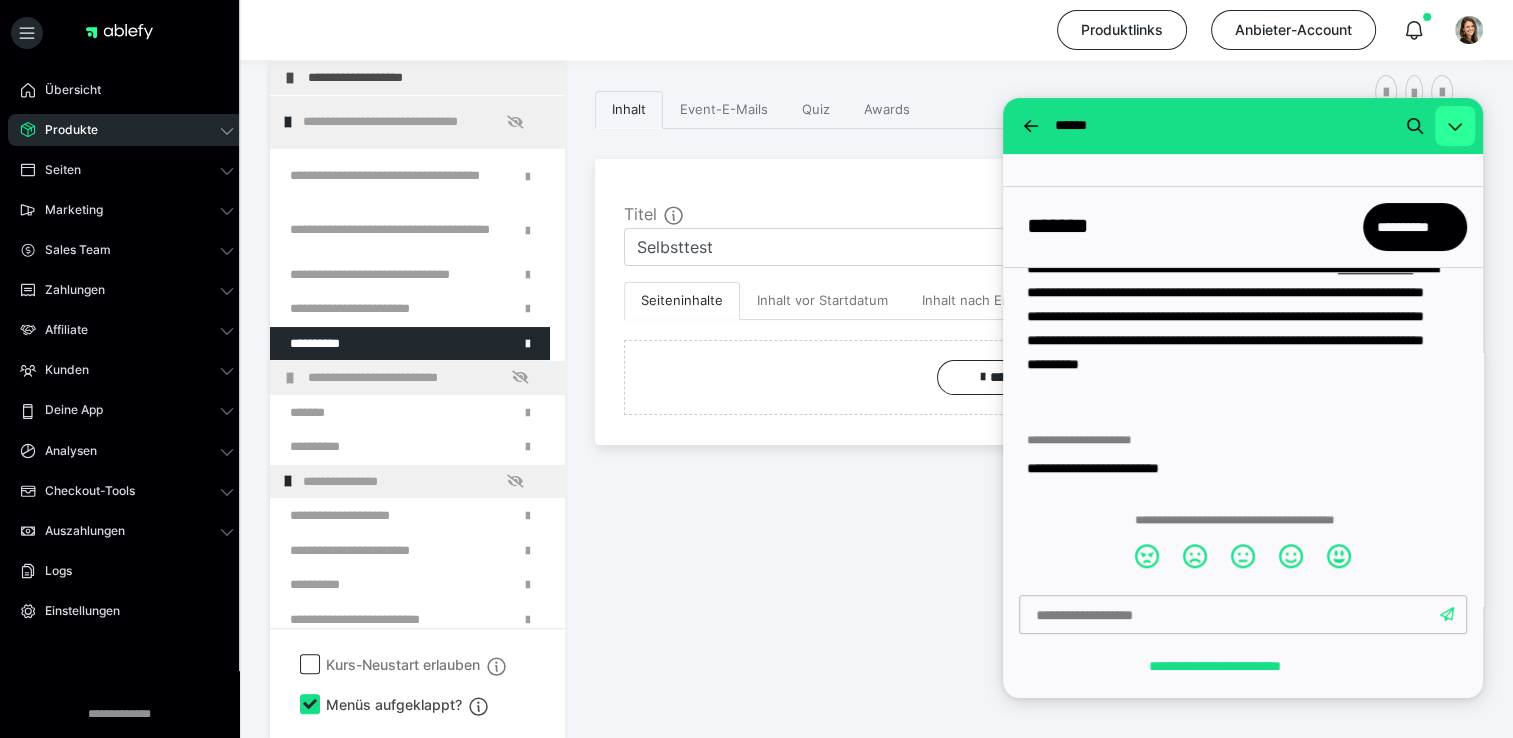click 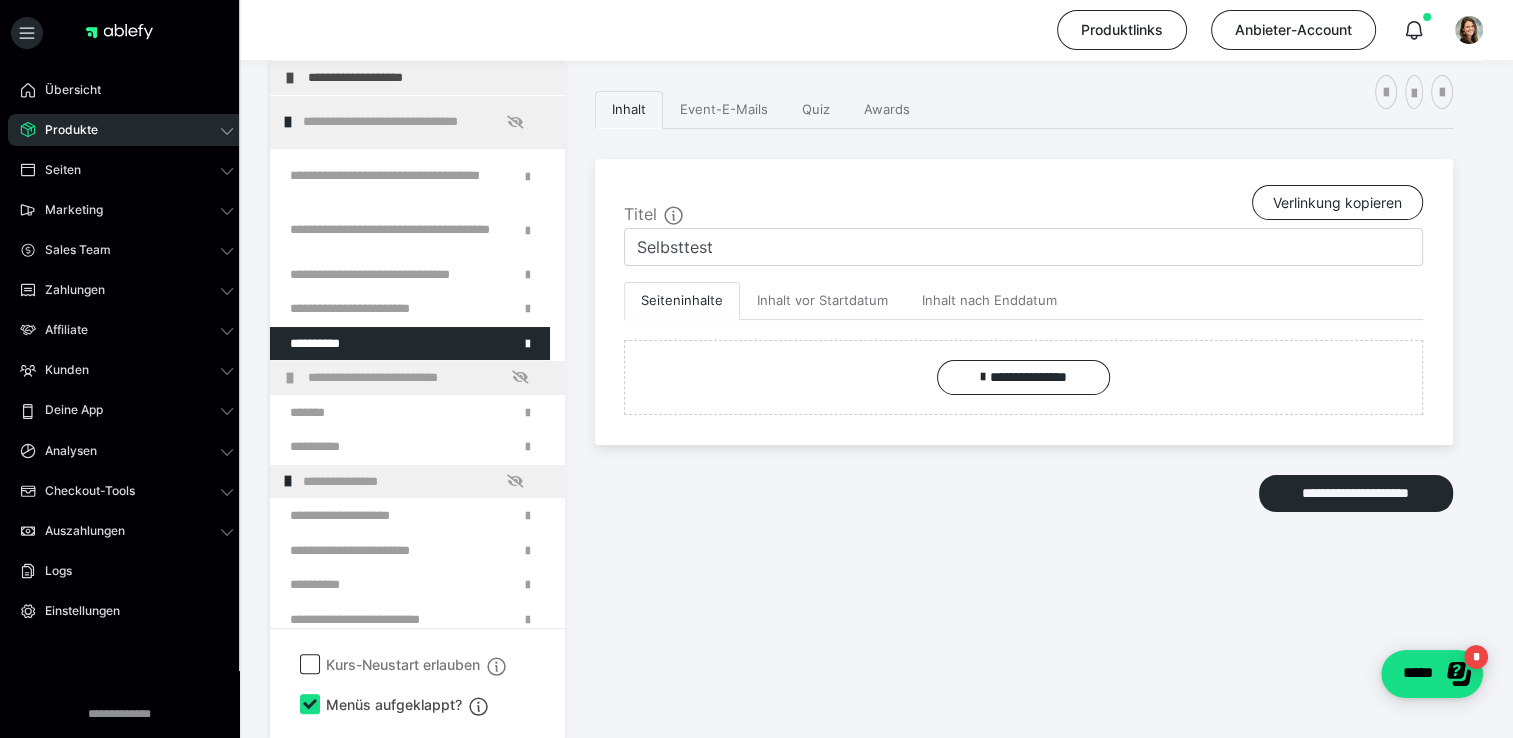 scroll, scrollTop: 0, scrollLeft: 0, axis: both 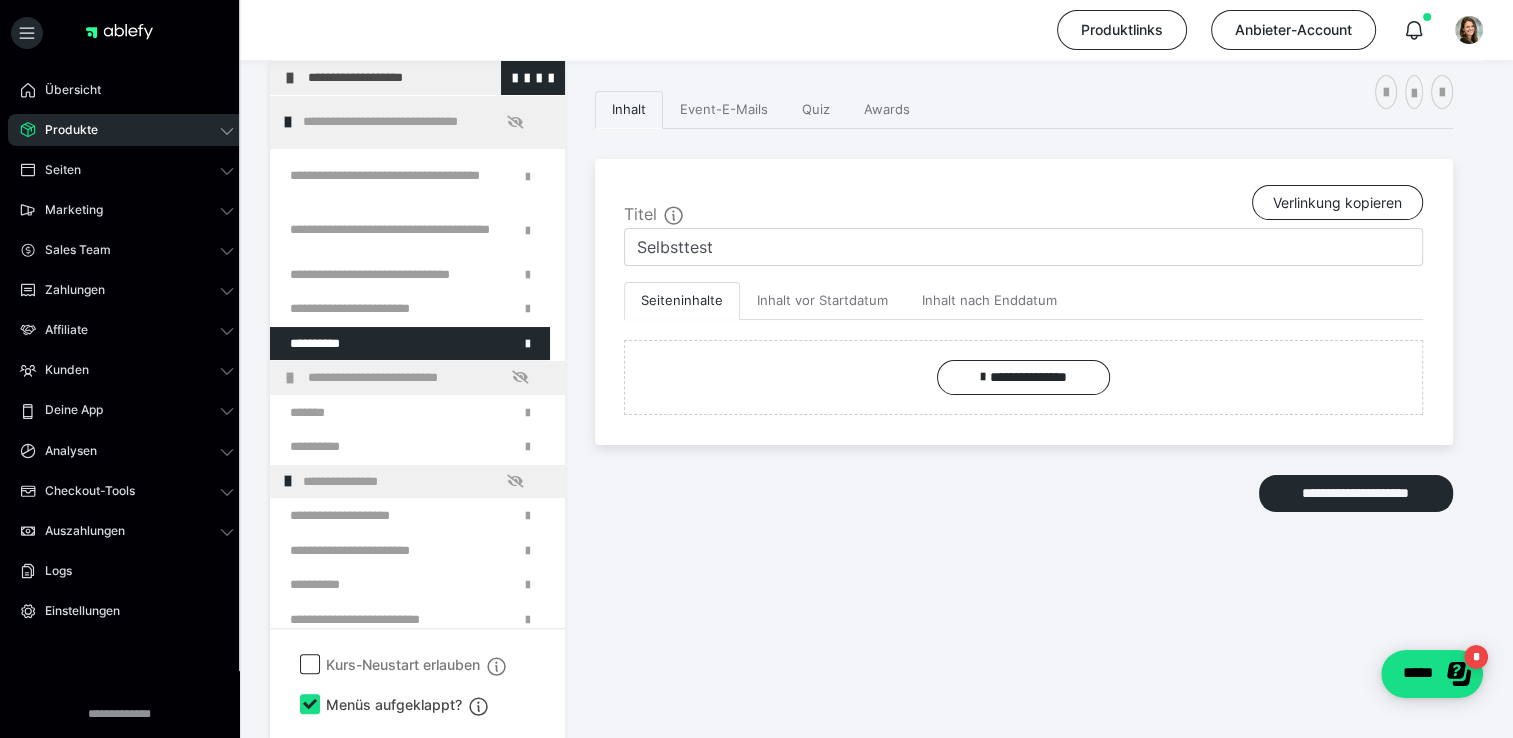 click on "**********" at bounding box center [423, 78] 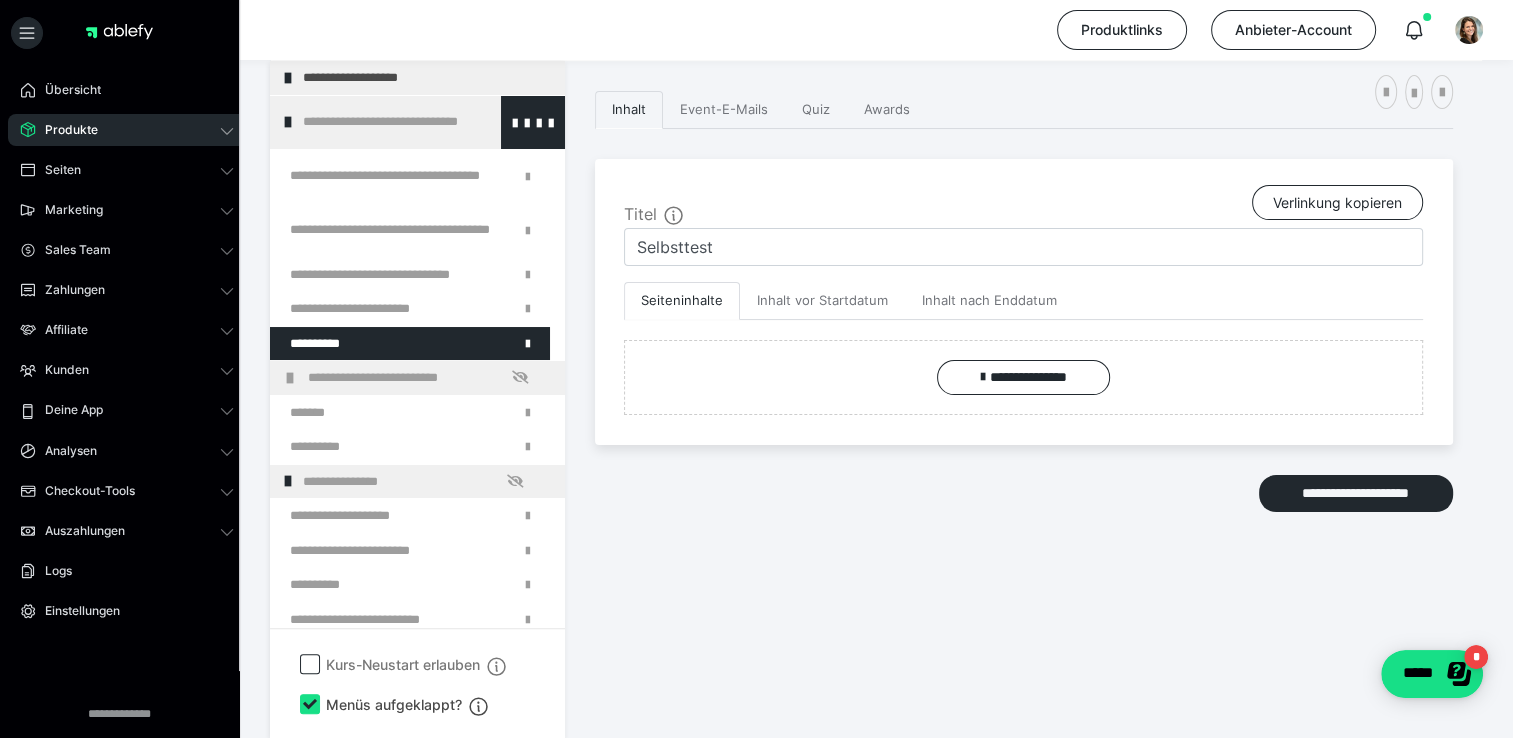 click on "**********" at bounding box center [418, 122] 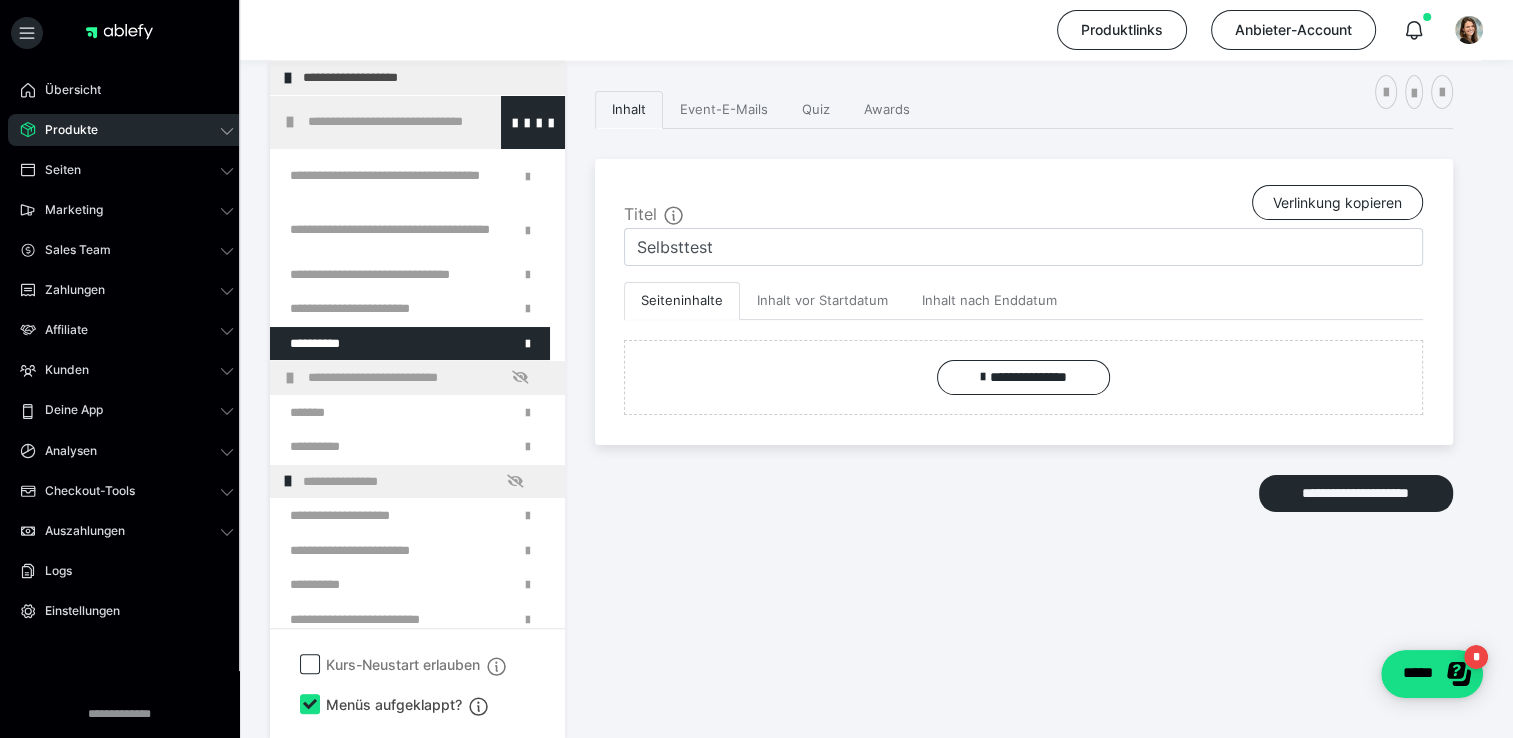 click on "**********" at bounding box center [423, 122] 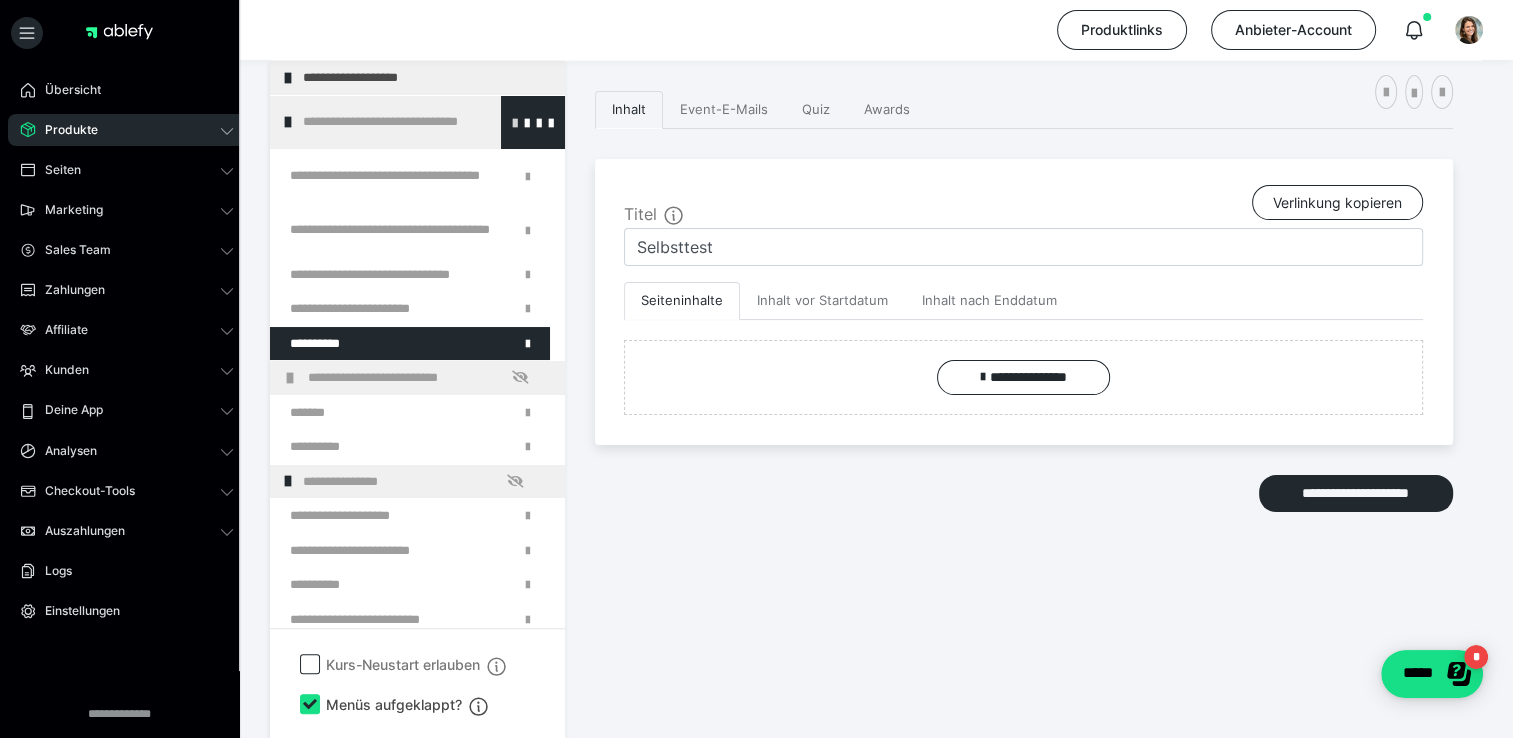 click at bounding box center (515, 122) 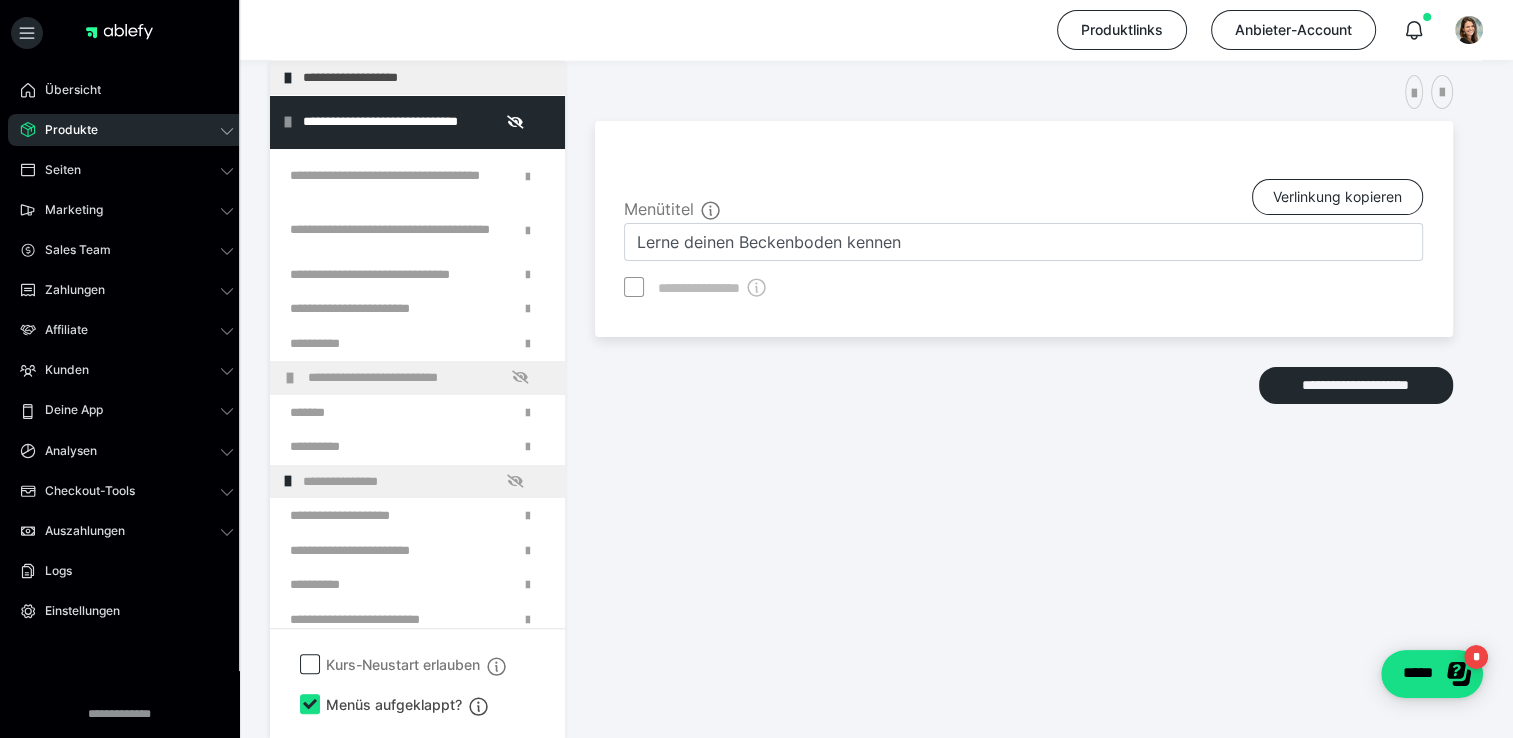 click on "**********" at bounding box center [1024, 229] 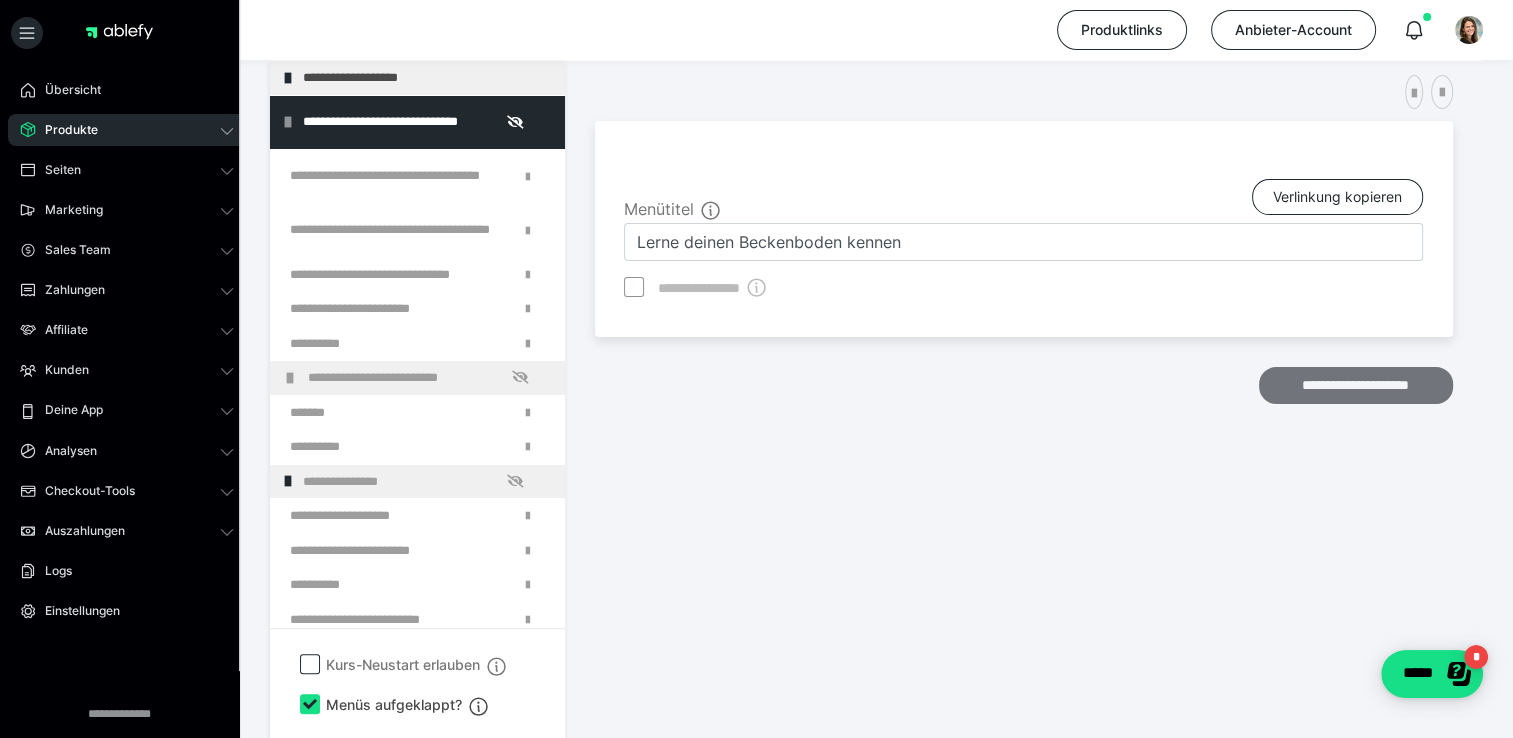click on "**********" at bounding box center (1356, 386) 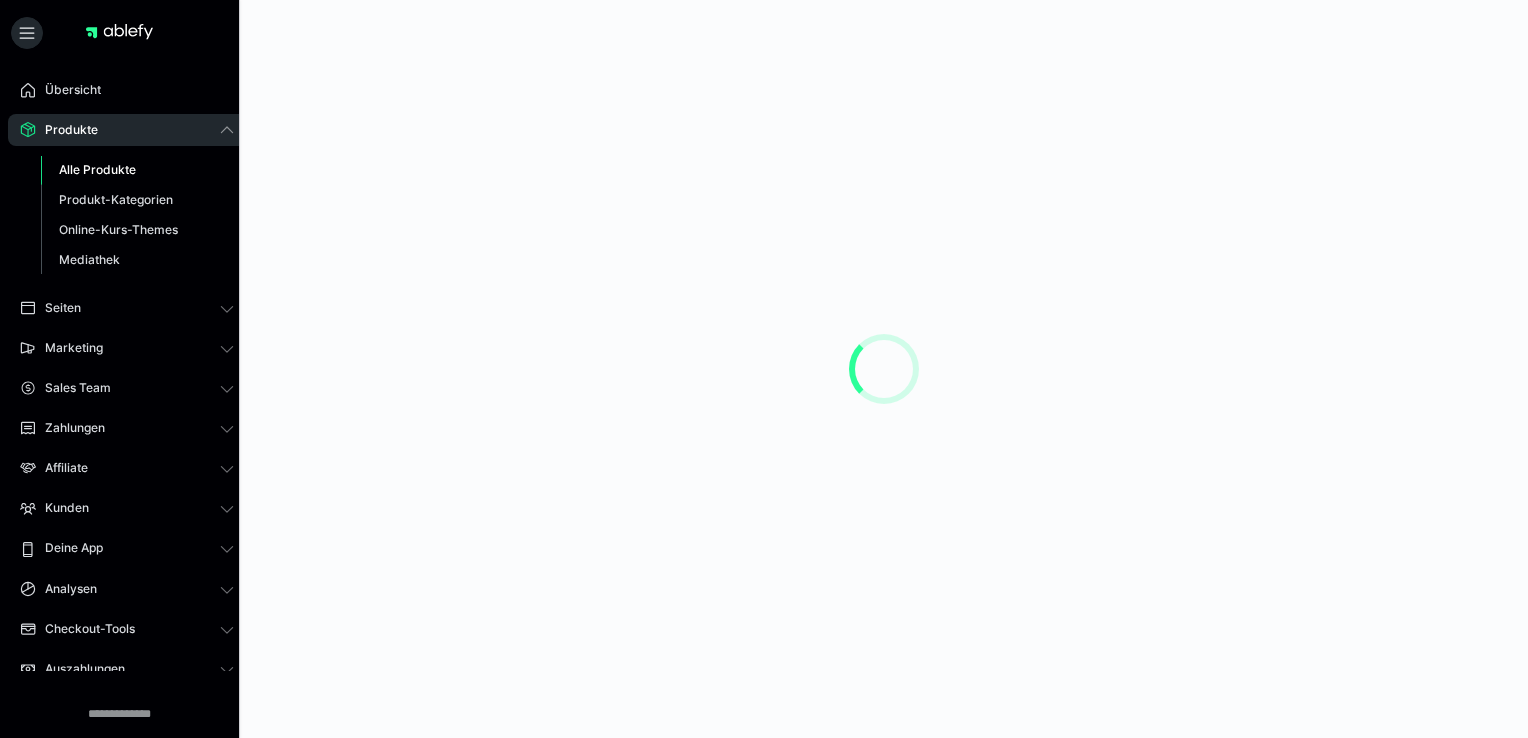 scroll, scrollTop: 0, scrollLeft: 0, axis: both 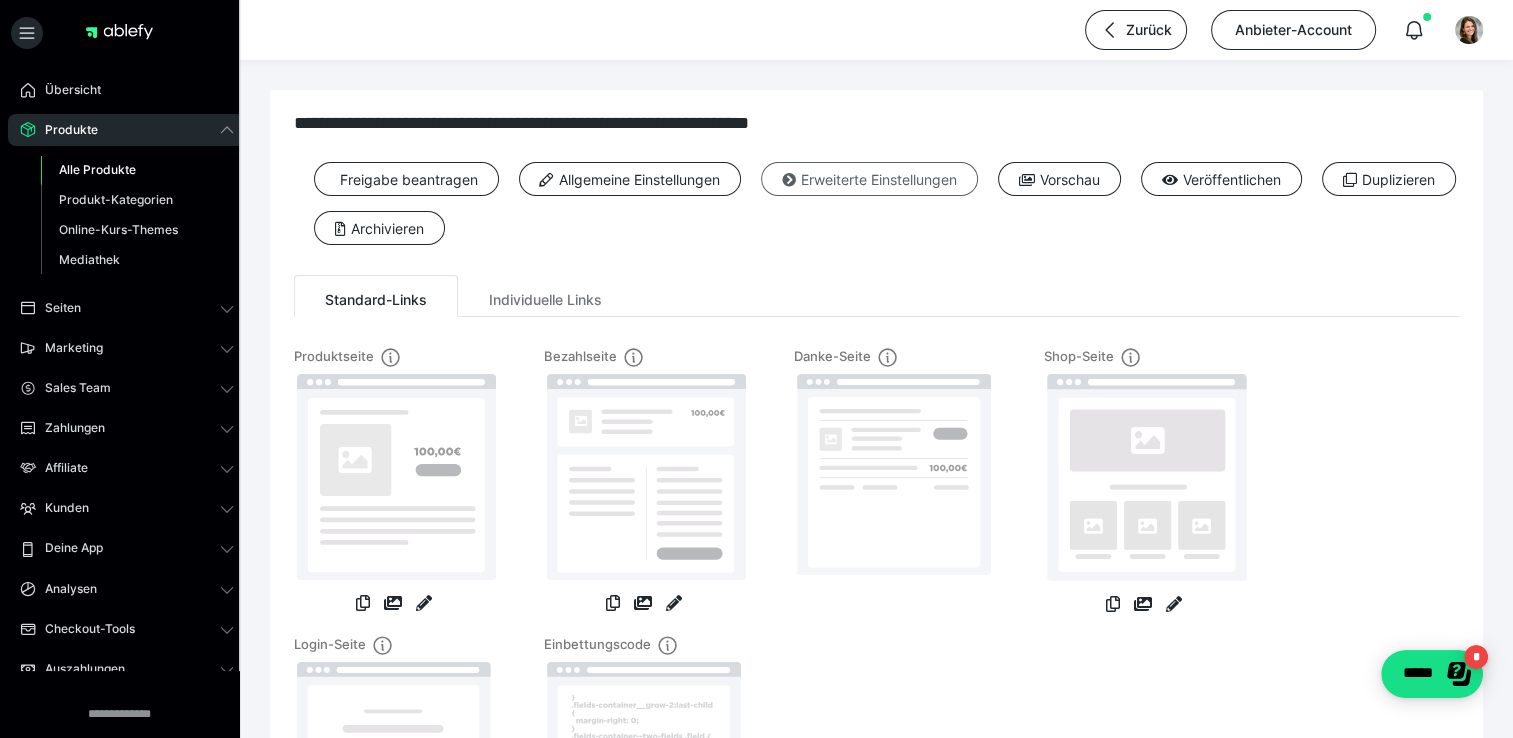 click on "Erweiterte Einstellungen" at bounding box center (869, 179) 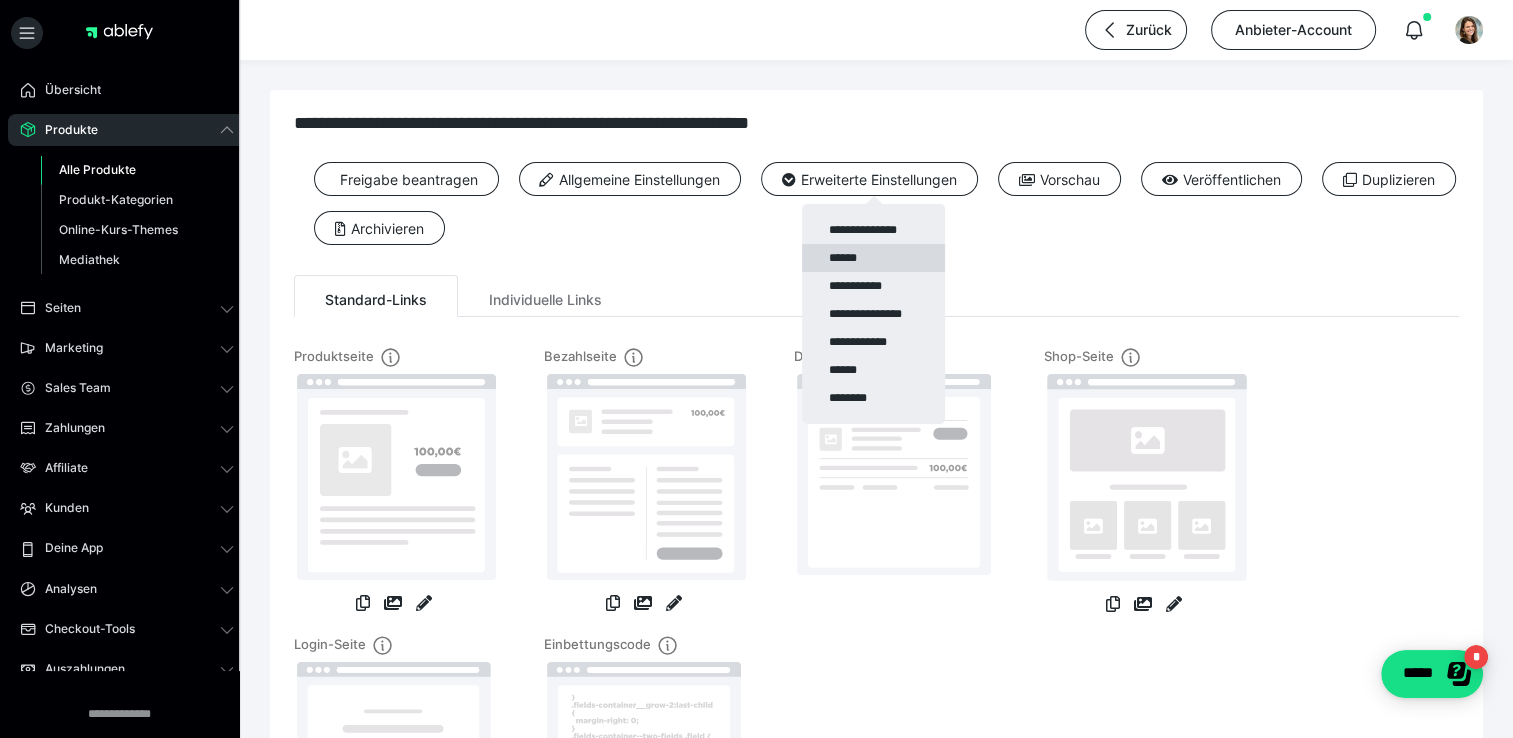 click on "******" at bounding box center (873, 258) 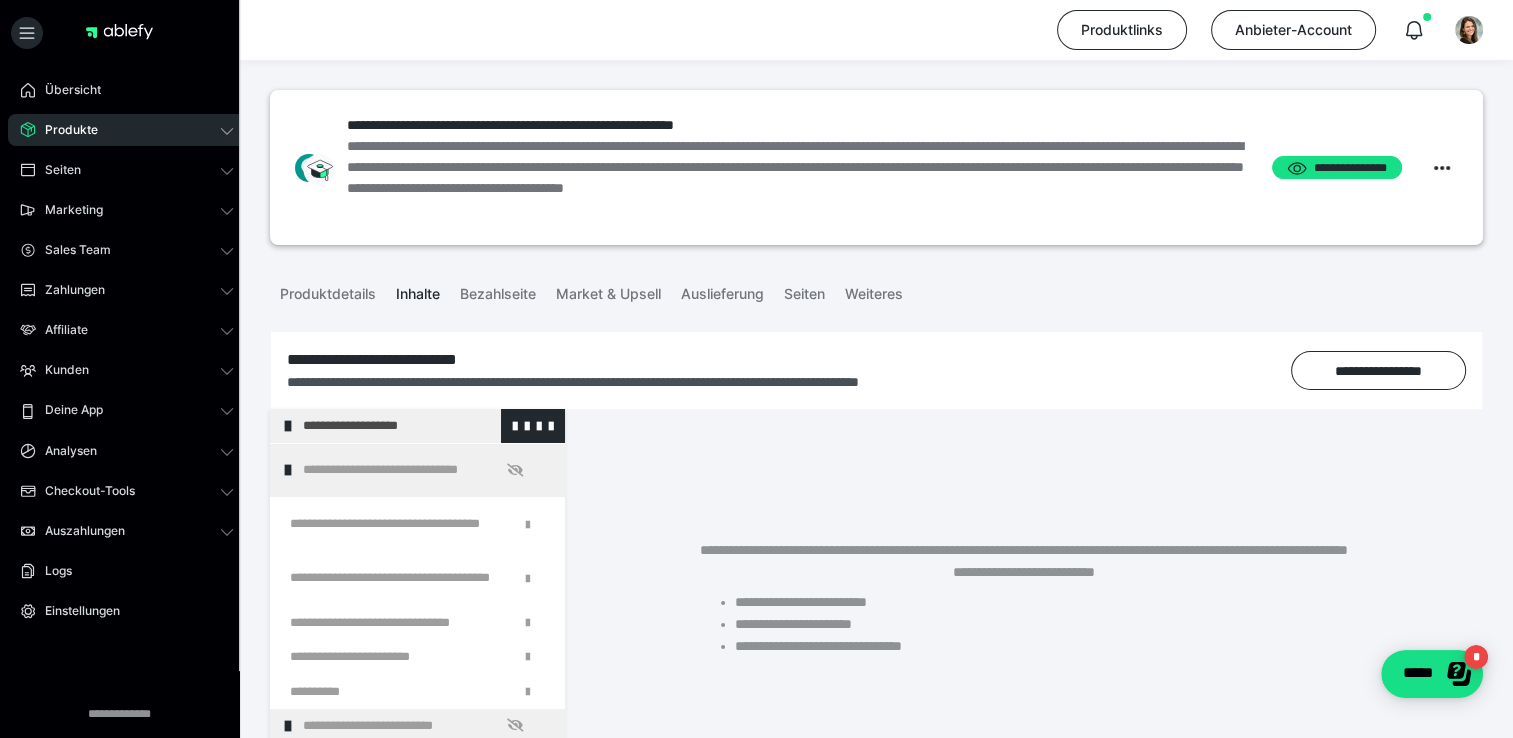 click on "**********" at bounding box center [418, 426] 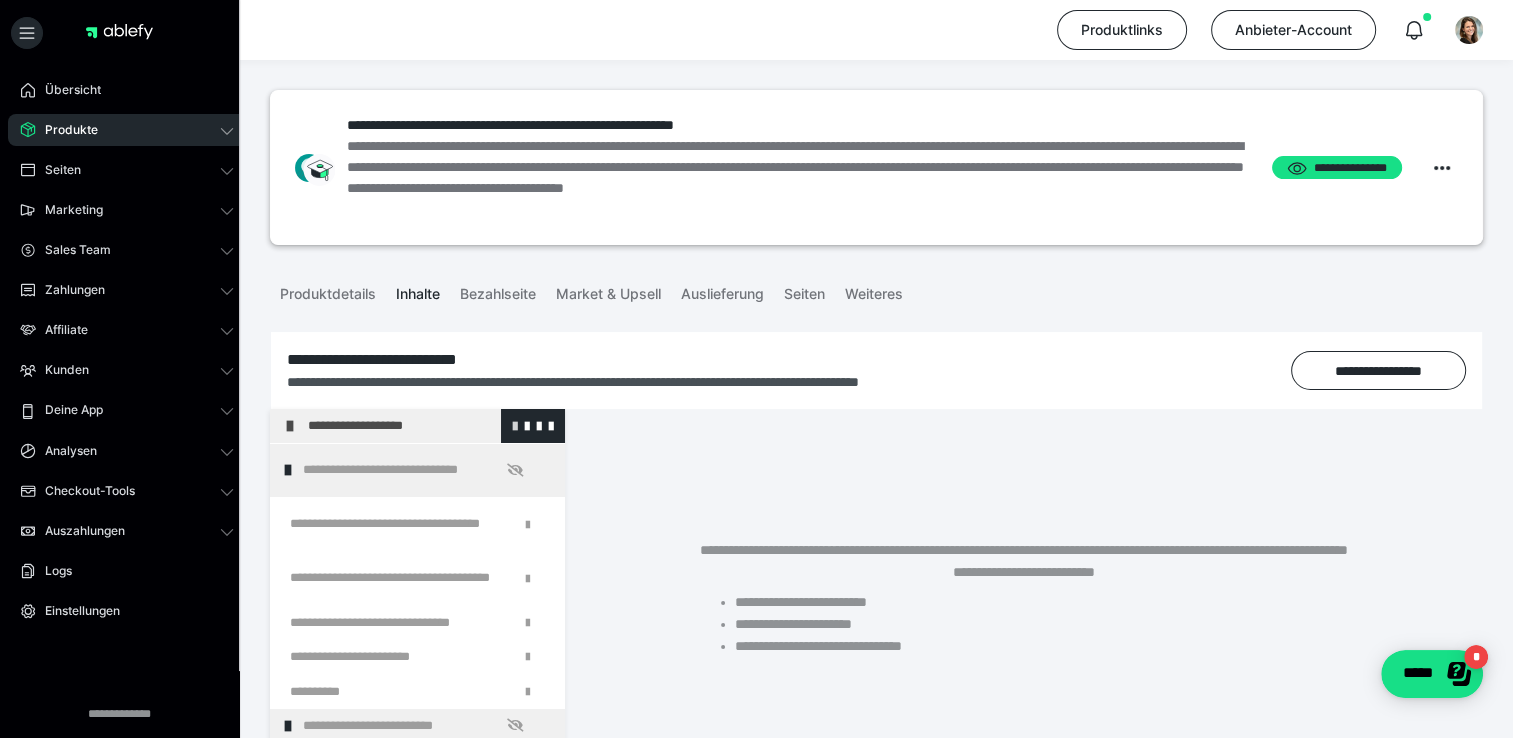 click at bounding box center (515, 425) 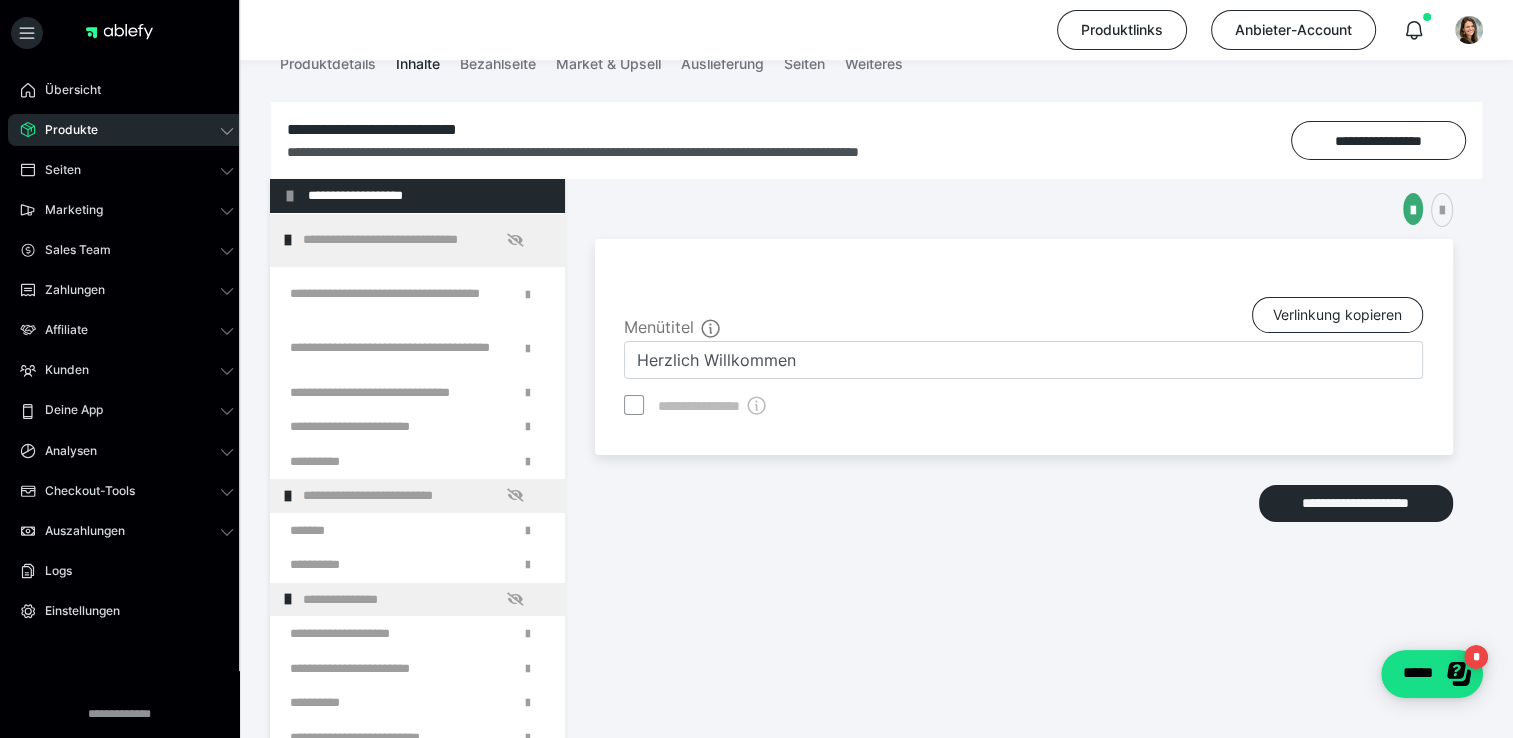 scroll, scrollTop: 246, scrollLeft: 0, axis: vertical 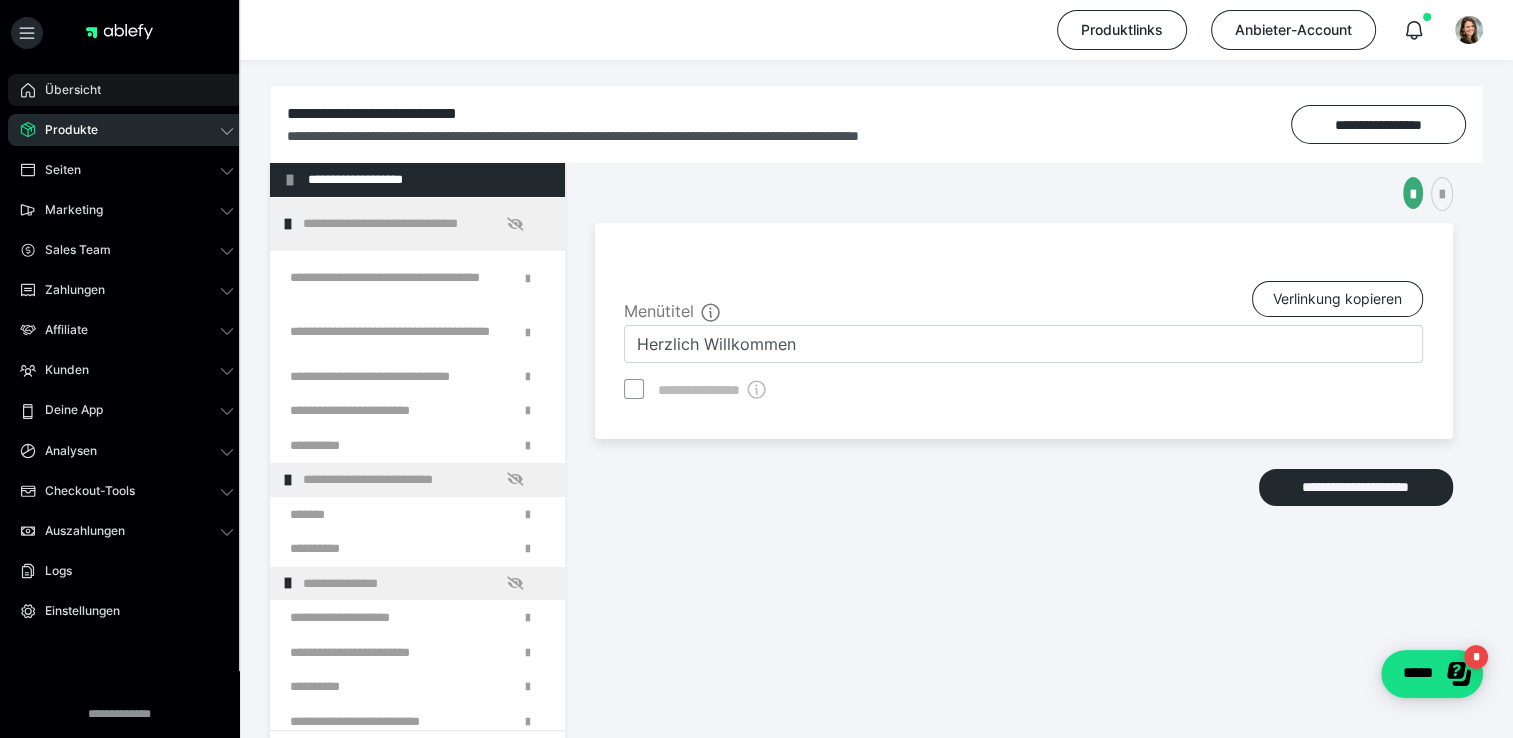 click on "Übersicht" at bounding box center (127, 90) 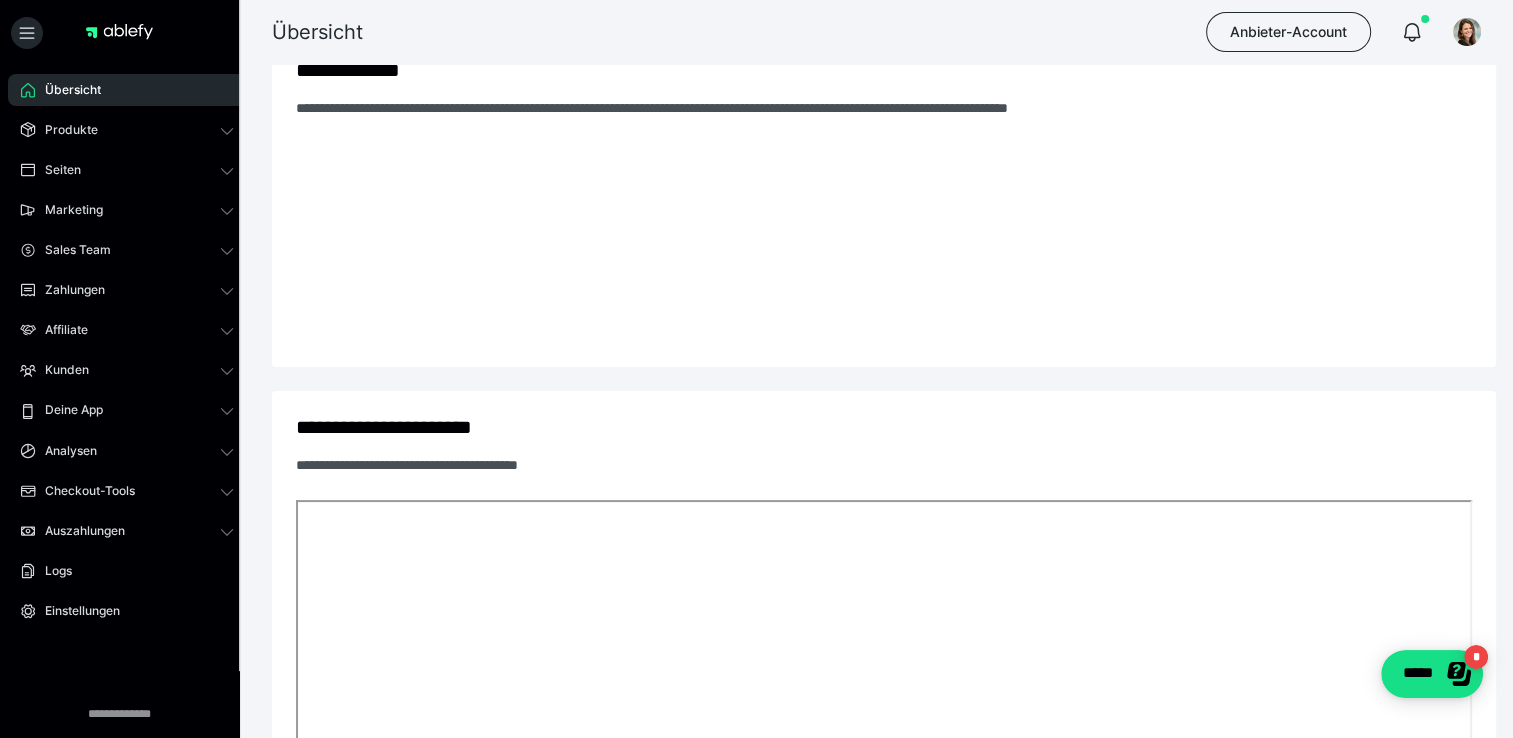 scroll, scrollTop: 0, scrollLeft: 0, axis: both 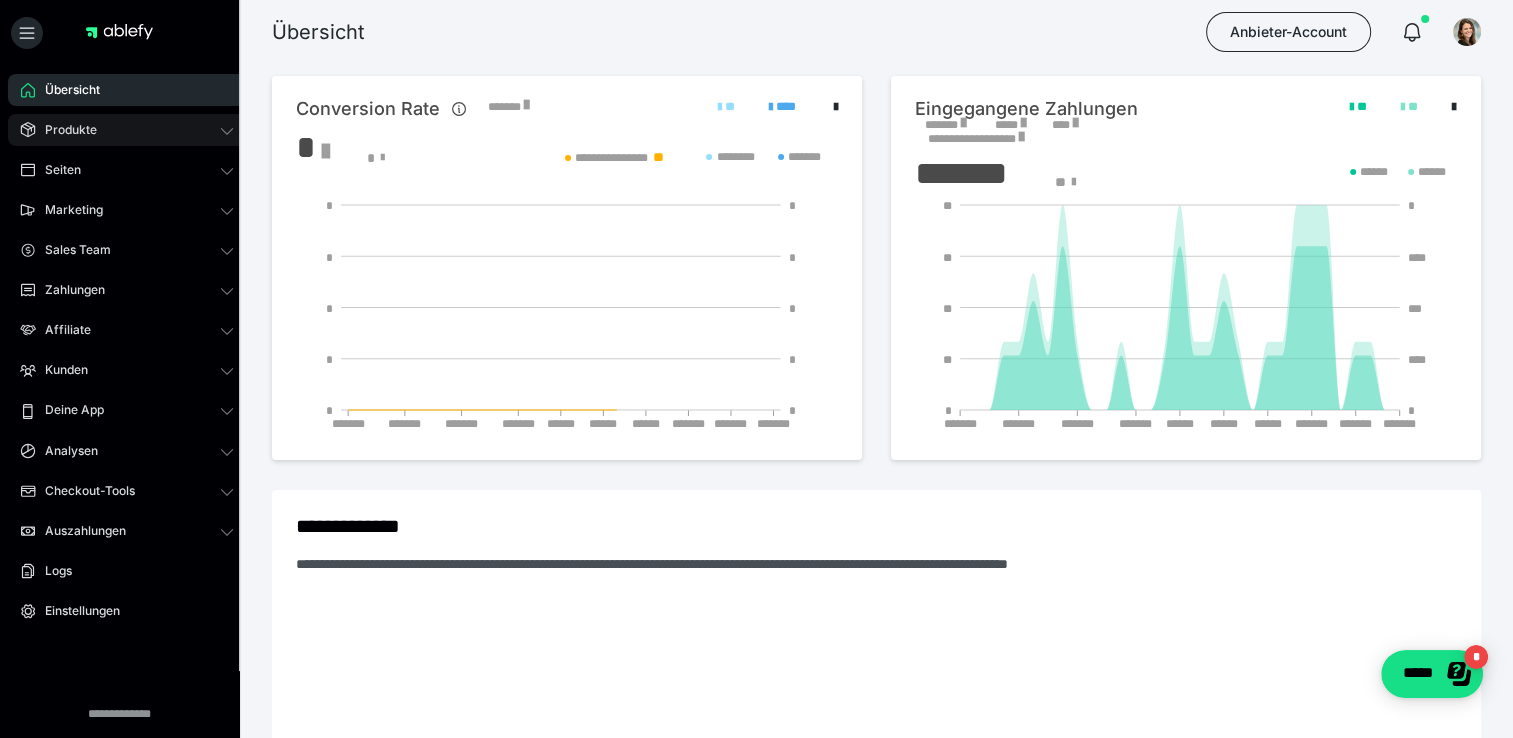 click on "Produkte" at bounding box center (64, 130) 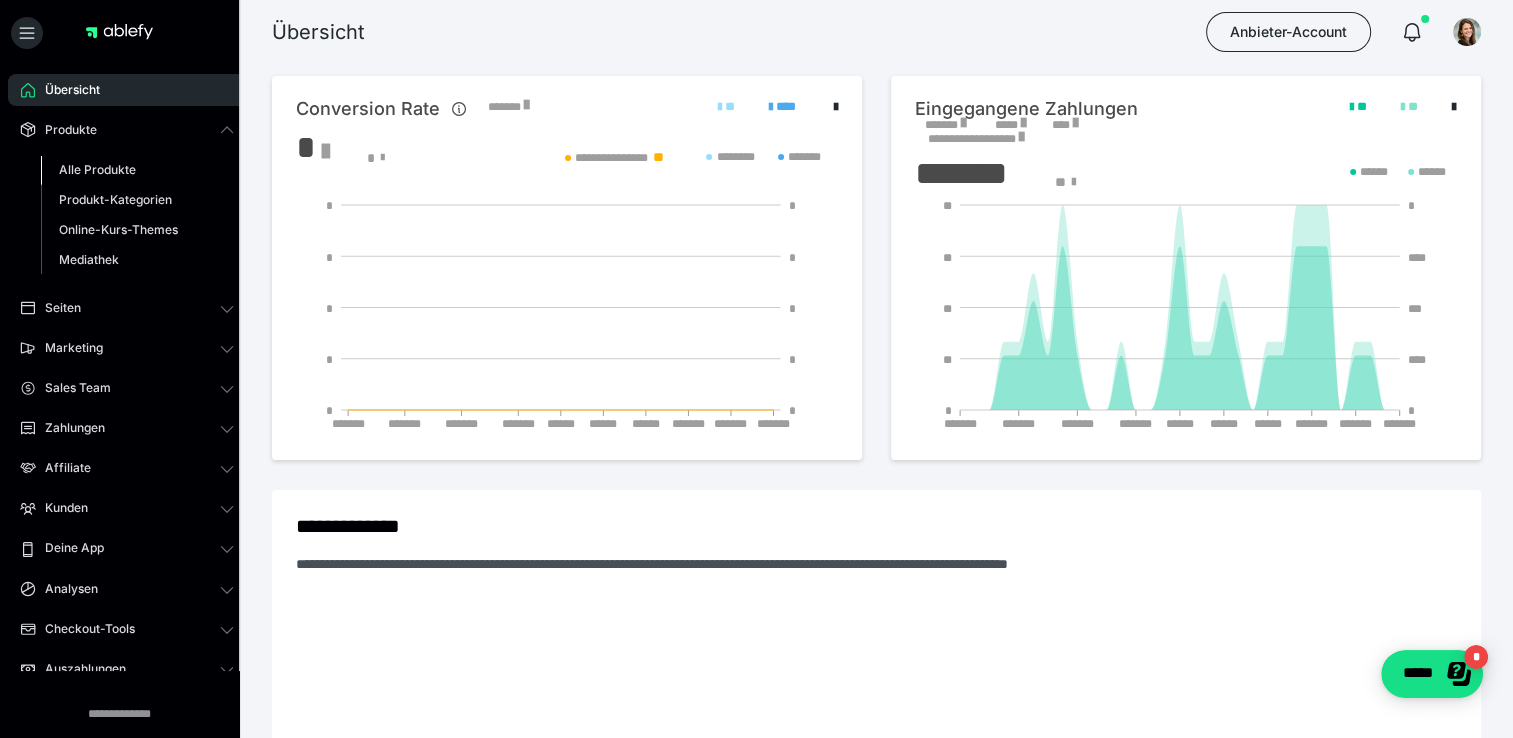 click on "Alle Produkte" at bounding box center (97, 169) 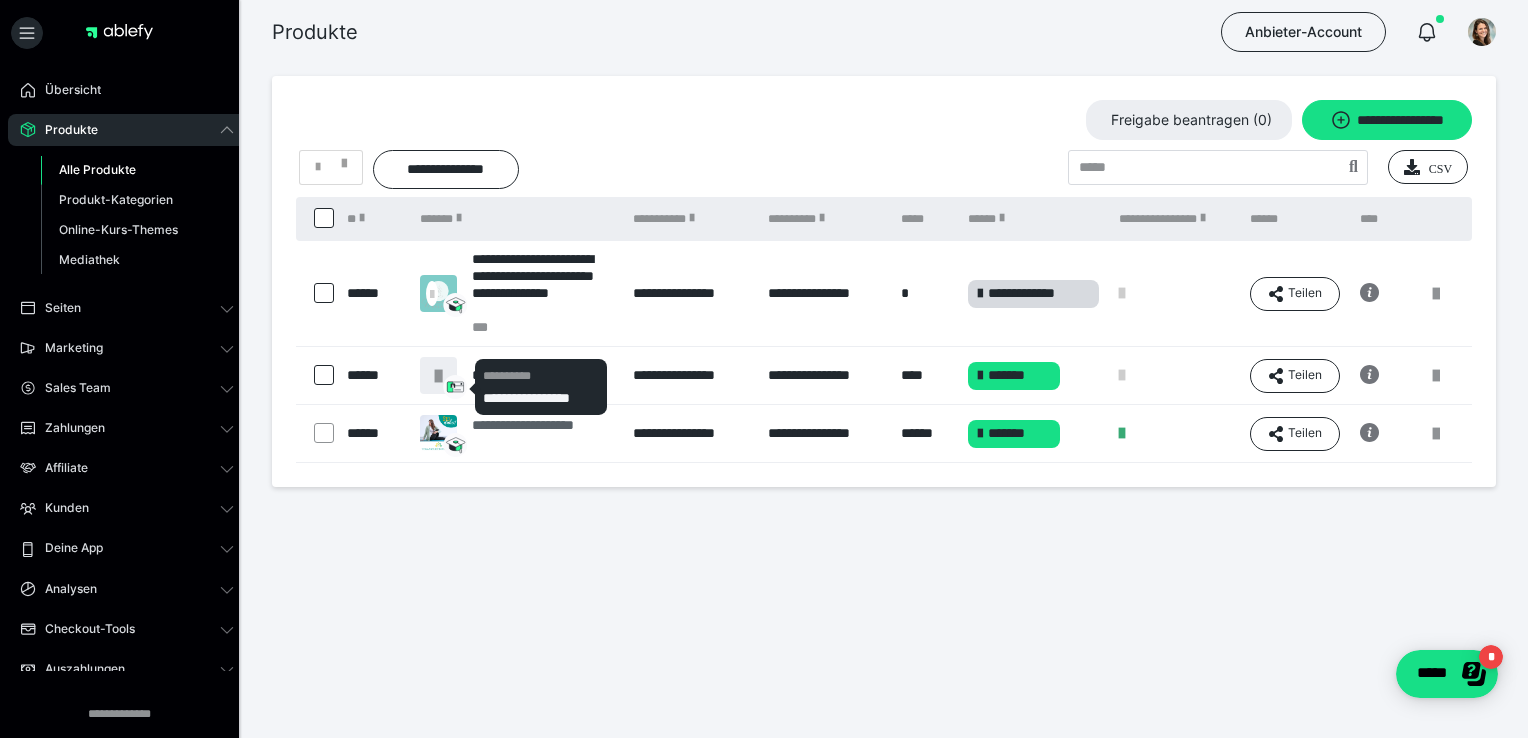 click on "**********" at bounding box center (542, 434) 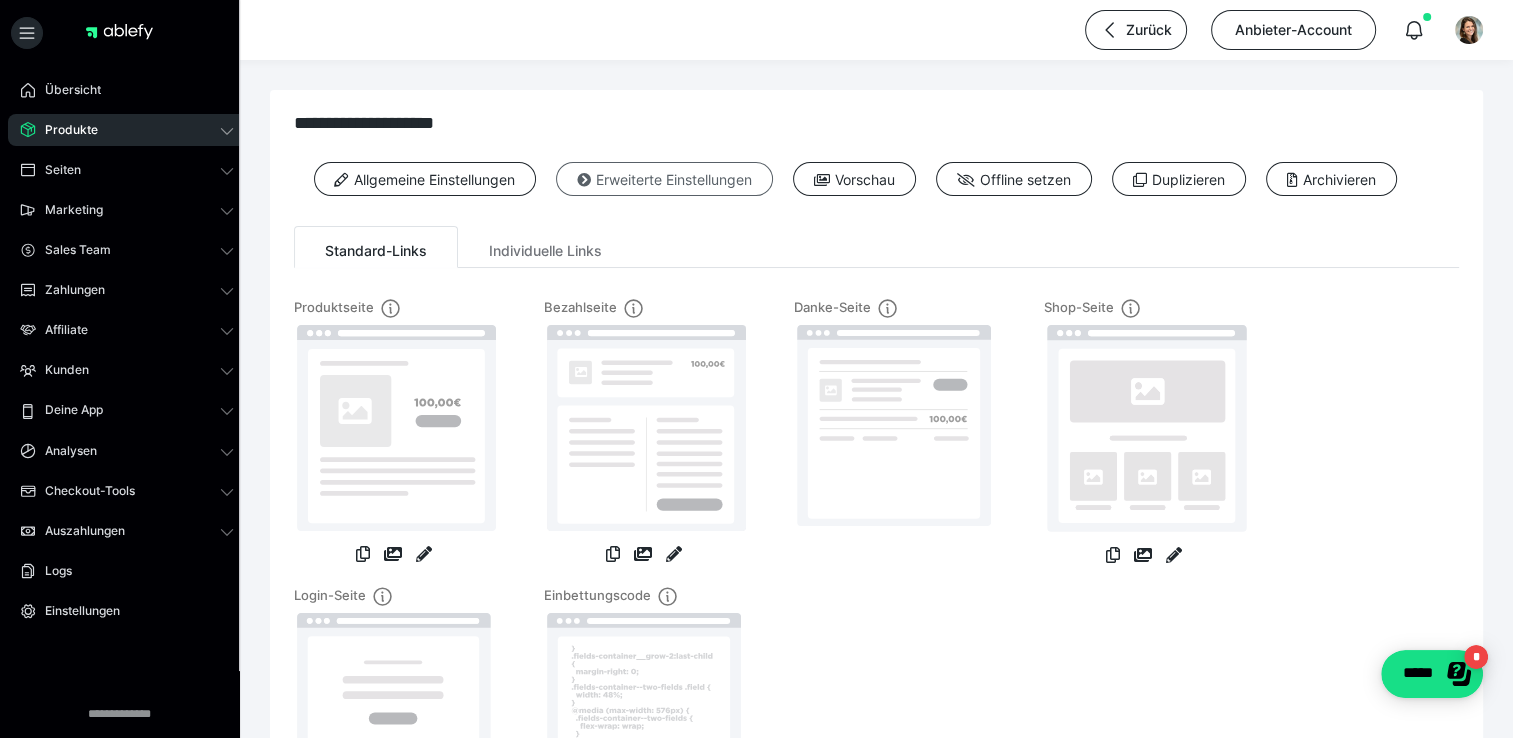 click on "Erweiterte Einstellungen" at bounding box center (664, 179) 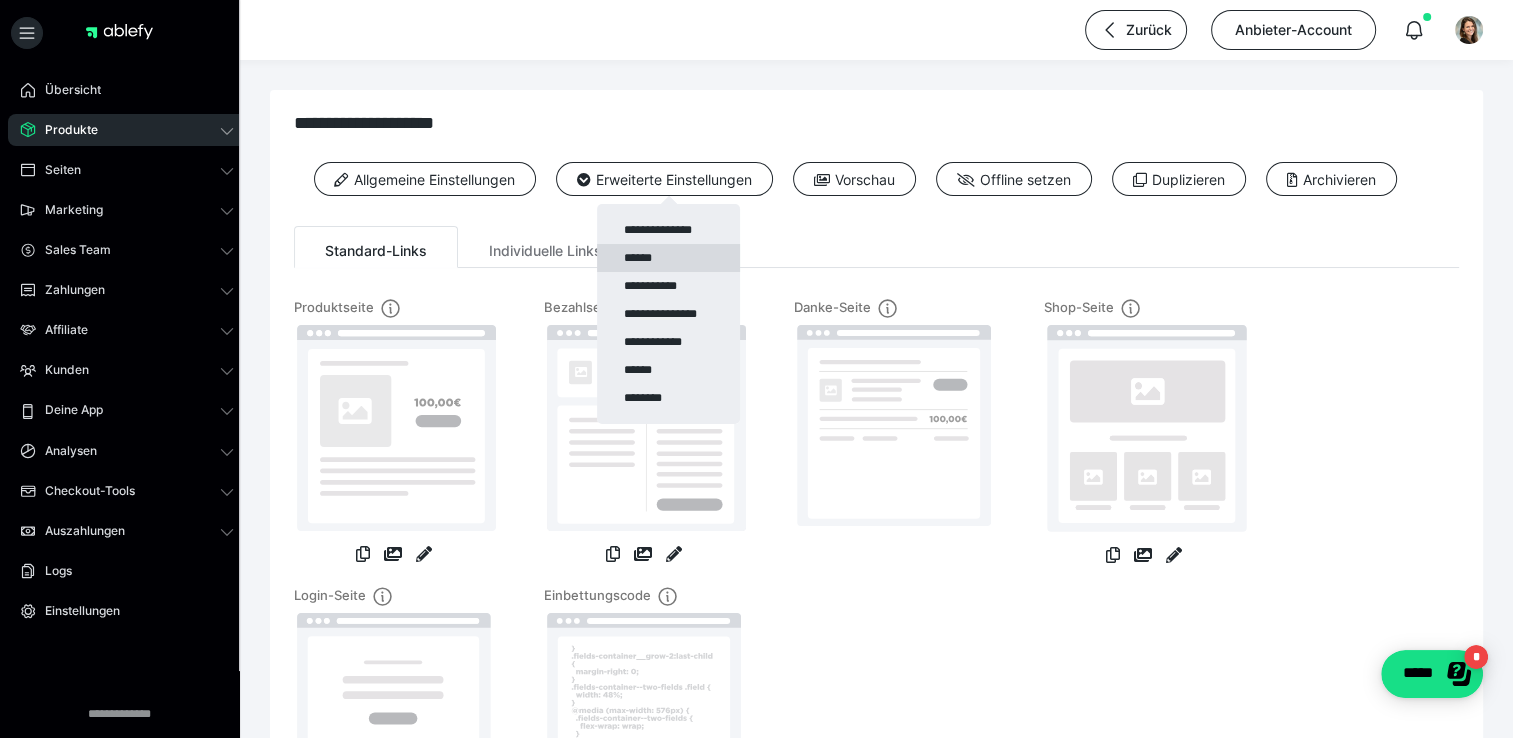 click on "******" at bounding box center [668, 258] 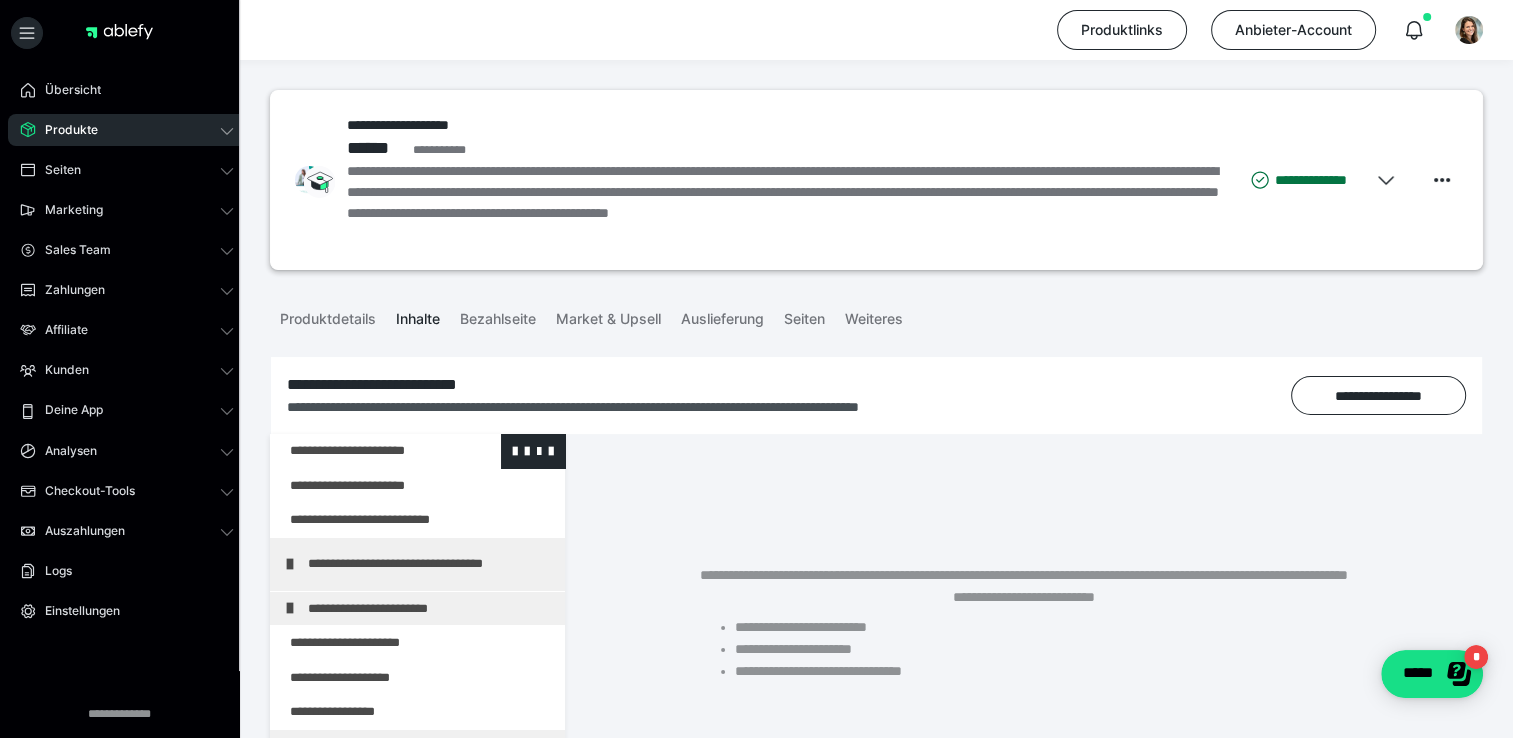 click at bounding box center [365, 451] 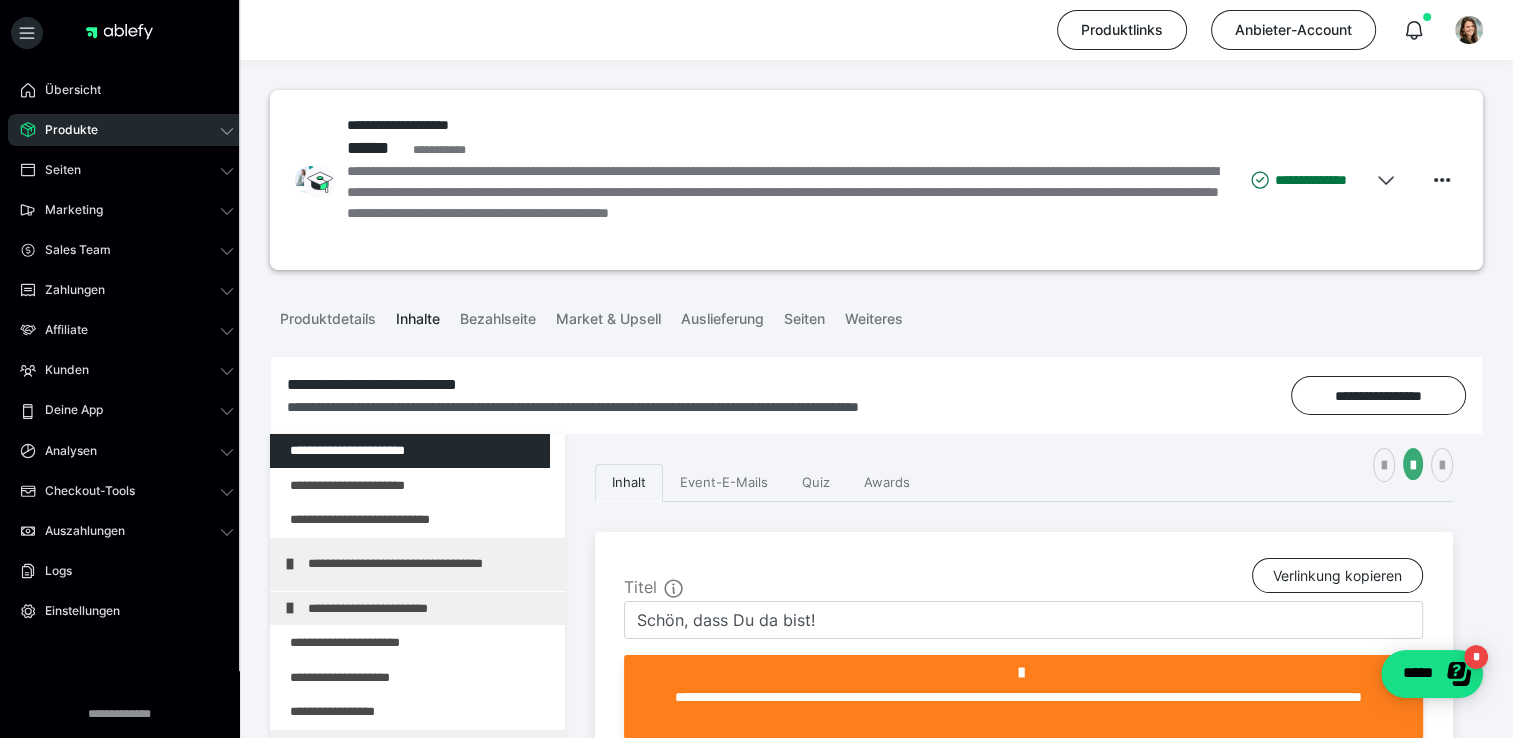 scroll, scrollTop: 59, scrollLeft: 0, axis: vertical 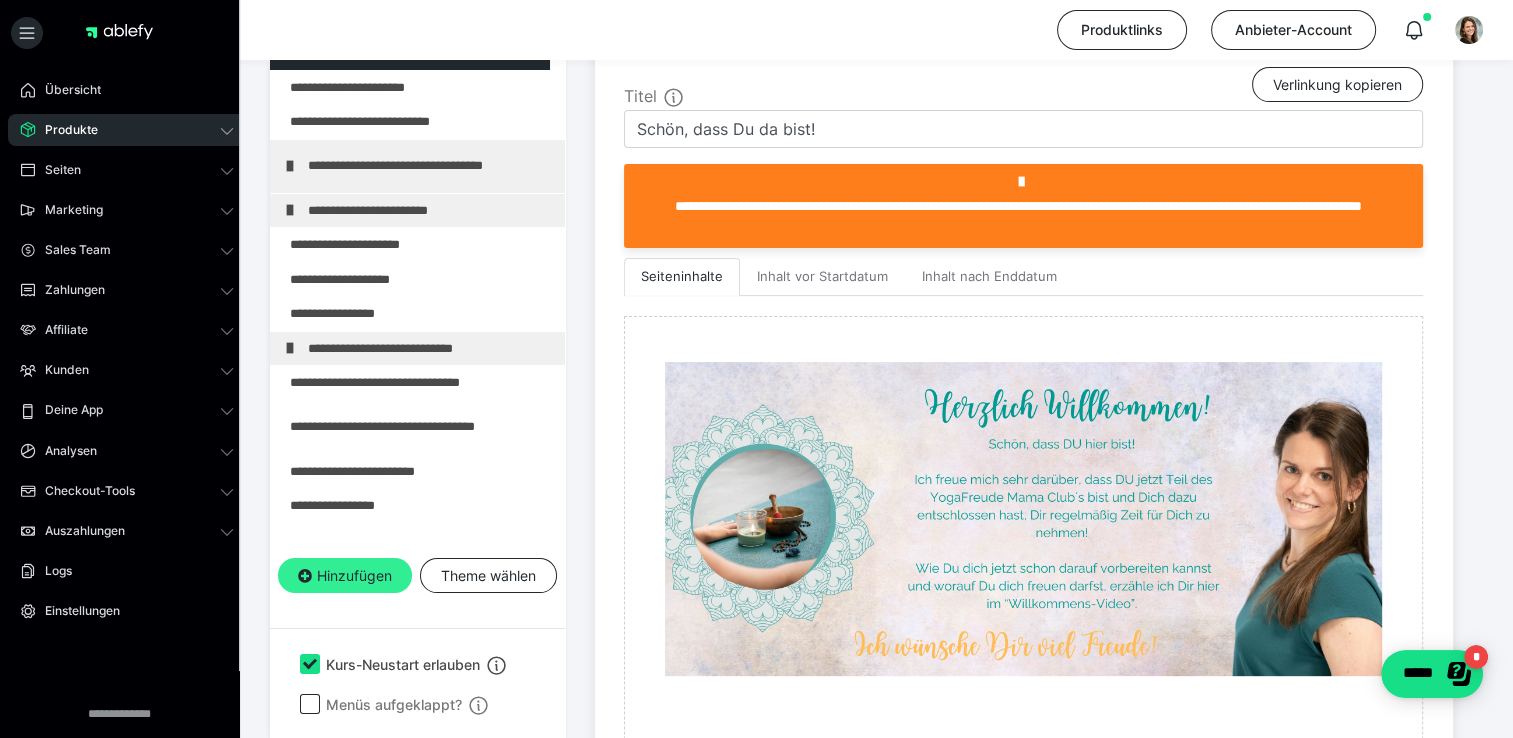 click on "Hinzufügen" at bounding box center [345, 576] 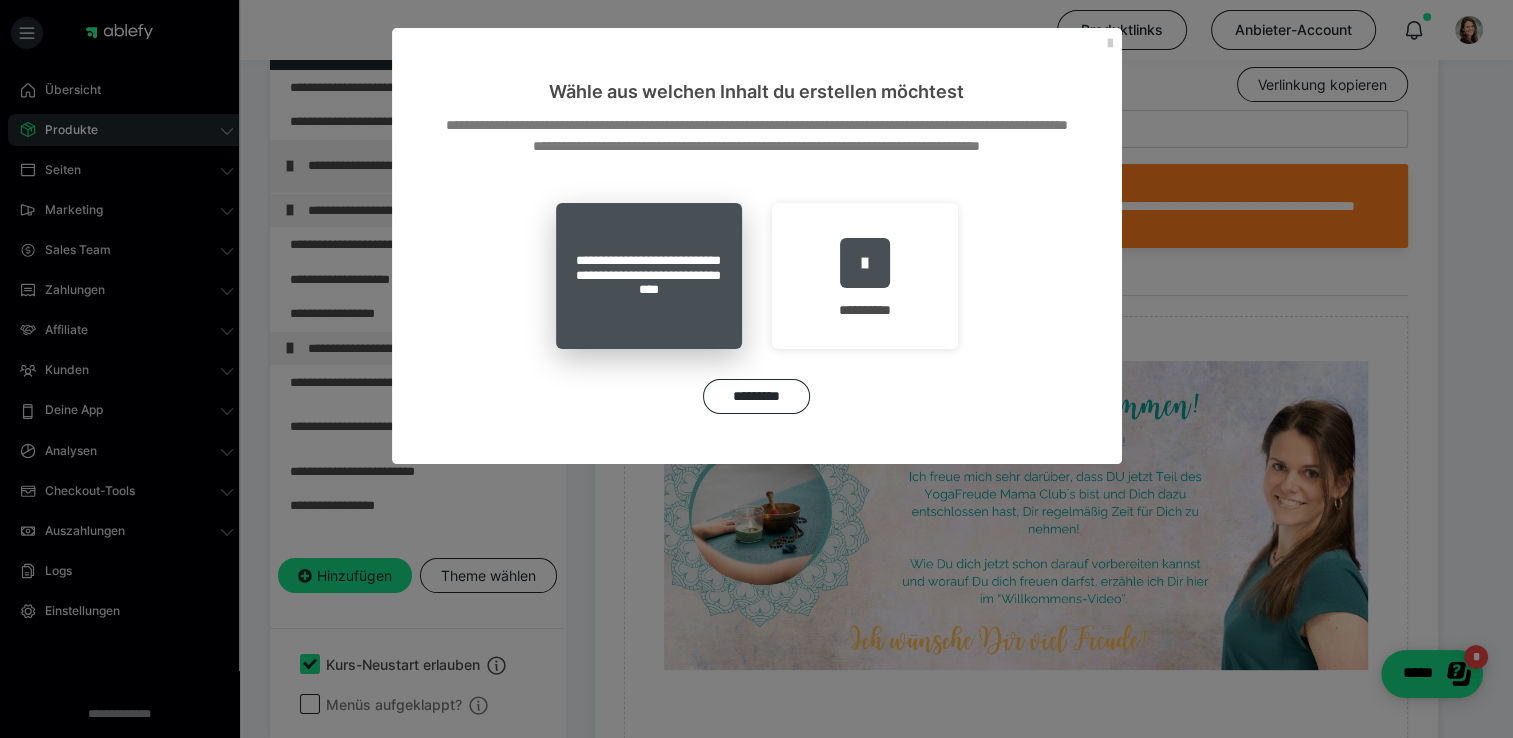 click on "**********" at bounding box center [649, 276] 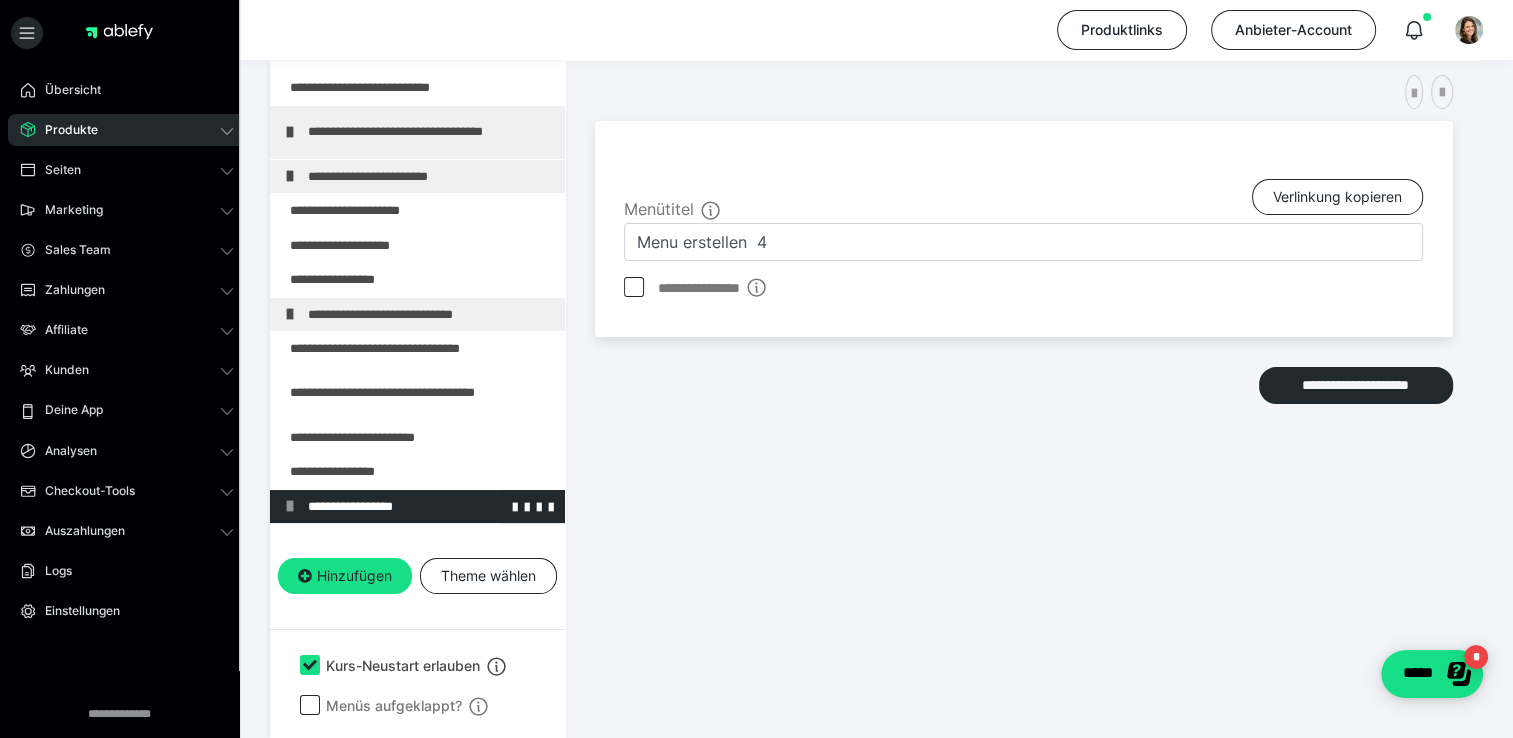click on "**********" at bounding box center (423, 507) 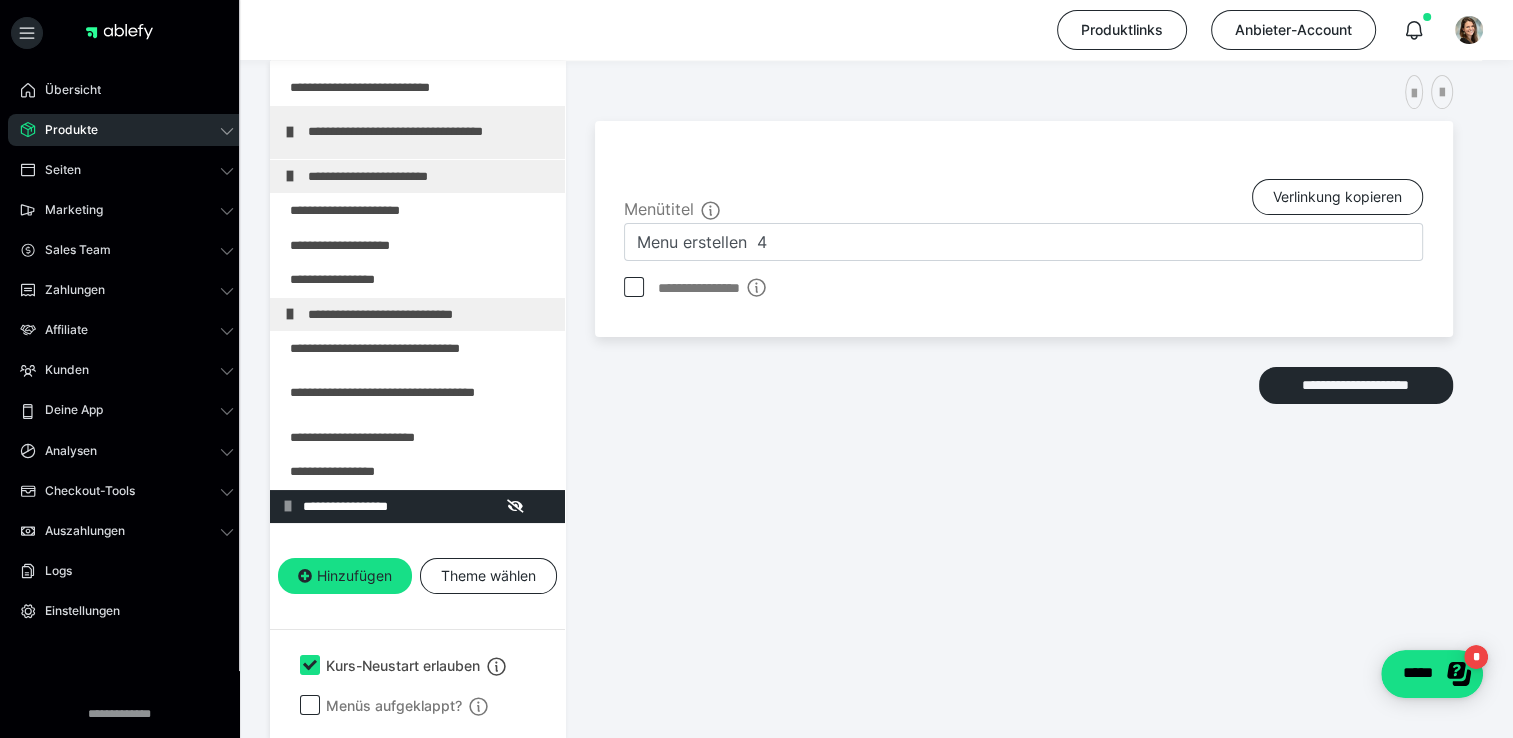 click on "**********" at bounding box center [418, 507] 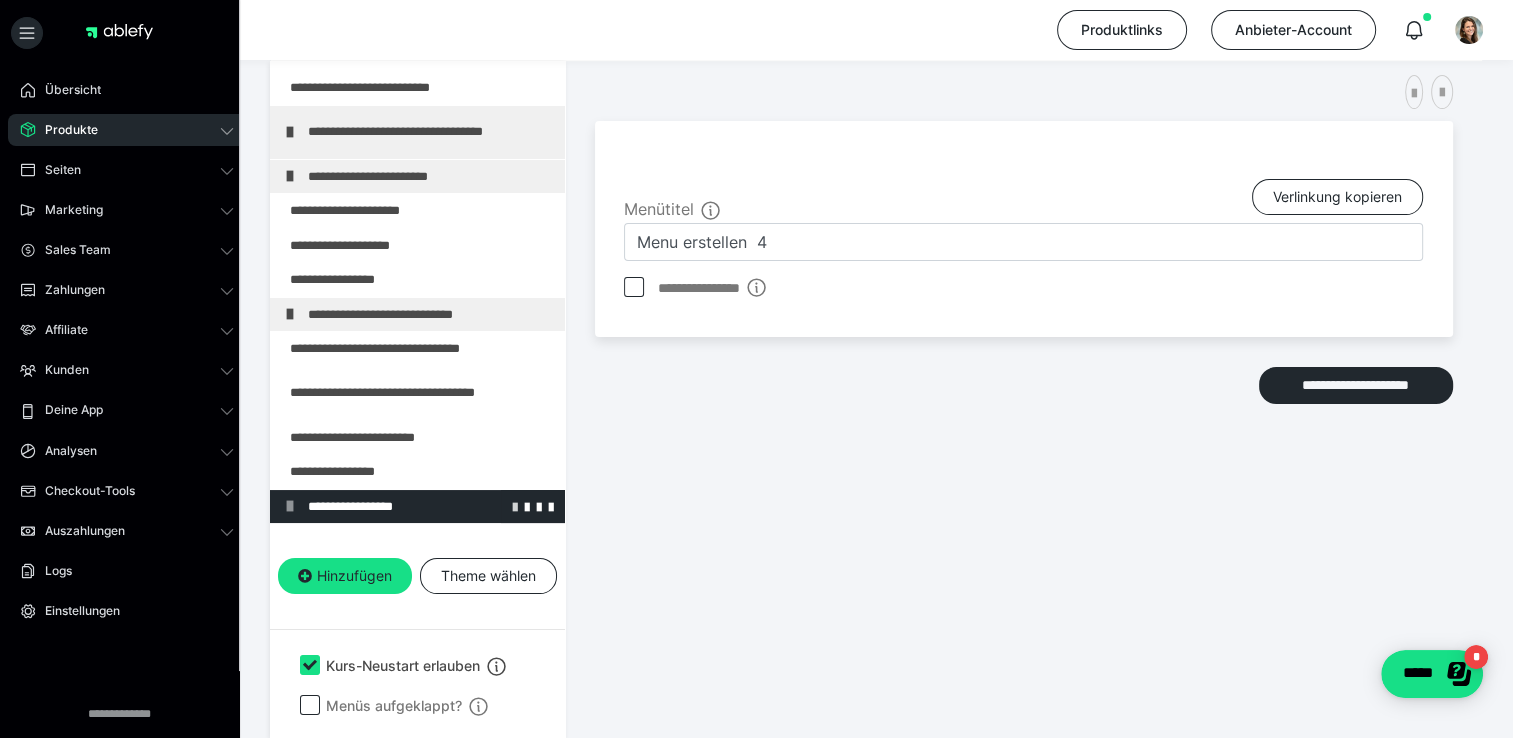 click at bounding box center (515, 506) 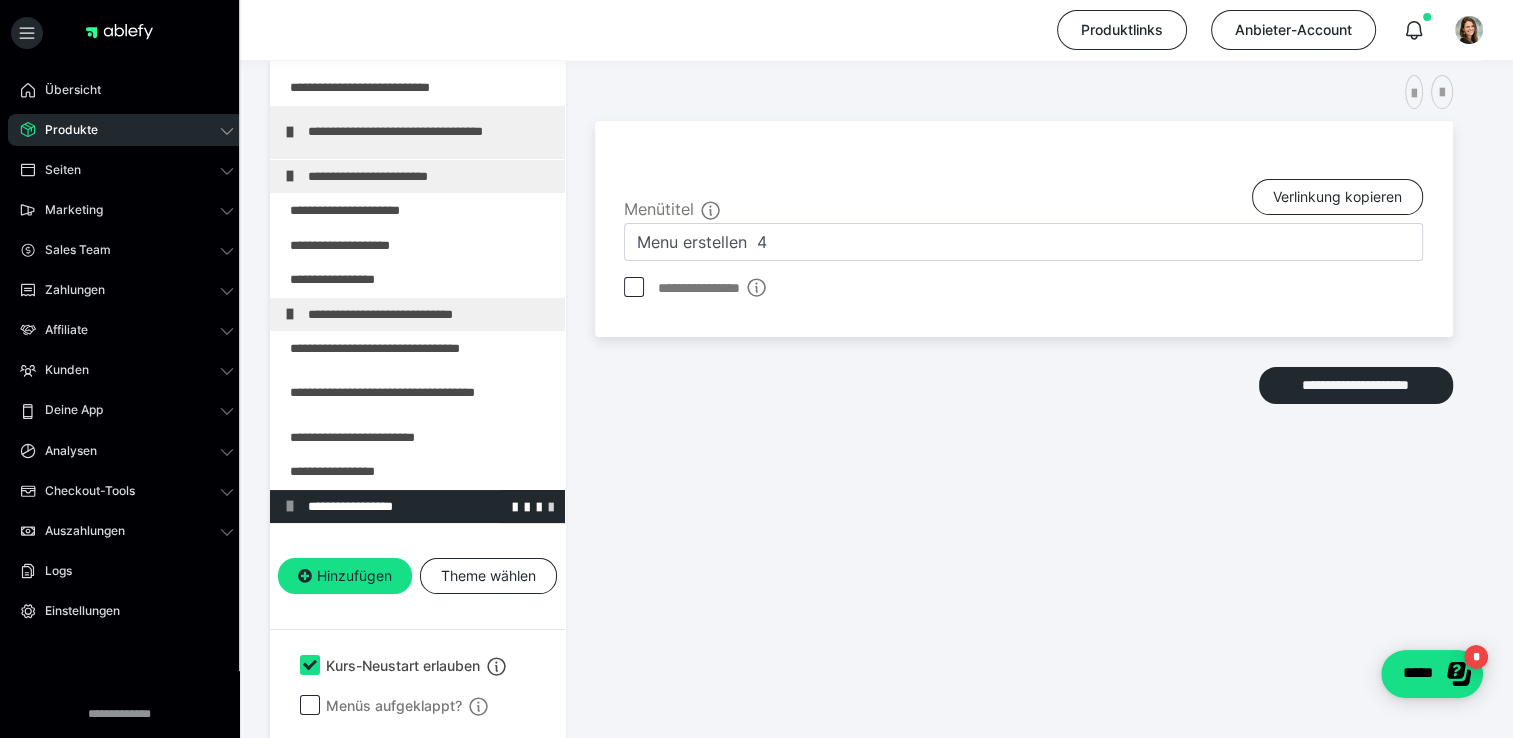 click at bounding box center (551, 506) 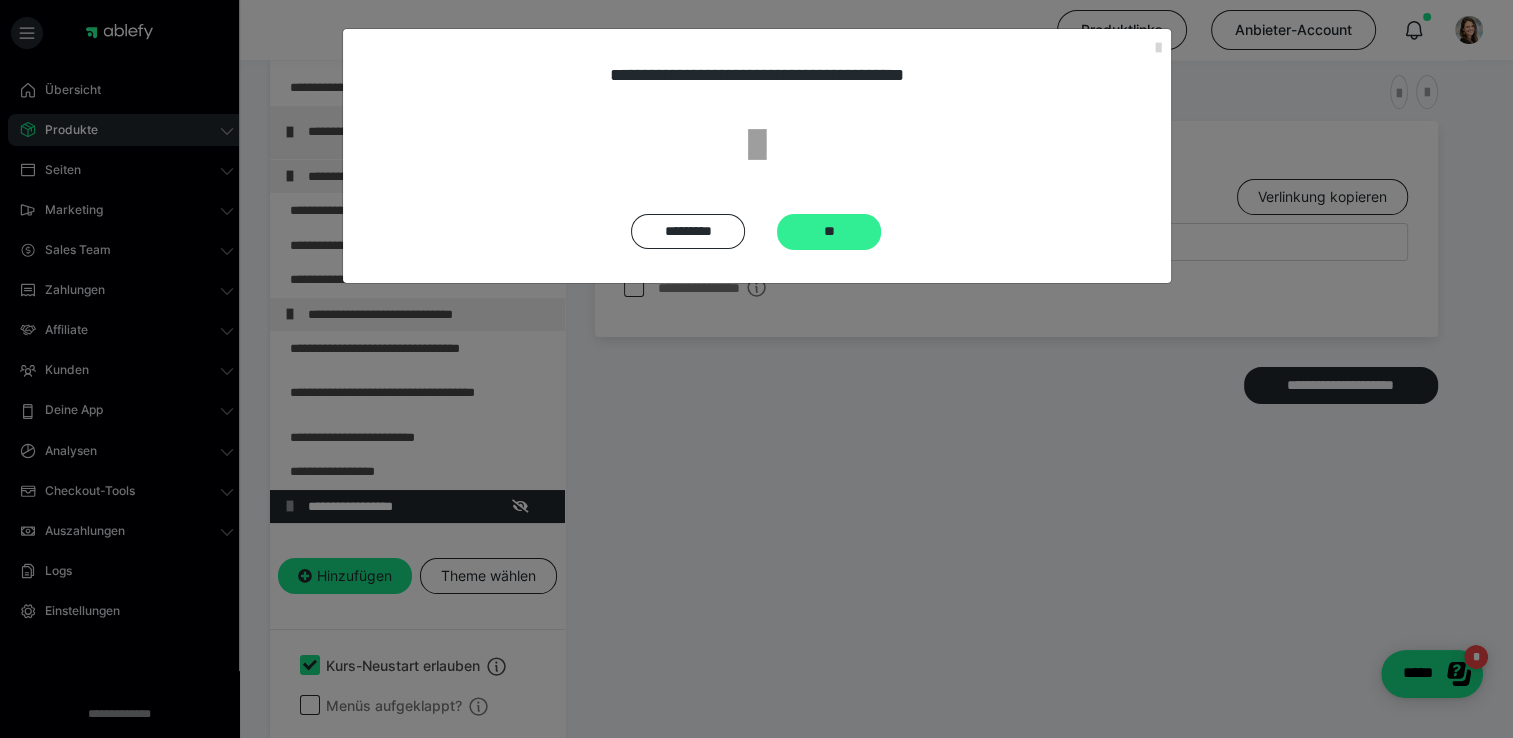 click on "**" at bounding box center (829, 232) 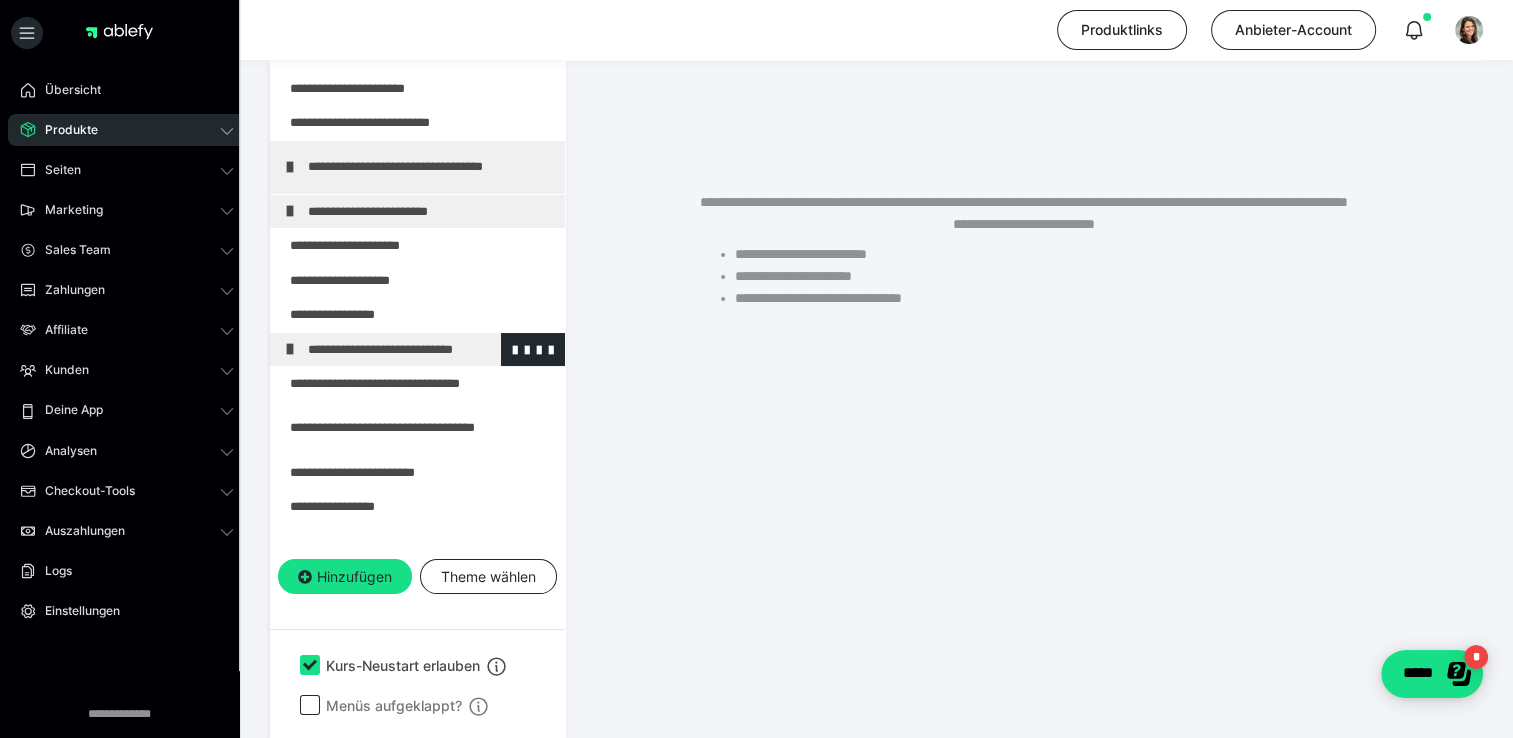 click on "**********" at bounding box center (423, 350) 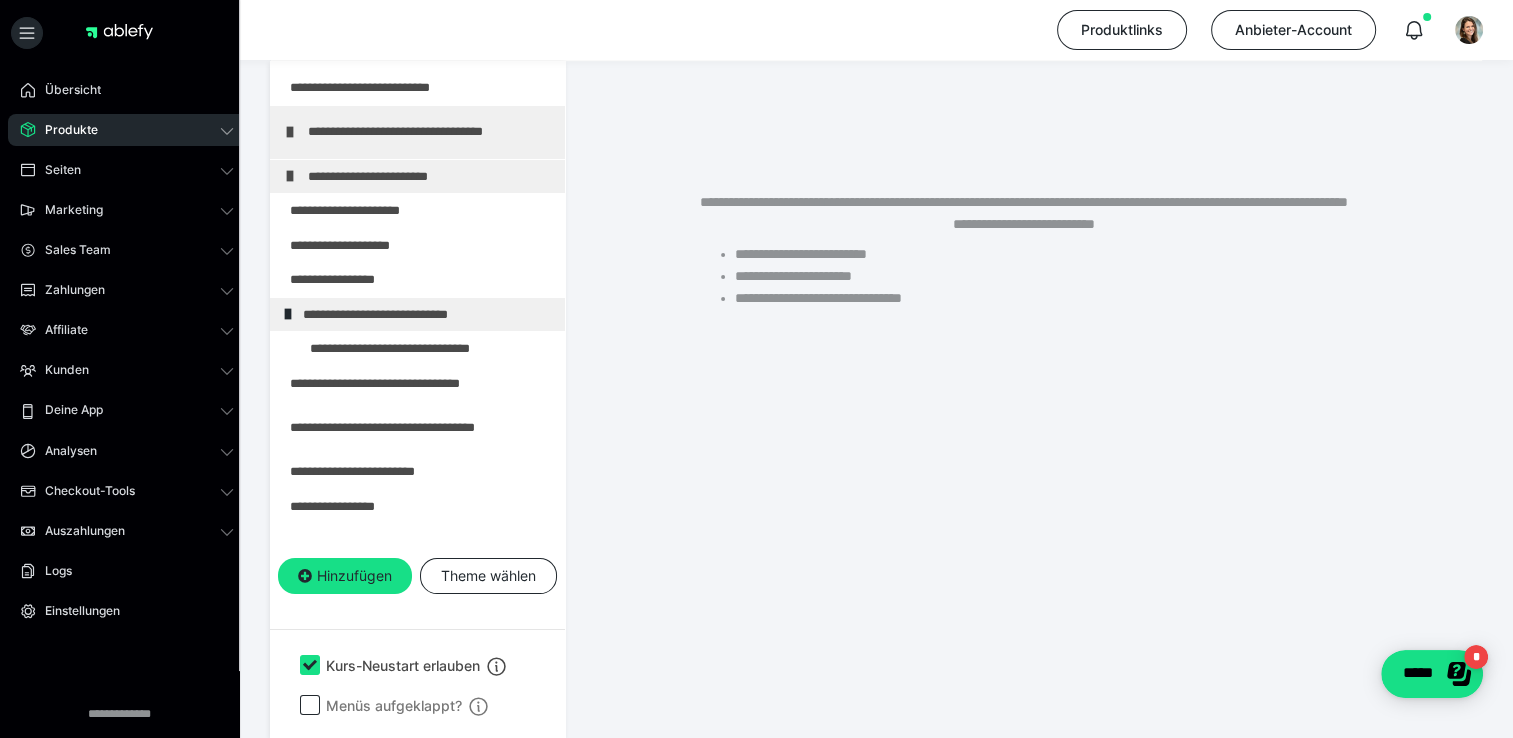 click on "**********" at bounding box center (418, 315) 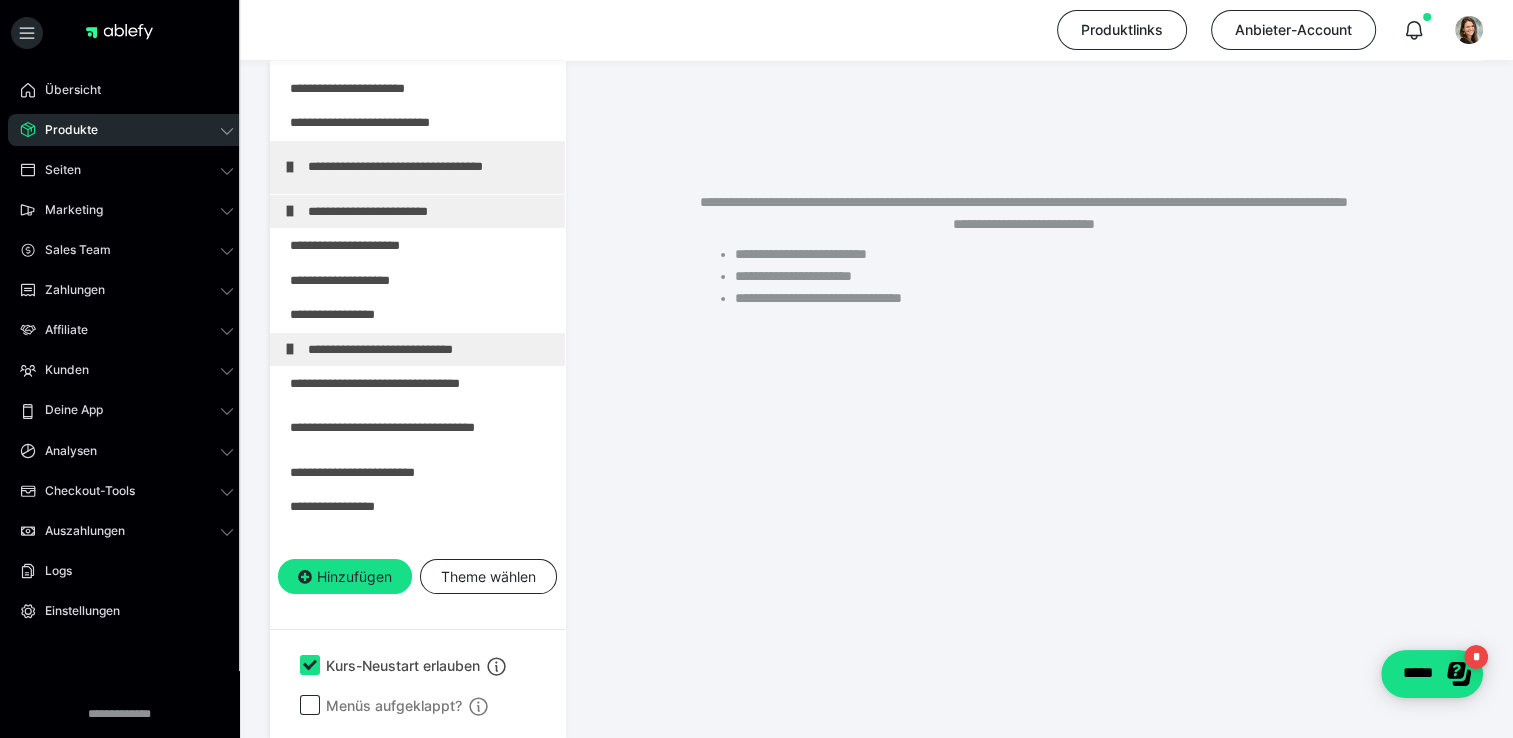 click on "**********" at bounding box center [423, 350] 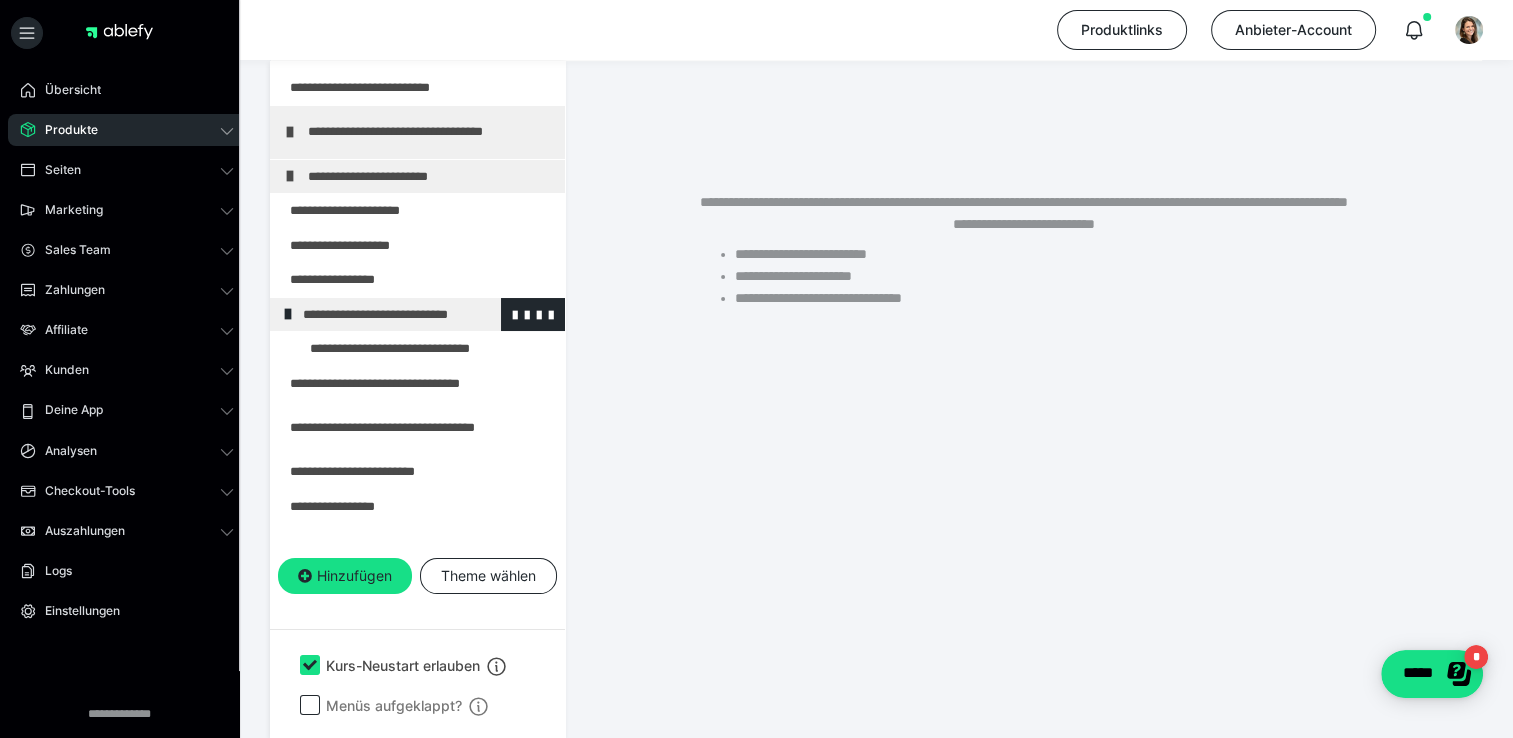 click on "**********" at bounding box center (418, 315) 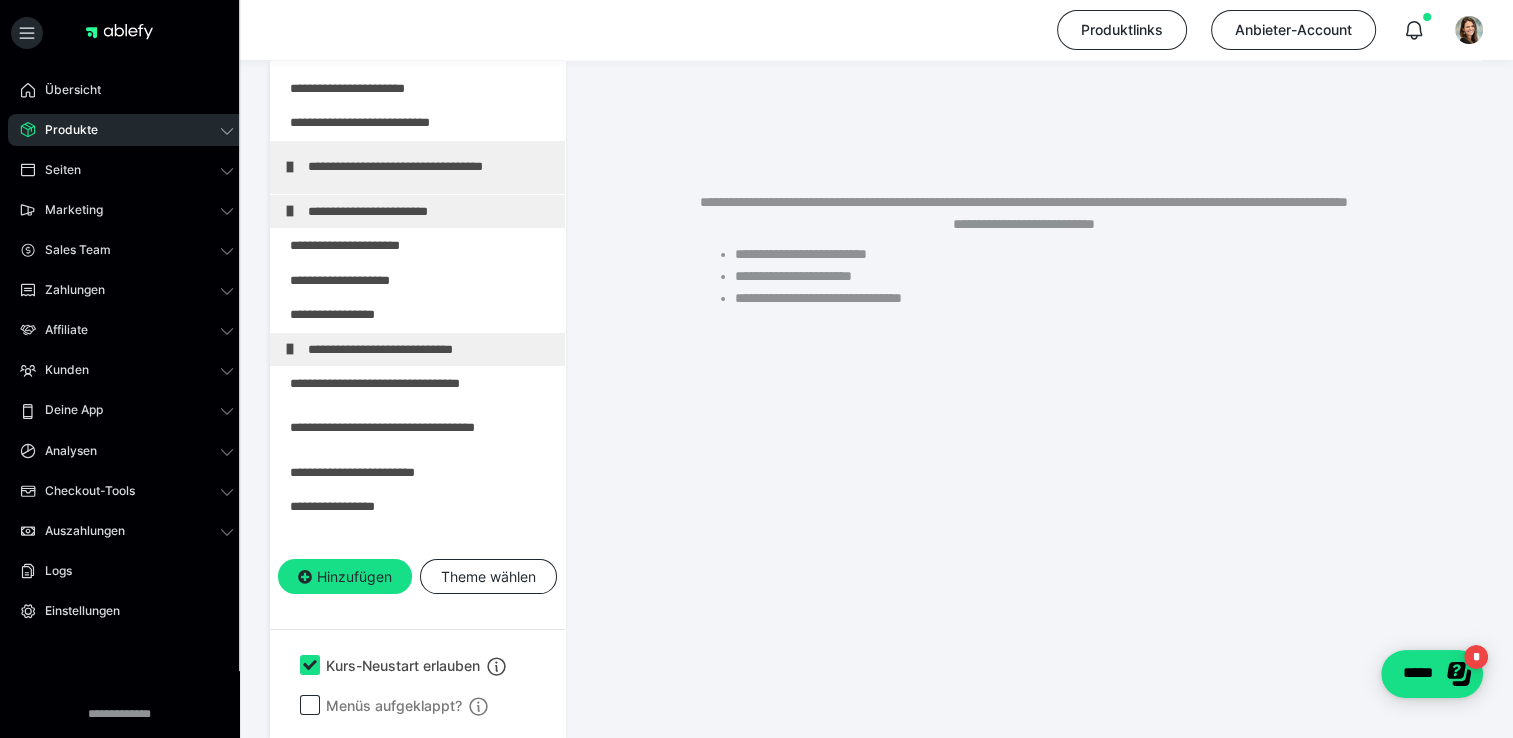 click on "**********" at bounding box center (423, 350) 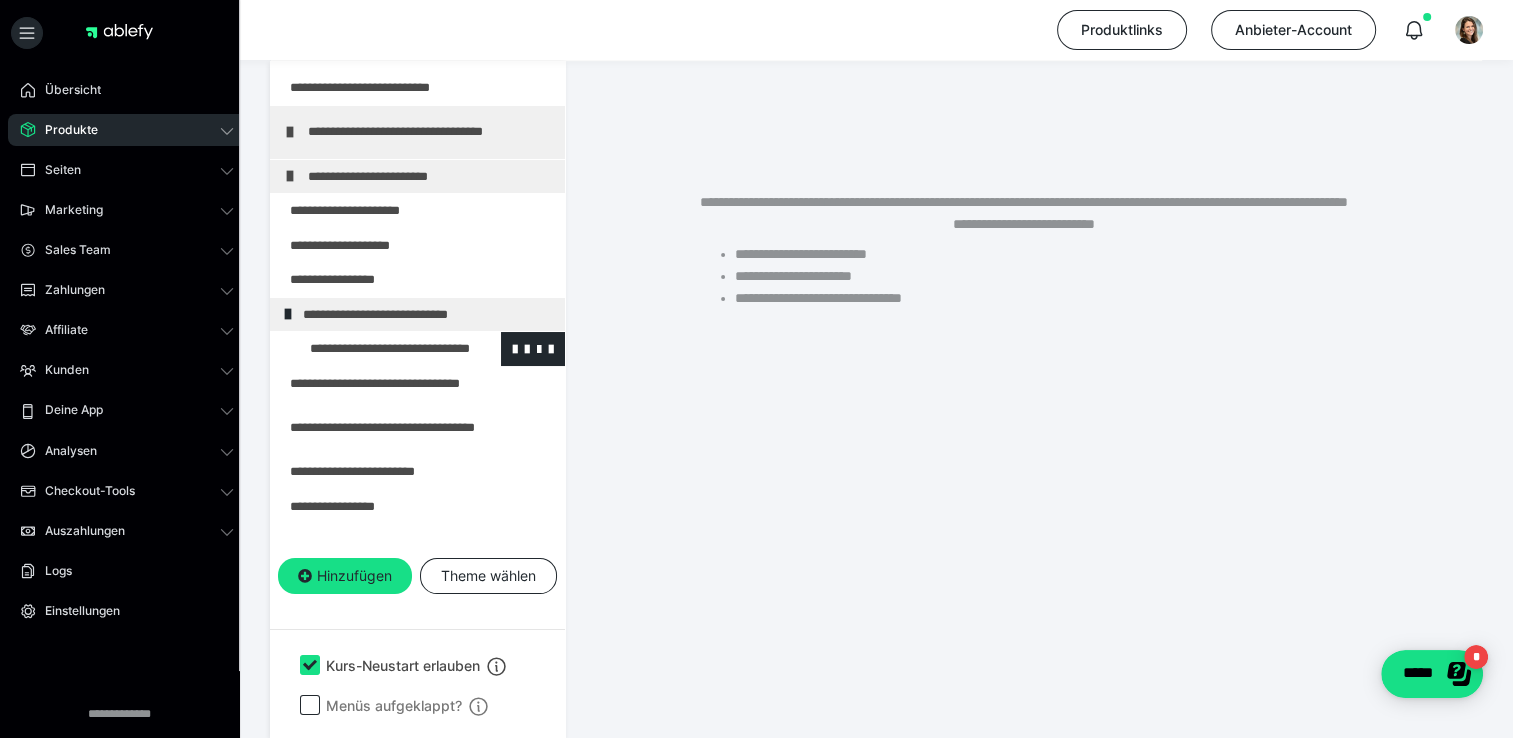 click at bounding box center (375, 349) 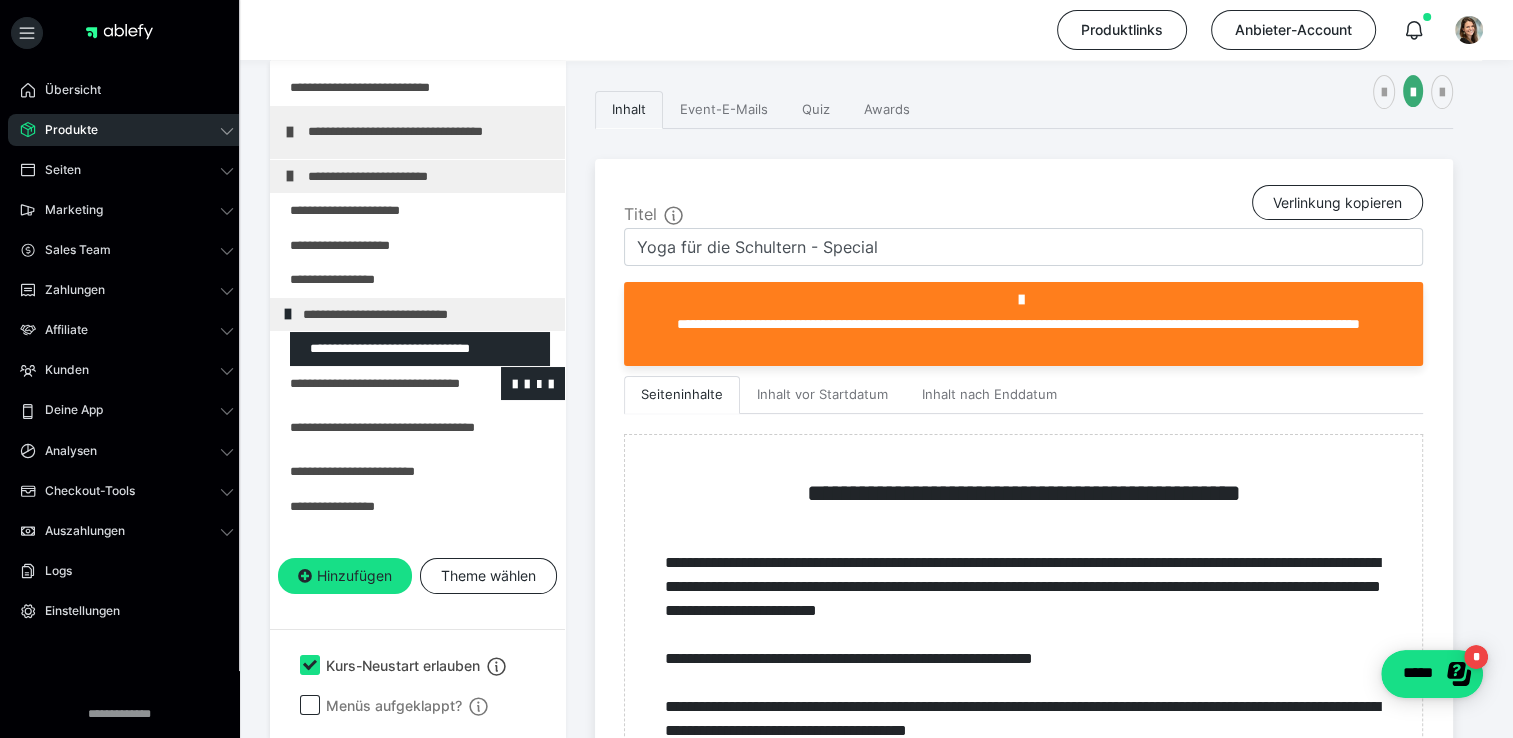 click at bounding box center (365, 384) 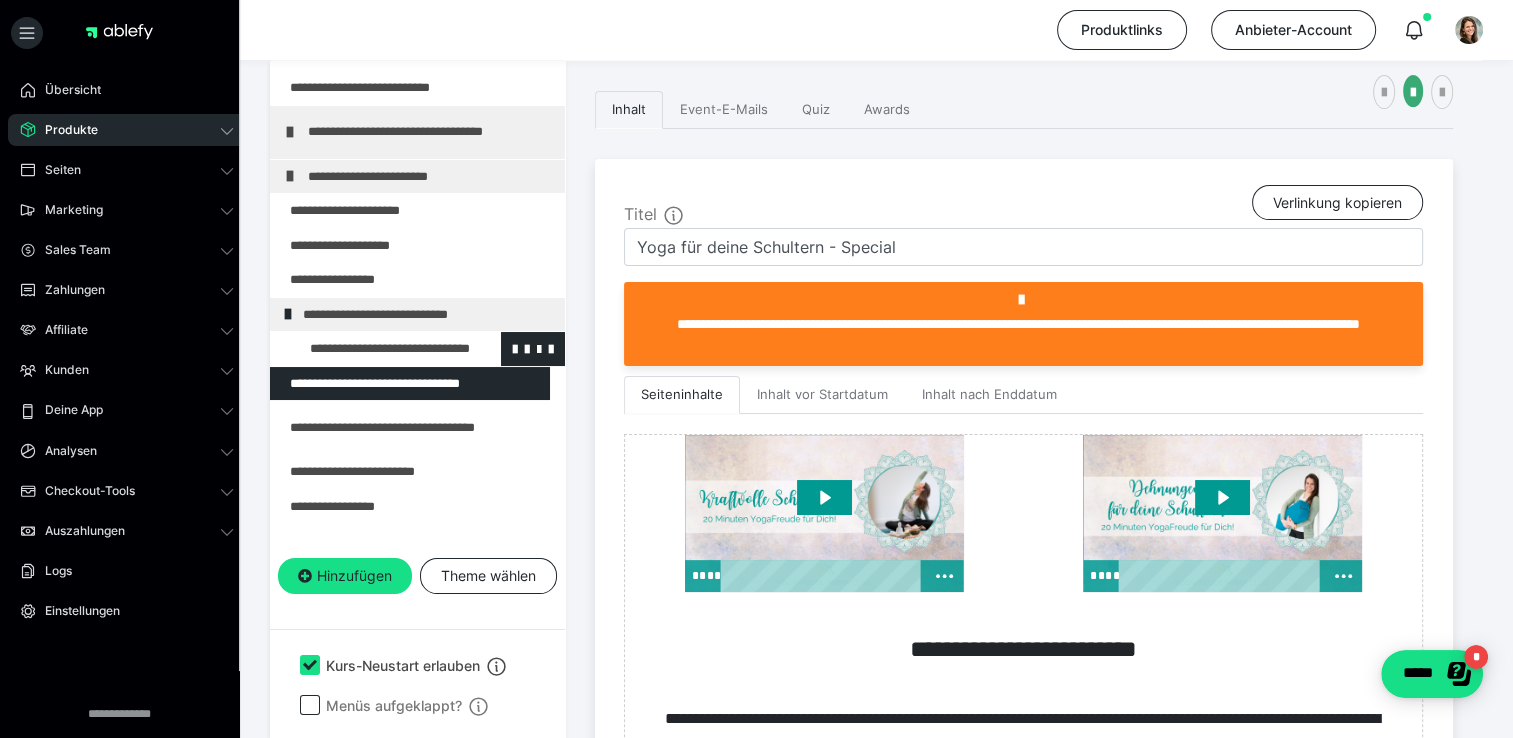 click at bounding box center [375, 349] 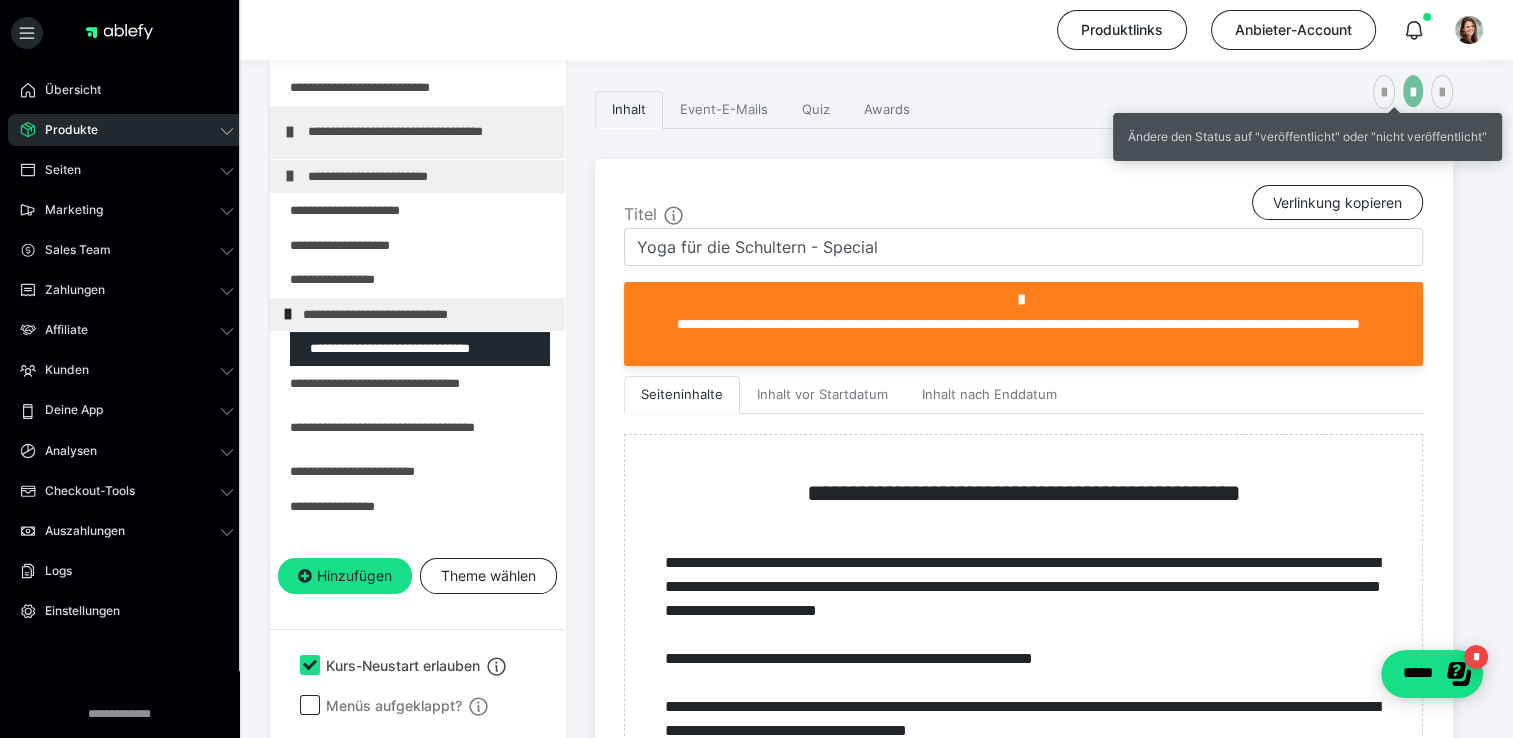 click at bounding box center [1413, 93] 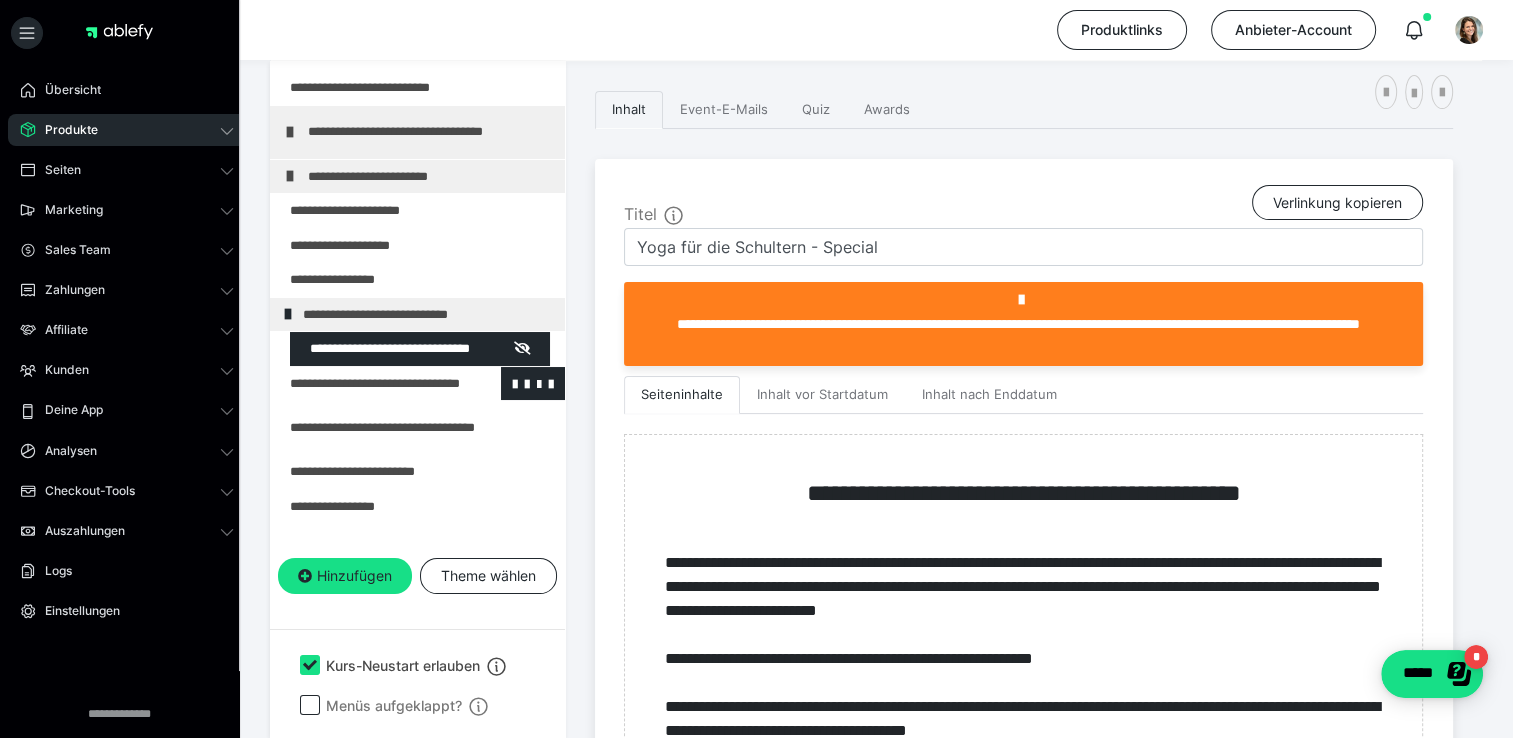 click at bounding box center [365, 384] 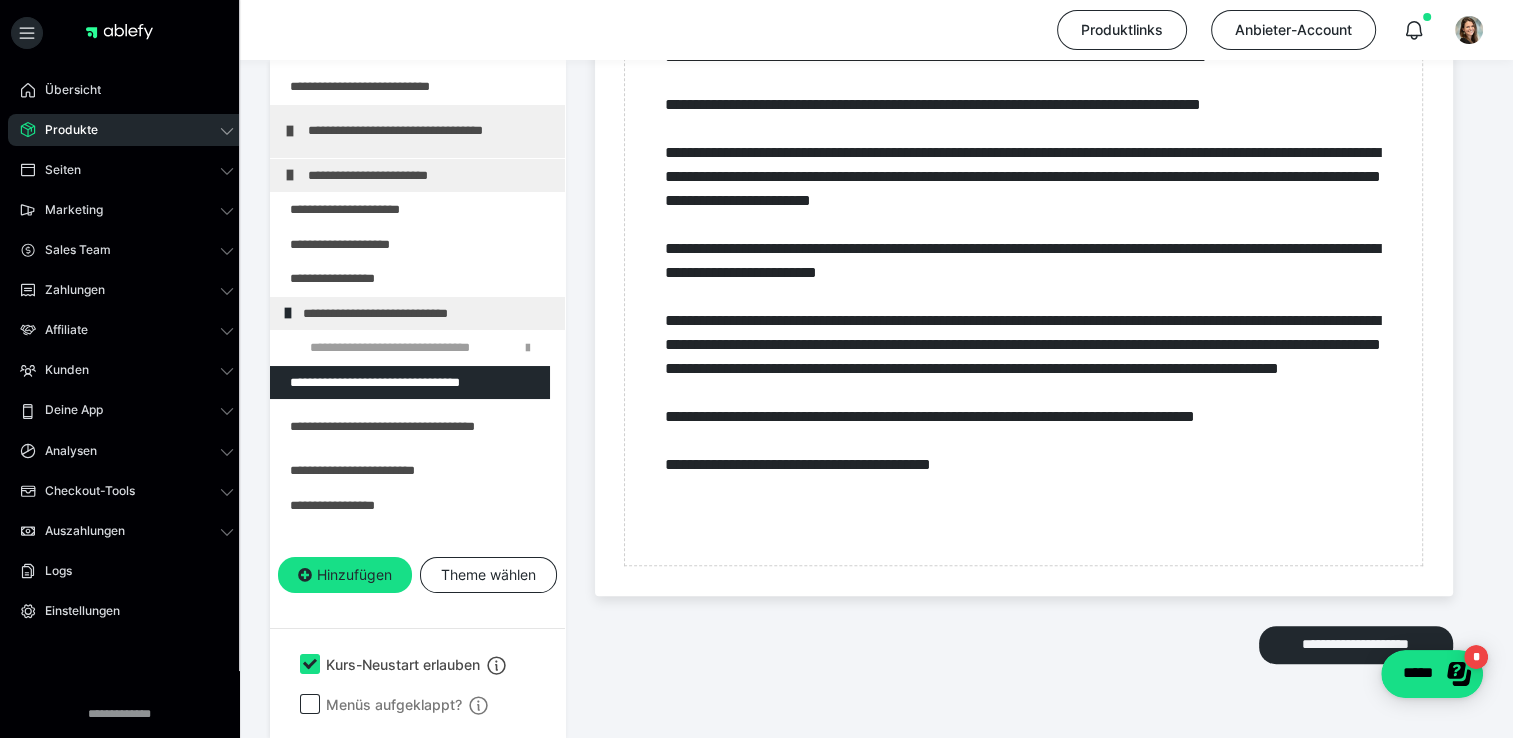 scroll, scrollTop: 1082, scrollLeft: 0, axis: vertical 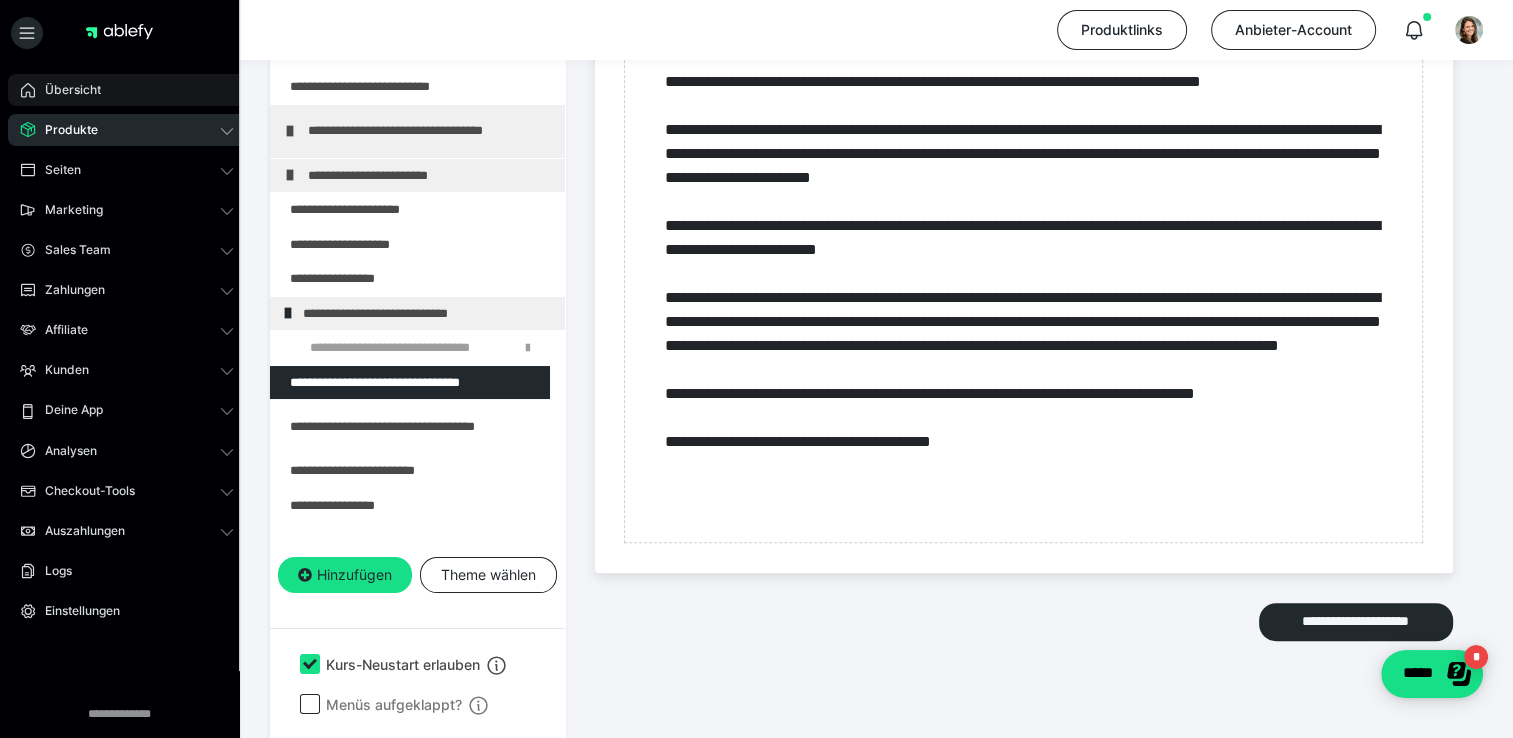 click on "Übersicht" at bounding box center (66, 90) 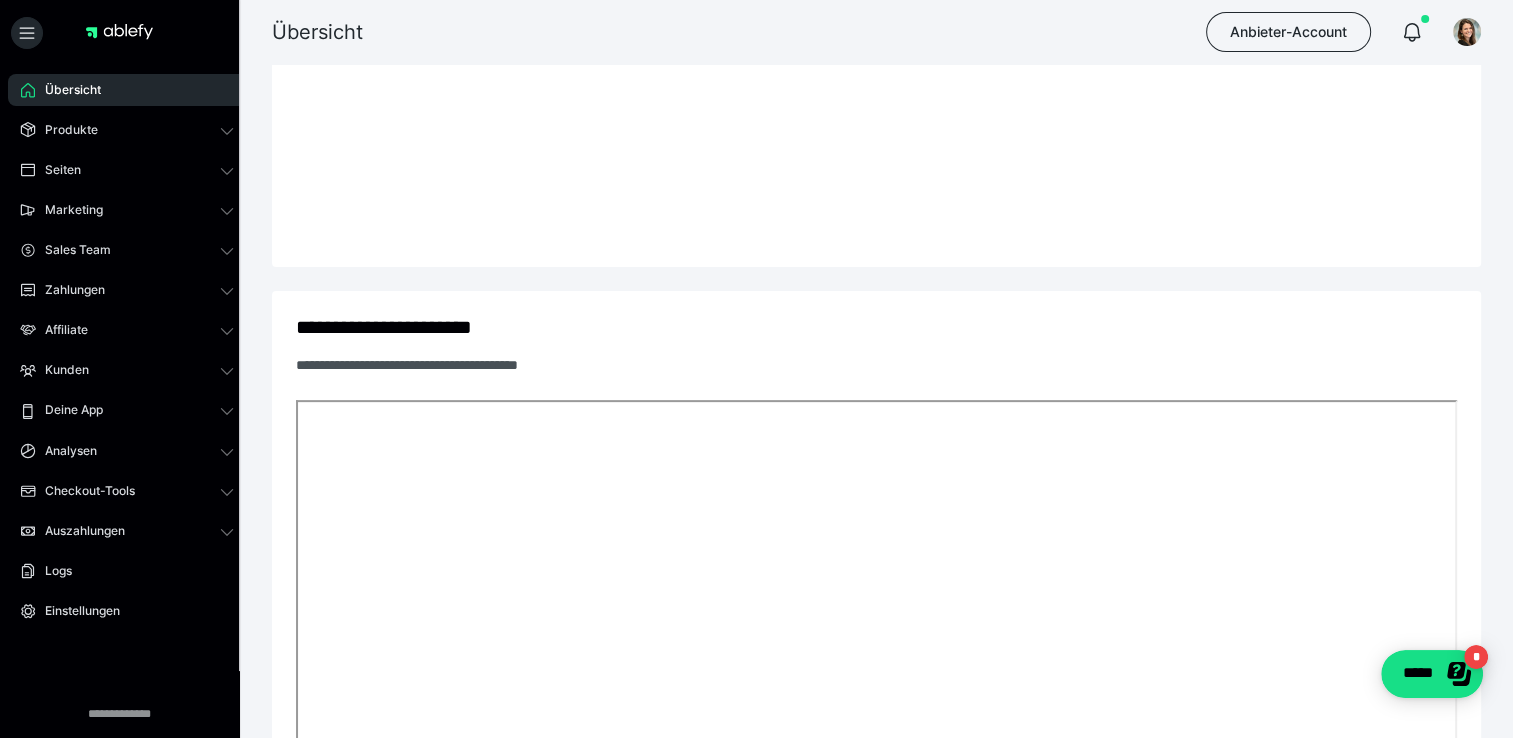 scroll, scrollTop: 765, scrollLeft: 0, axis: vertical 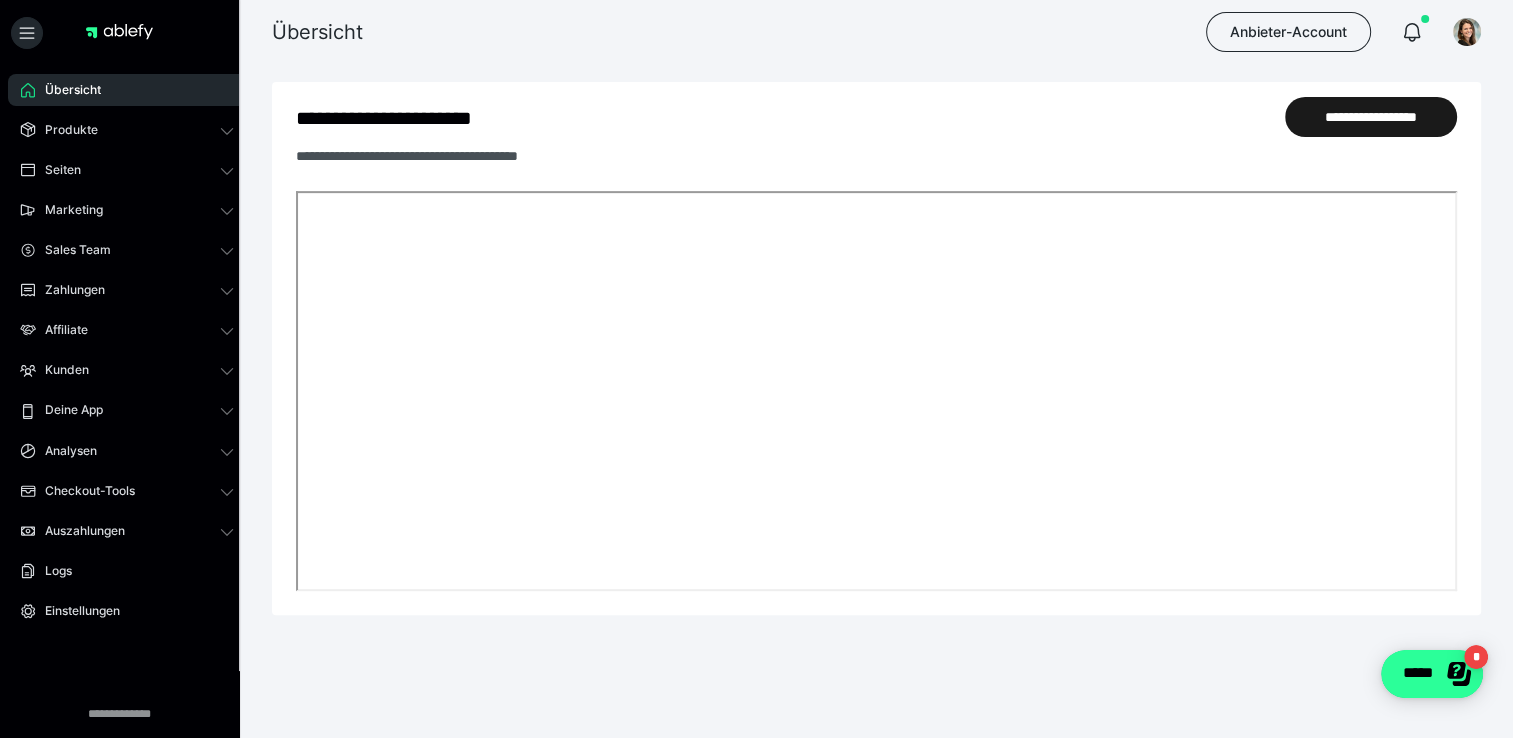 click on "*****" 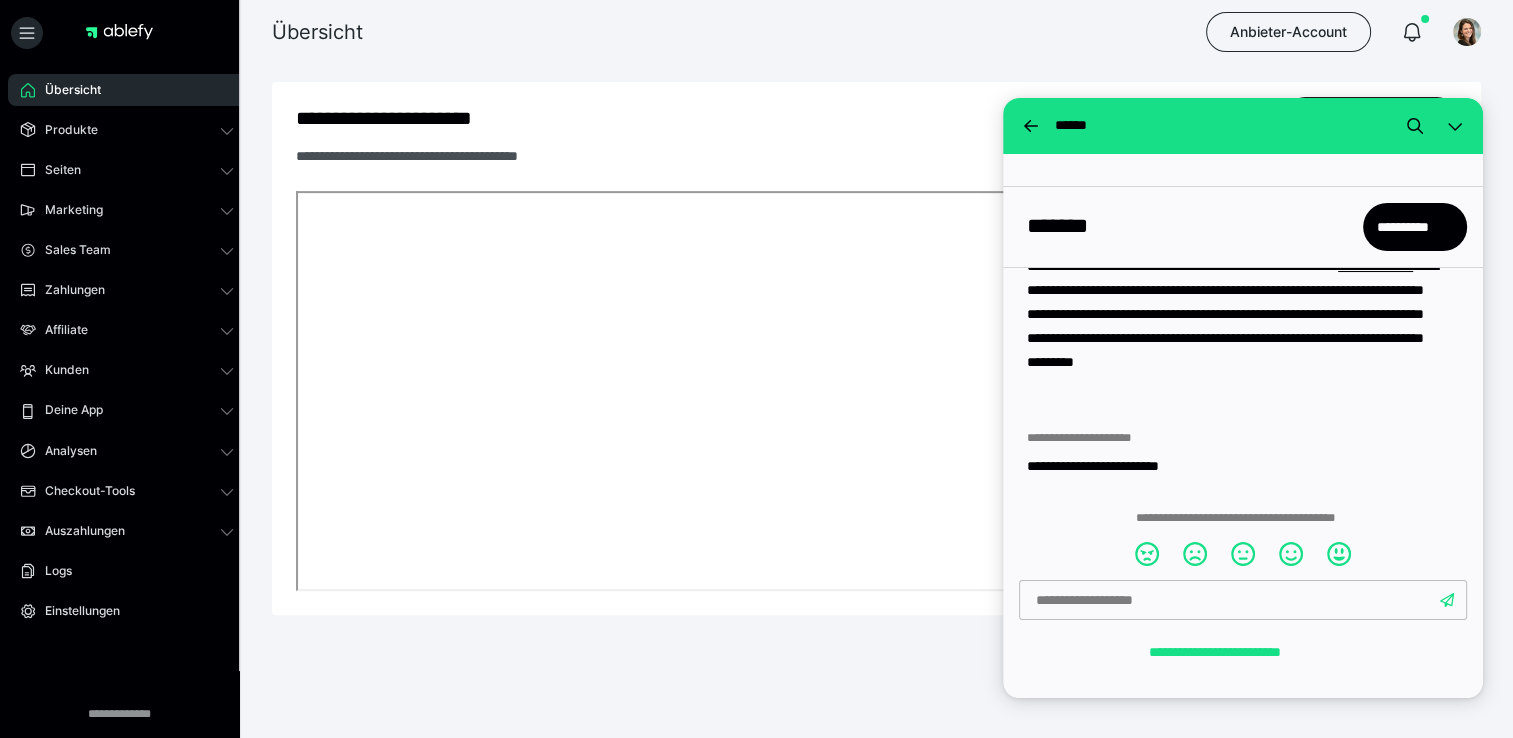 scroll, scrollTop: 1757, scrollLeft: 0, axis: vertical 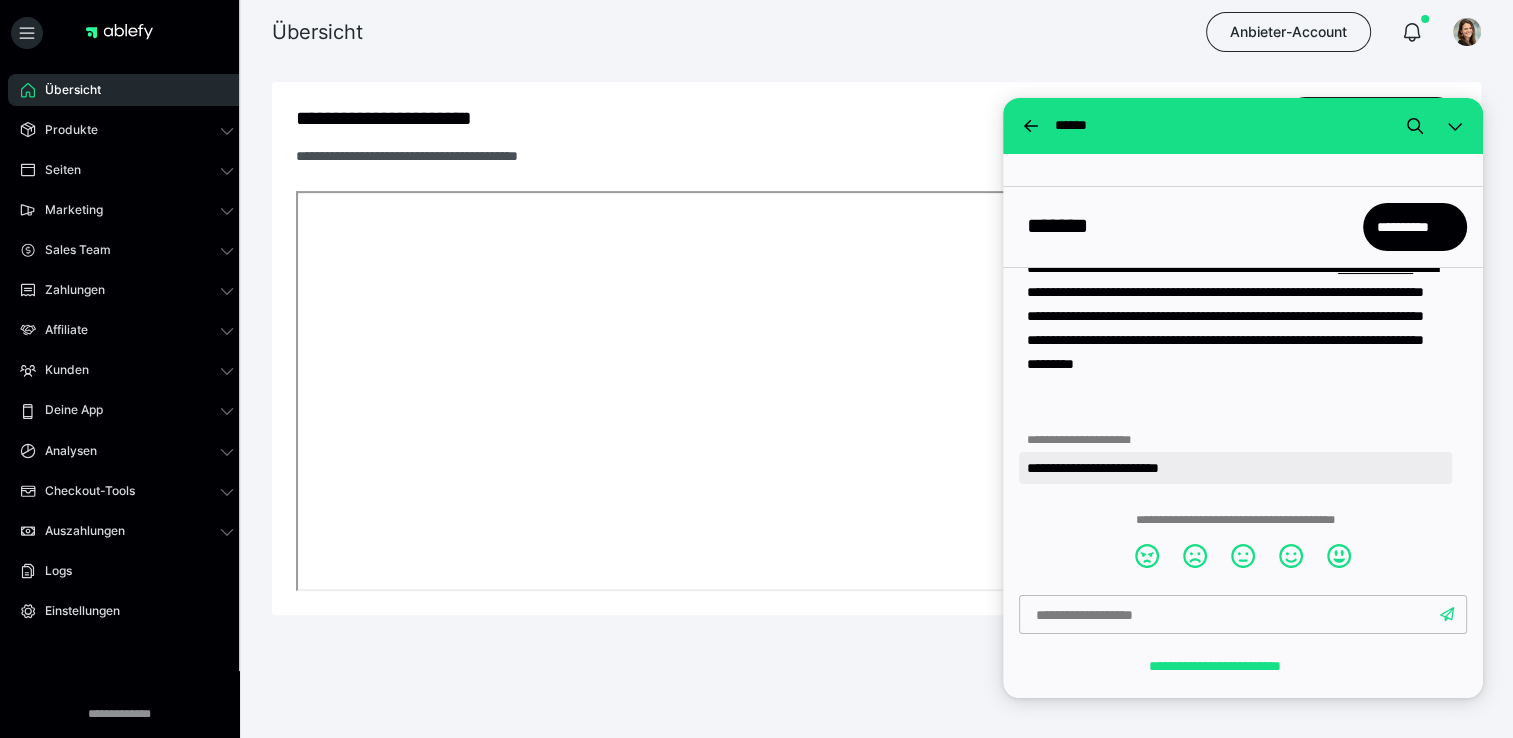 click on "**********" at bounding box center [1235, 468] 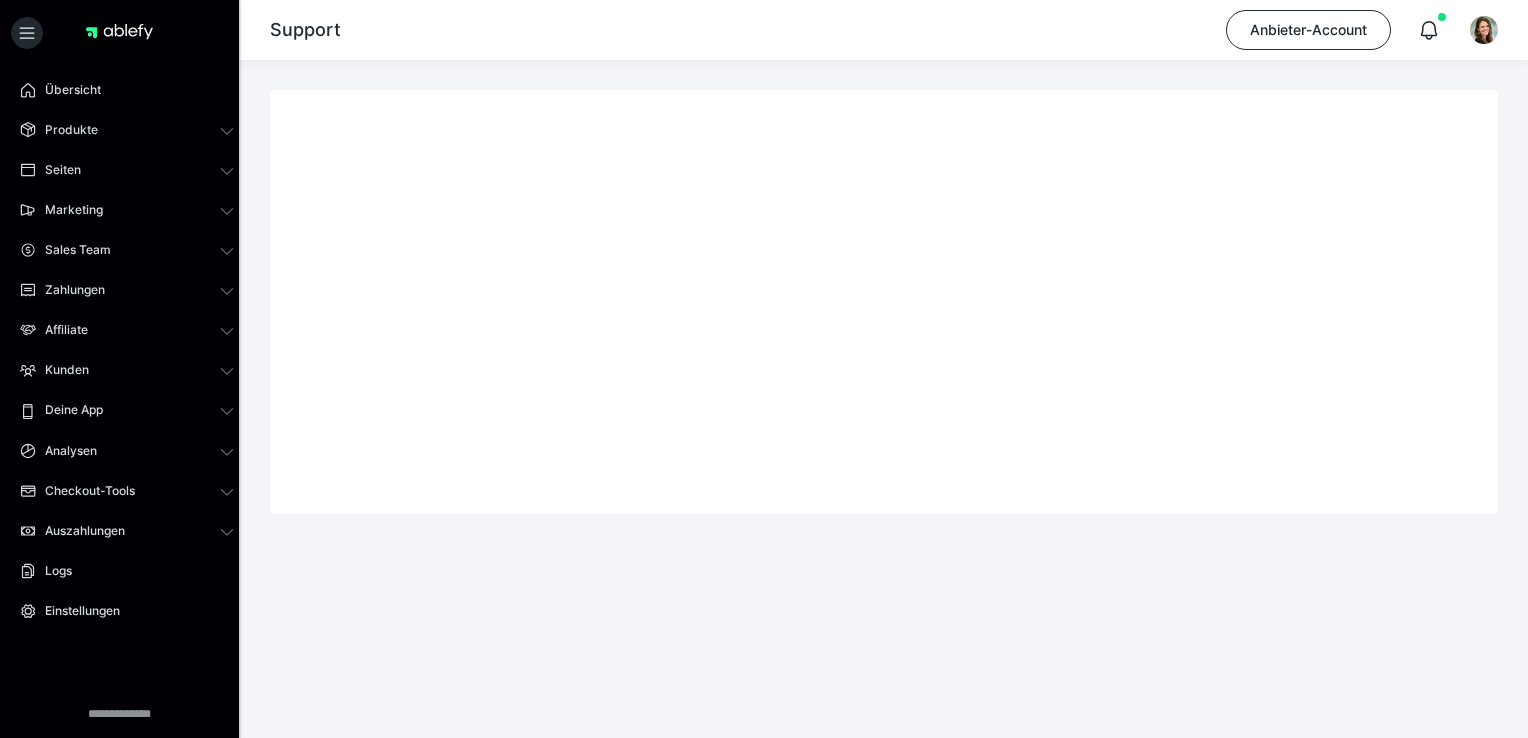 scroll, scrollTop: 0, scrollLeft: 0, axis: both 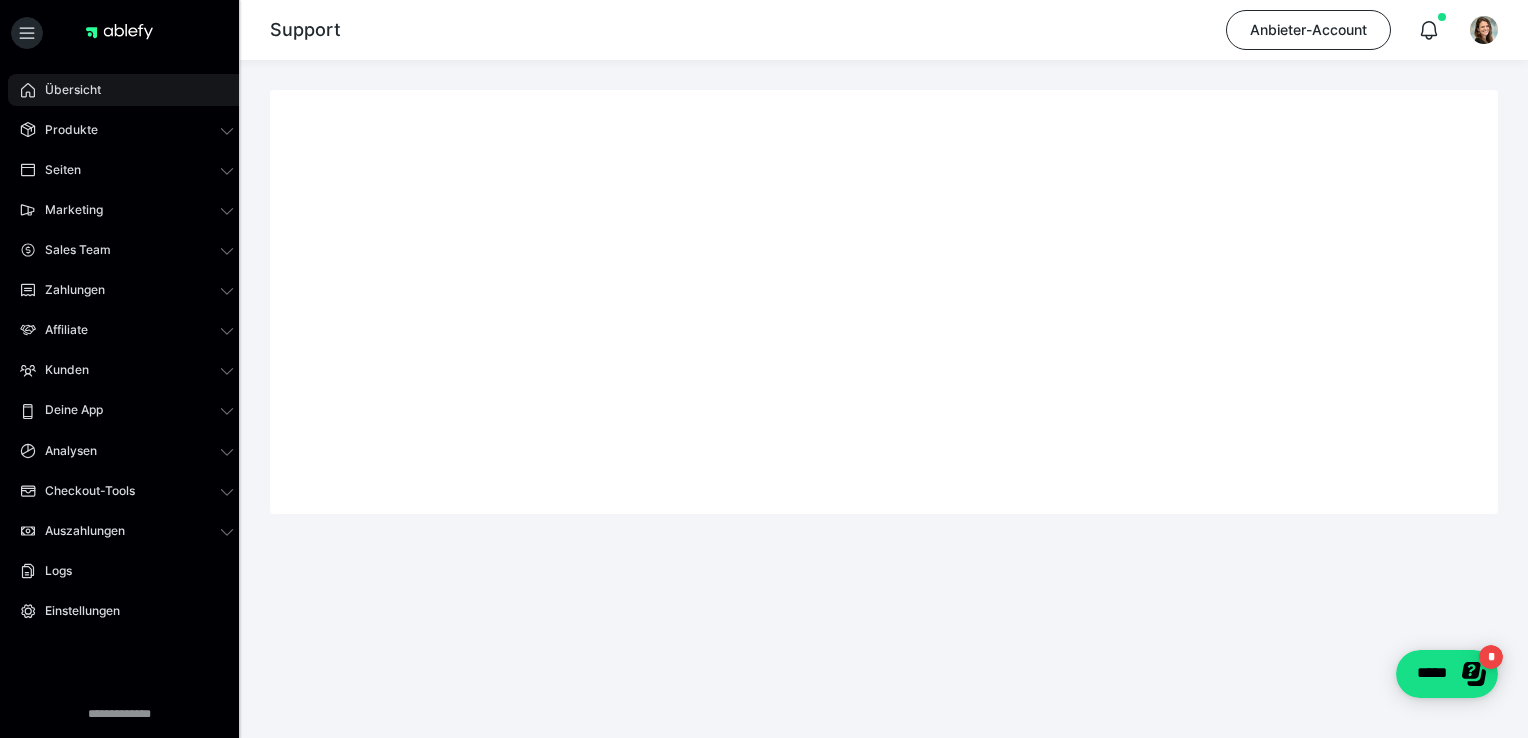click on "Übersicht" at bounding box center (127, 90) 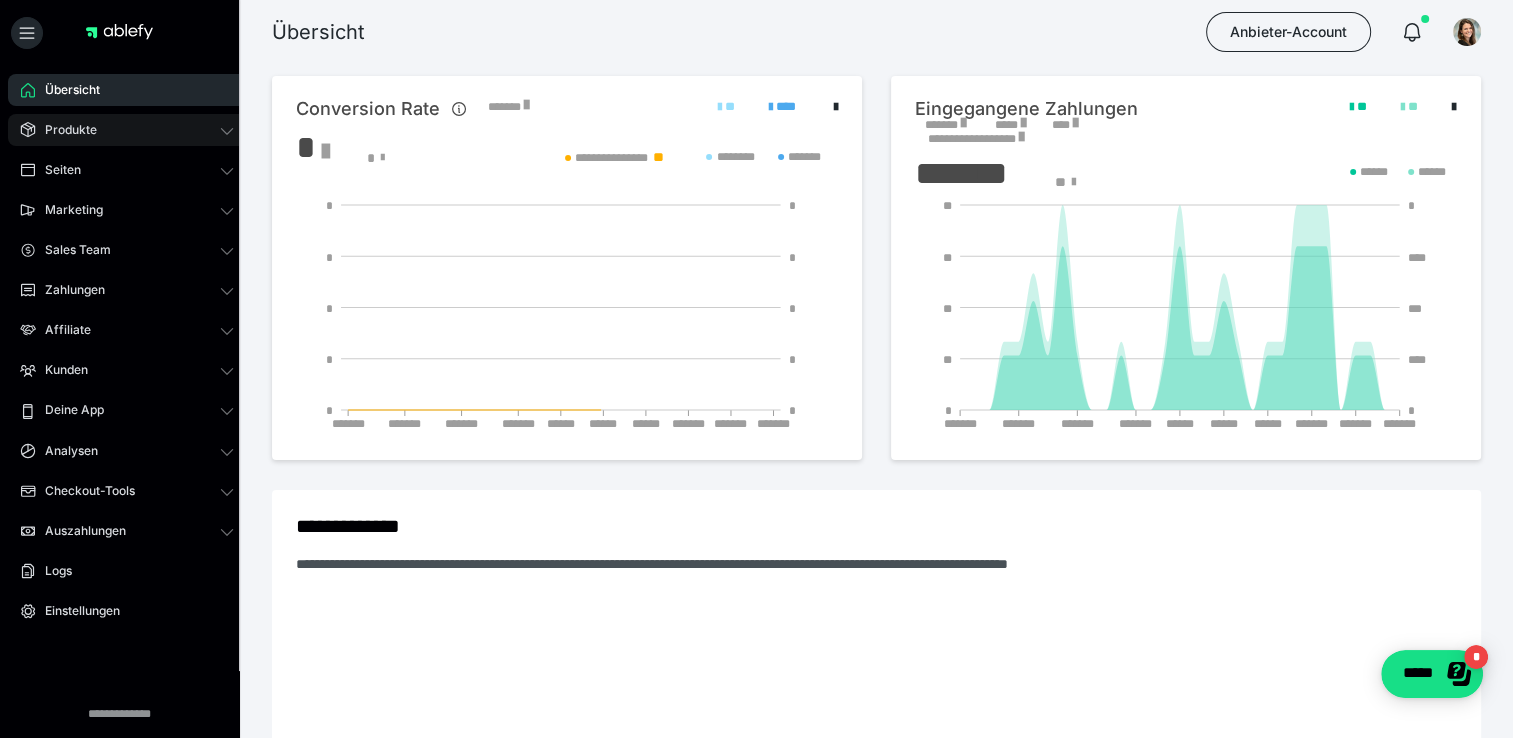 click on "Produkte" at bounding box center (127, 130) 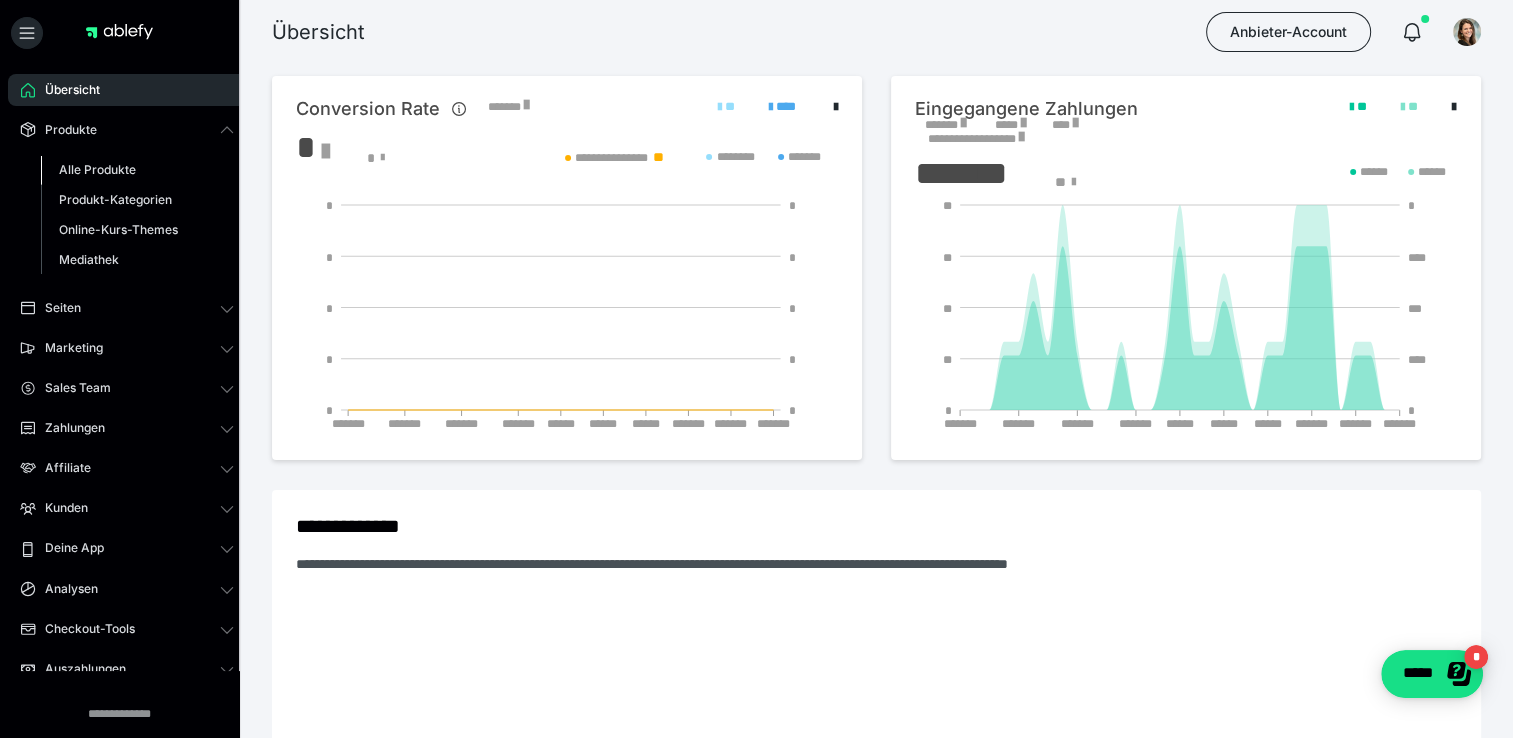 click on "Alle Produkte" at bounding box center [97, 169] 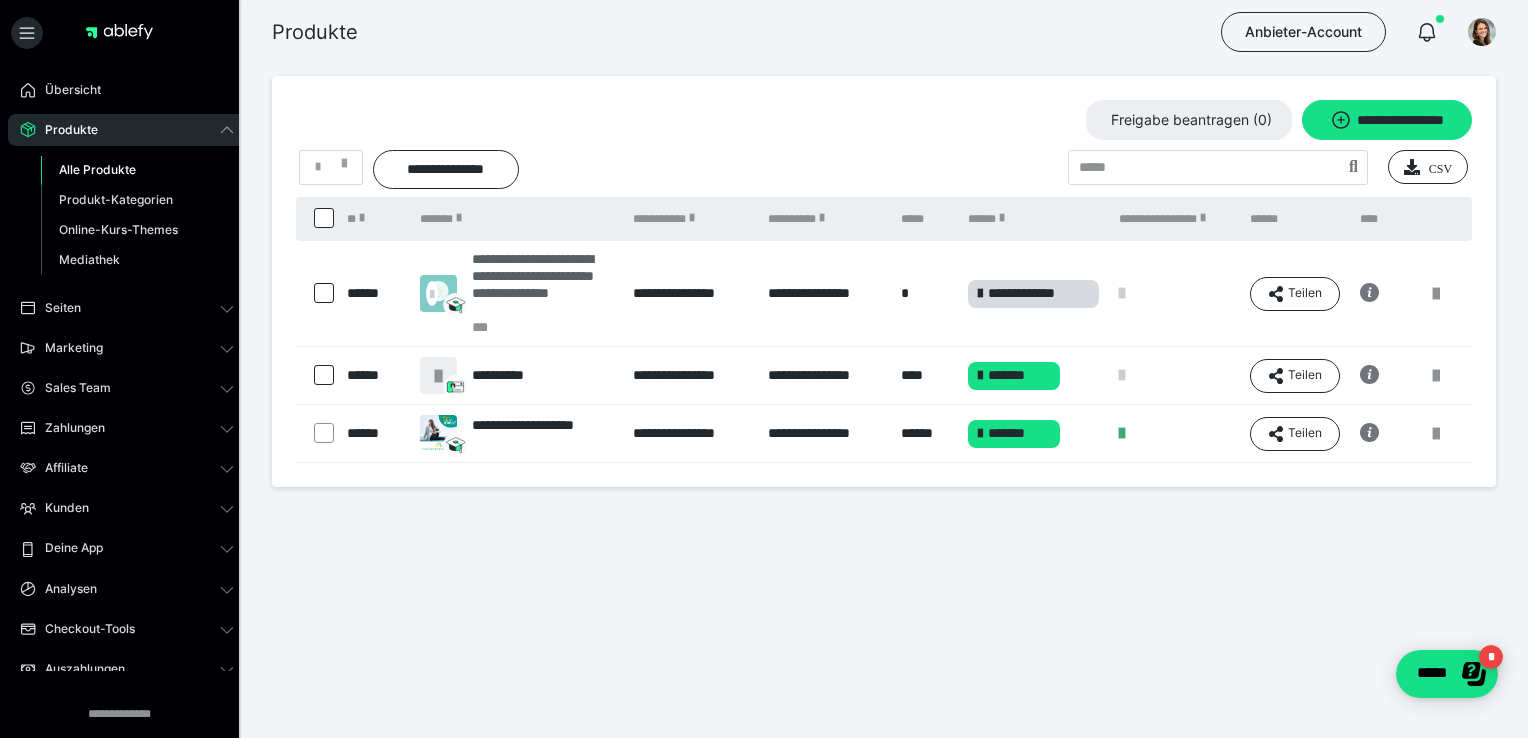 click on "**********" at bounding box center (542, 284) 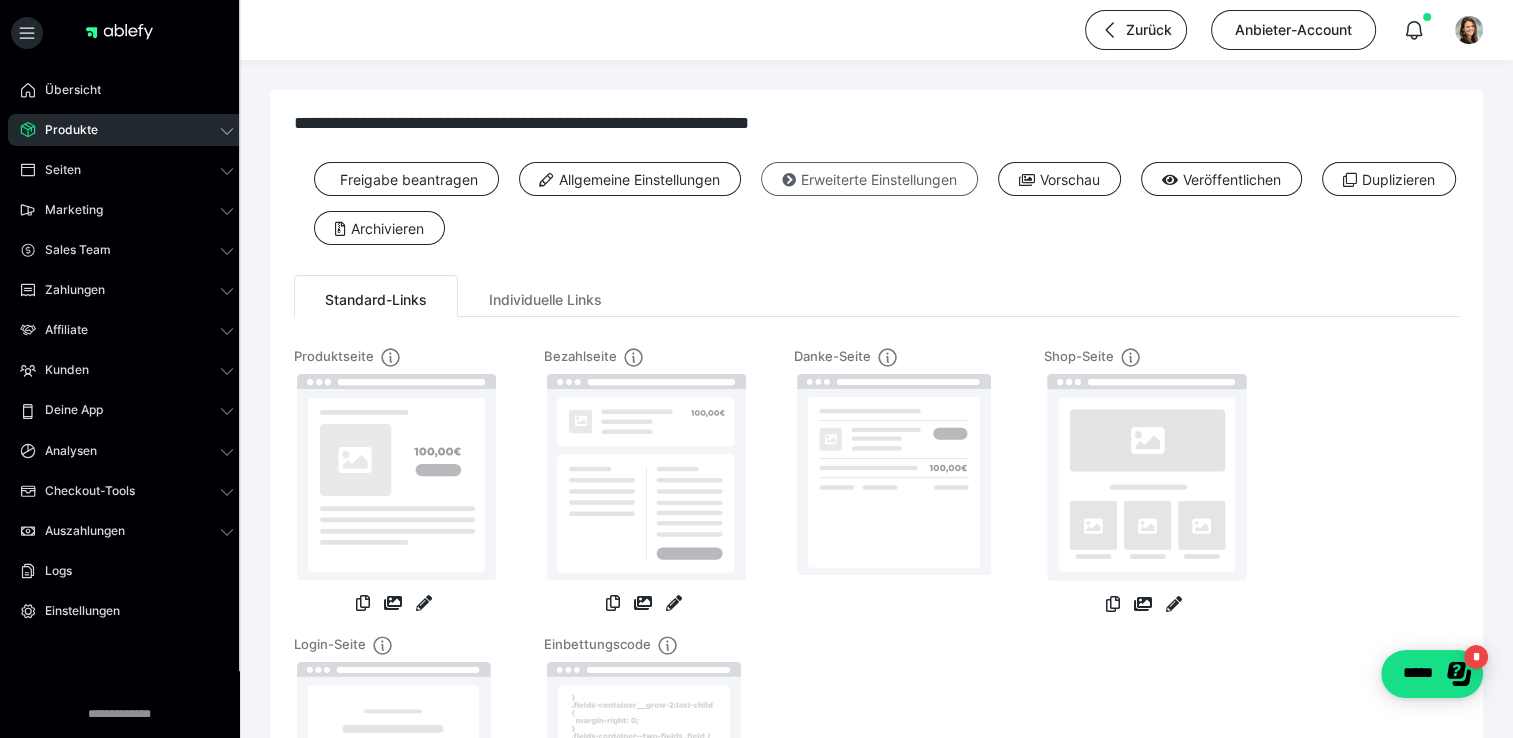 click on "Erweiterte Einstellungen" at bounding box center (869, 179) 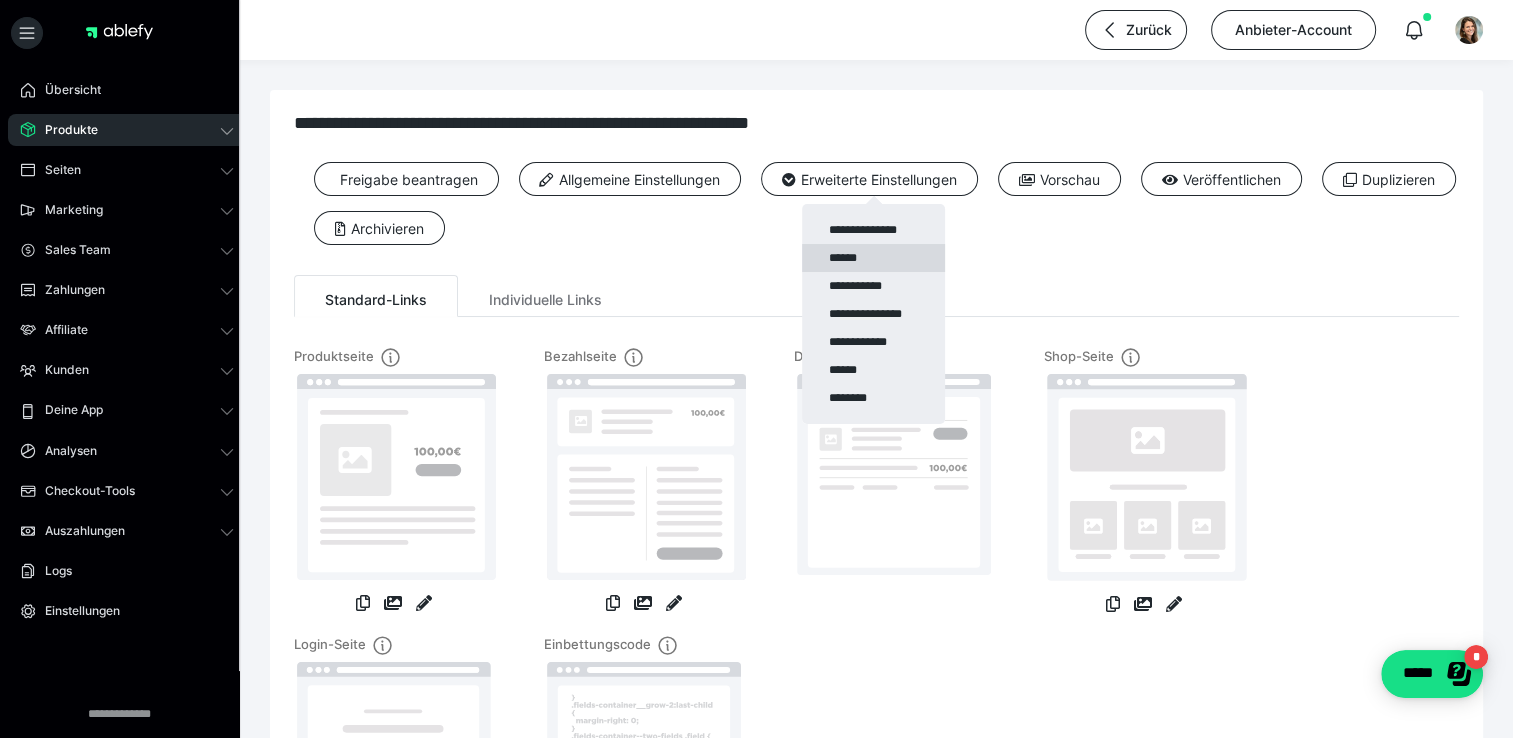 click on "******" at bounding box center [873, 258] 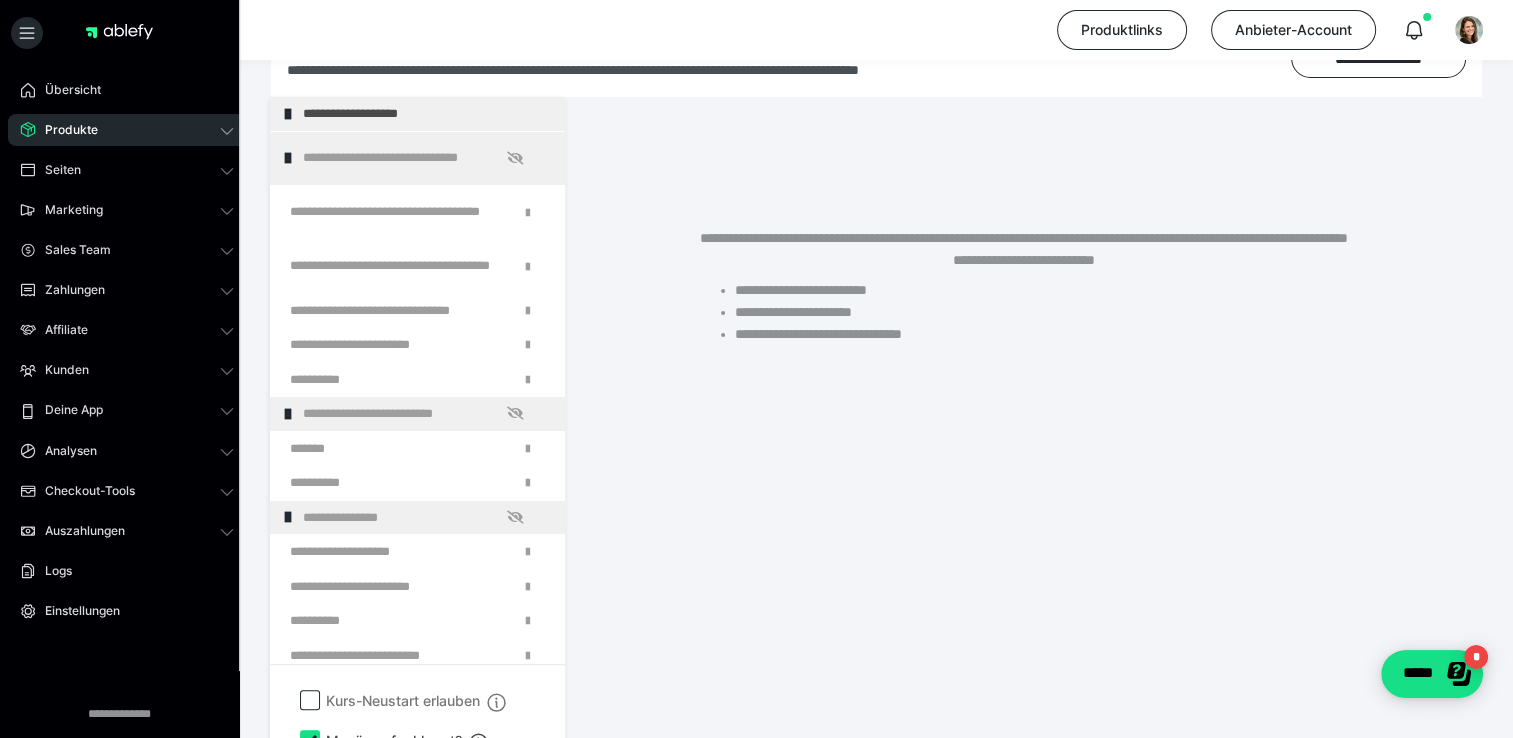 scroll, scrollTop: 348, scrollLeft: 0, axis: vertical 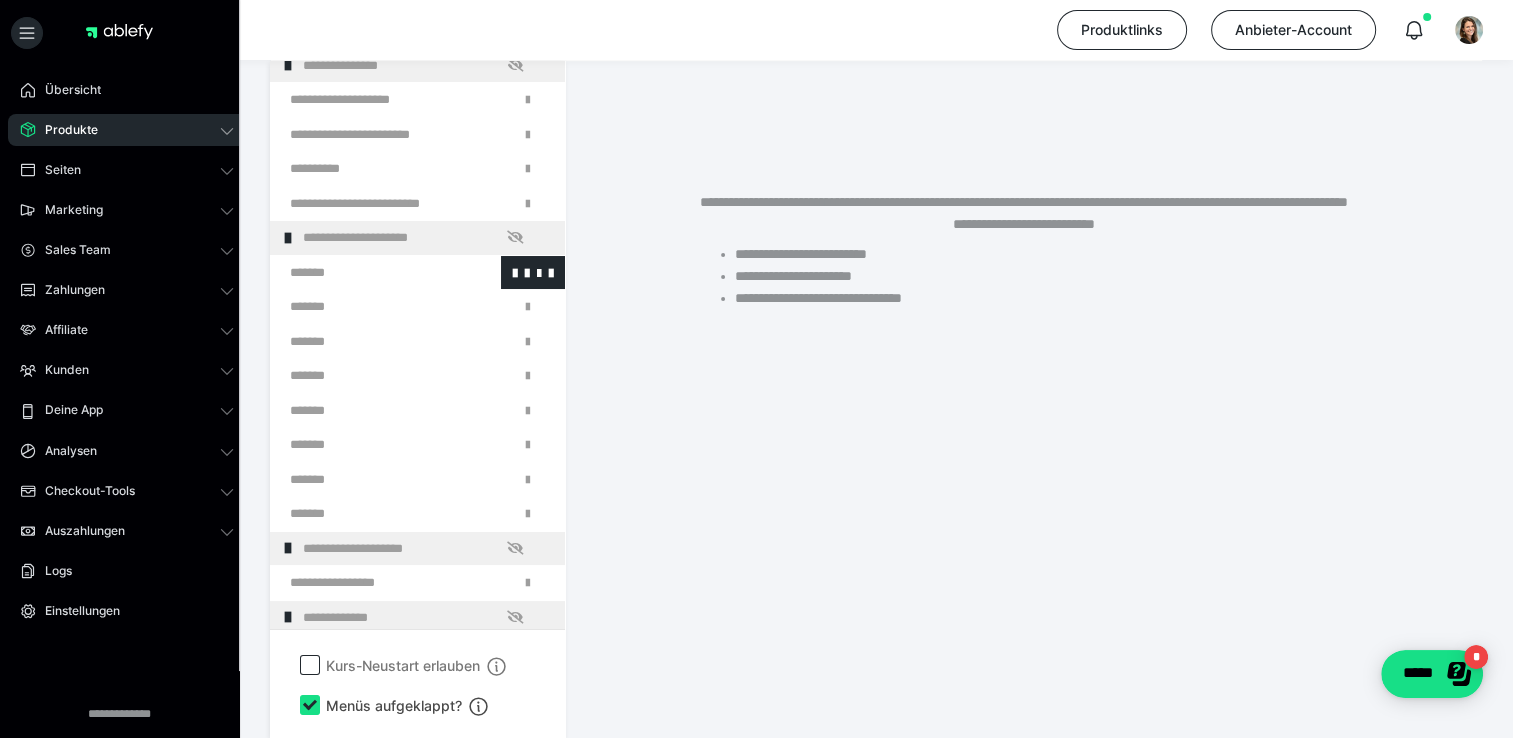 click at bounding box center [365, 273] 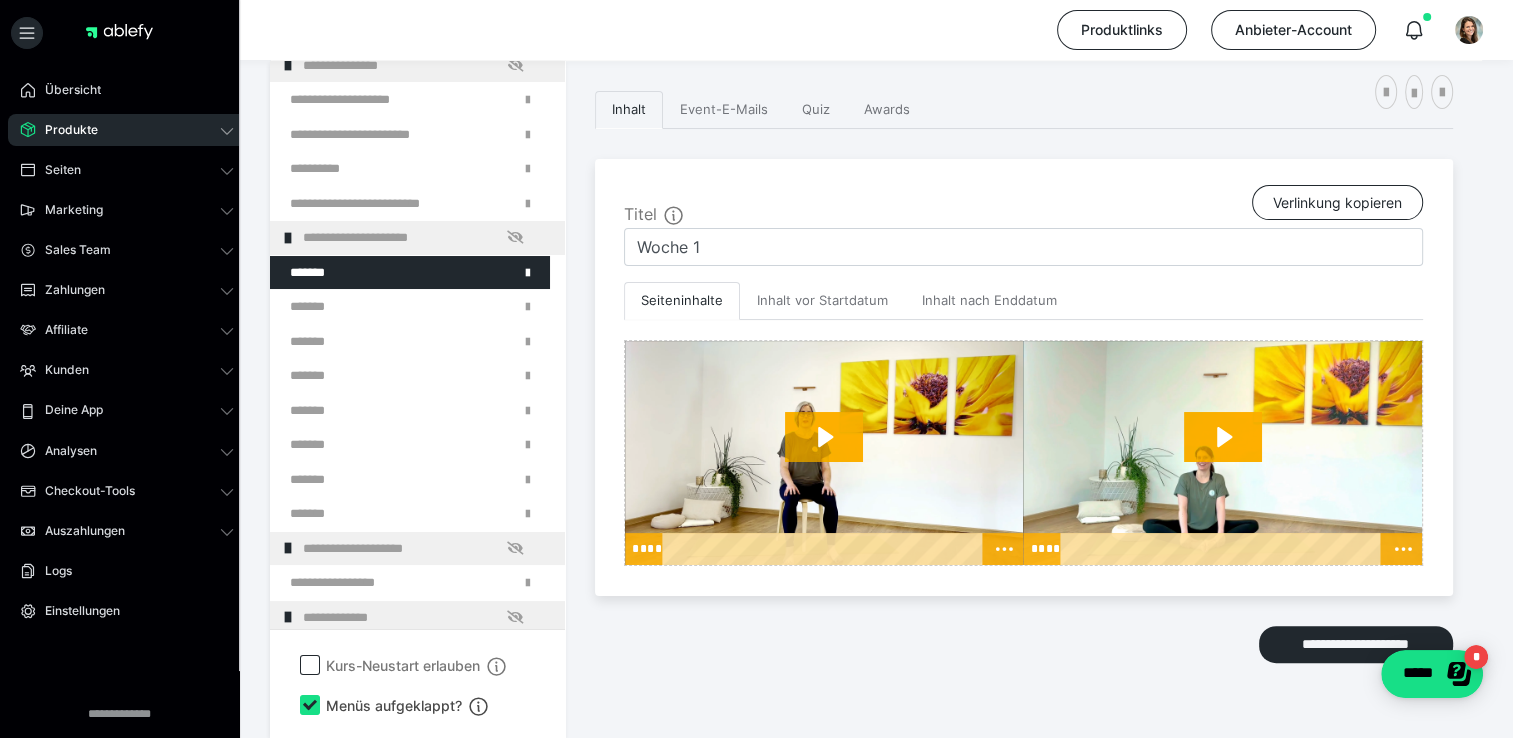 click on "**********" at bounding box center [1024, 377] 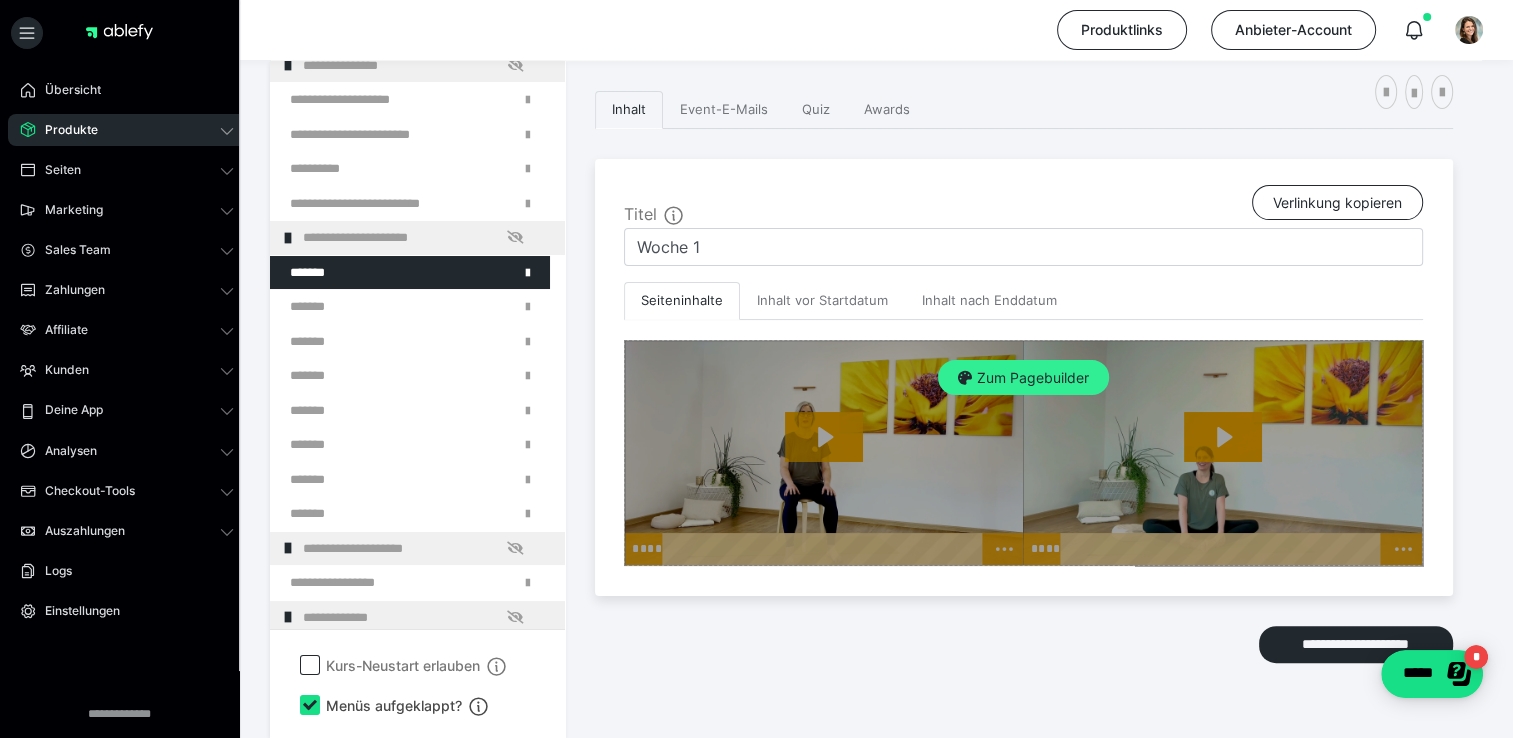 click on "Zum Pagebuilder" at bounding box center [1023, 378] 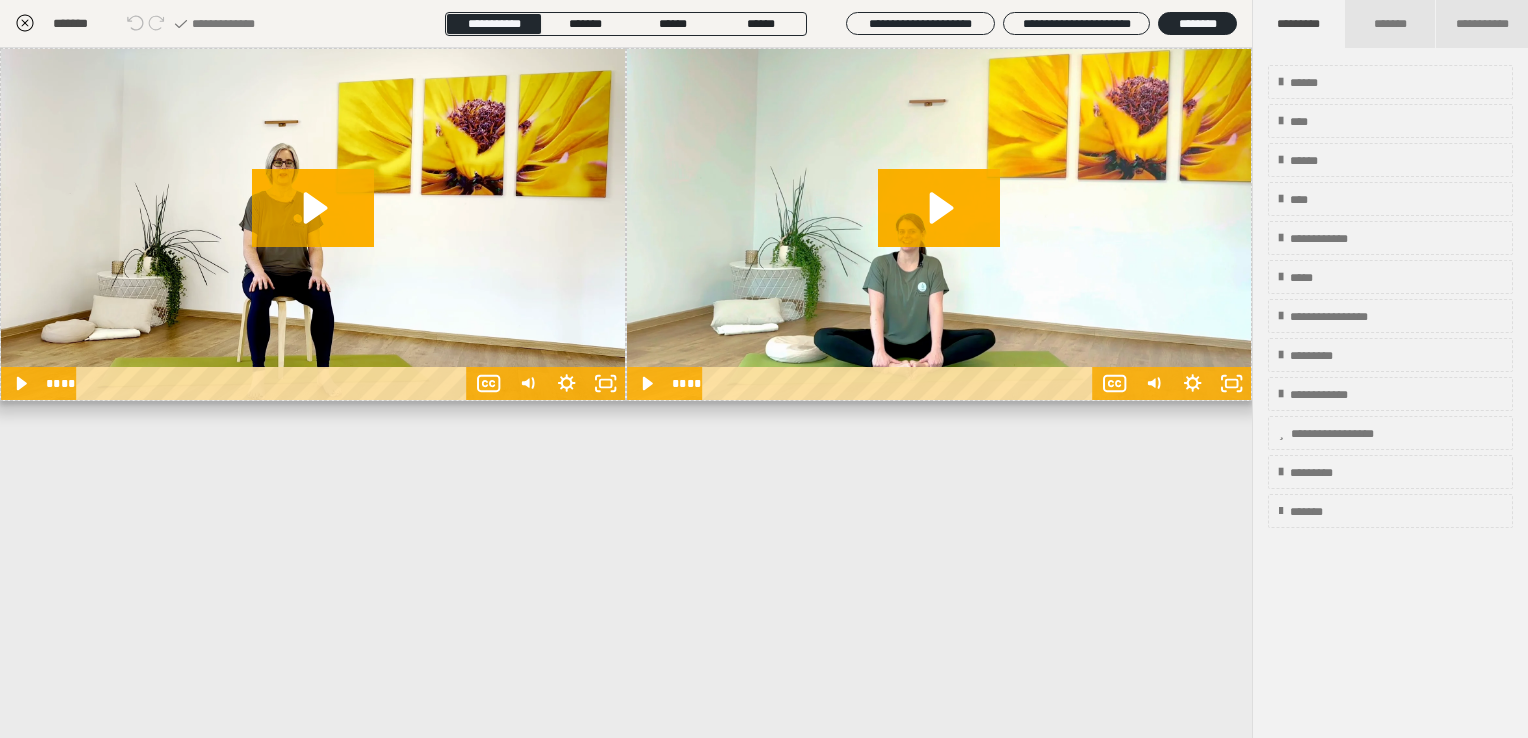 click on "**********" at bounding box center [626, 393] 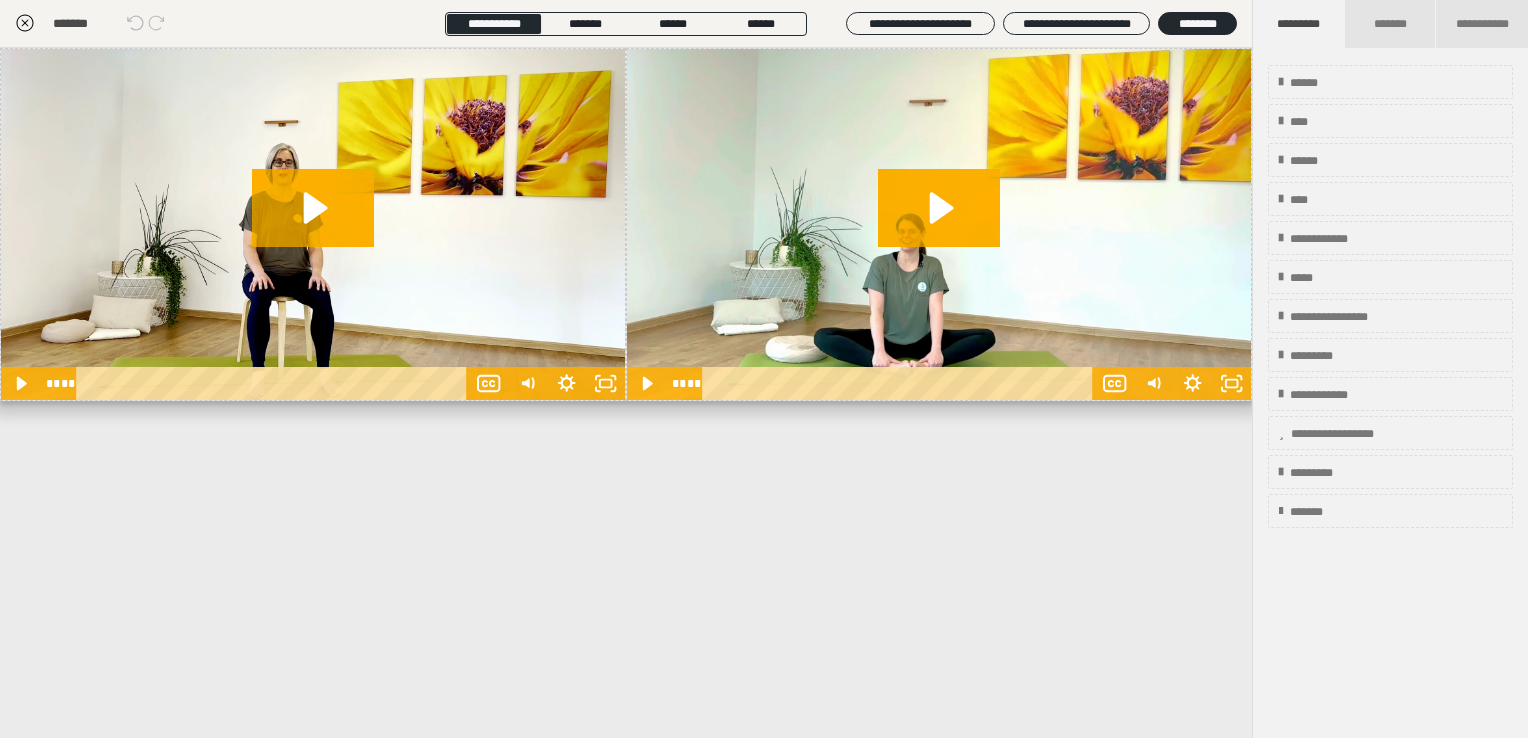 click on "**********" at bounding box center (626, 393) 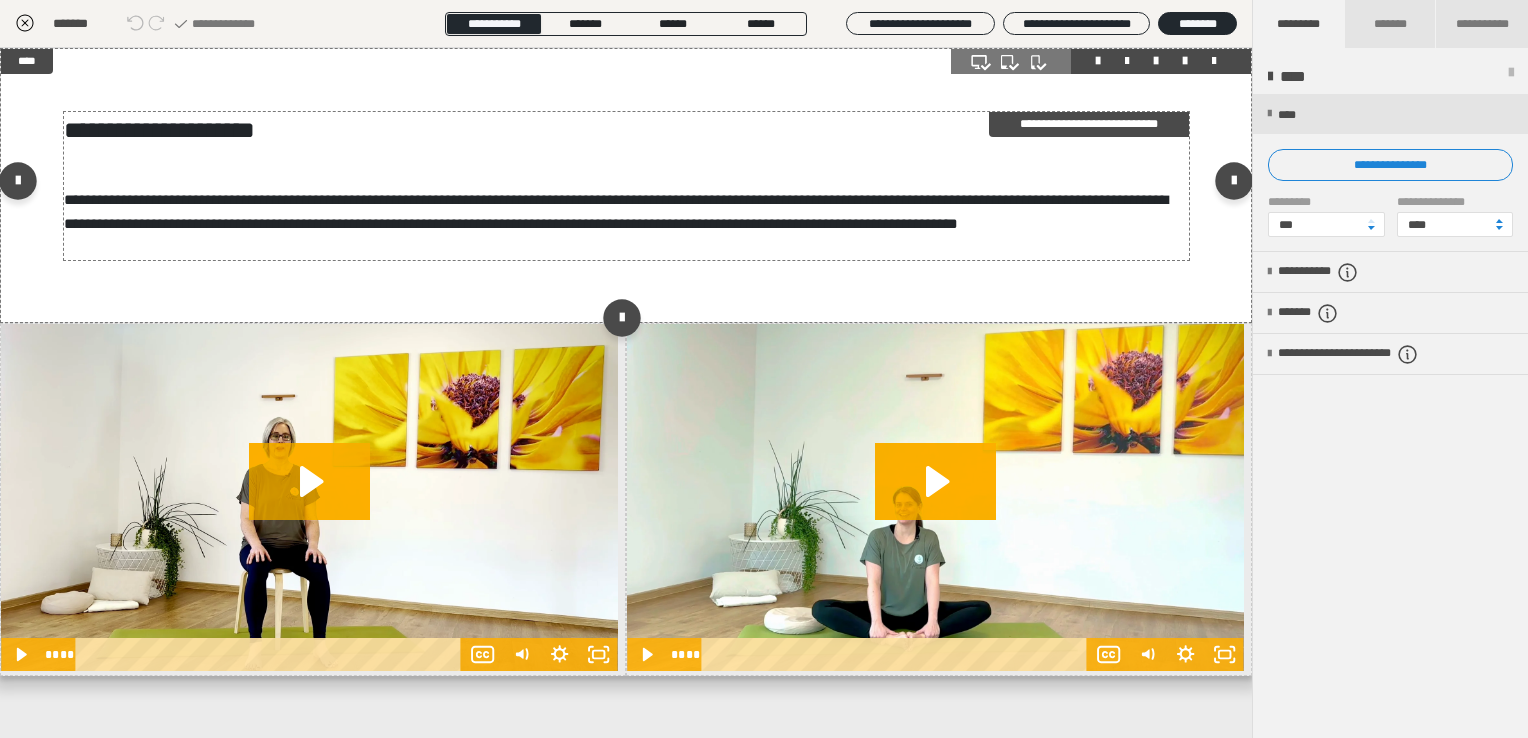 click on "**********" at bounding box center (620, 186) 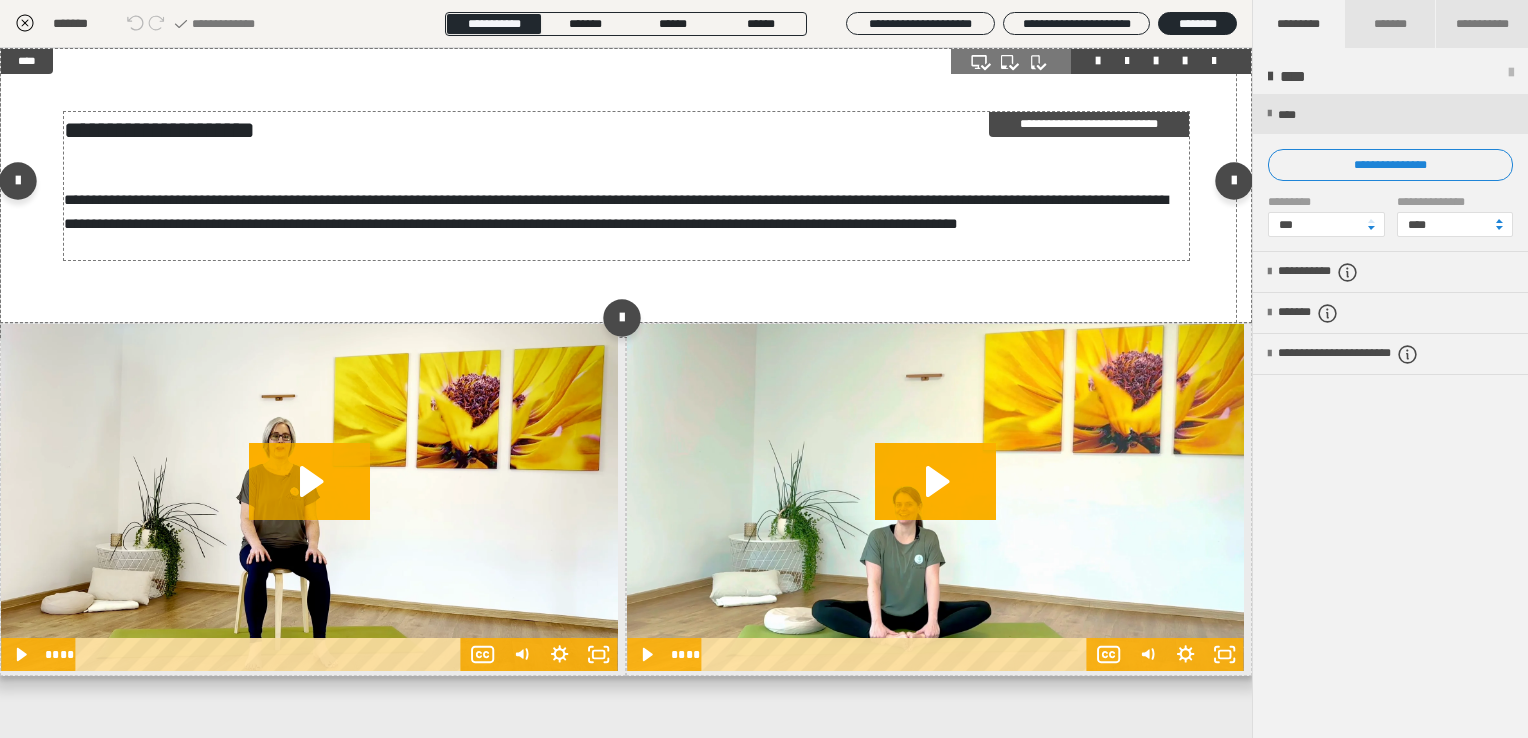 click on "**********" at bounding box center (620, 186) 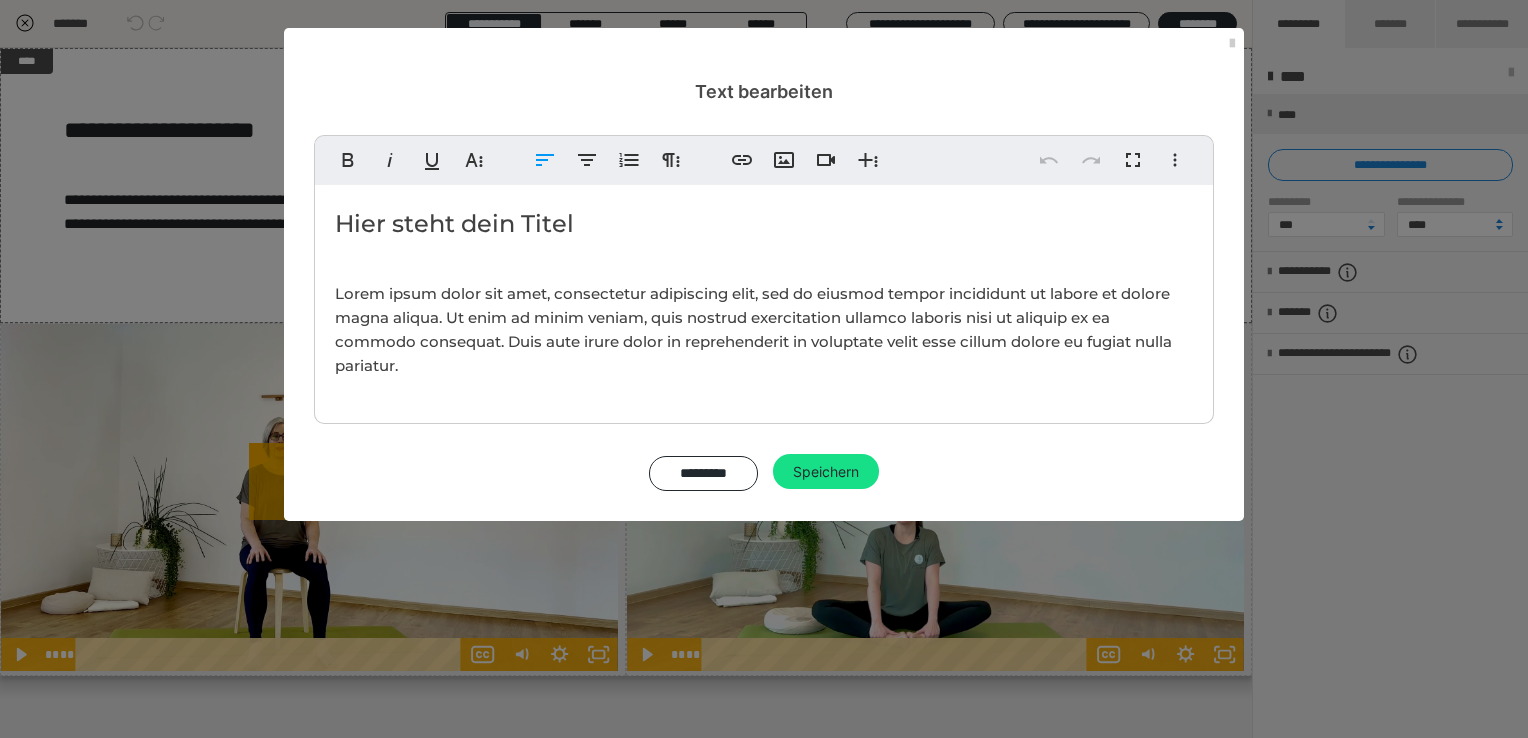 drag, startPoint x: 330, startPoint y: 201, endPoint x: 548, endPoint y: 394, distance: 291.15802 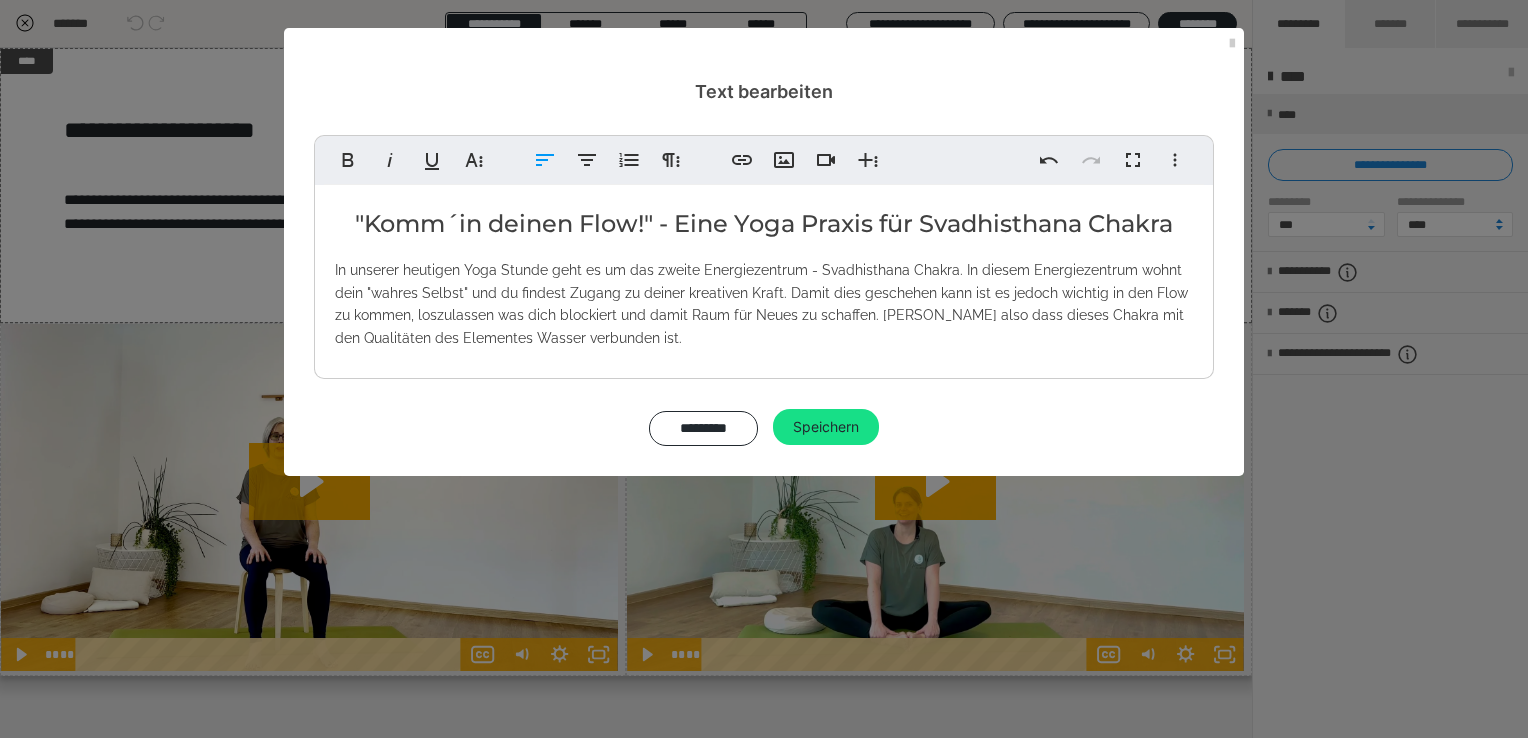 click on ""Komm´in deinen Flow!" - Eine Yoga Praxis für Svadhisthana Chakra" at bounding box center [764, 224] 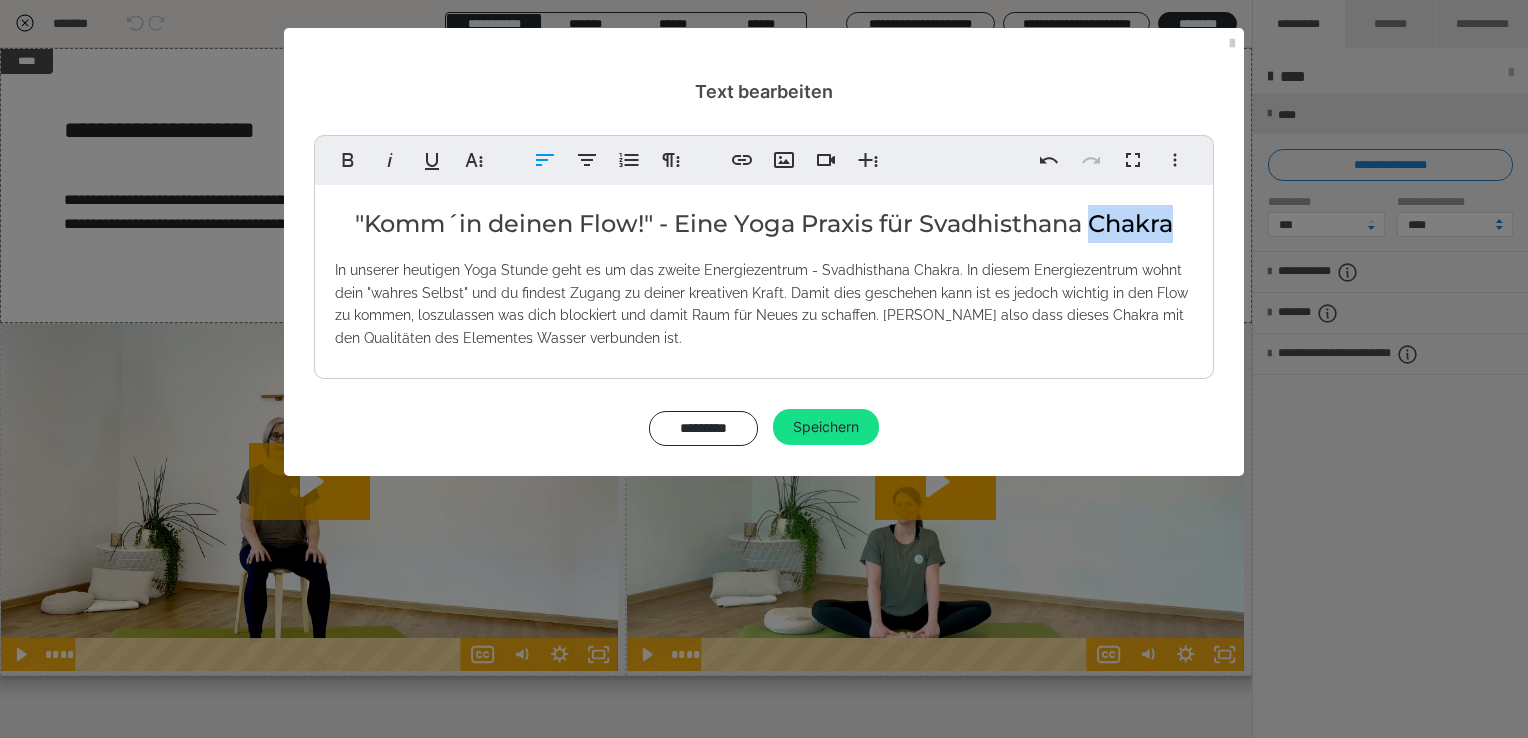 click on ""Komm´in deinen Flow!" - Eine Yoga Praxis für Svadhisthana Chakra" at bounding box center [764, 224] 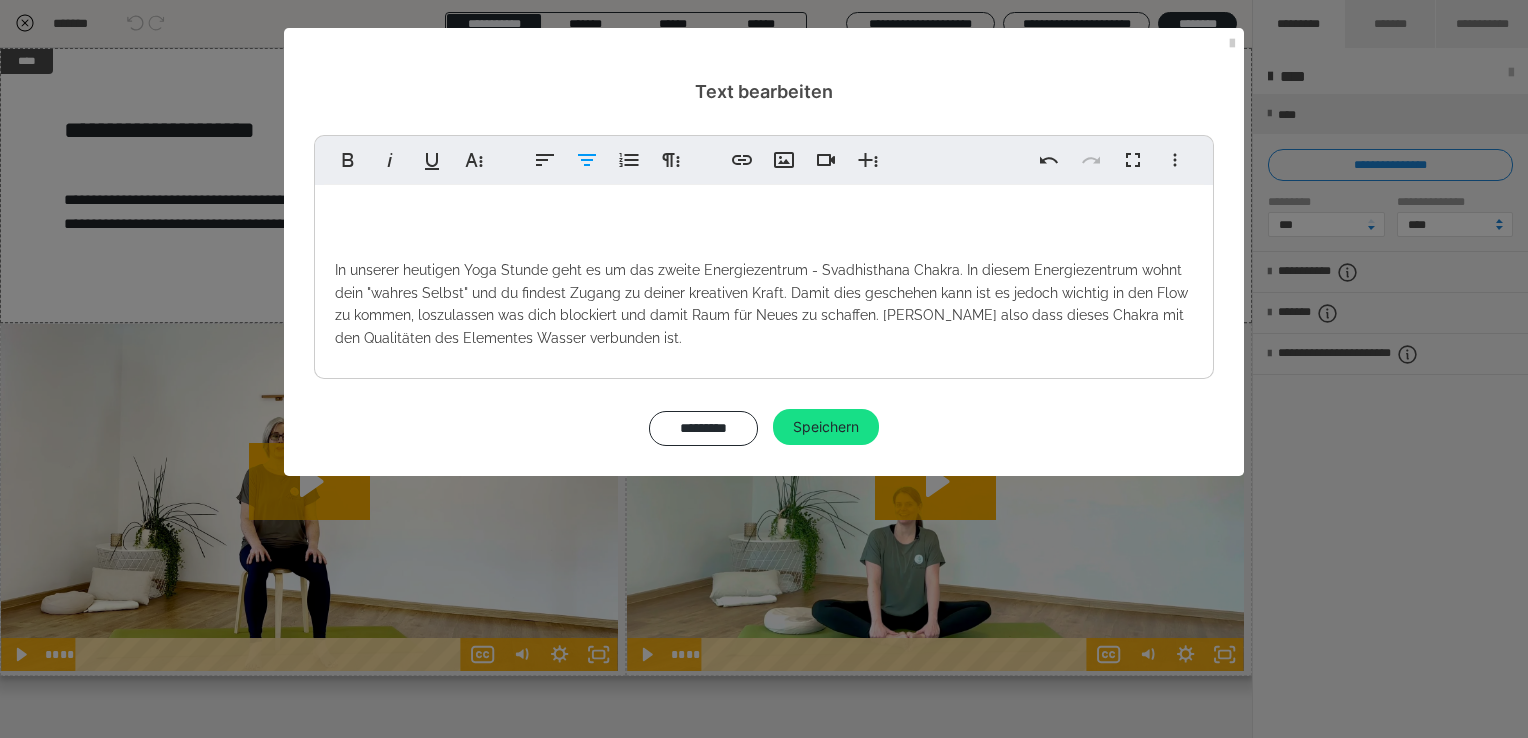 type 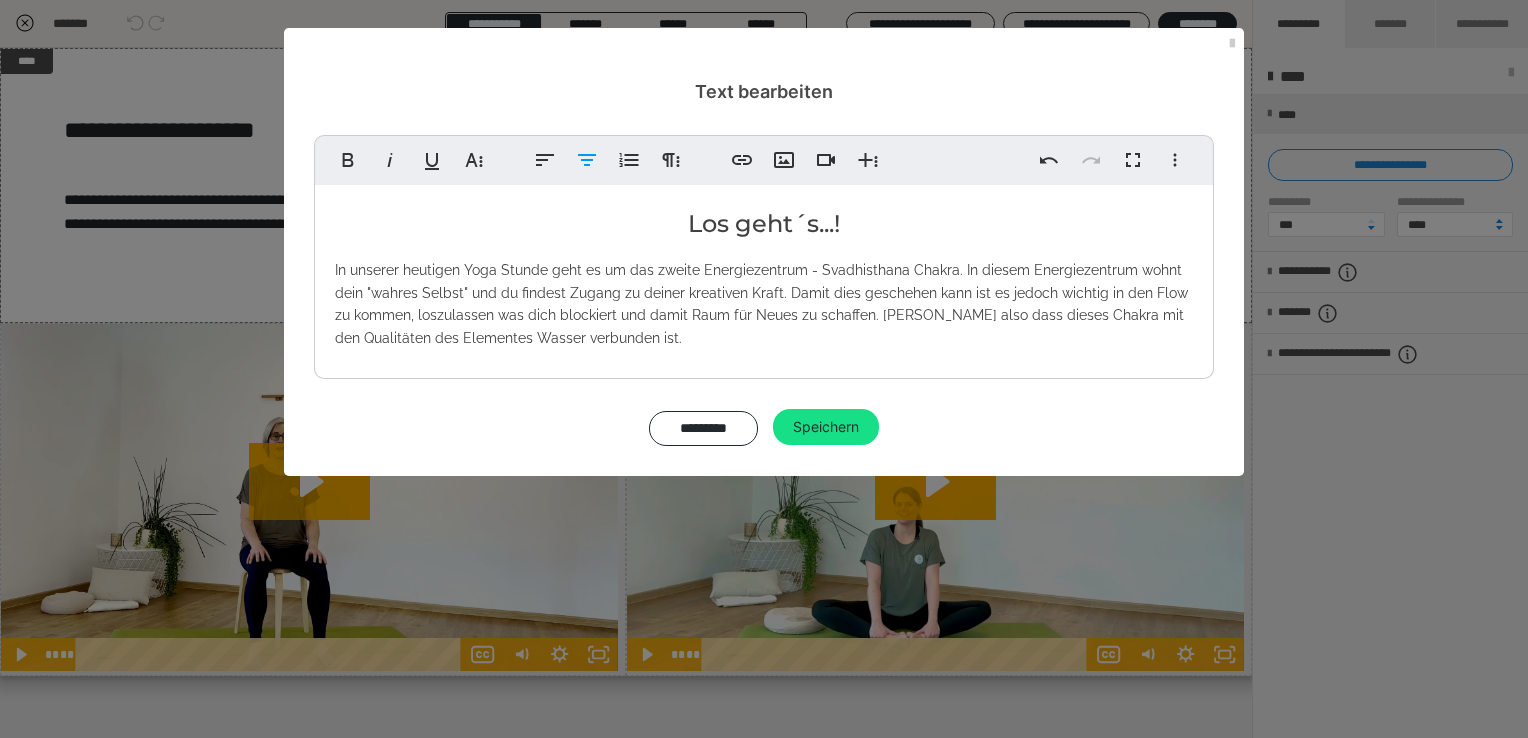 click on "​Los geht´s...! In unserer heutigen Yoga Stunde geht es um das zweite Energiezentrum - Svadhisthana Chakra. In diesem Energiezentrum wohnt dein "wahres Selbst" und du findest Zugang zu deiner kreativen Kraft. Damit dies geschehen kann ist es jedoch wichtig in den Flow zu kommen, loszulassen was dich blockiert und damit Raum für Neues zu schaffen. [PERSON_NAME] also dass dieses Chakra mit den Qualitäten des Elementes Wasser verbunden ist." at bounding box center [764, 277] 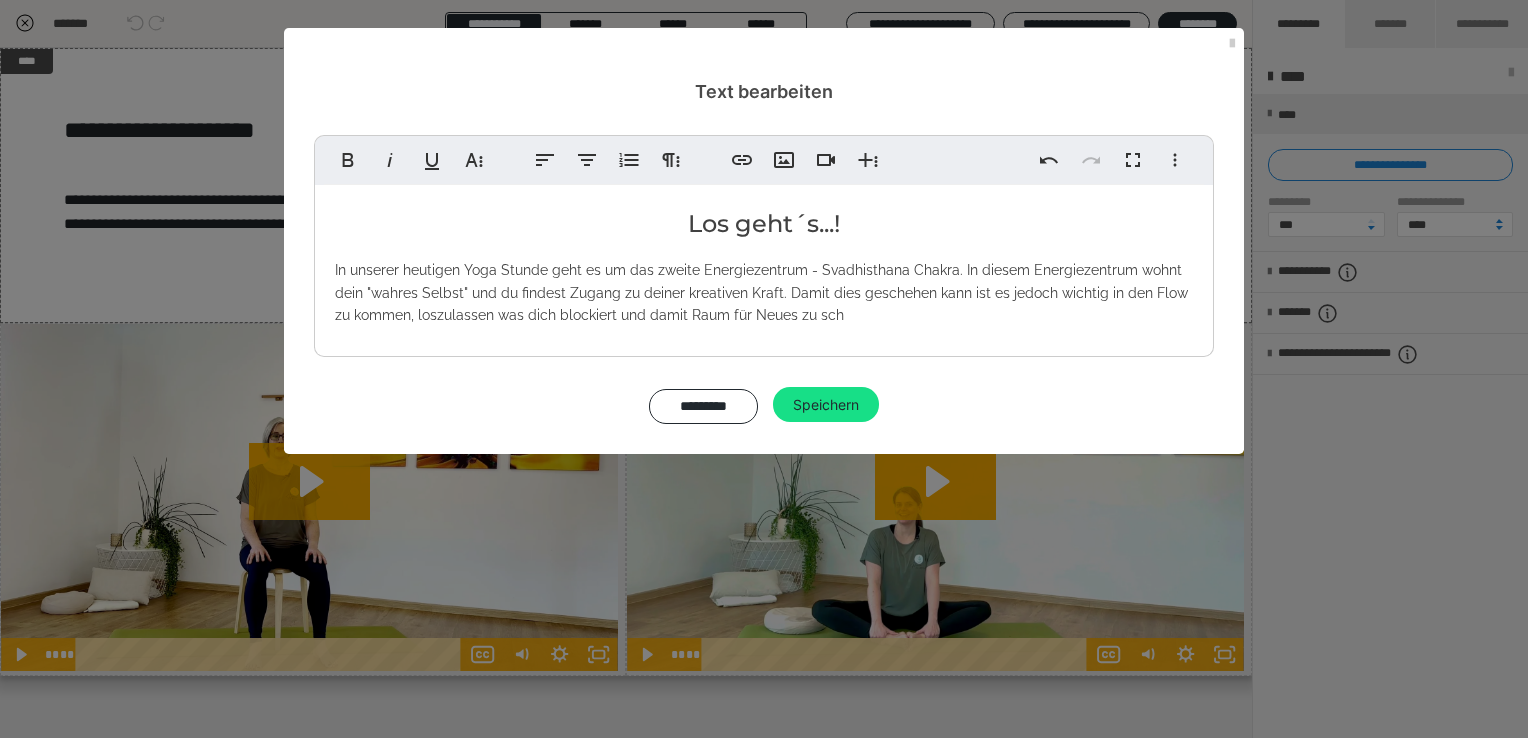 click on "In unserer heutigen Yoga Stunde geht es um das zweite Energiezentrum - Svadhisthana Chakra. In diesem Energiezentrum wohnt dein "wahres Selbst" und du findest Zugang zu deiner kreativen Kraft. Damit dies geschehen kann ist es jedoch wichtig in den Flow zu kommen, loszulassen was dich blockiert und damit Raum für Neues zu sch" at bounding box center [761, 292] 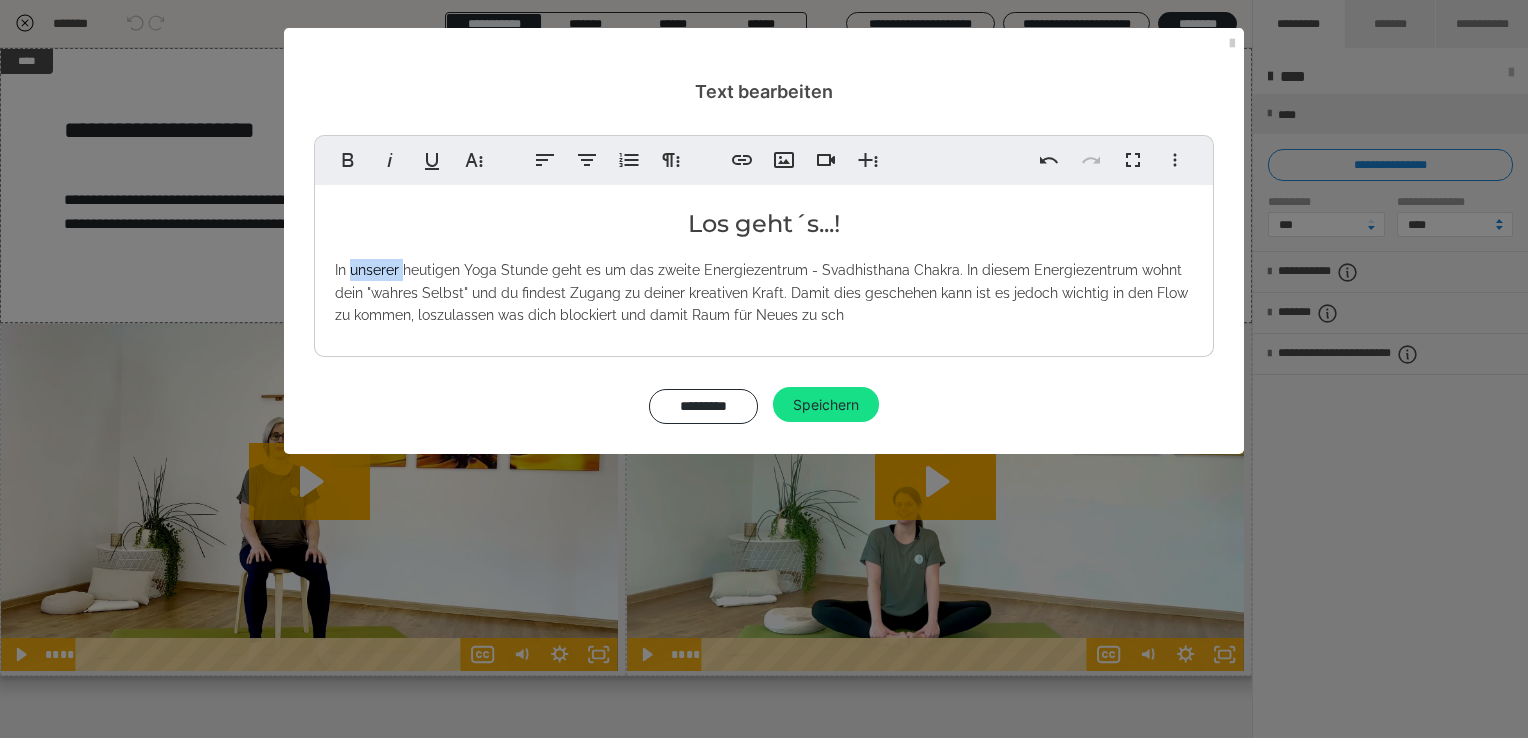 click on "In unserer heutigen Yoga Stunde geht es um das zweite Energiezentrum - Svadhisthana Chakra. In diesem Energiezentrum wohnt dein "wahres Selbst" und du findest Zugang zu deiner kreativen Kraft. Damit dies geschehen kann ist es jedoch wichtig in den Flow zu kommen, loszulassen was dich blockiert und damit Raum für Neues zu sch" at bounding box center (761, 292) 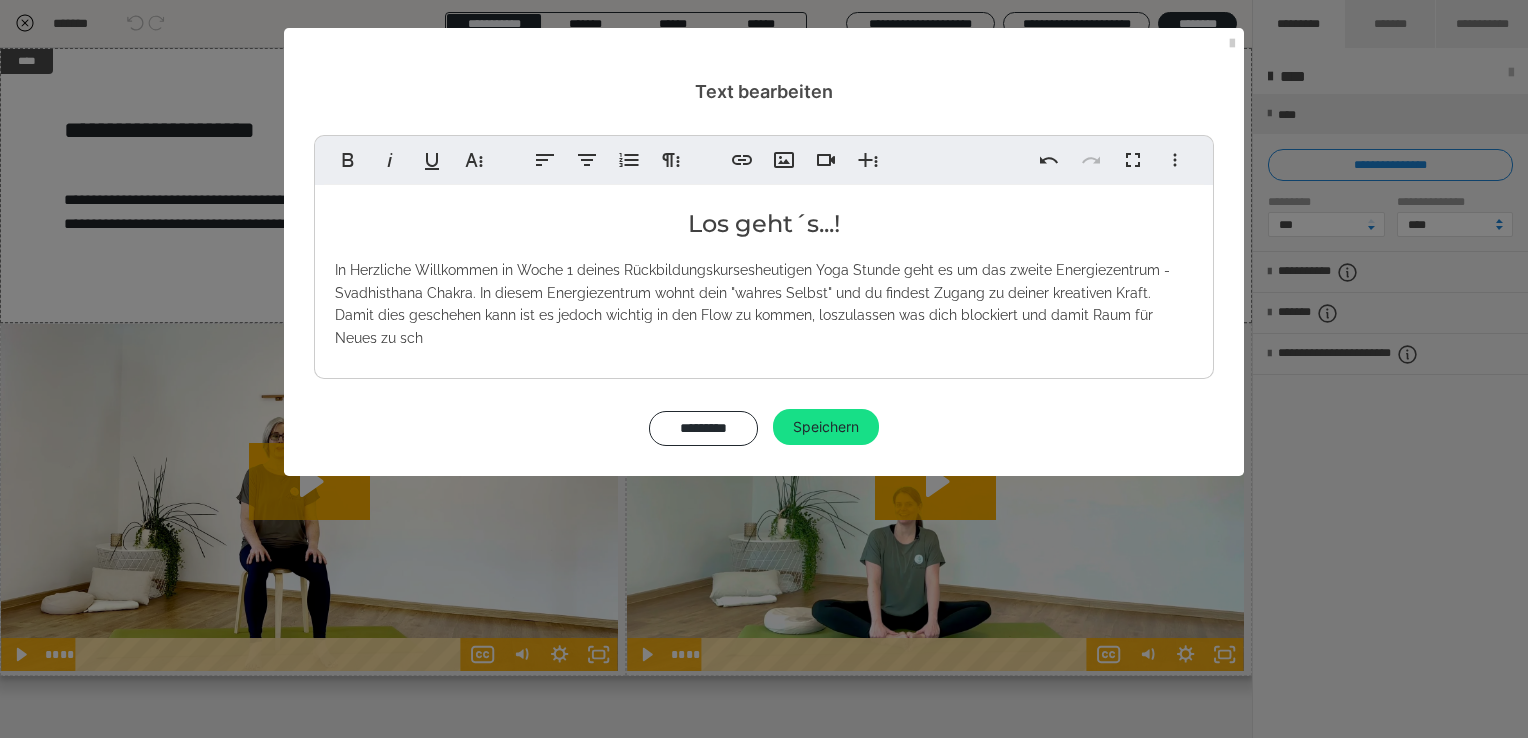 click on "In Herzliche Willkommen in Woche 1 deines Rückbildungskurses heutigen Yoga Stunde geht es um das zweite Energiezentrum - Svadhisthana Chakra. In diesem Energiezentrum wohnt dein "wahres Selbst" und du findest Zugang zu deiner kreativen Kraft. Damit dies geschehen kann ist es jedoch wichtig in den Flow zu kommen, loszulassen was dich blockiert und damit Raum für Neues zu sch" at bounding box center [752, 303] 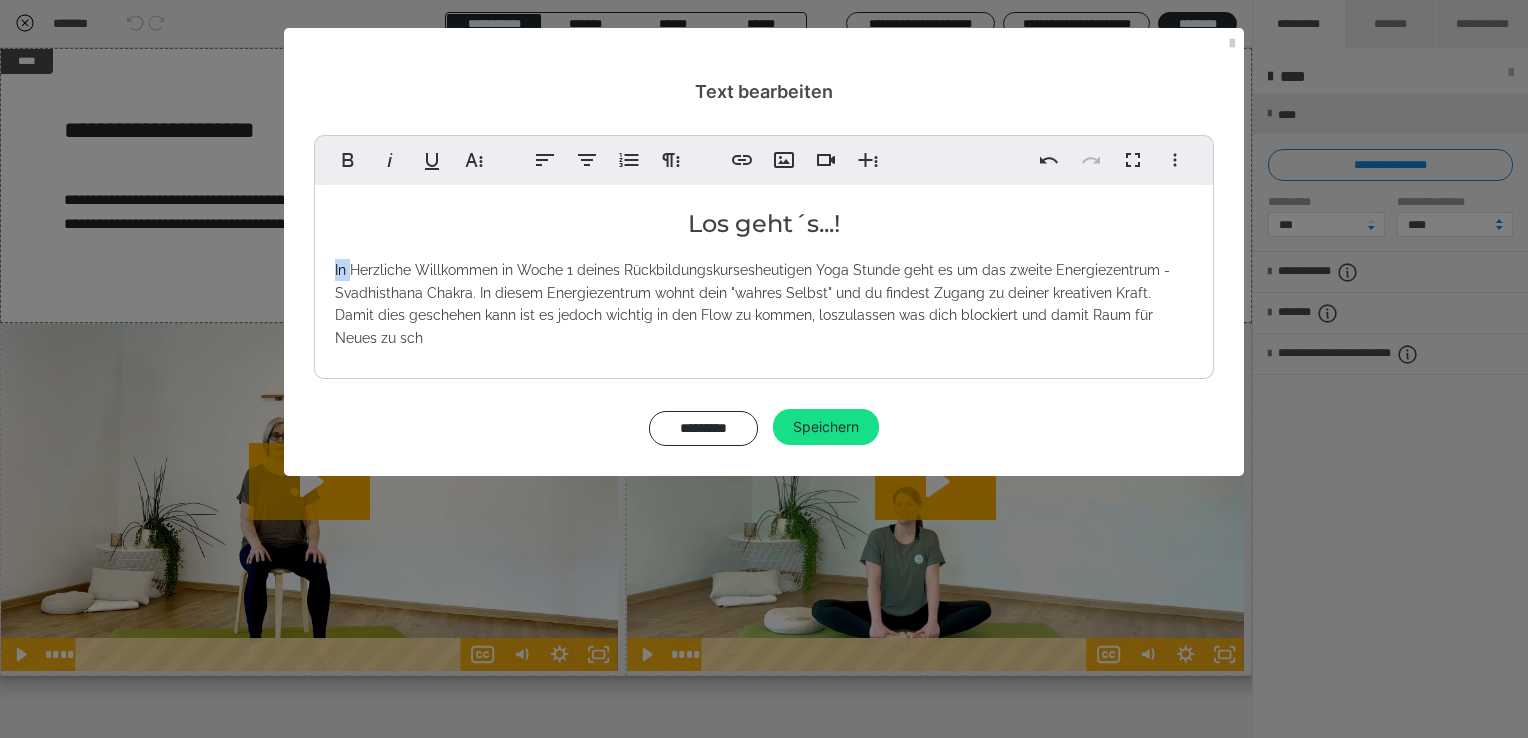 click on "In Herzliche Willkommen in Woche 1 deines Rückbildungskurses heutigen Yoga Stunde geht es um das zweite Energiezentrum - Svadhisthana Chakra. In diesem Energiezentrum wohnt dein "wahres Selbst" und du findest Zugang zu deiner kreativen Kraft. Damit dies geschehen kann ist es jedoch wichtig in den Flow zu kommen, loszulassen was dich blockiert und damit Raum für Neues zu sch" at bounding box center (752, 303) 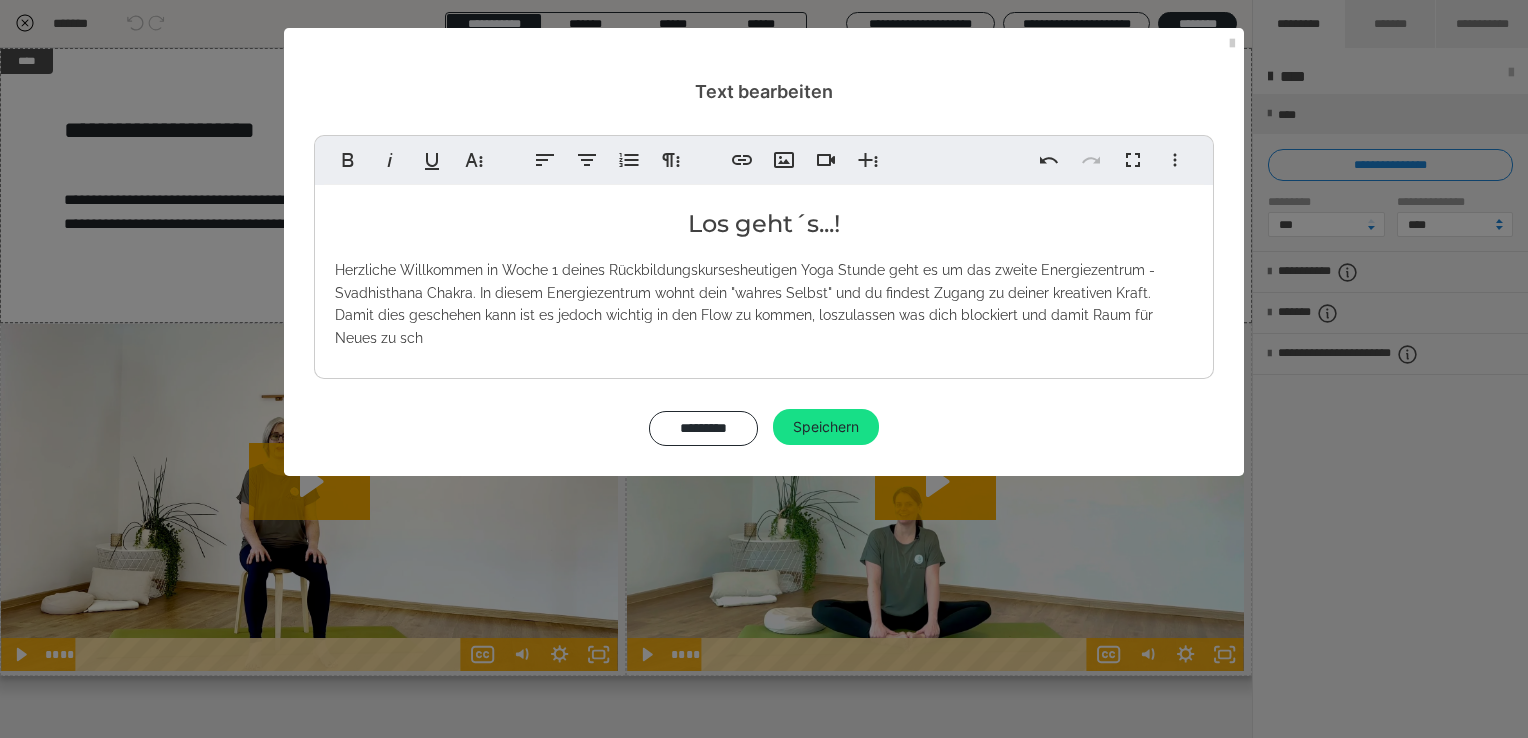 click on "Herzliche Willkommen in Woche 1 deines Rückbildungskursesheutigen Yoga Stunde geht es um das zweite Energiezentrum - Svadhisthana Chakra. In diesem Energiezentrum wohnt dein "wahres Selbst" und du findest Zugang zu deiner kreativen Kraft. Damit dies geschehen kann ist es jedoch wichtig in den Flow zu kommen, loszulassen was dich blockiert und damit Raum für Neues zu sch" at bounding box center (745, 303) 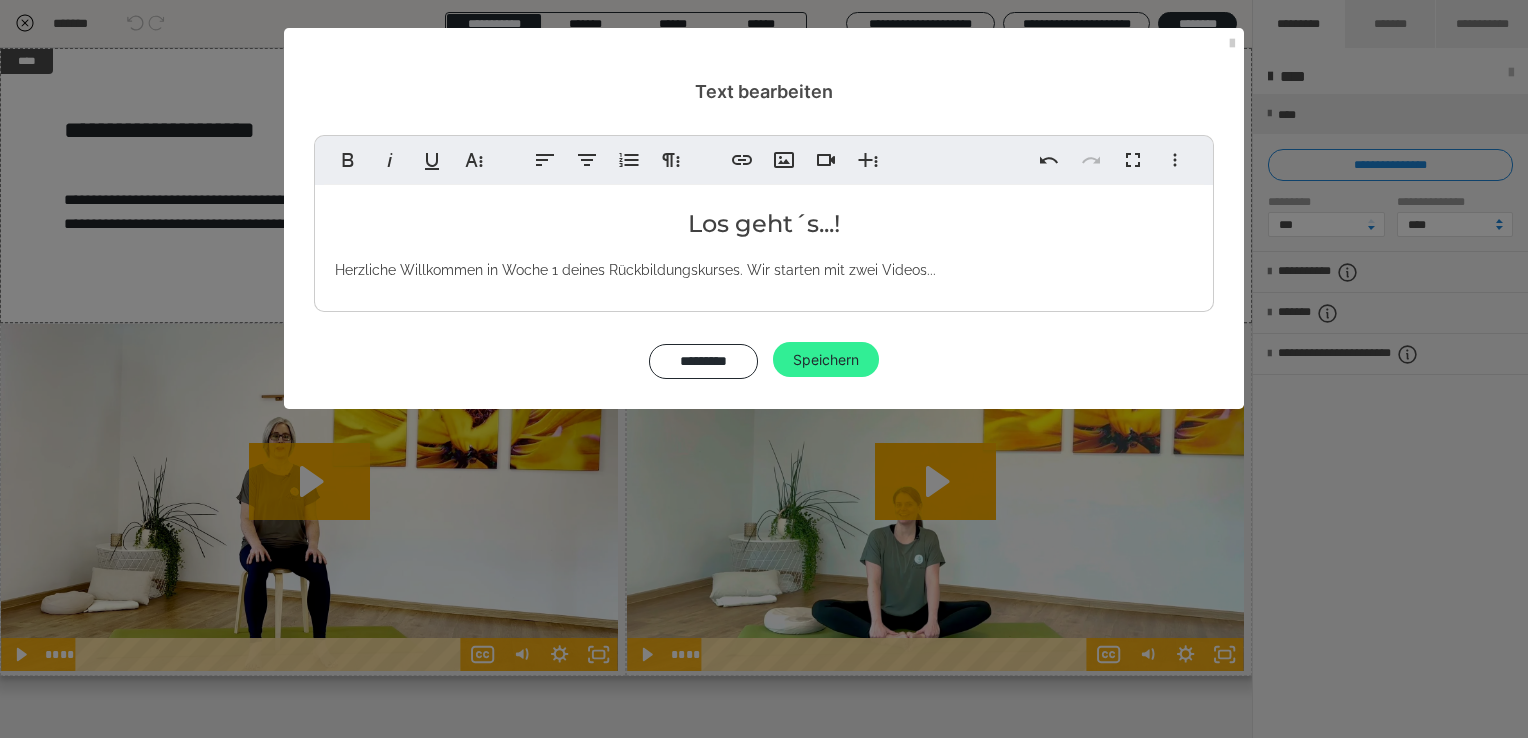 click on "Speichern" at bounding box center [826, 360] 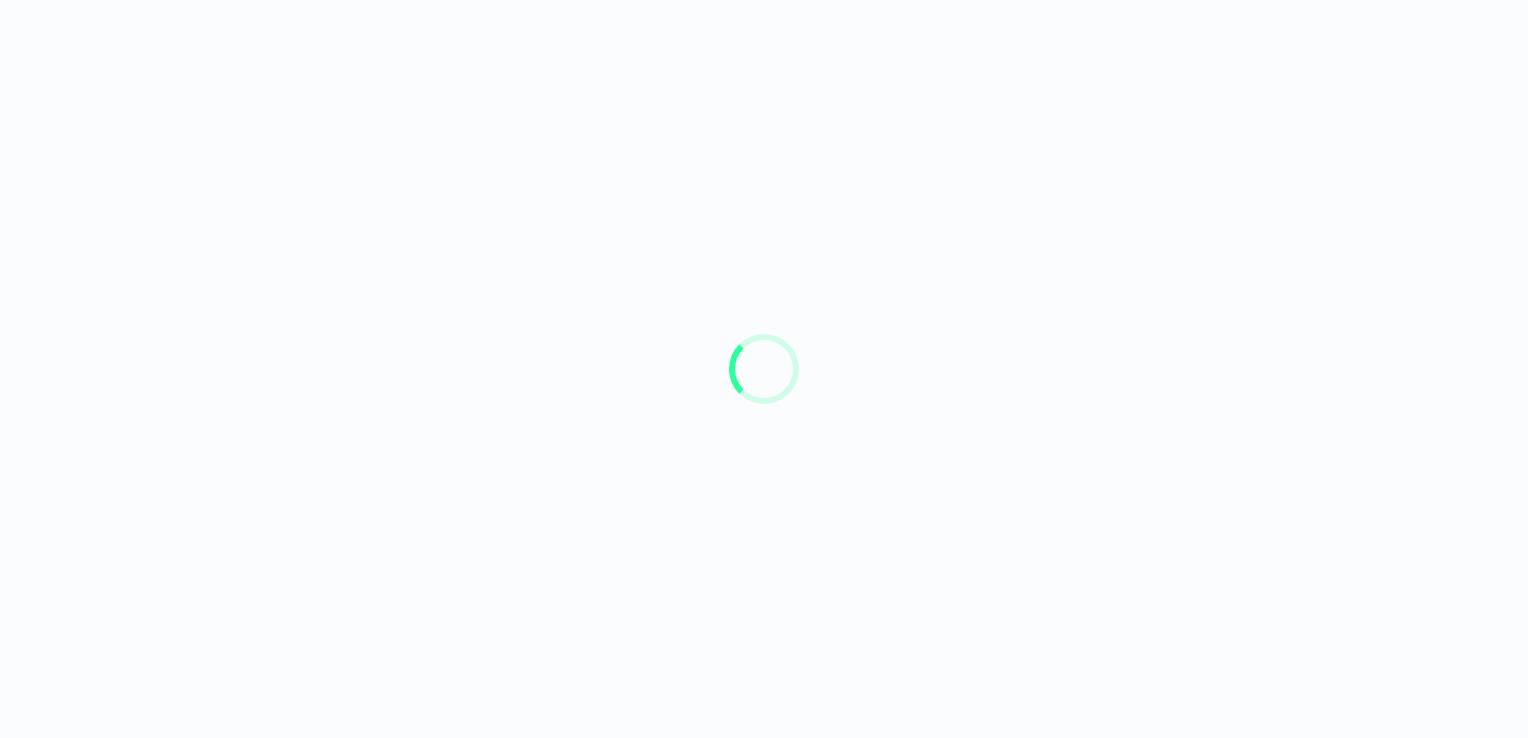 scroll, scrollTop: 0, scrollLeft: 0, axis: both 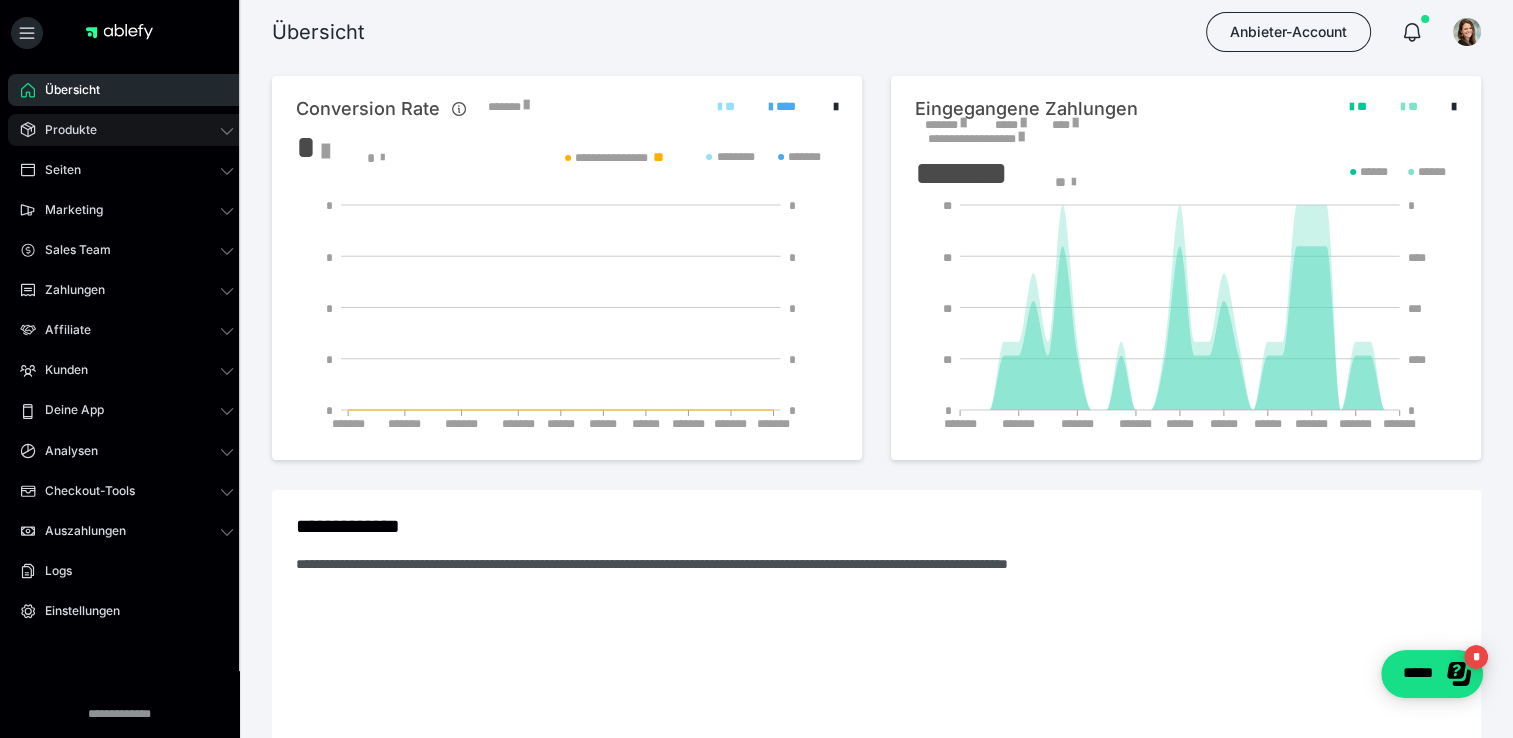 click on "Produkte" at bounding box center [127, 130] 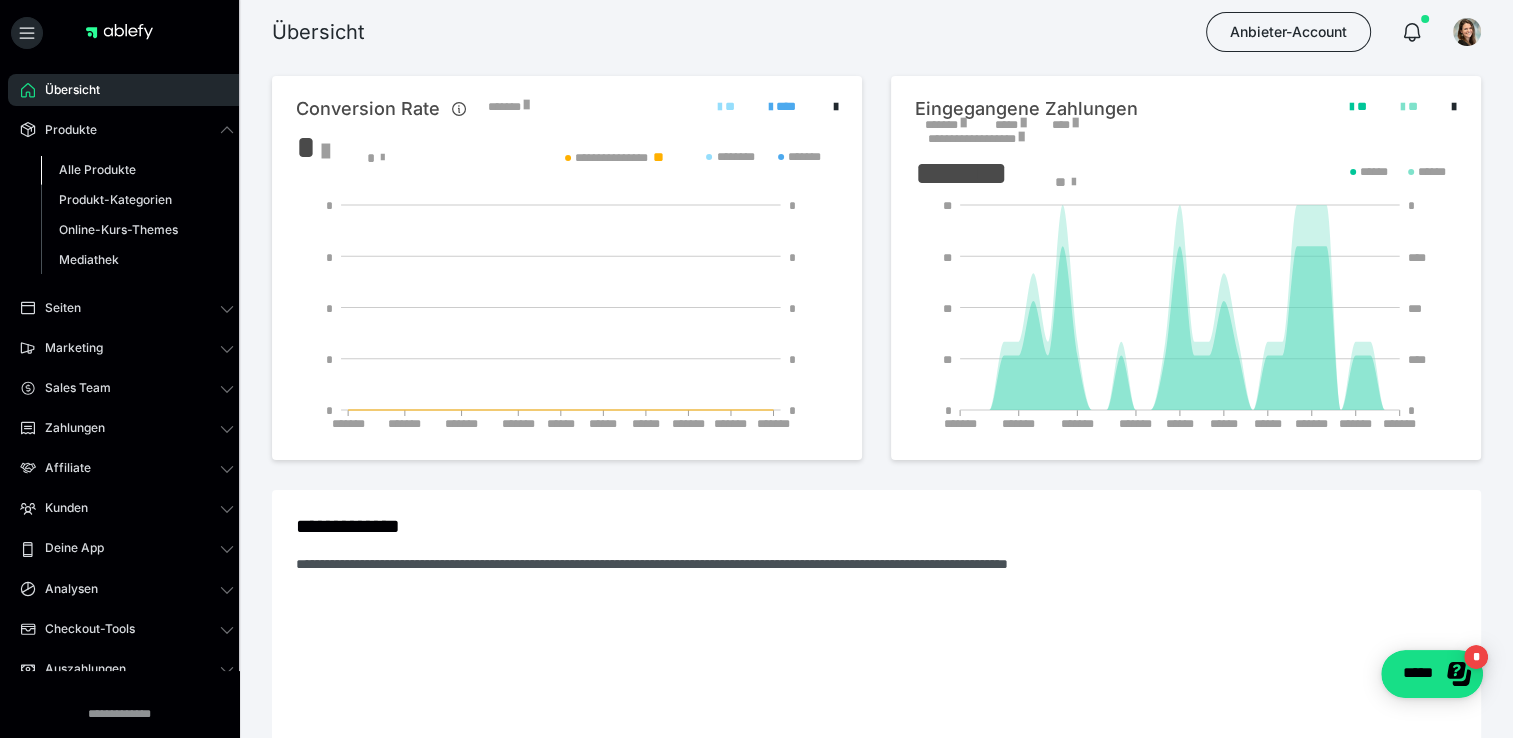 click on "Alle Produkte" at bounding box center [97, 169] 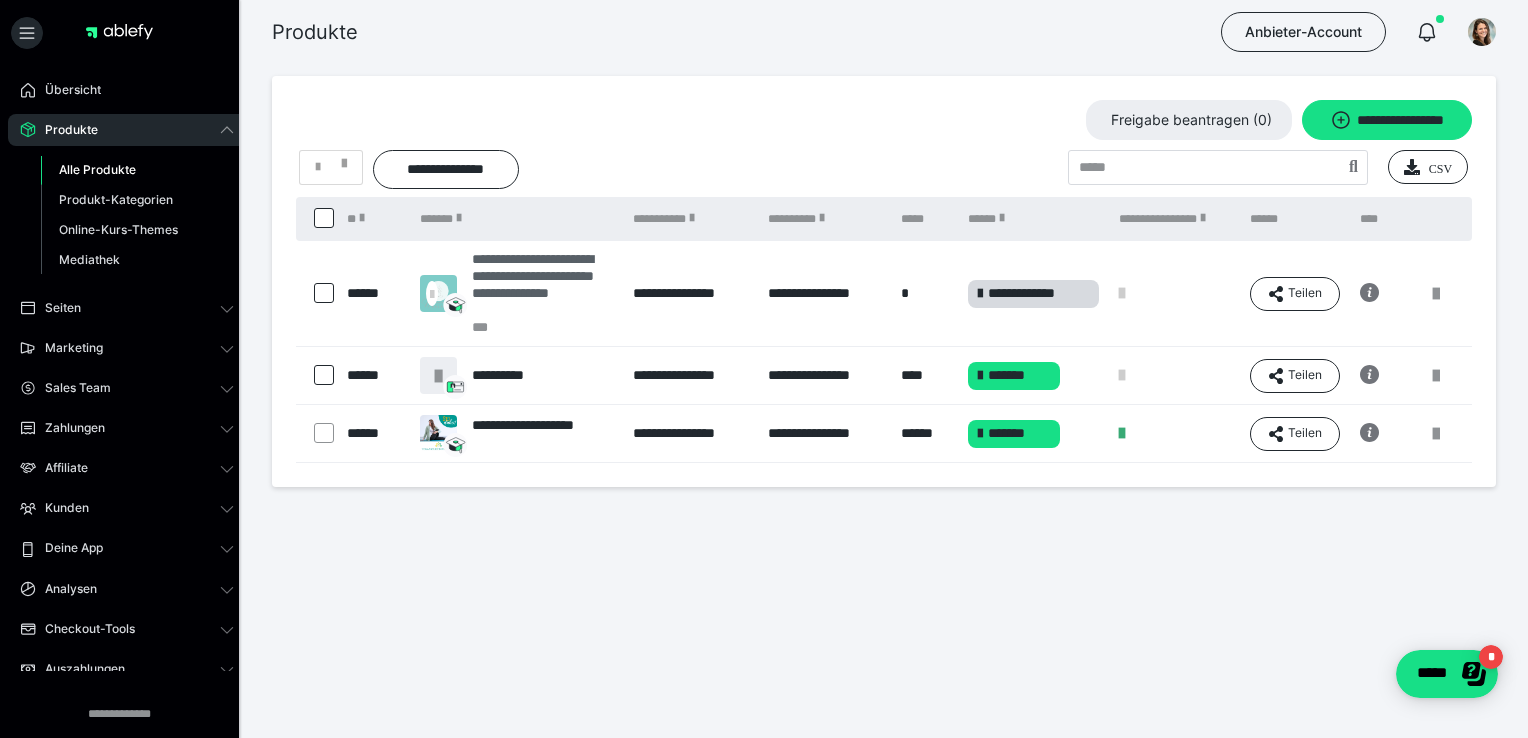 click on "**********" at bounding box center (542, 284) 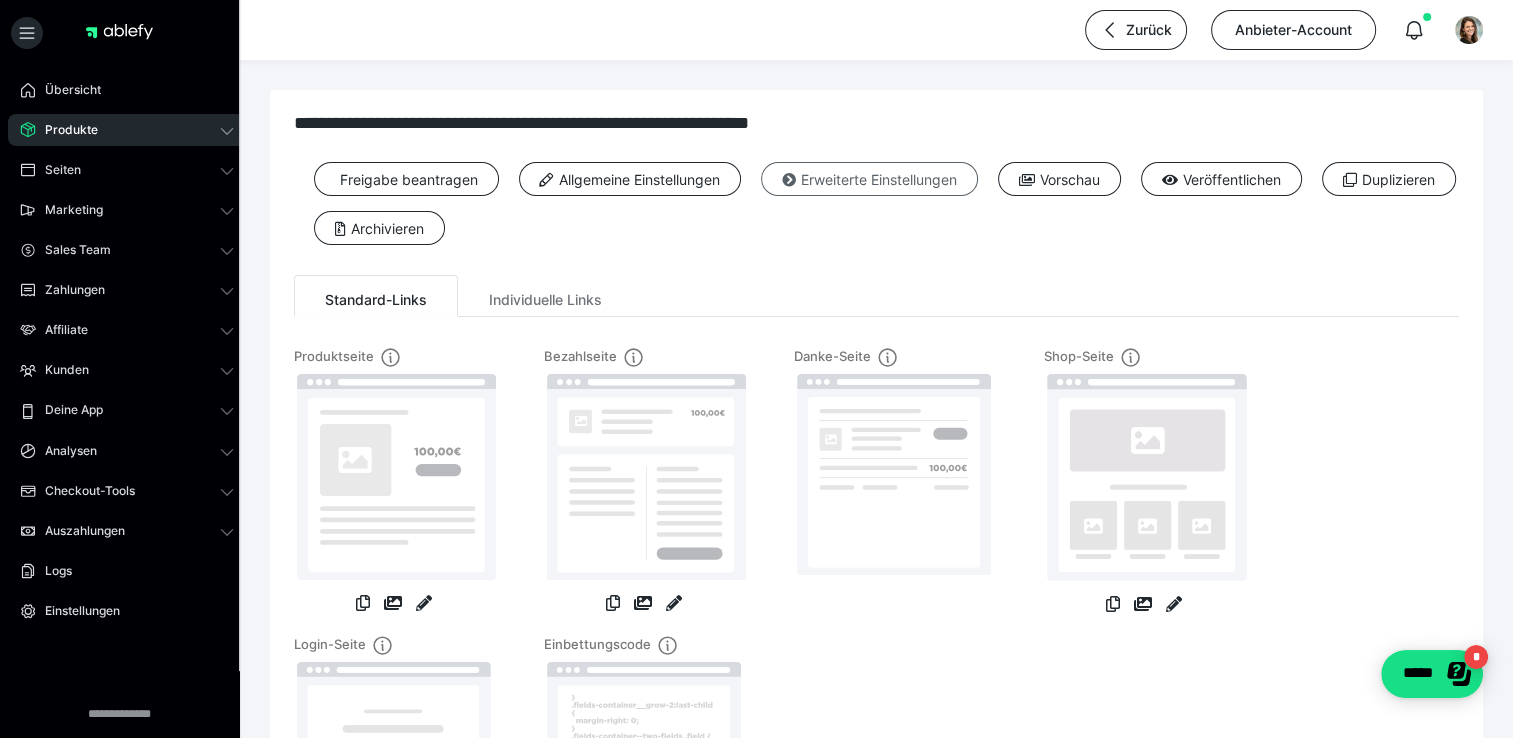 click on "Erweiterte Einstellungen" at bounding box center [869, 179] 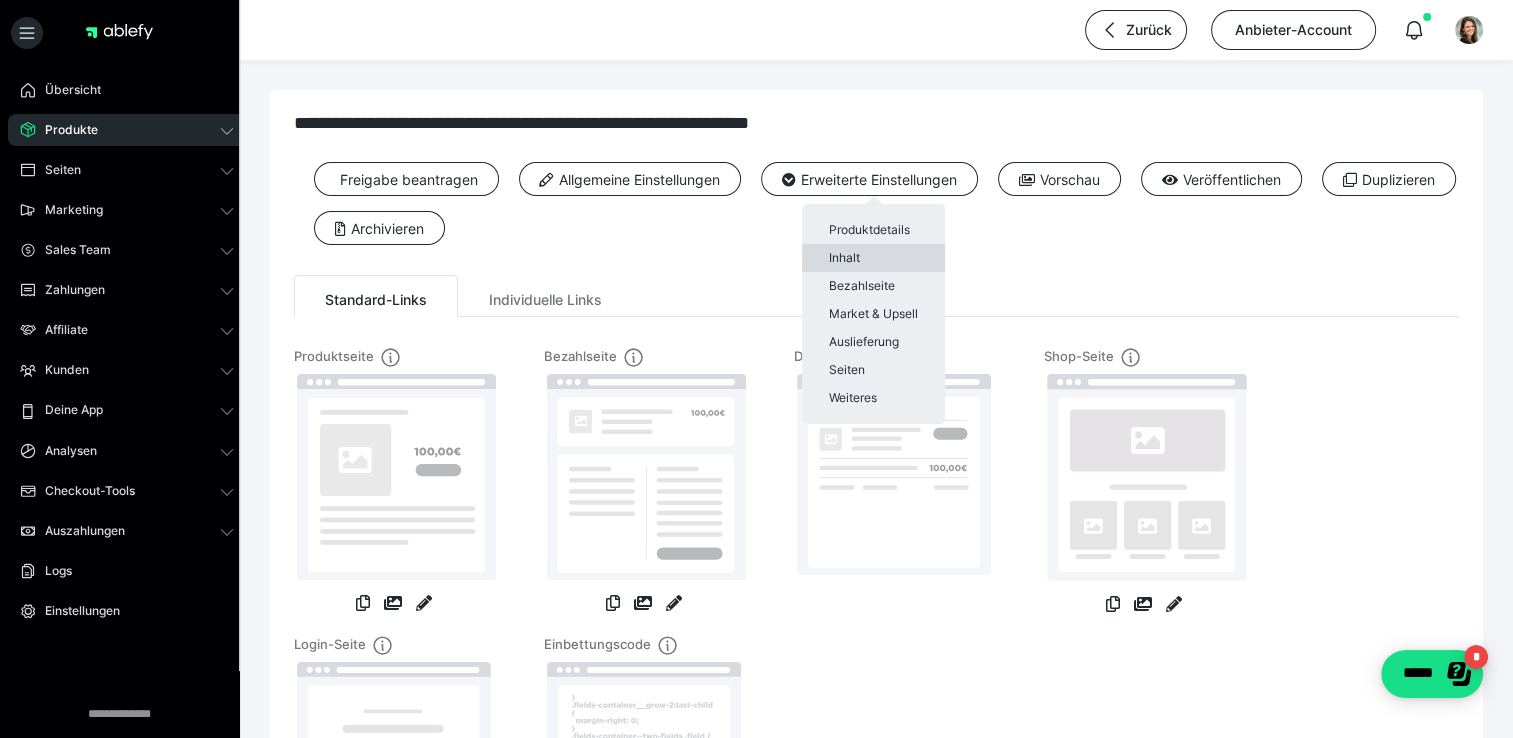 click on "Inhalt" at bounding box center [873, 258] 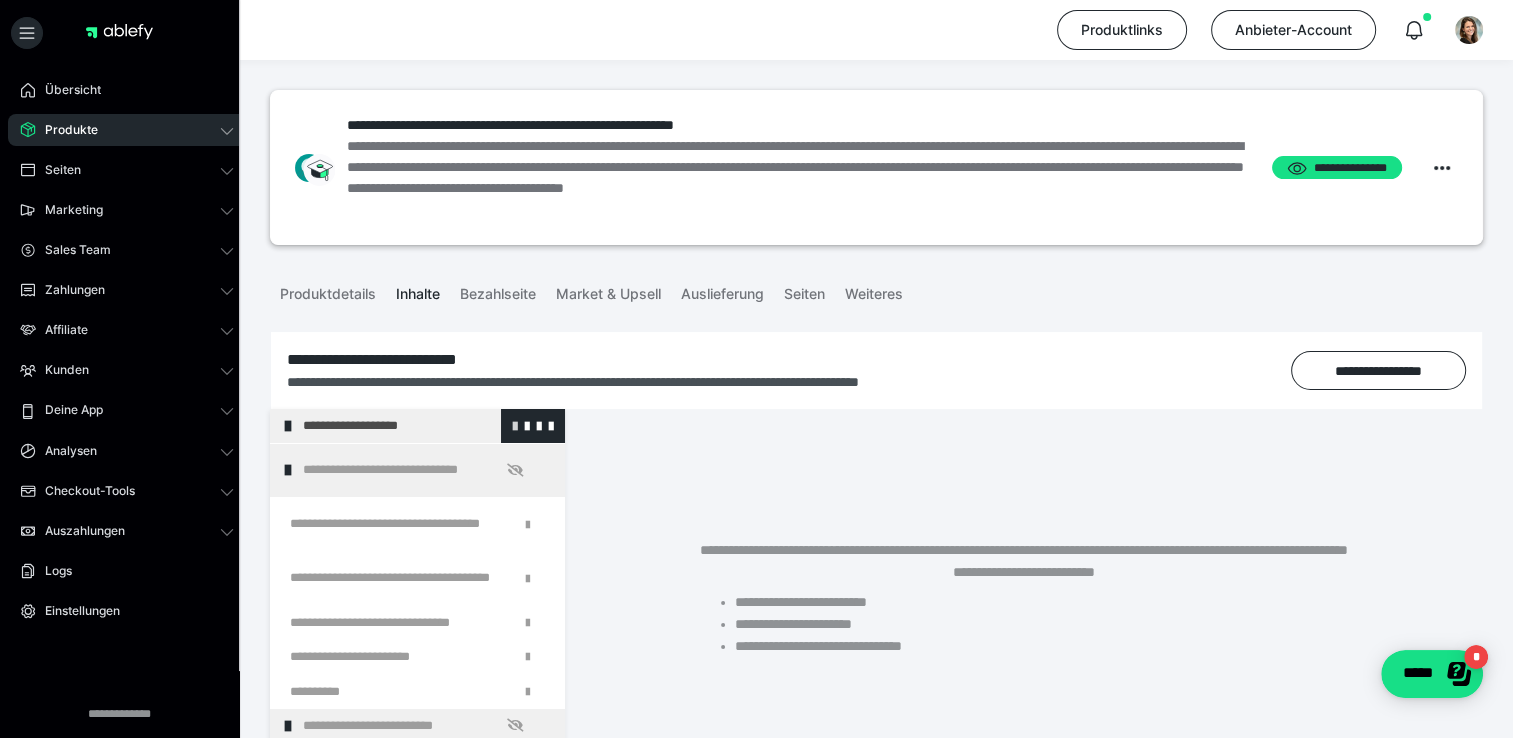 click at bounding box center (515, 425) 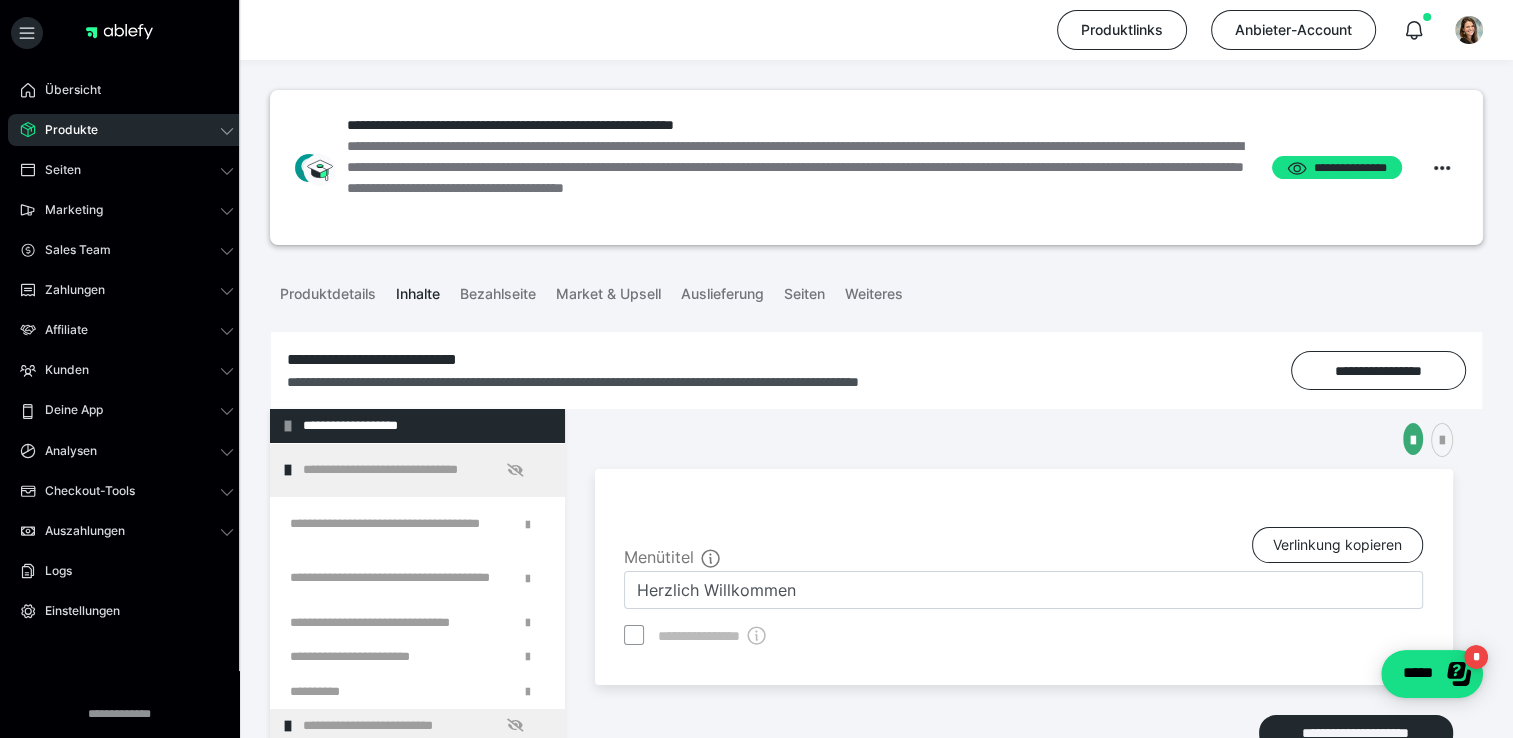 click on "Produkte" at bounding box center (64, 130) 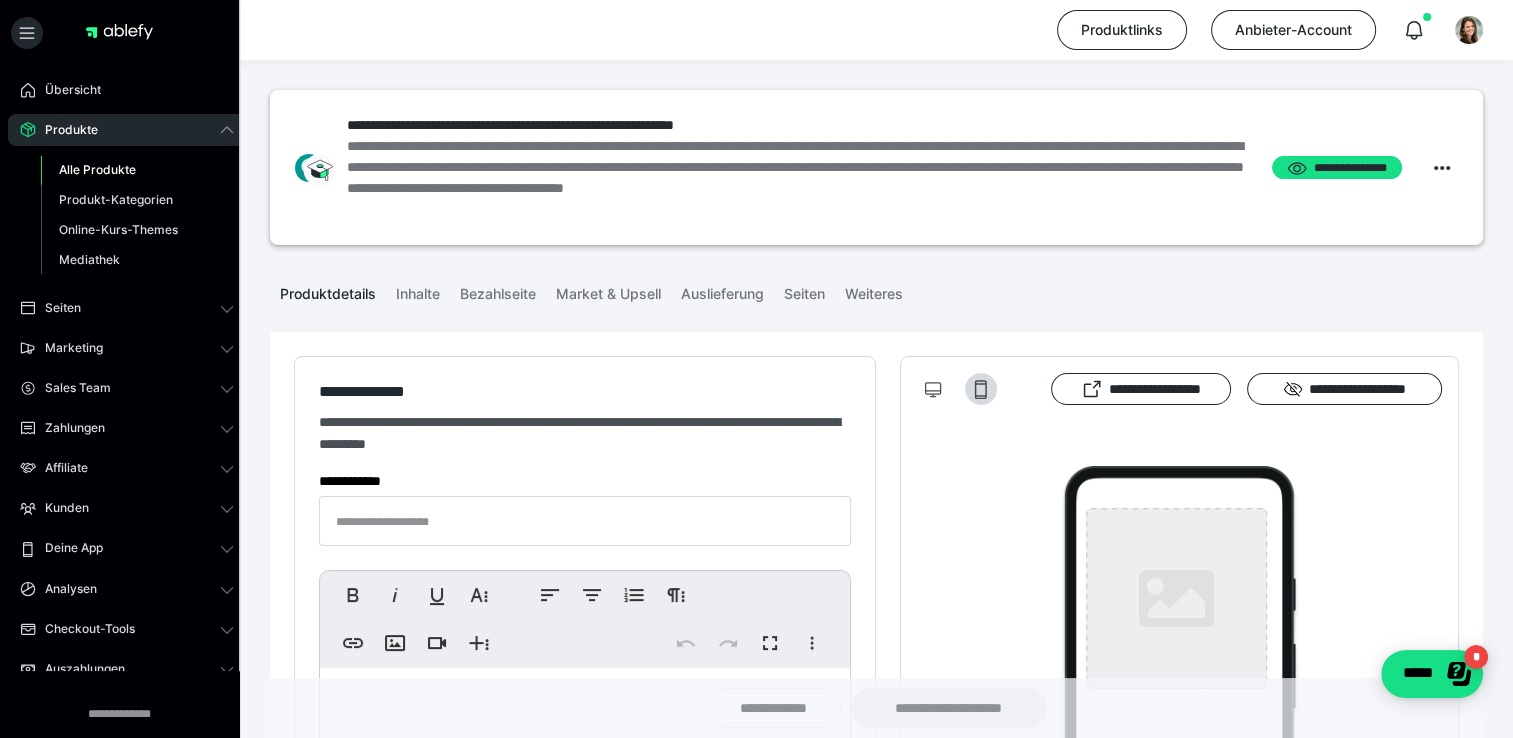 type on "**********" 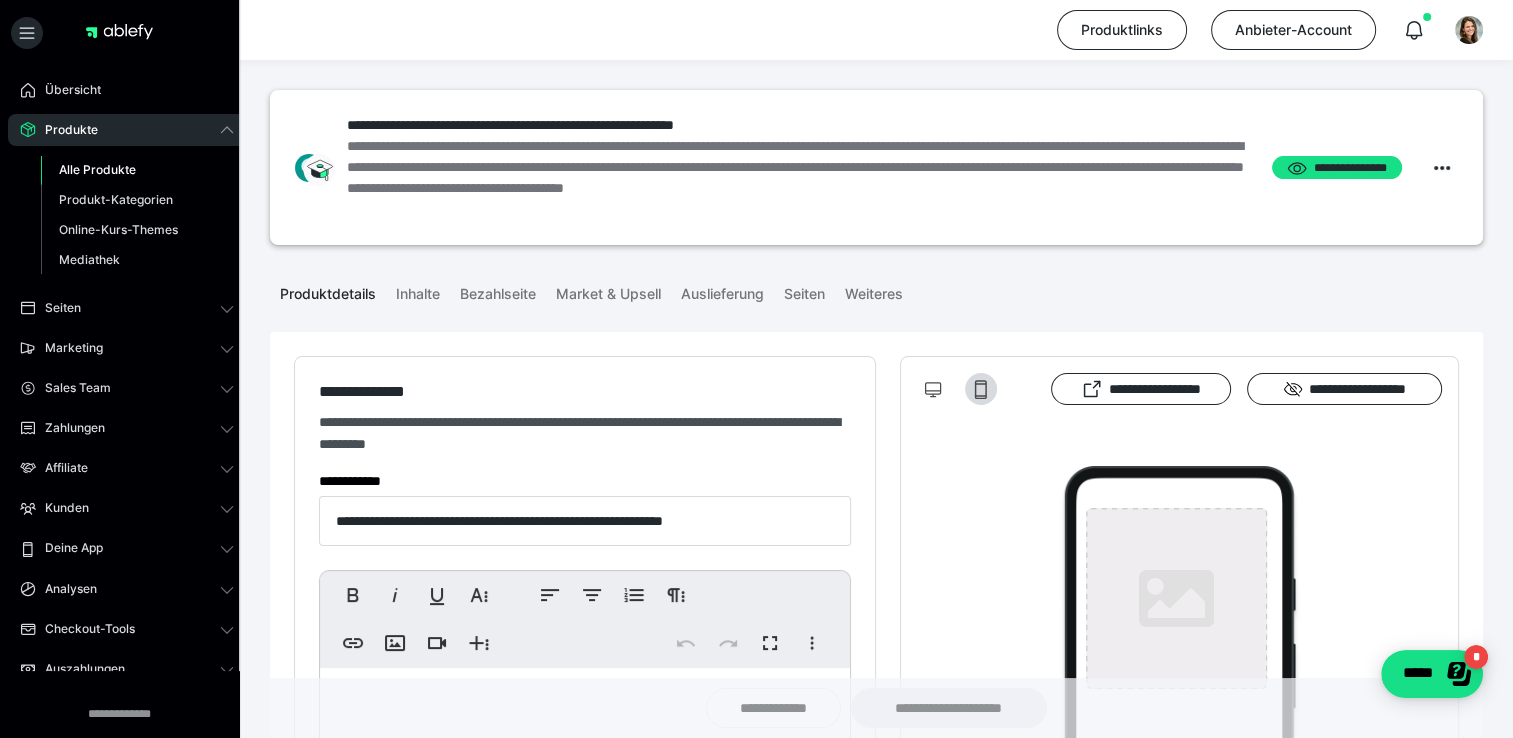 type on "**********" 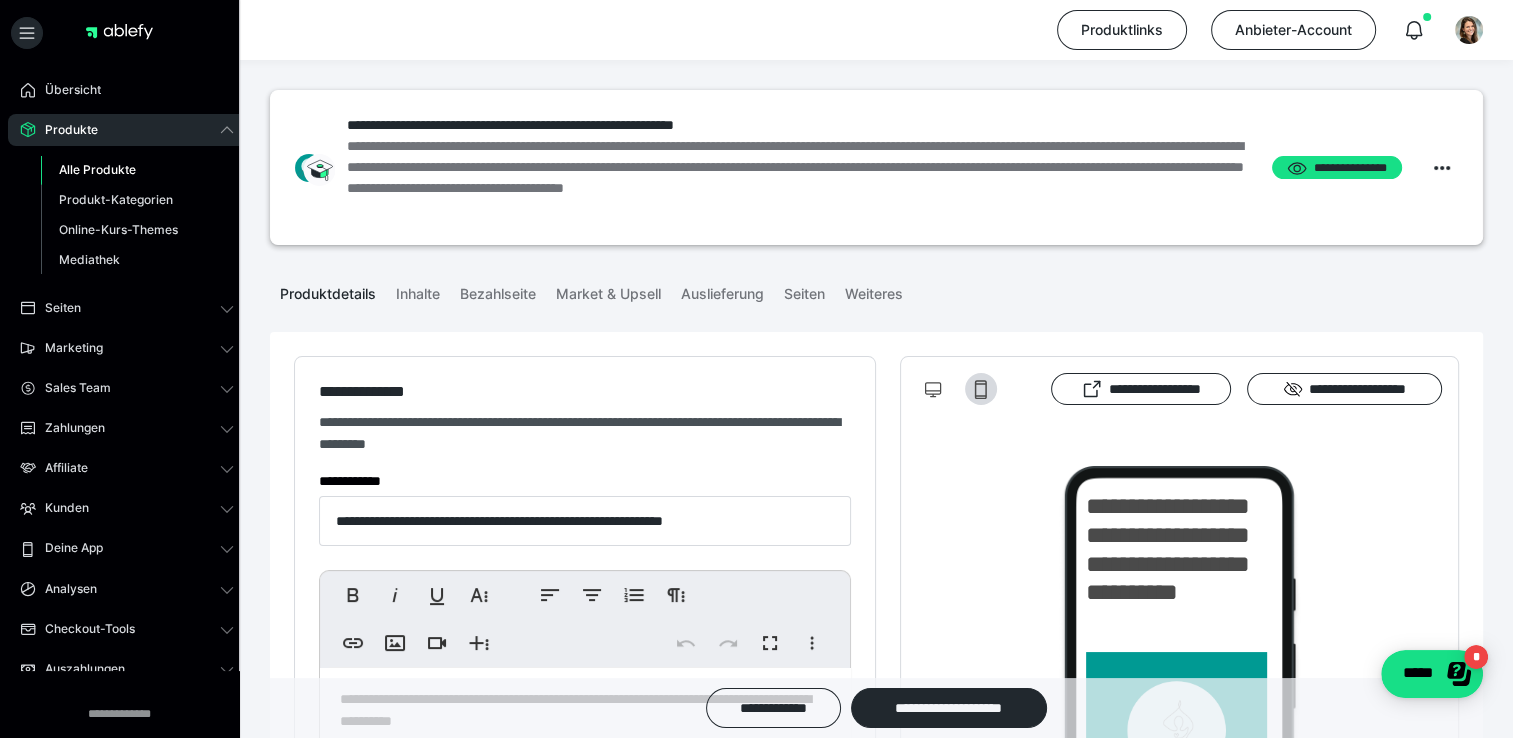 click on "Alle Produkte" at bounding box center (97, 169) 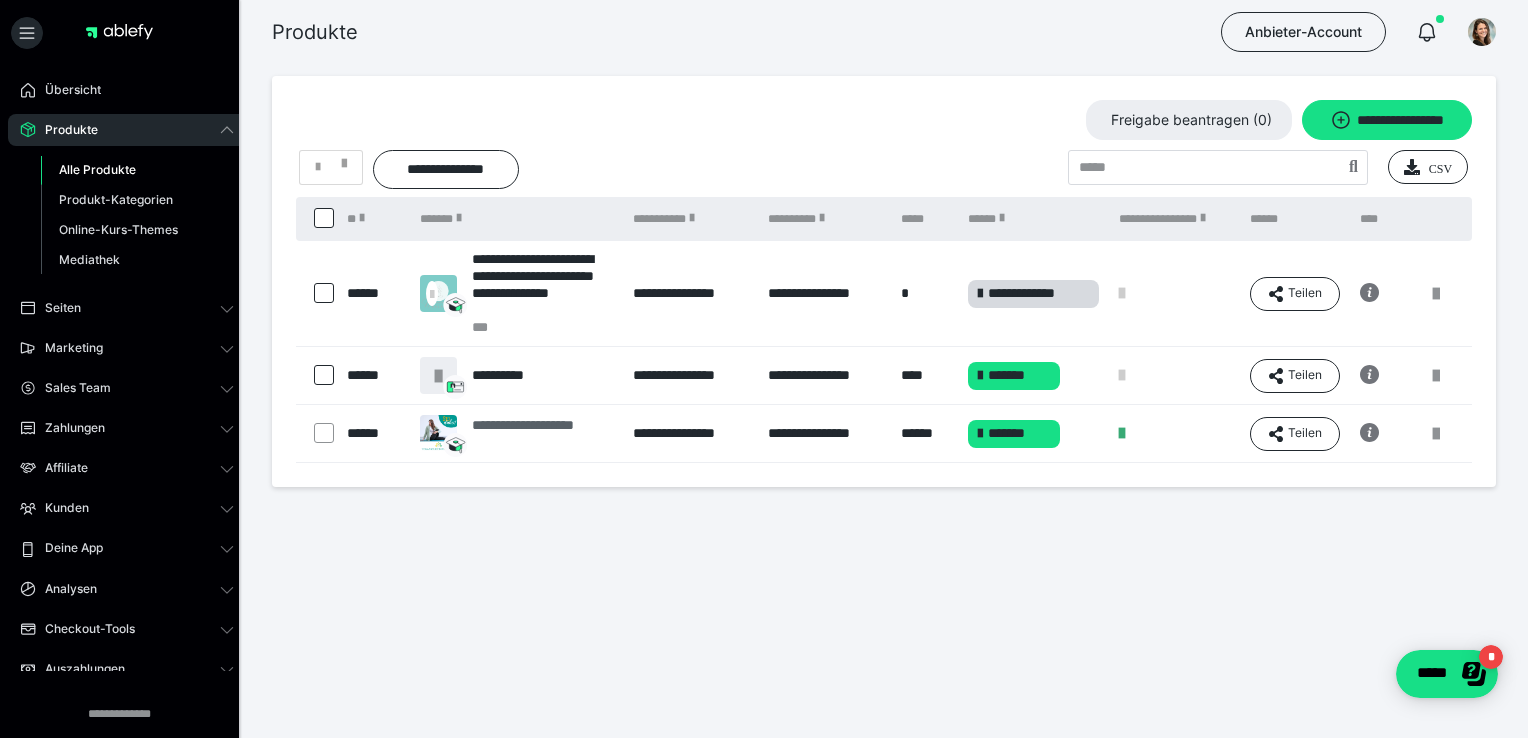 click on "**********" at bounding box center [542, 434] 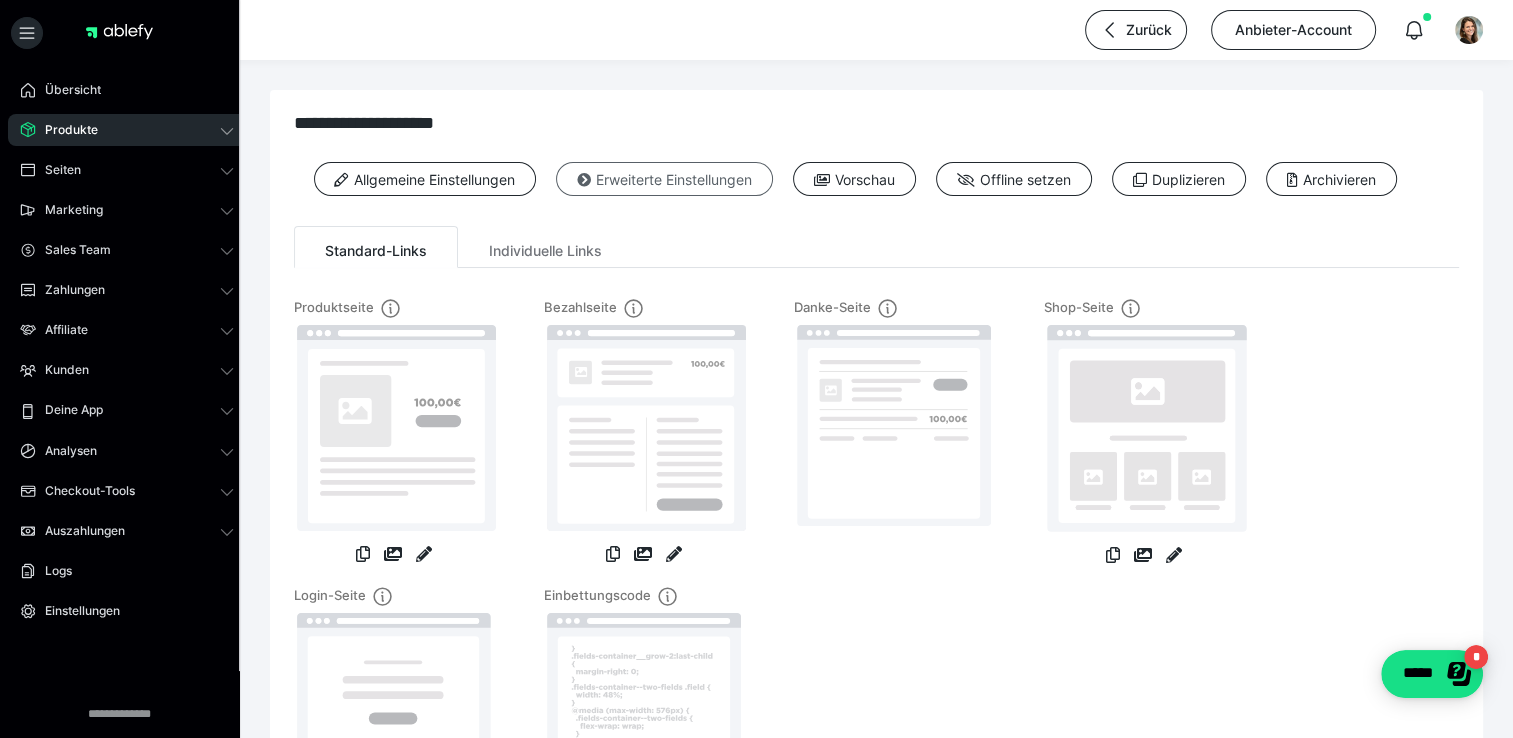 click on "Erweiterte Einstellungen" at bounding box center [664, 179] 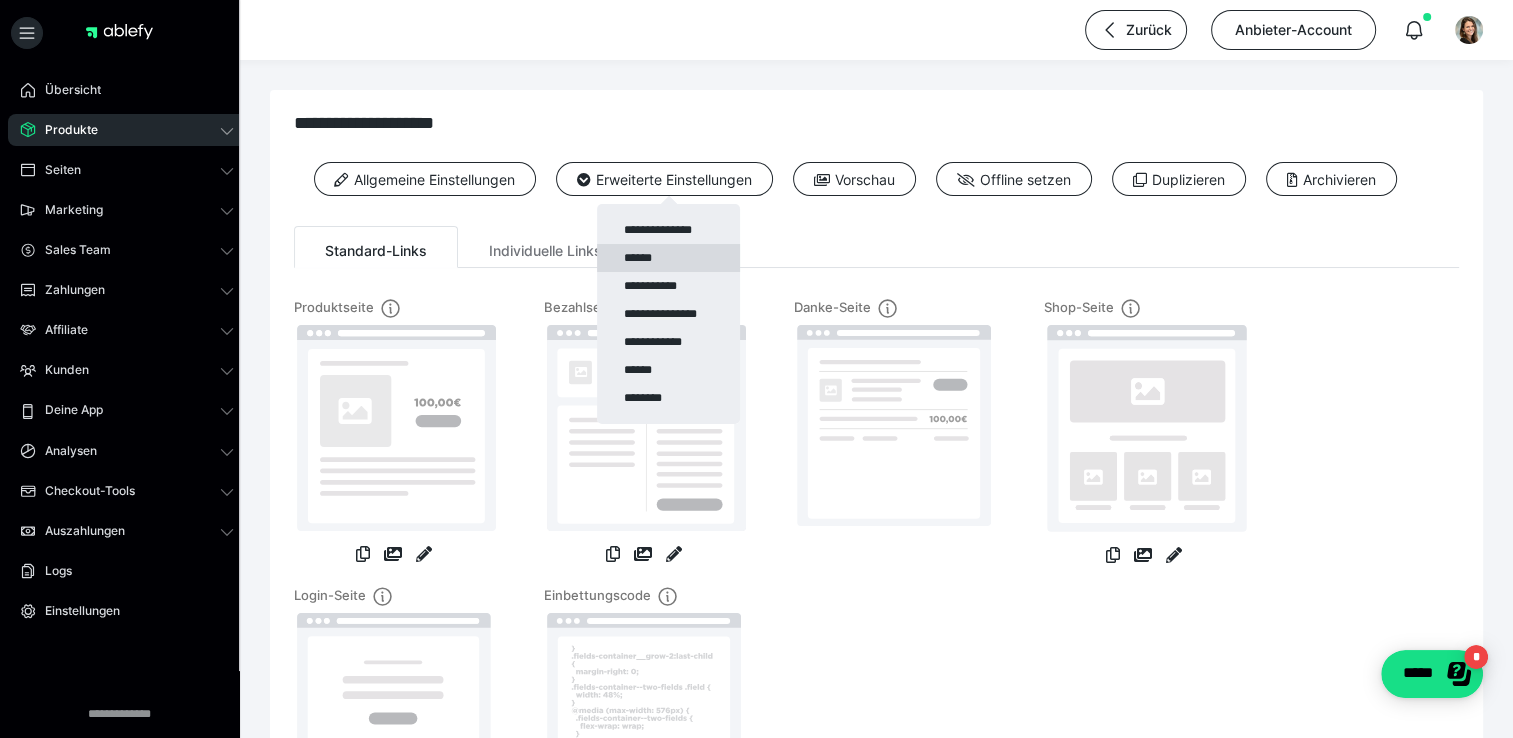 click on "******" at bounding box center [668, 258] 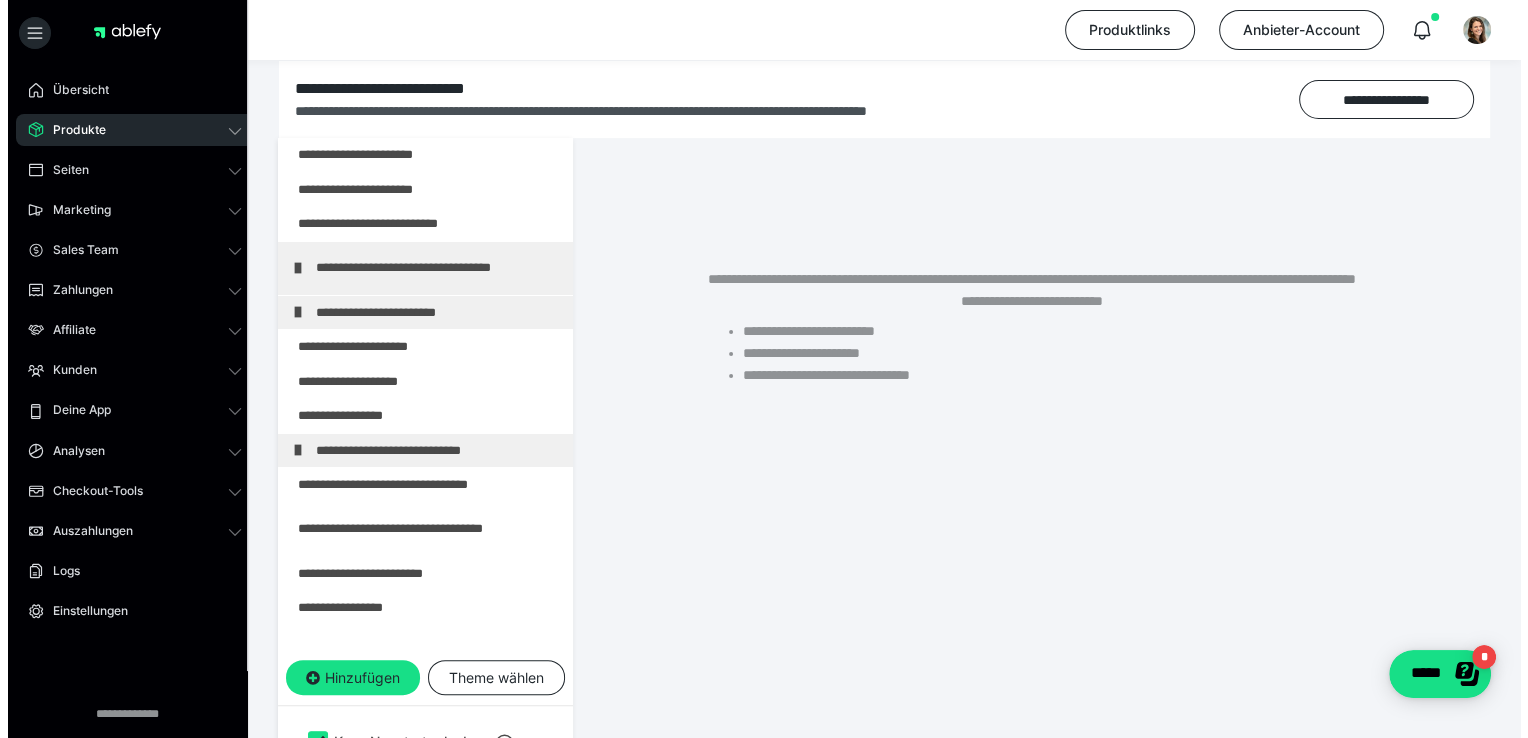 scroll, scrollTop: 302, scrollLeft: 0, axis: vertical 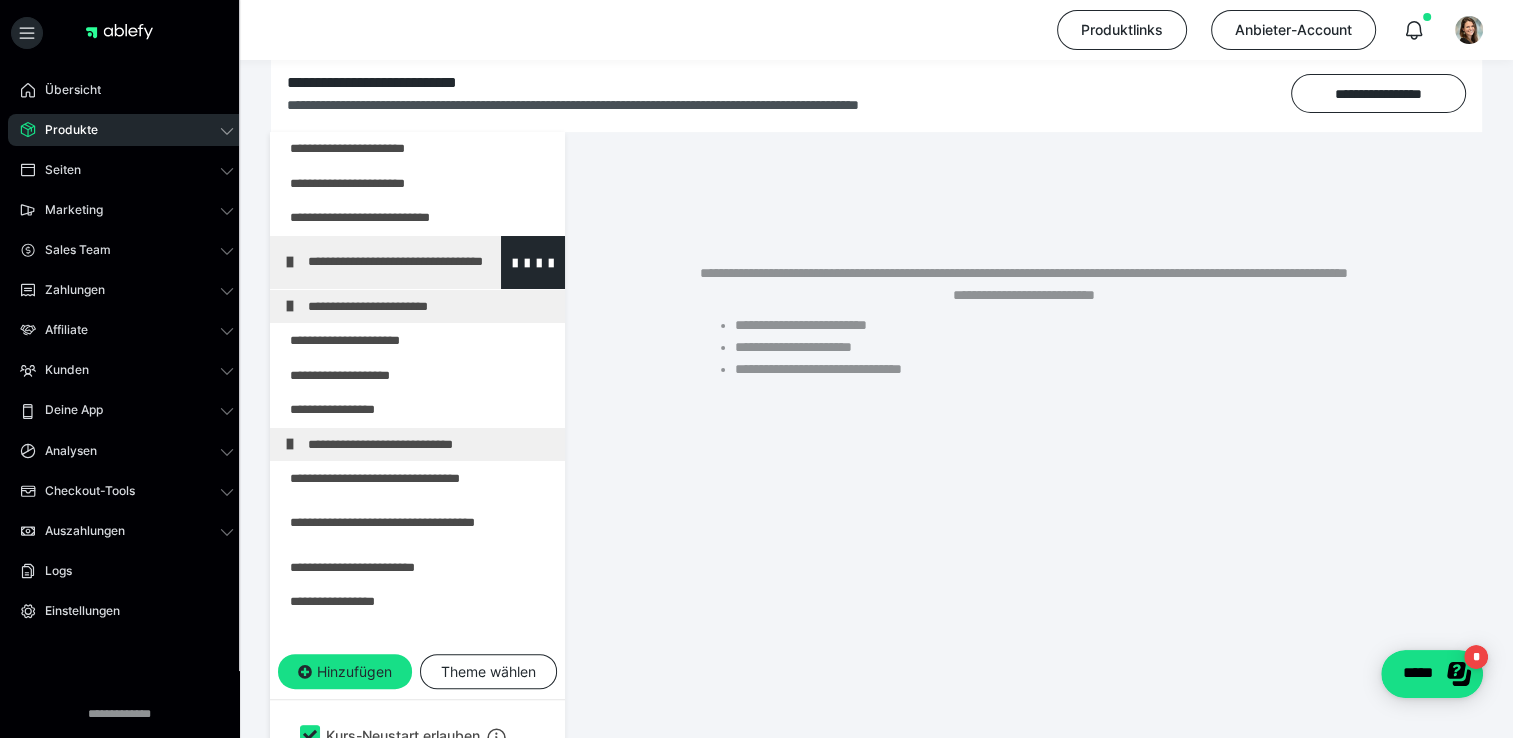 click on "**********" at bounding box center [423, 262] 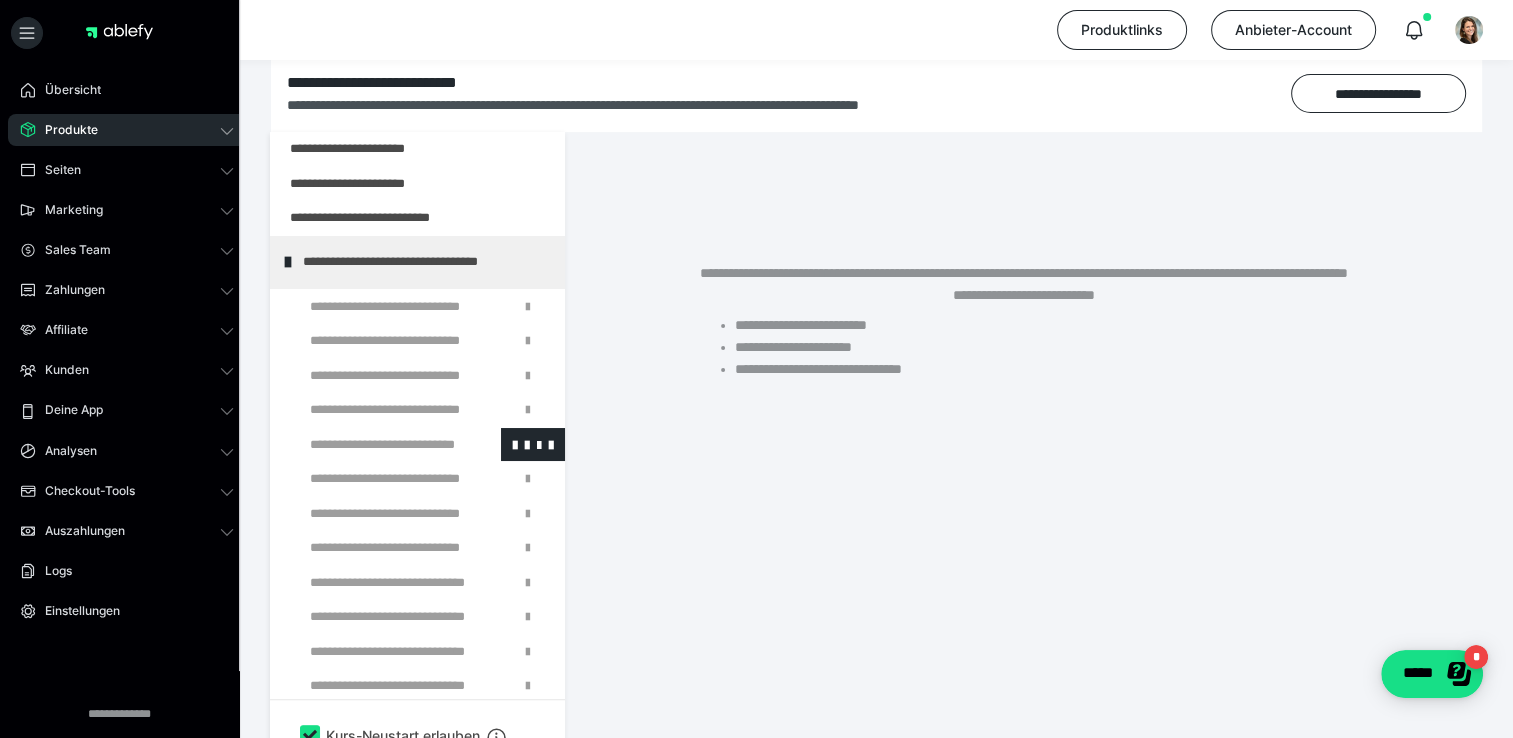click at bounding box center (375, 445) 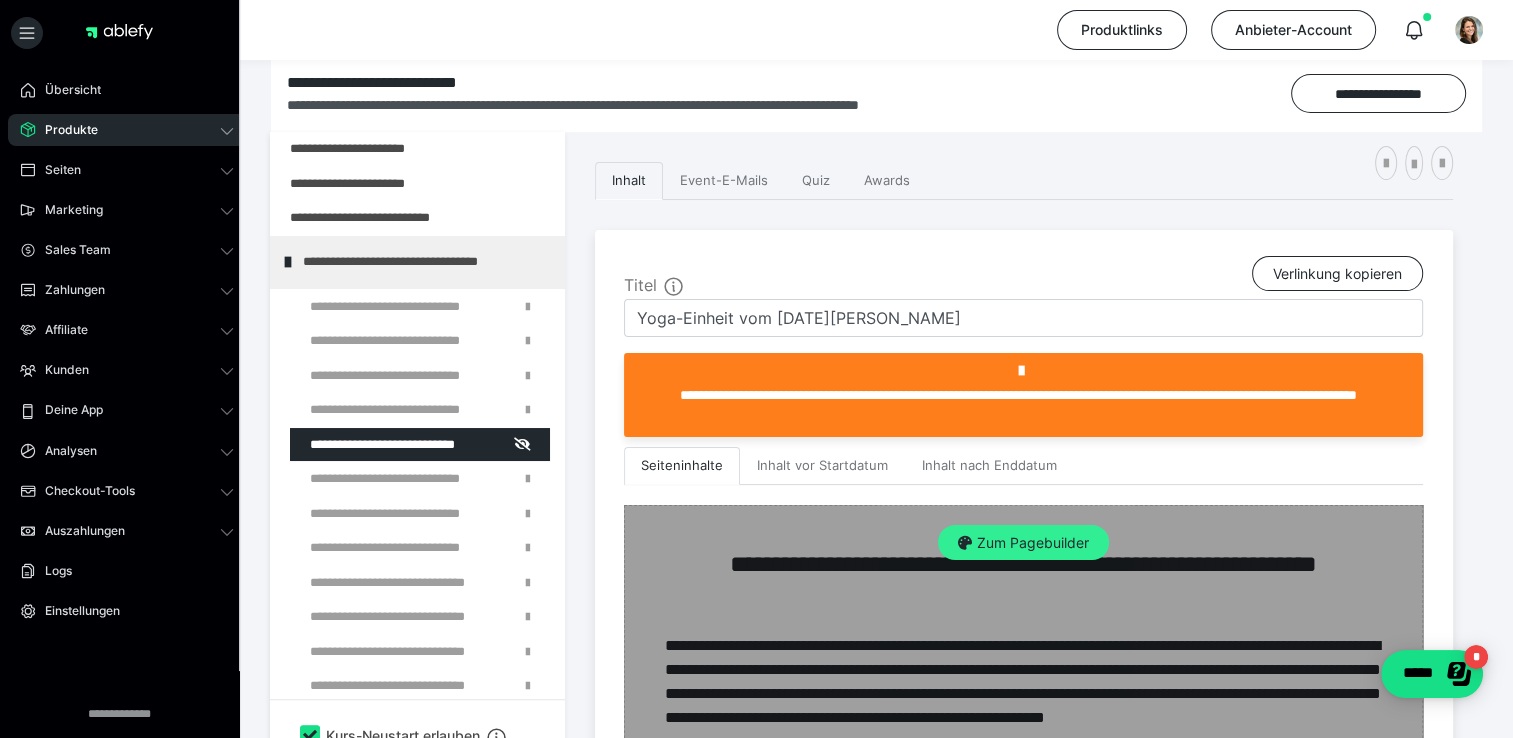 click on "Zum Pagebuilder" at bounding box center [1023, 543] 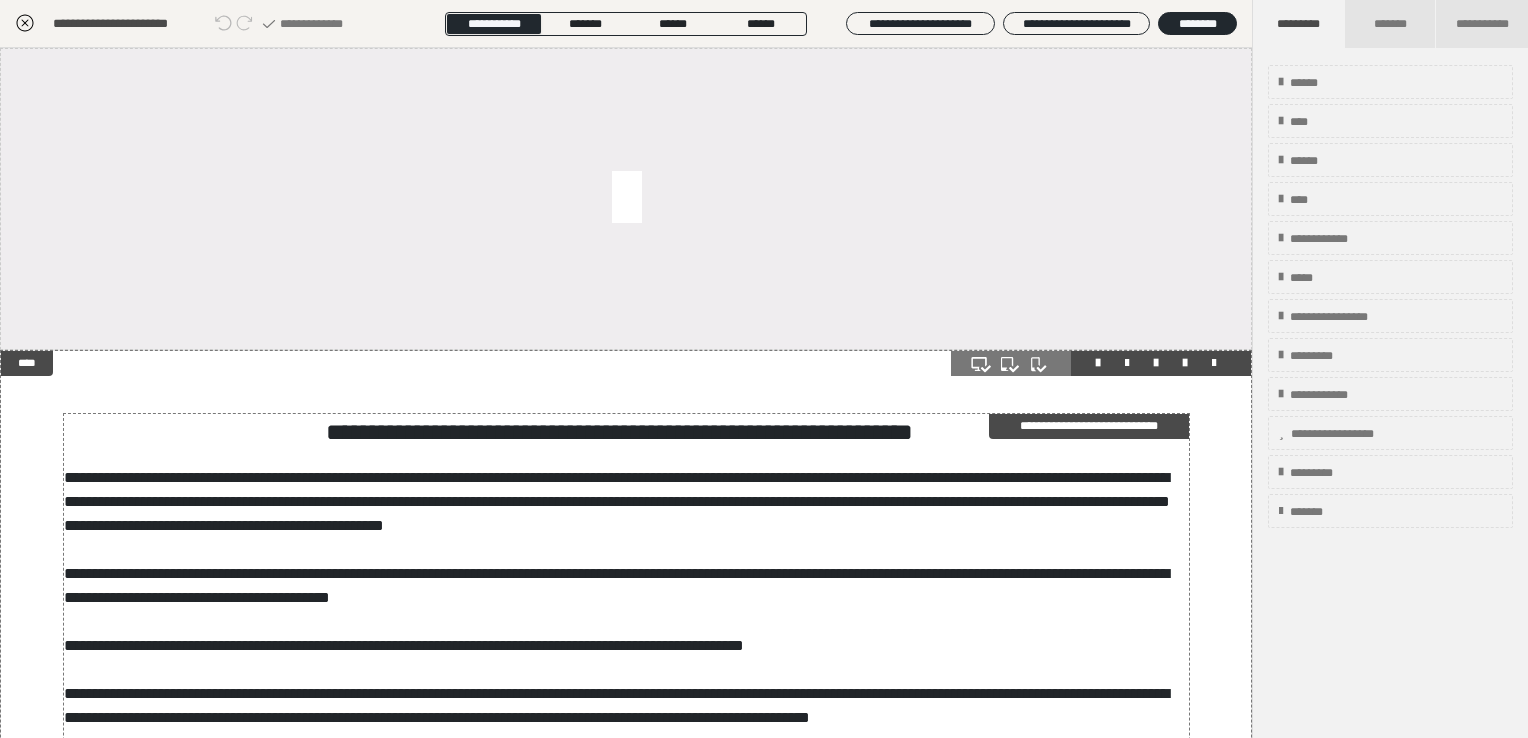 click on "**********" at bounding box center (620, 432) 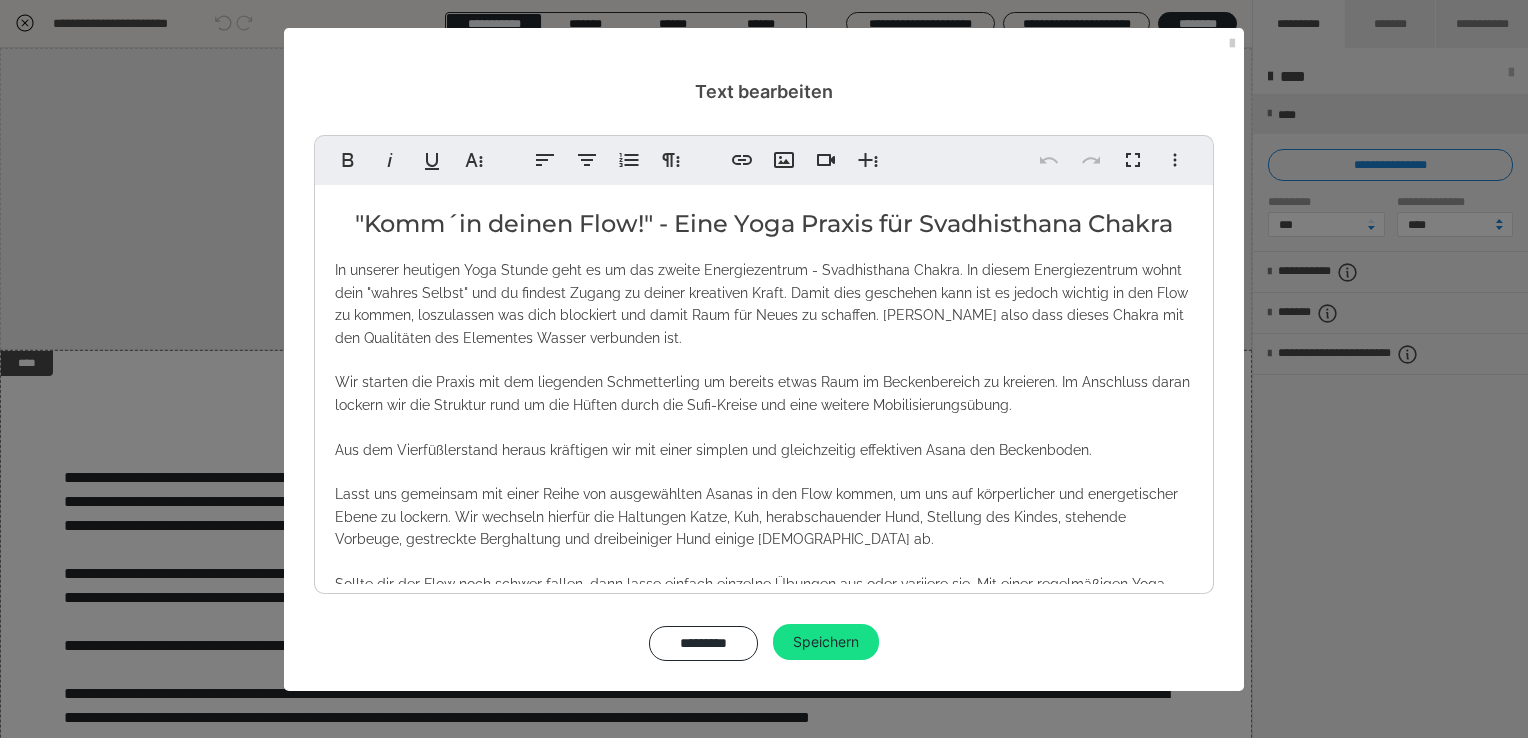 click on ""Komm´in deinen Flow!" - Eine Yoga Praxis für Svadhisthana Chakra" at bounding box center (764, 224) 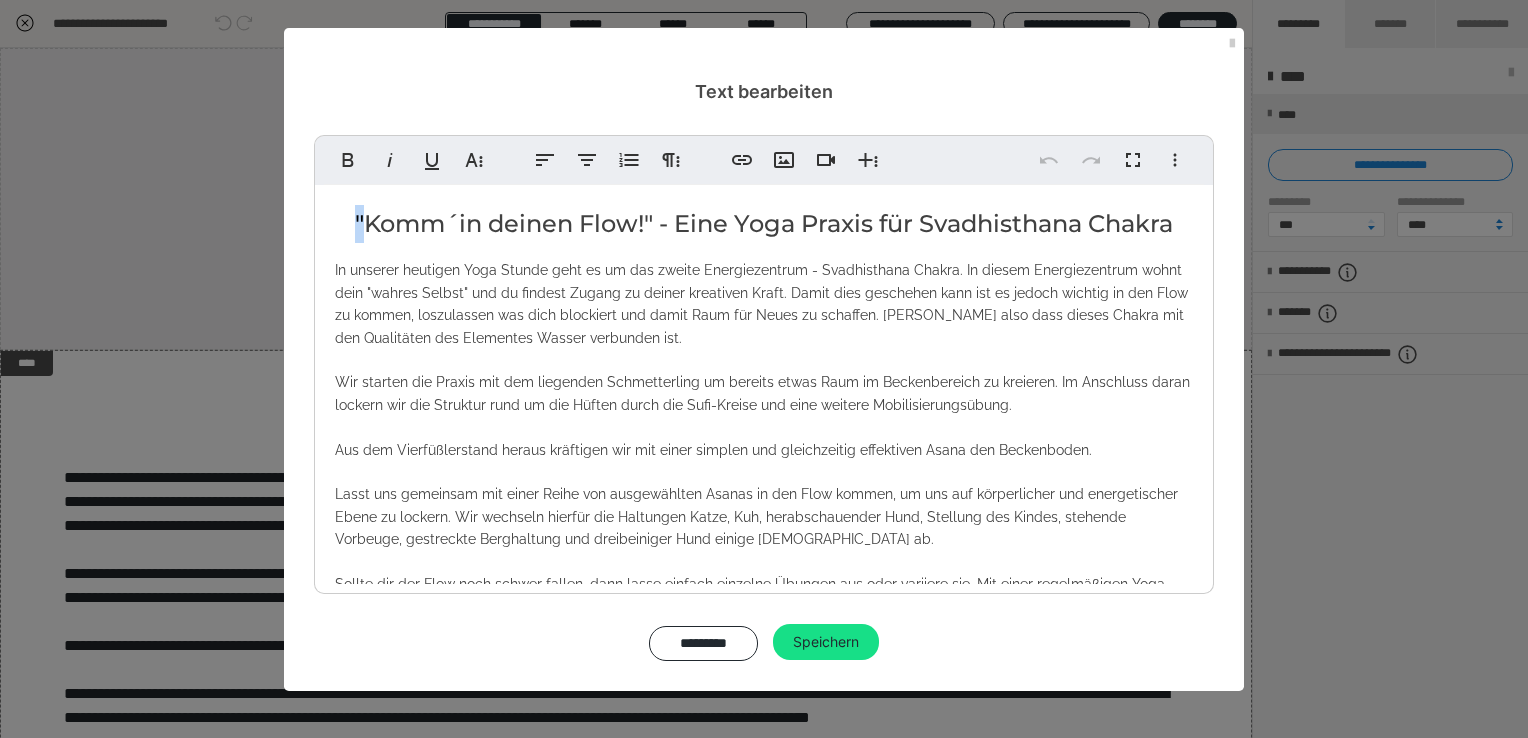 click on ""Komm´in deinen Flow!" - Eine Yoga Praxis für Svadhisthana Chakra" at bounding box center (764, 224) 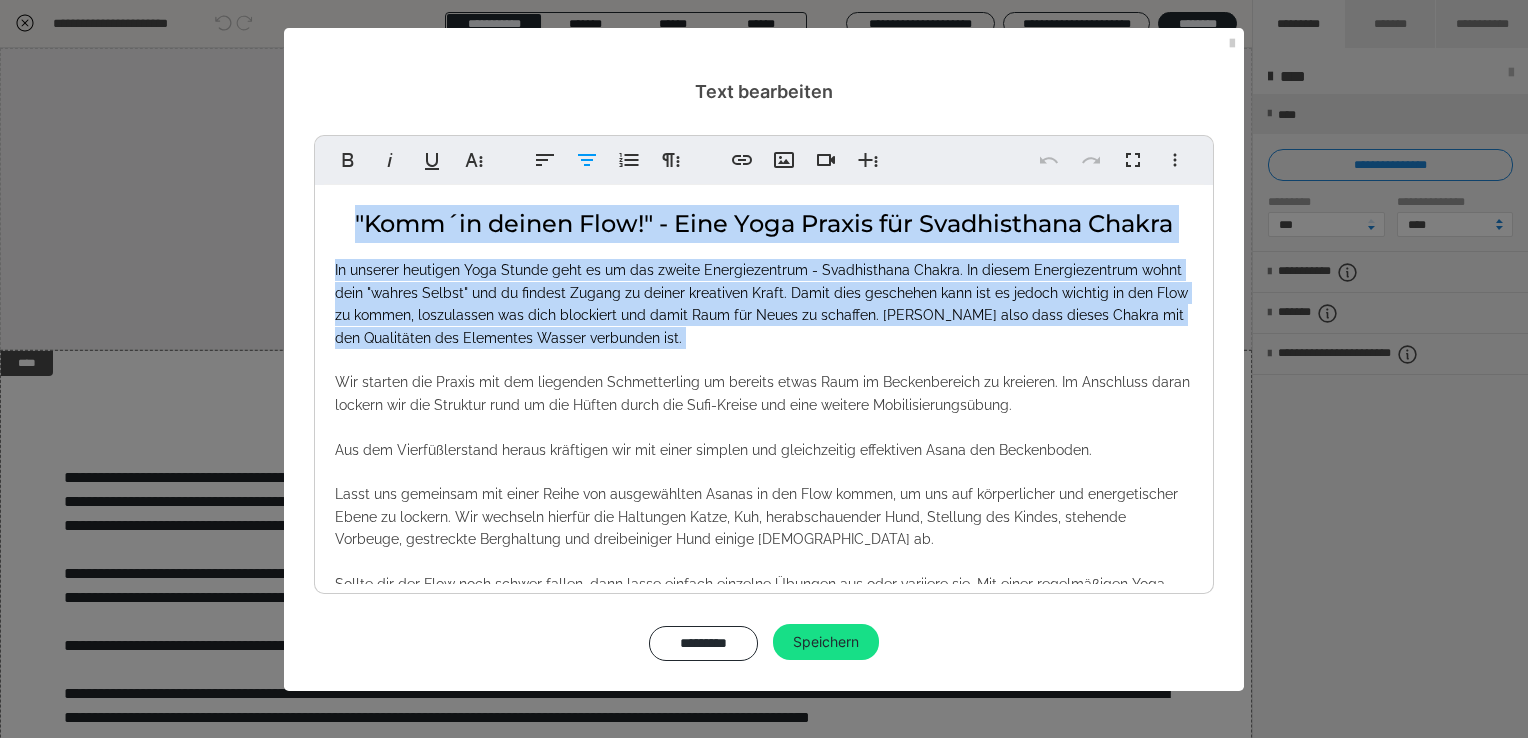 copy on ""Komm´in deinen Flow!" - Eine Yoga Praxis für Svadhisthana Chakra In unserer heutigen Yoga Stunde geht es um das zweite Energiezentrum - [GEOGRAPHIC_DATA]. In diesem Energiezentrum wohnt dein "wahres Selbst" und du findest Zugang zu deiner kreativen Kraft. Damit dies geschehen kann ist es jedoch wichtig in den Flow zu kommen, loszulassen was dich blockiert und damit Raum für Neues zu schaffen. [PERSON_NAME] also dass dieses Chakra mit den Qualitäten des Elementes Wasser verbunden ist." 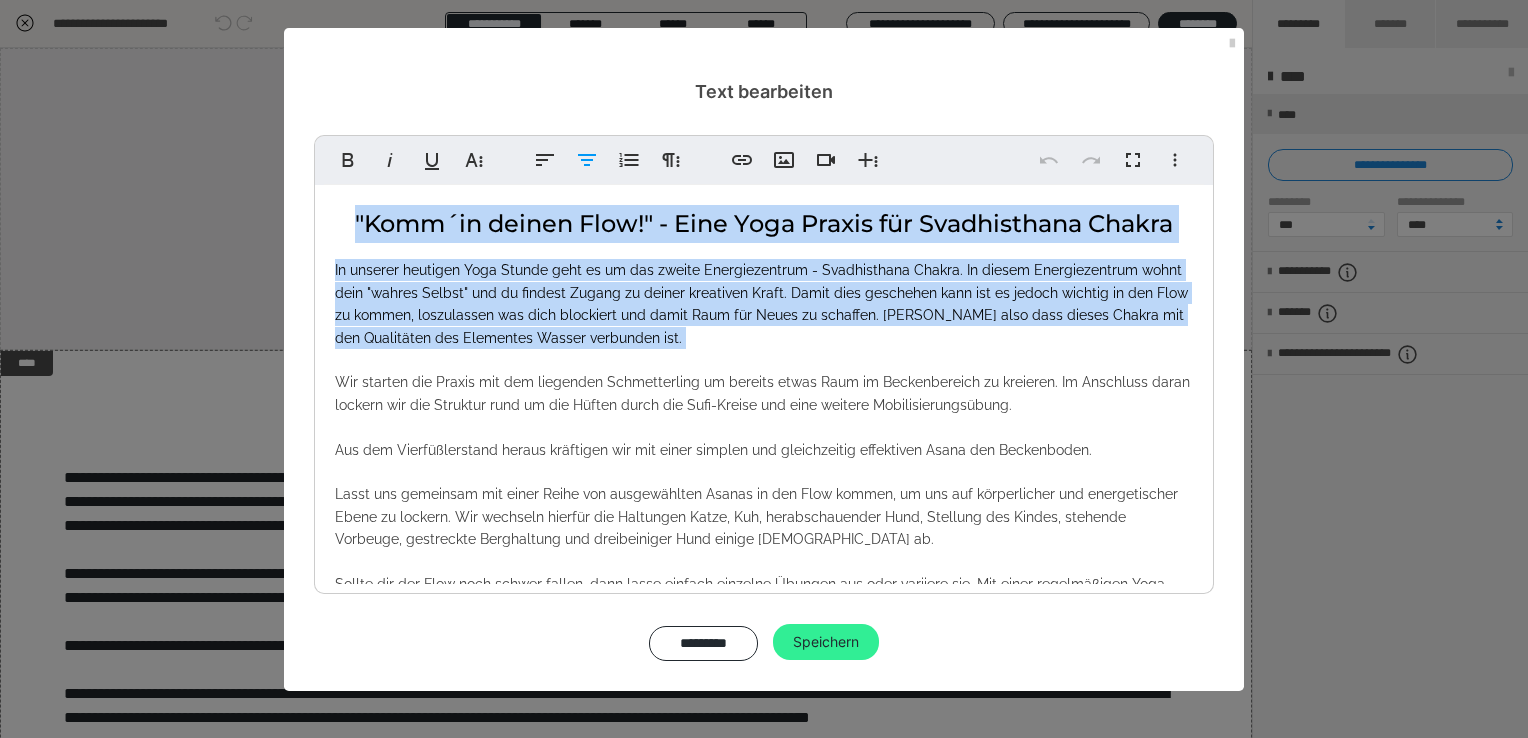 click on "Speichern" at bounding box center [826, 642] 